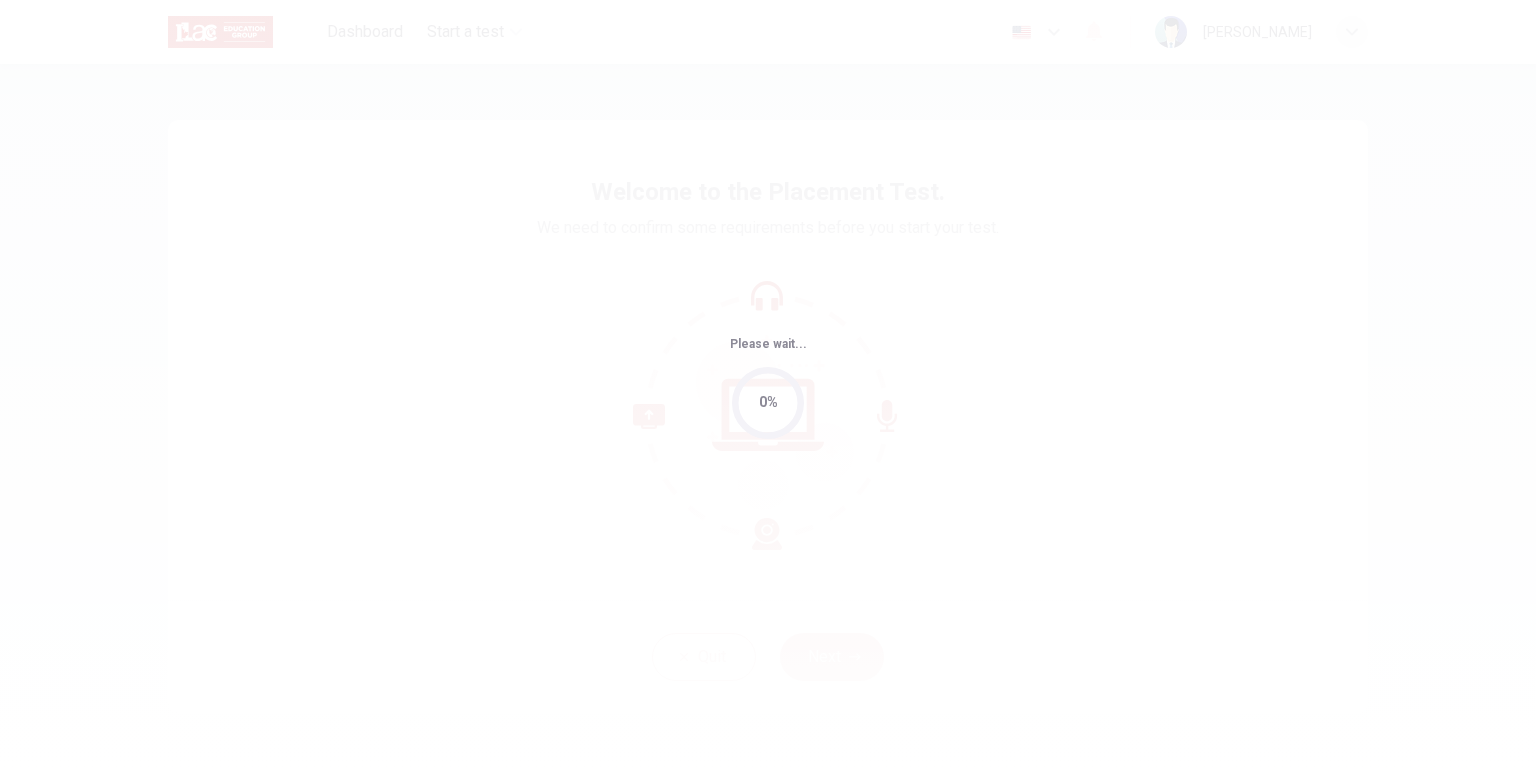 scroll, scrollTop: 0, scrollLeft: 0, axis: both 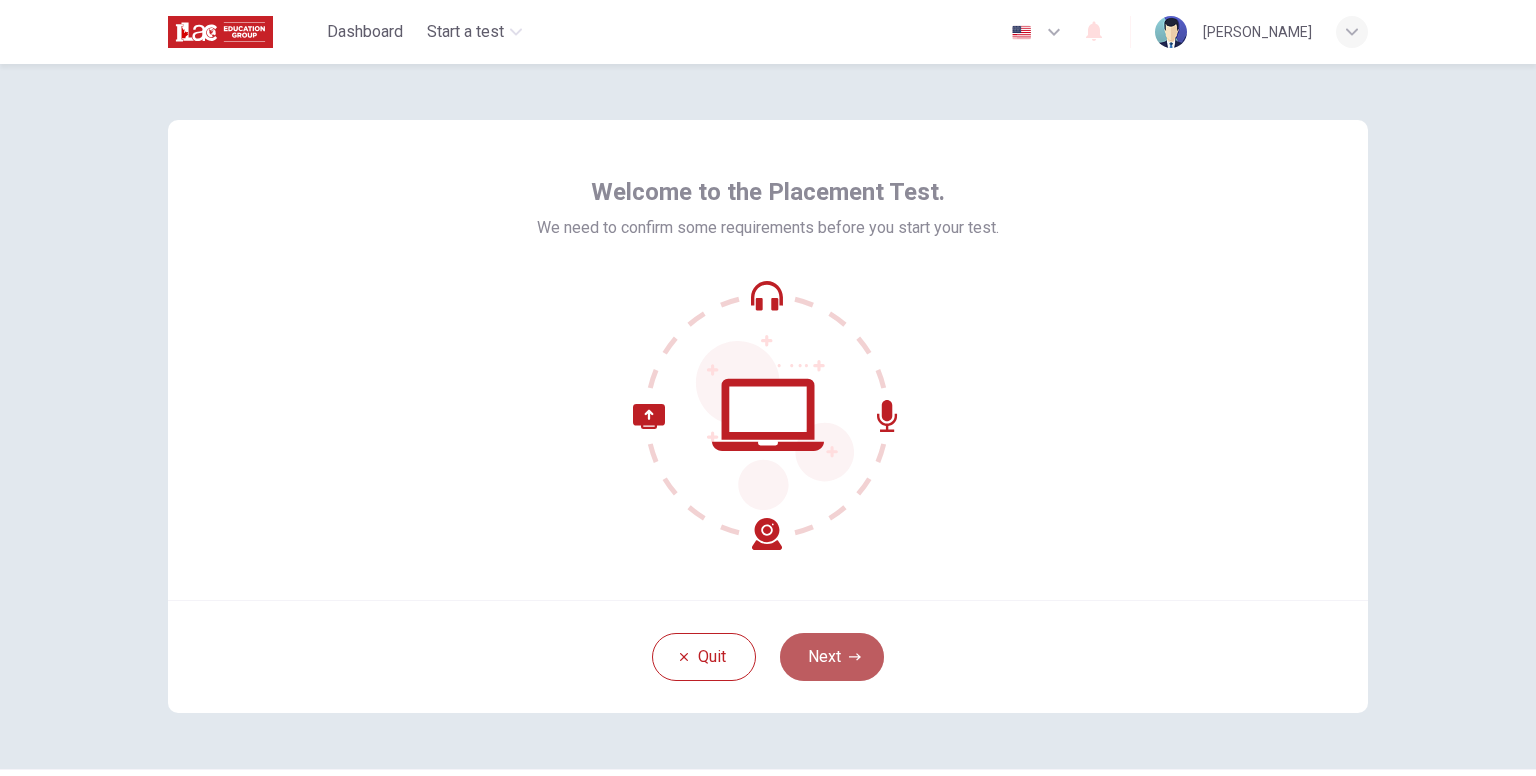 click on "Next" at bounding box center [832, 657] 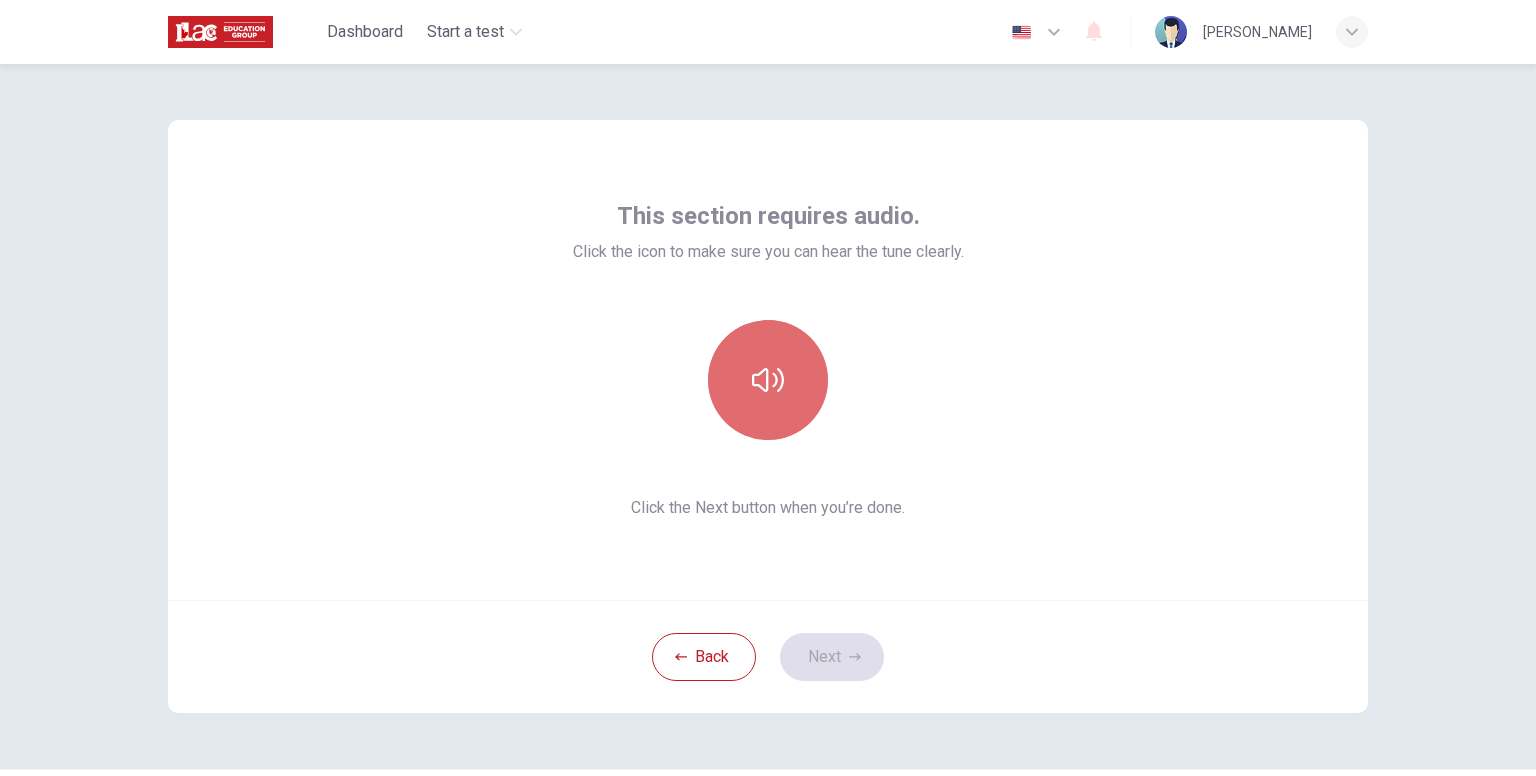 click at bounding box center [768, 380] 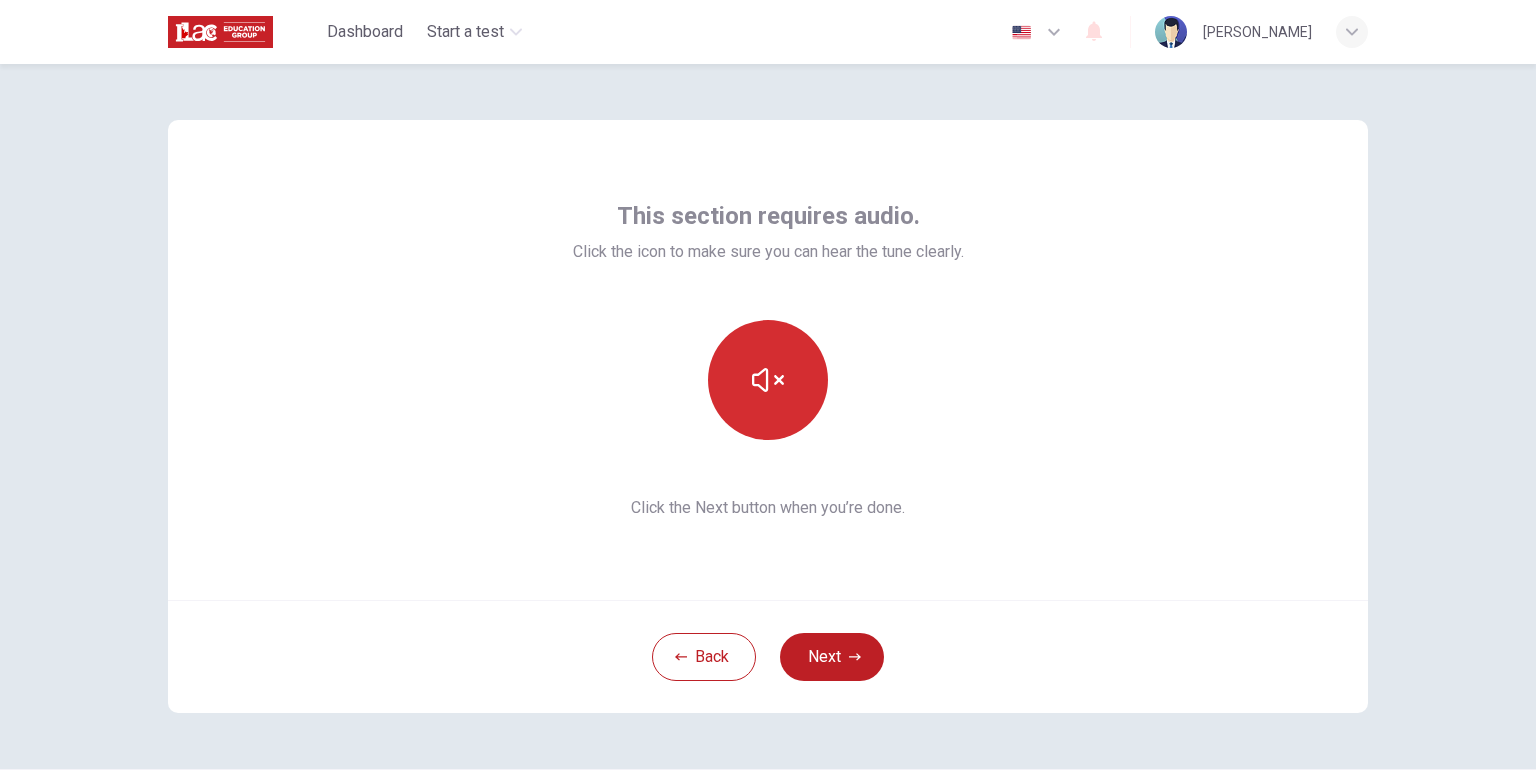 click 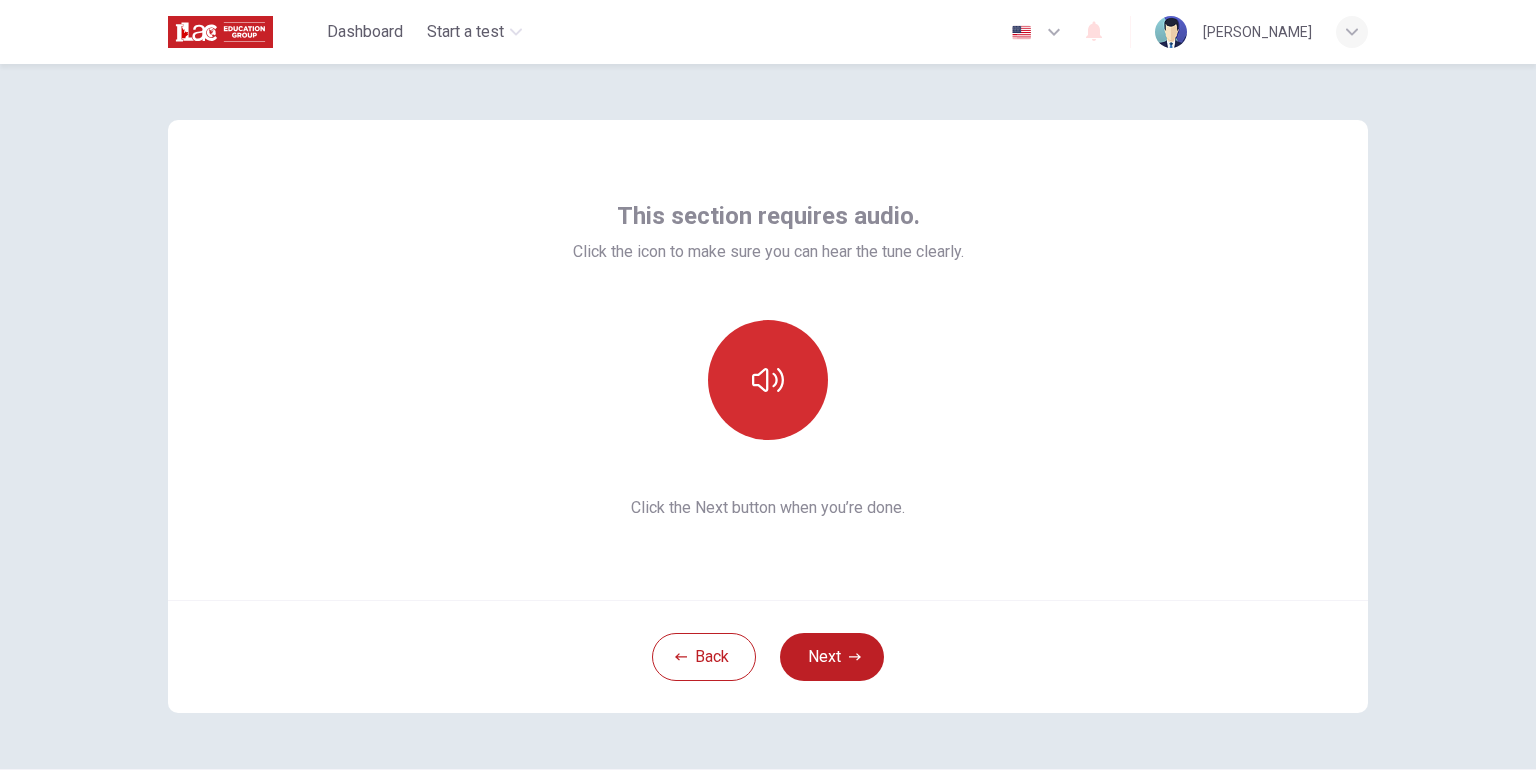 click 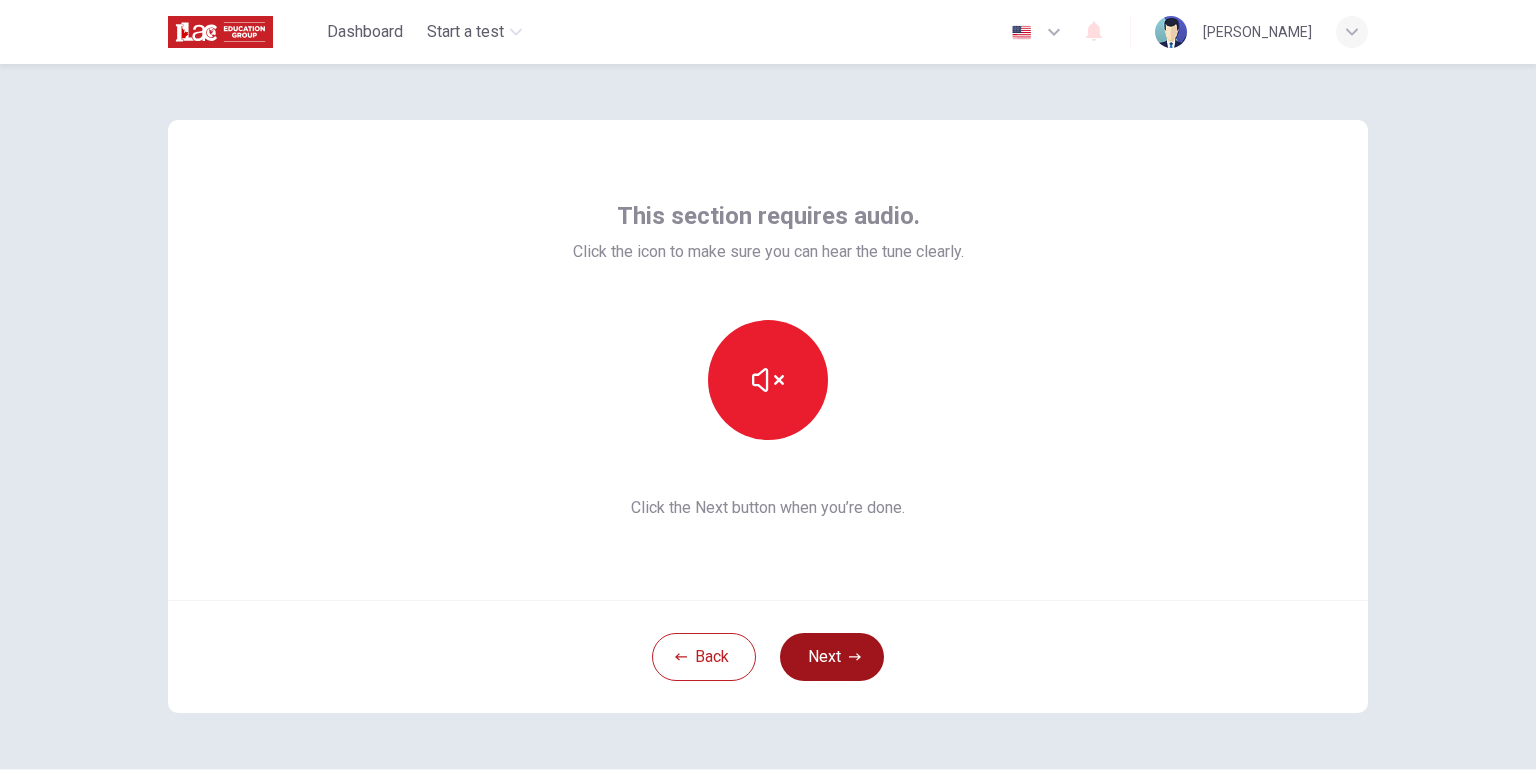 click on "Next" at bounding box center [832, 657] 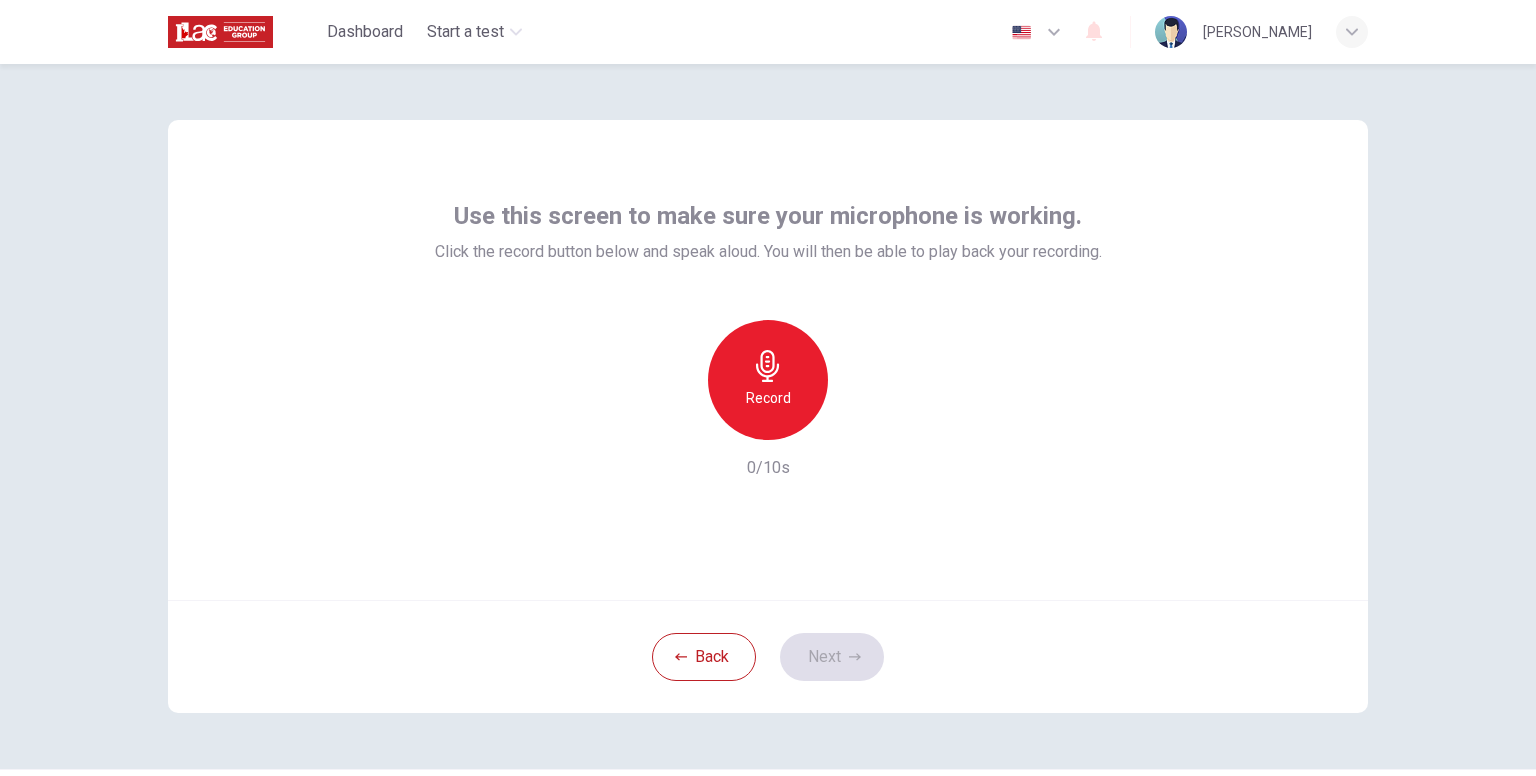 click 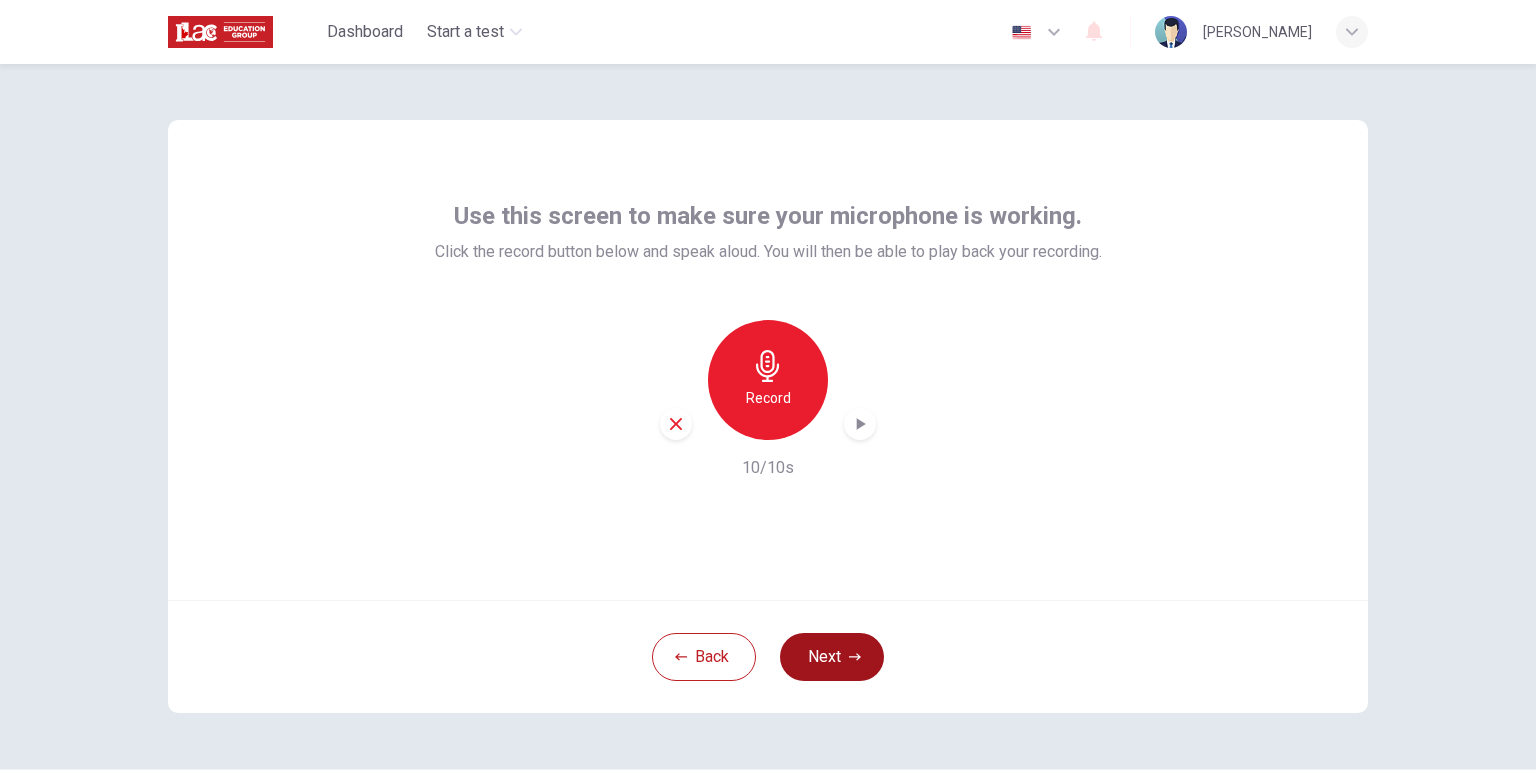 click 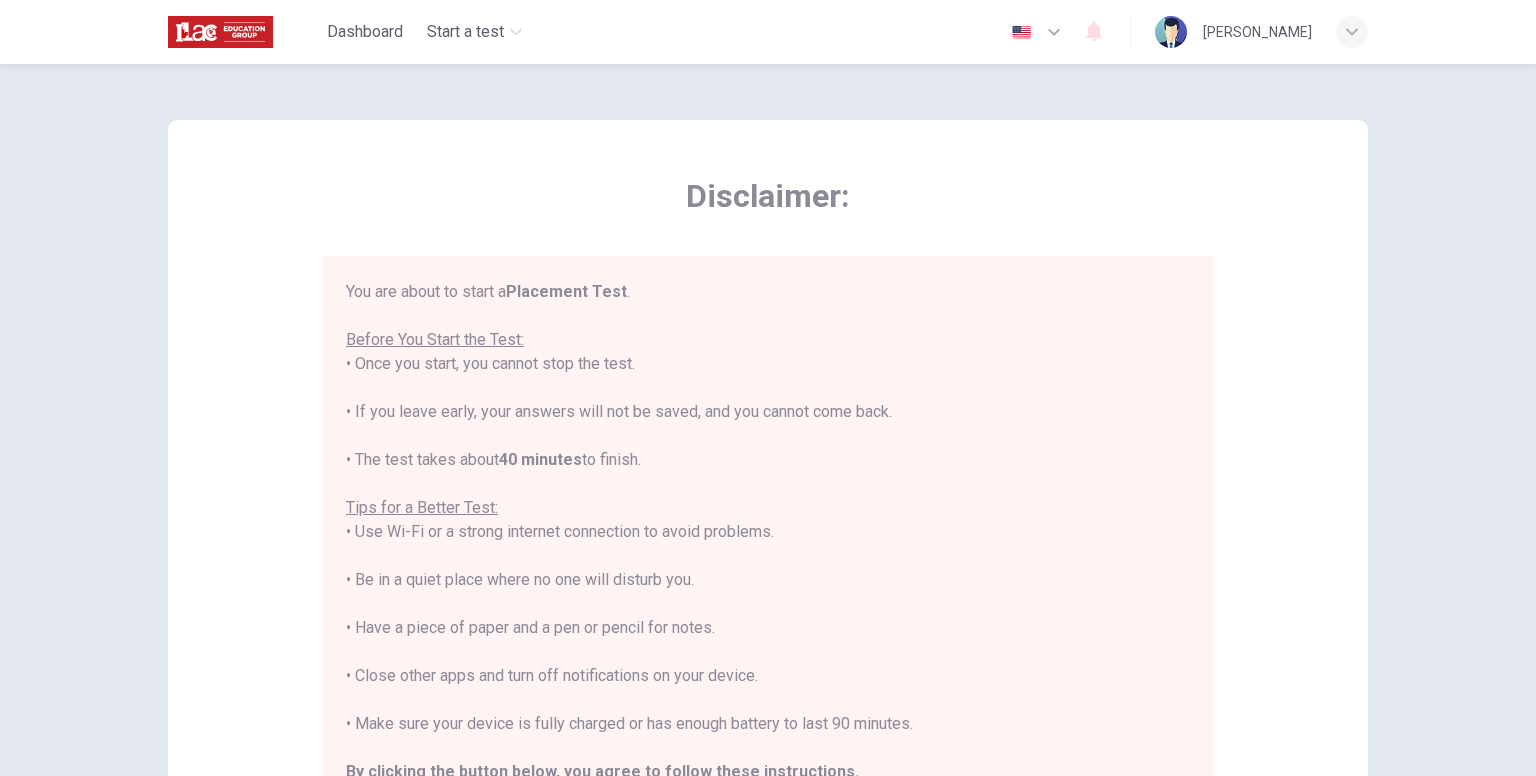 scroll, scrollTop: 23, scrollLeft: 0, axis: vertical 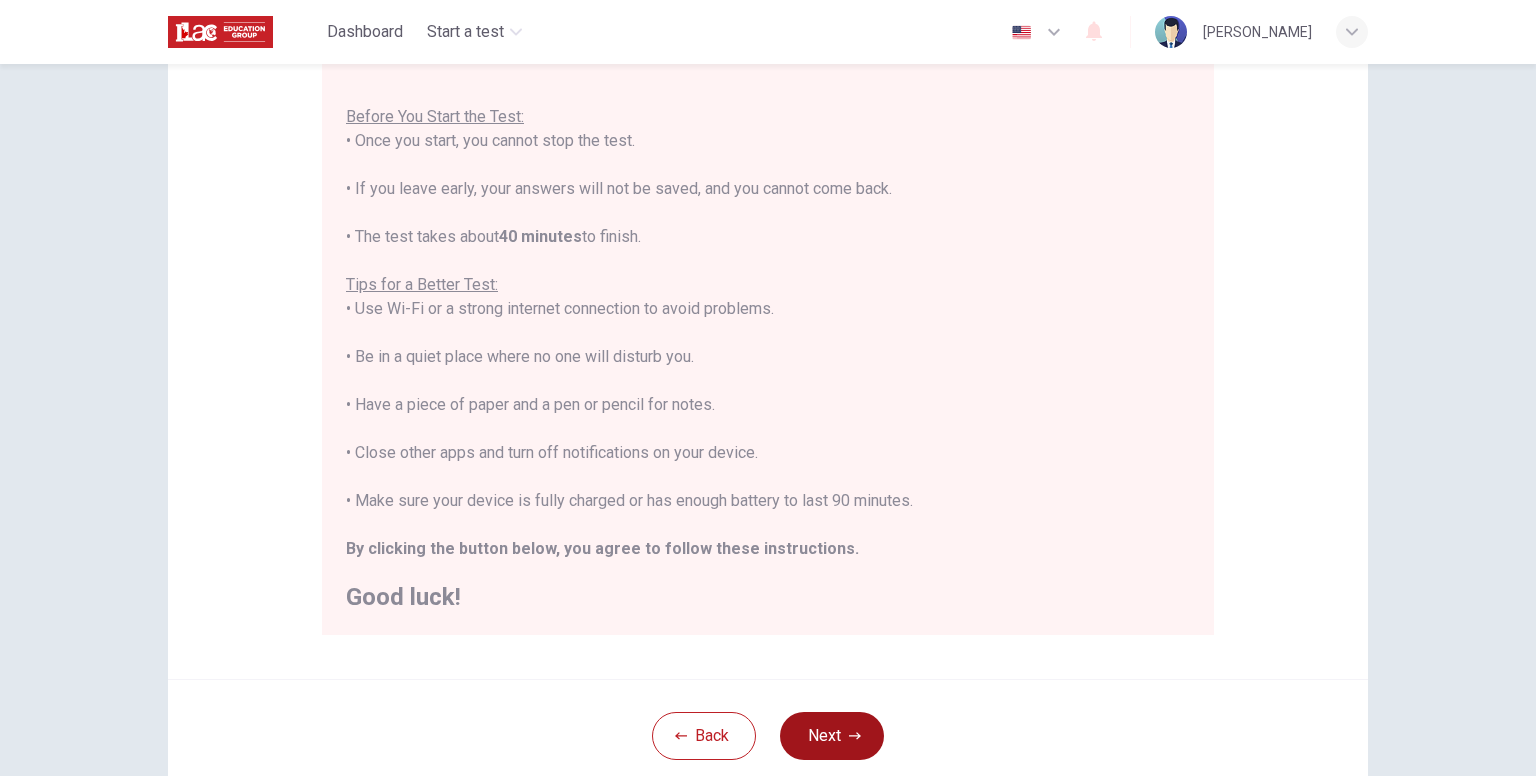 click on "Next" at bounding box center (832, 736) 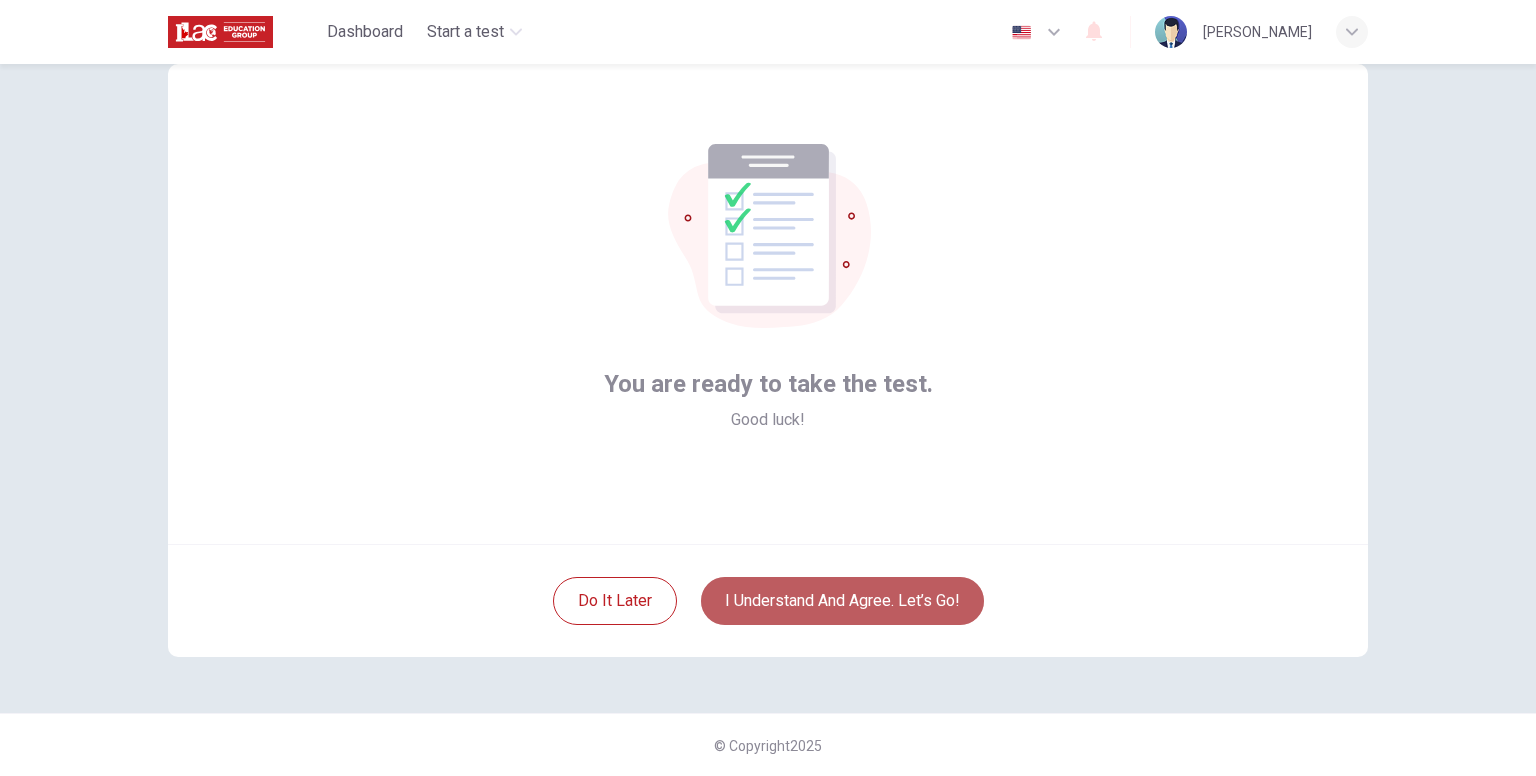 click on "I understand and agree. Let’s go!" at bounding box center [842, 601] 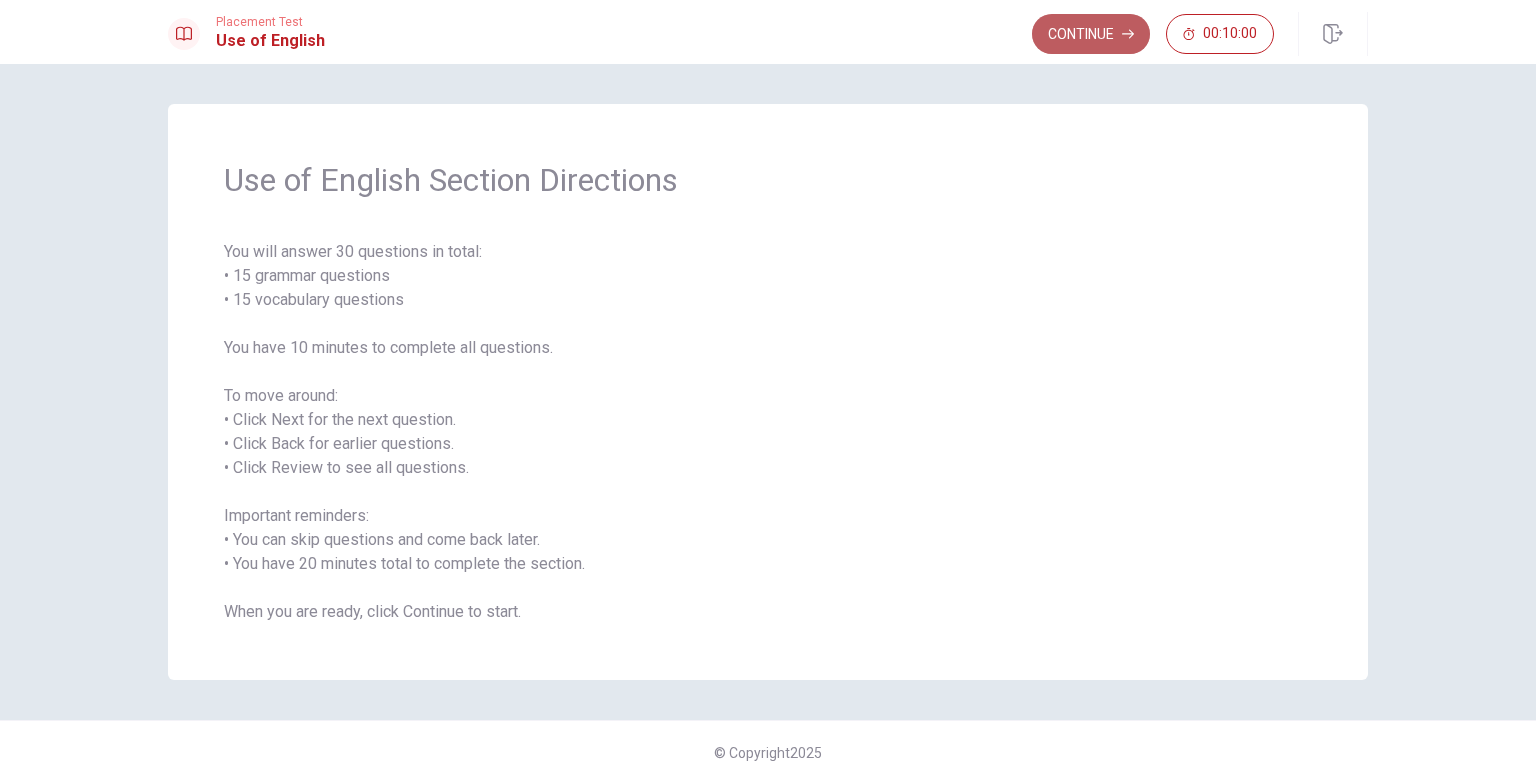 click on "Continue" at bounding box center (1091, 34) 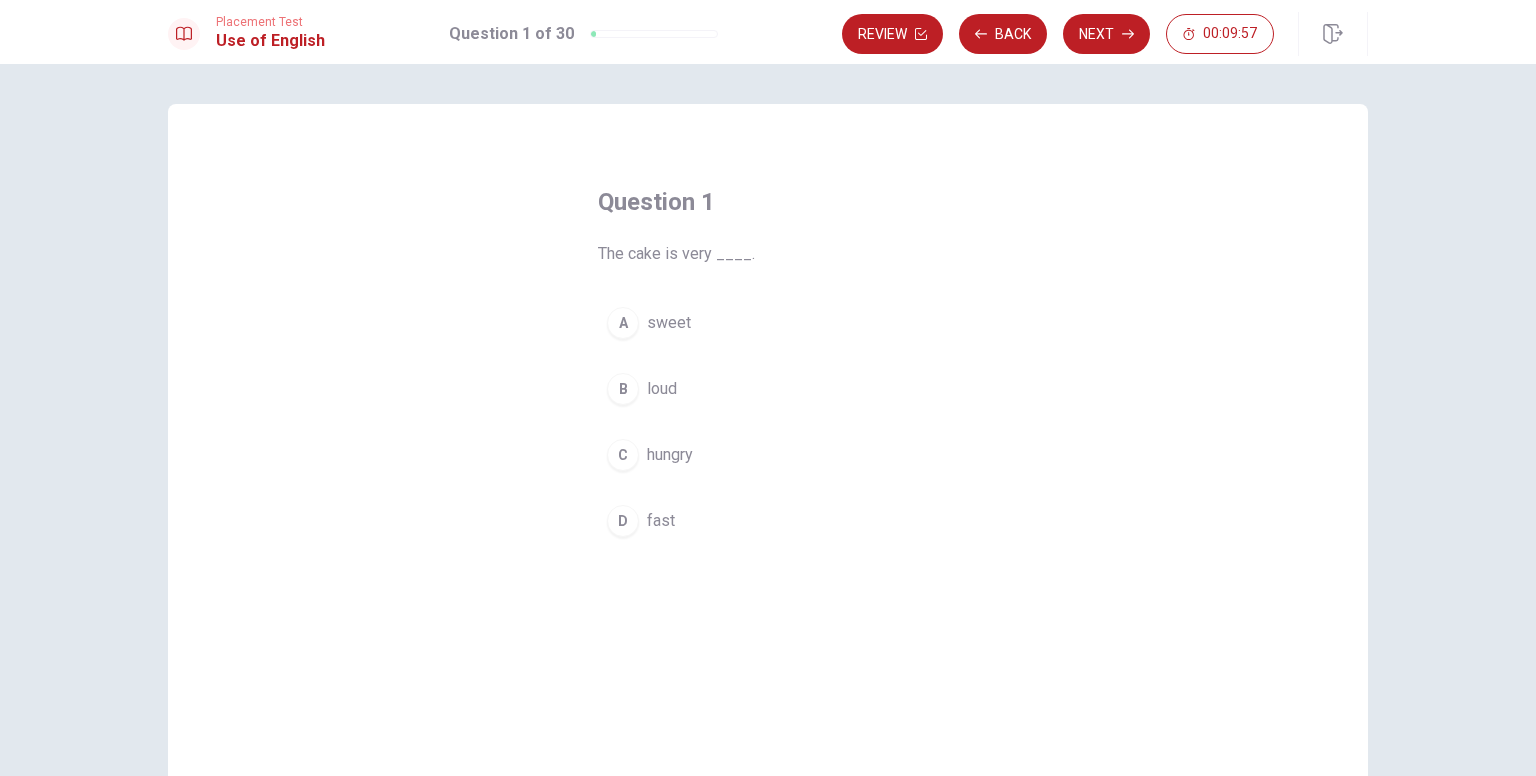 click on "A" at bounding box center (623, 323) 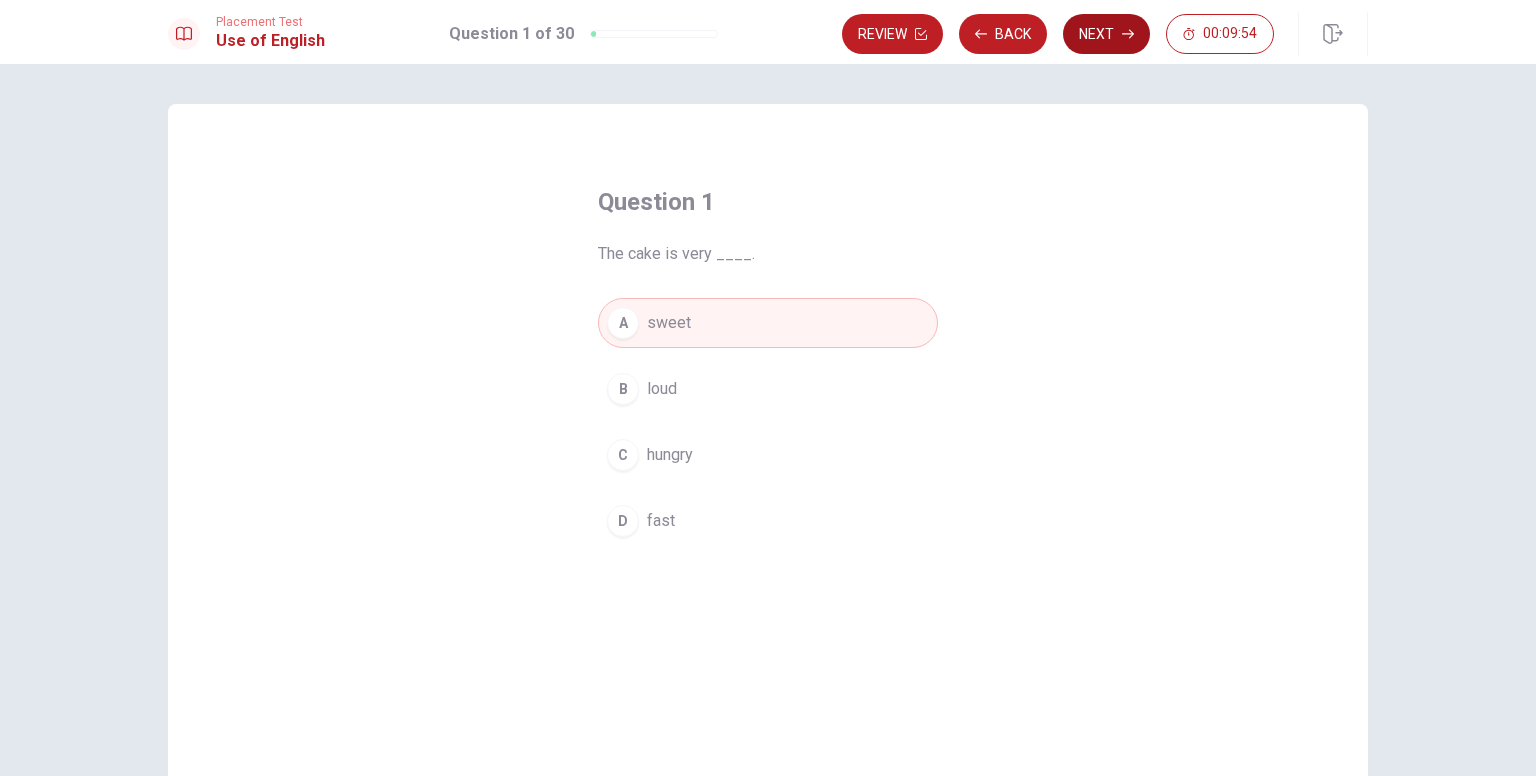click on "Next" at bounding box center [1106, 34] 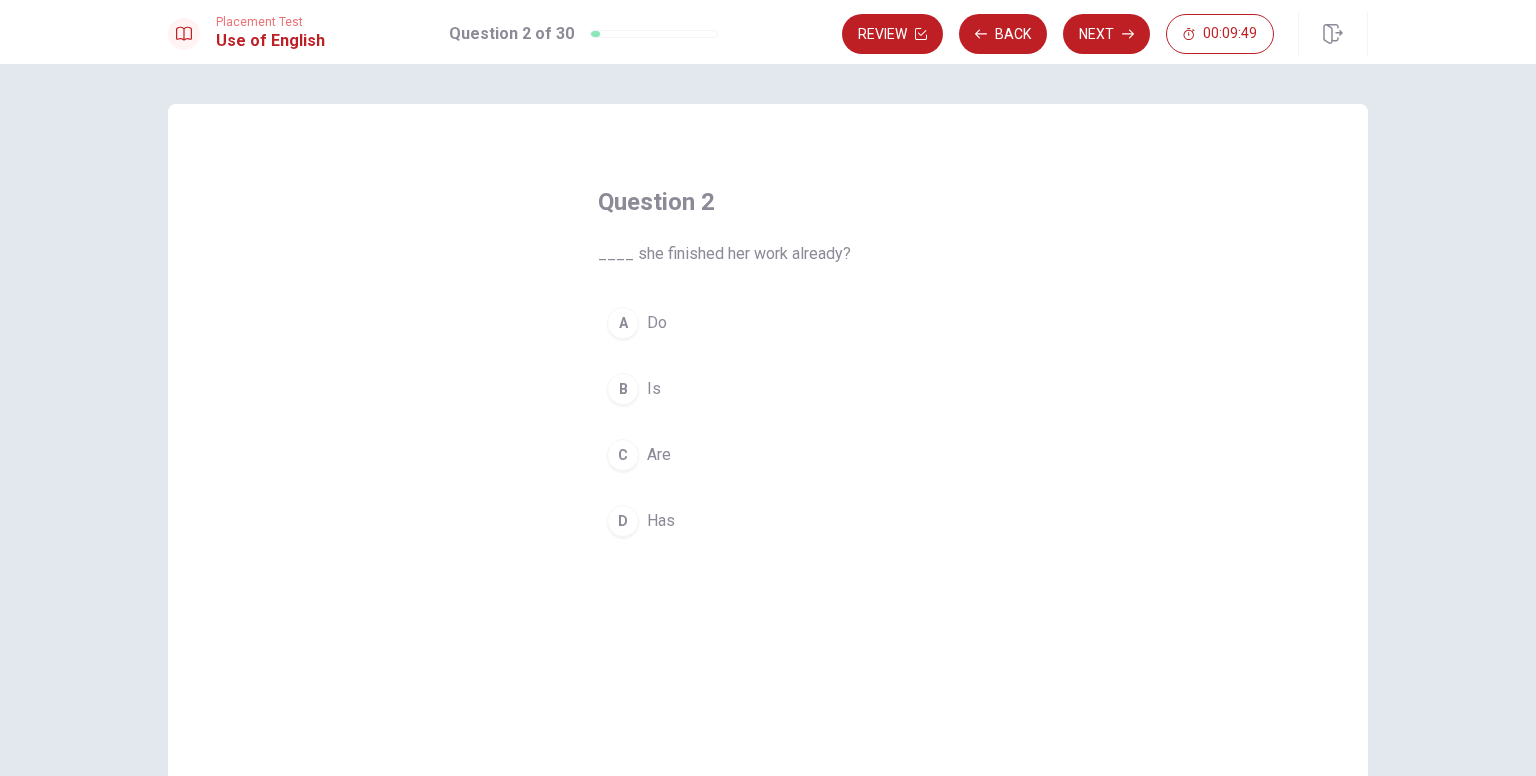click on "D Has" at bounding box center [768, 521] 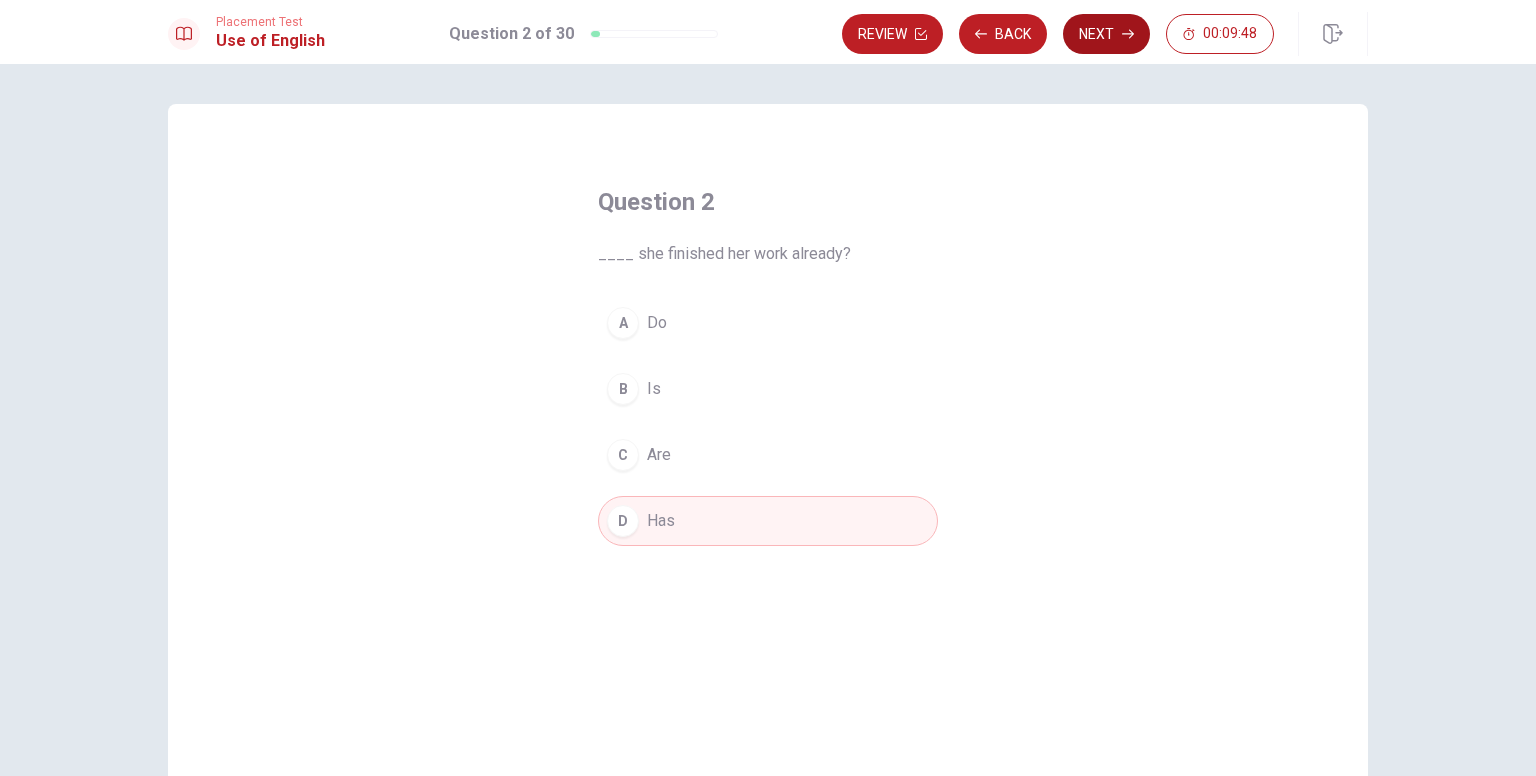 click on "Next" at bounding box center (1106, 34) 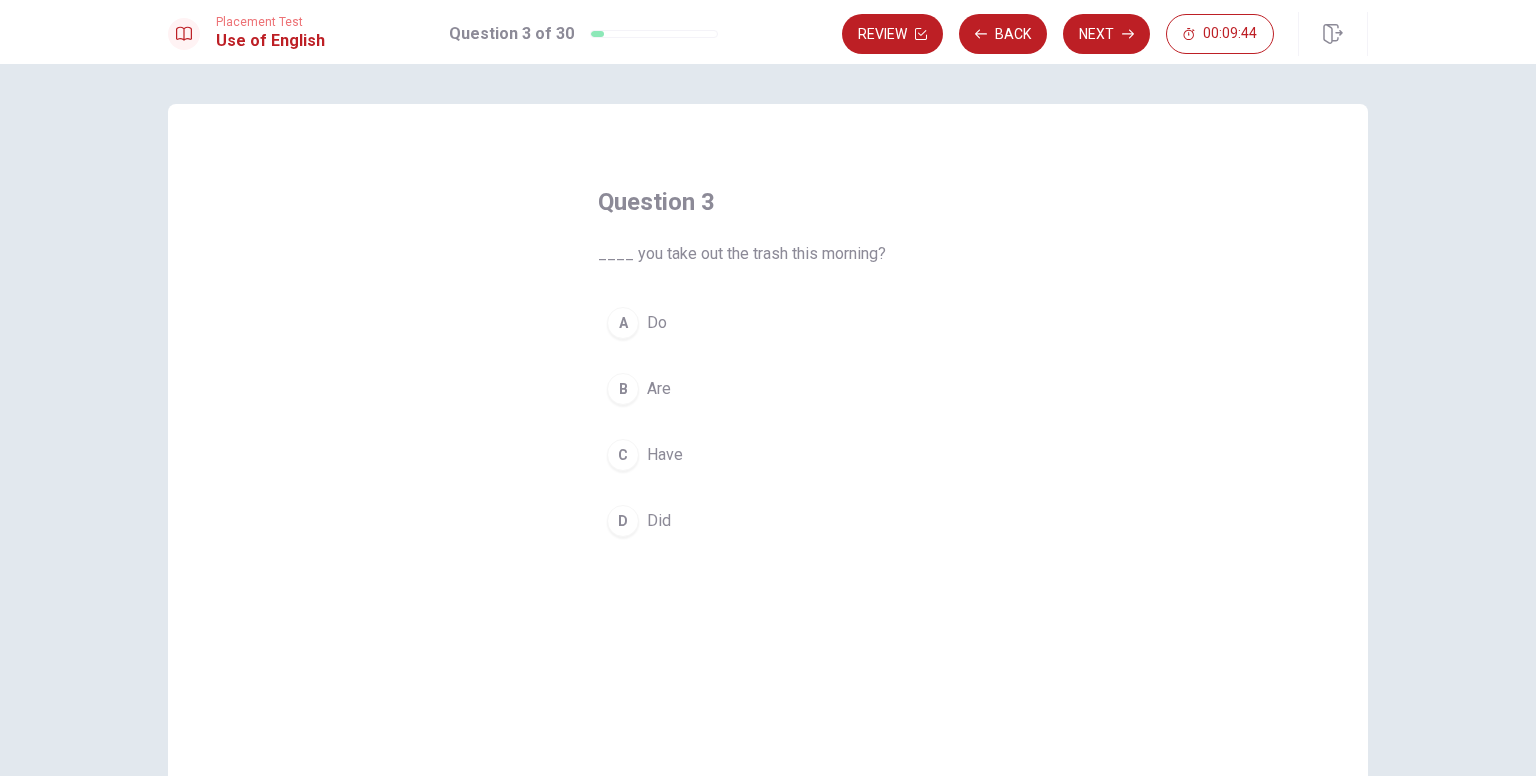 click on "Did" at bounding box center [659, 521] 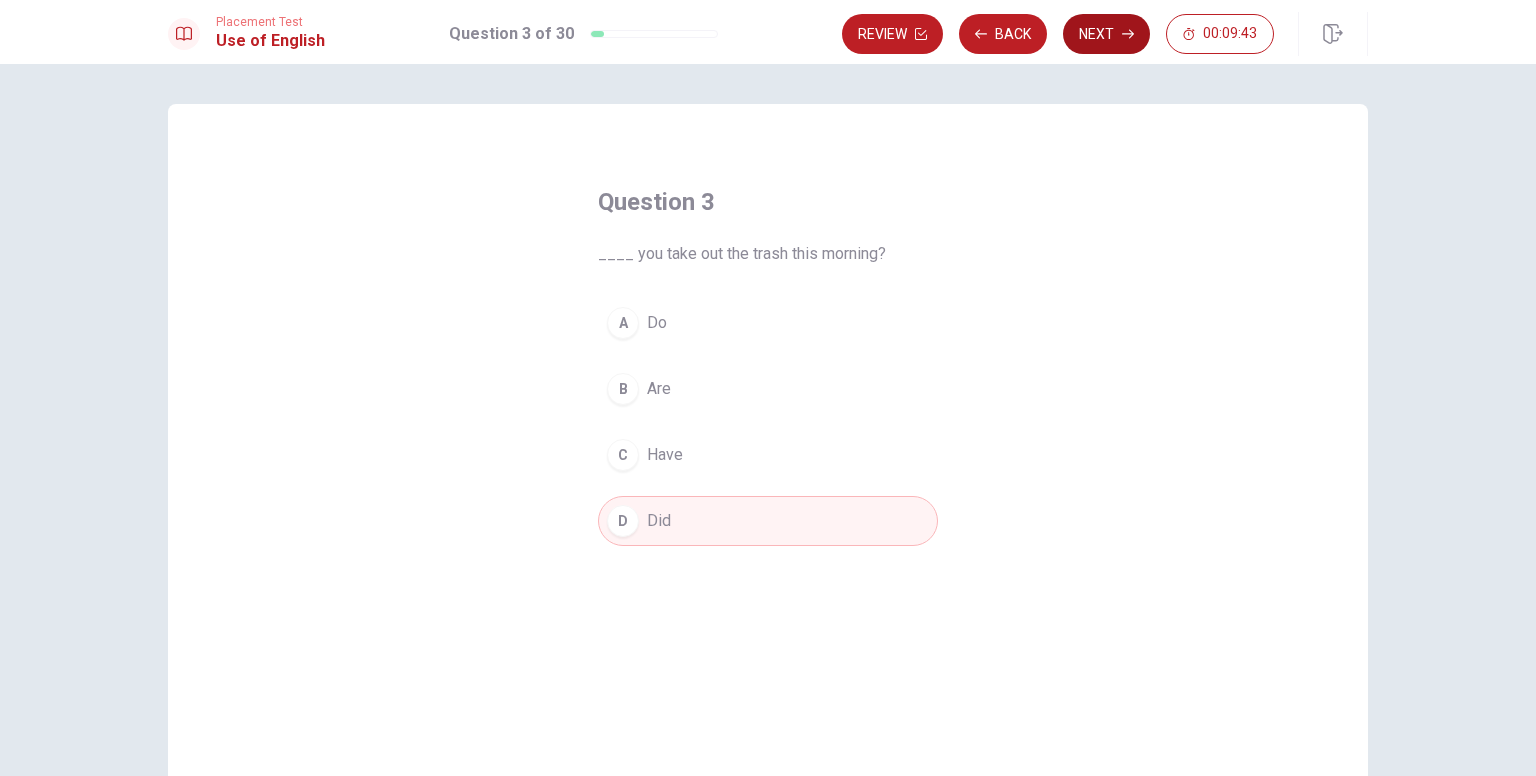 click on "Next" at bounding box center (1106, 34) 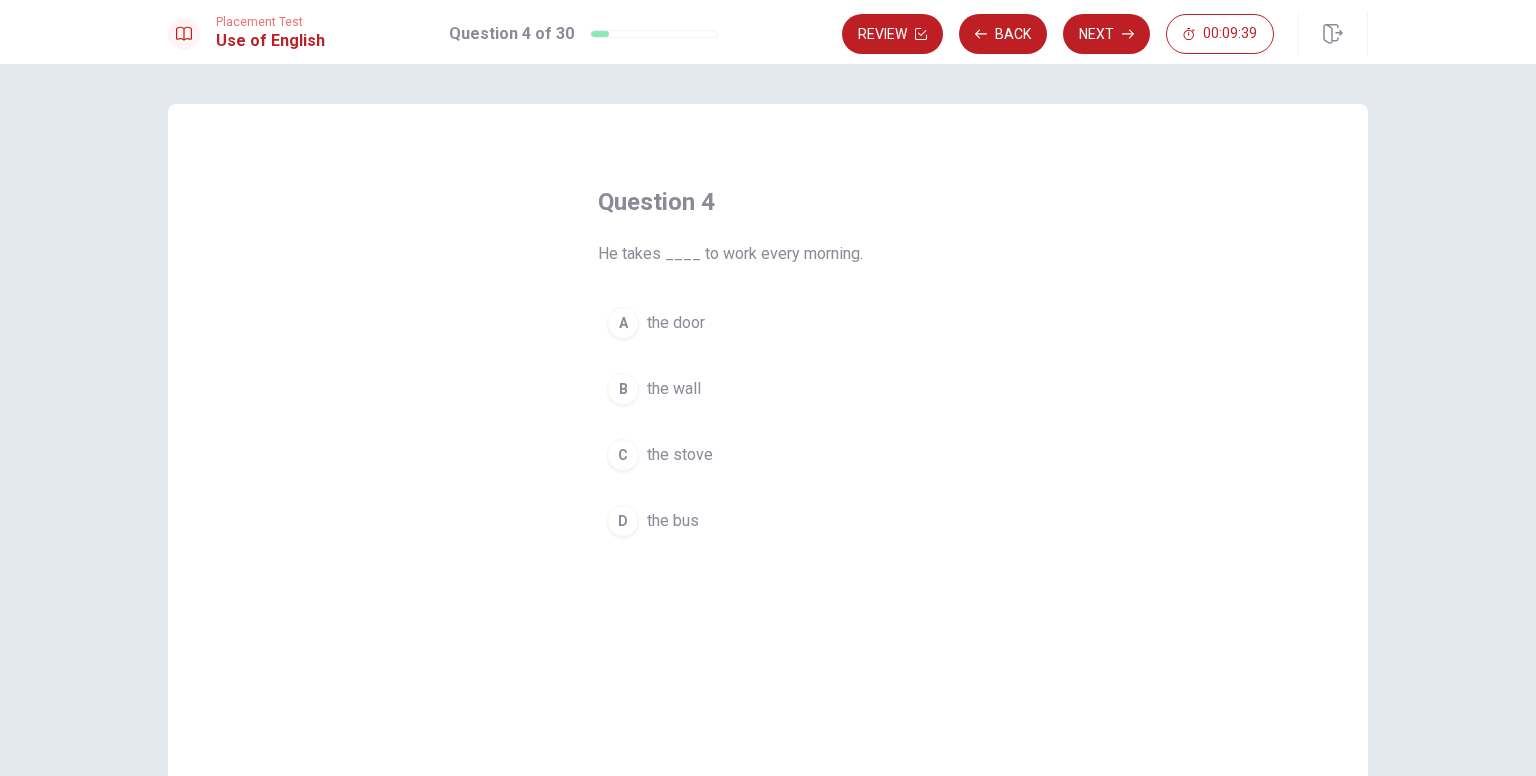 click on "the bus" at bounding box center [673, 521] 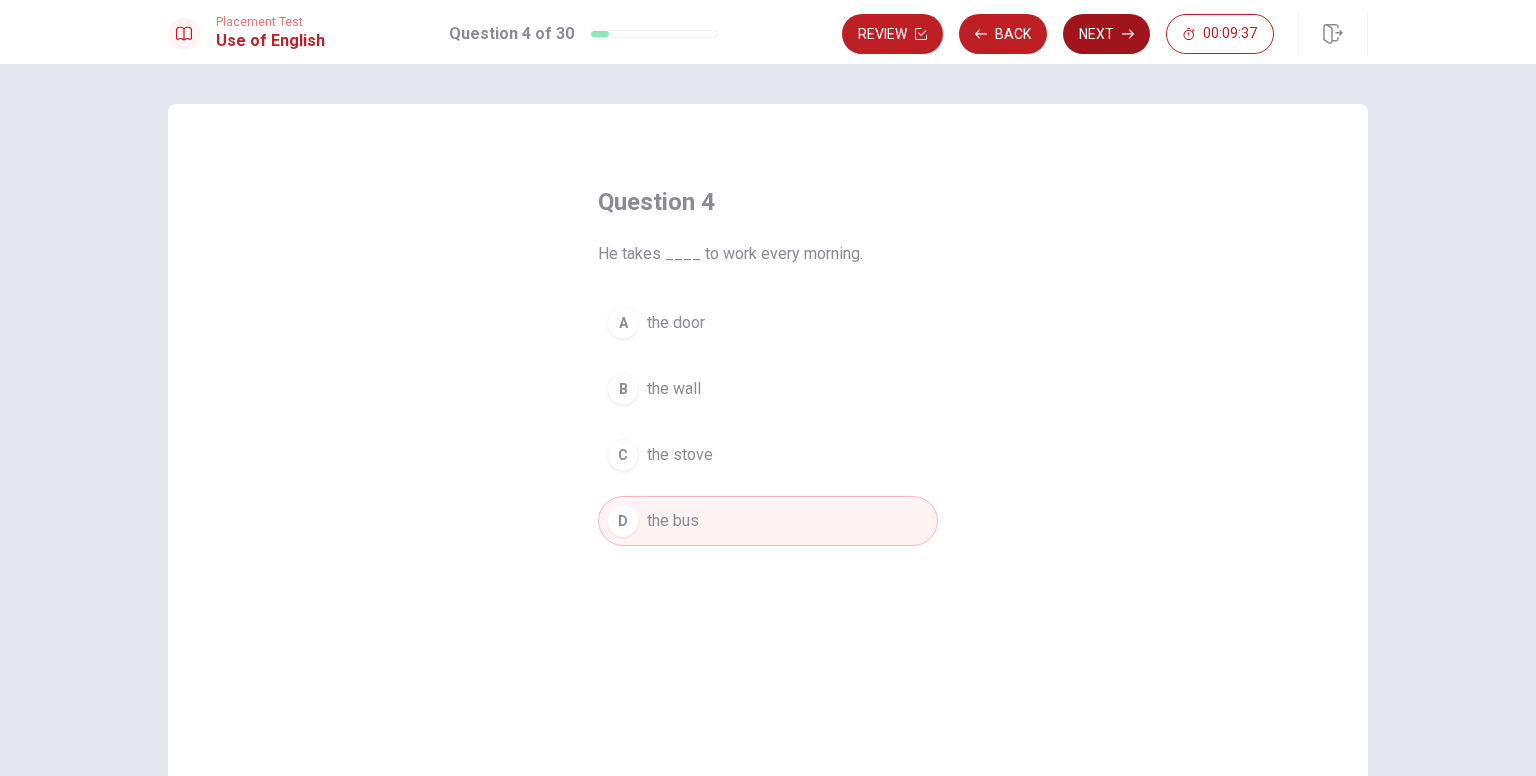click on "Next" at bounding box center (1106, 34) 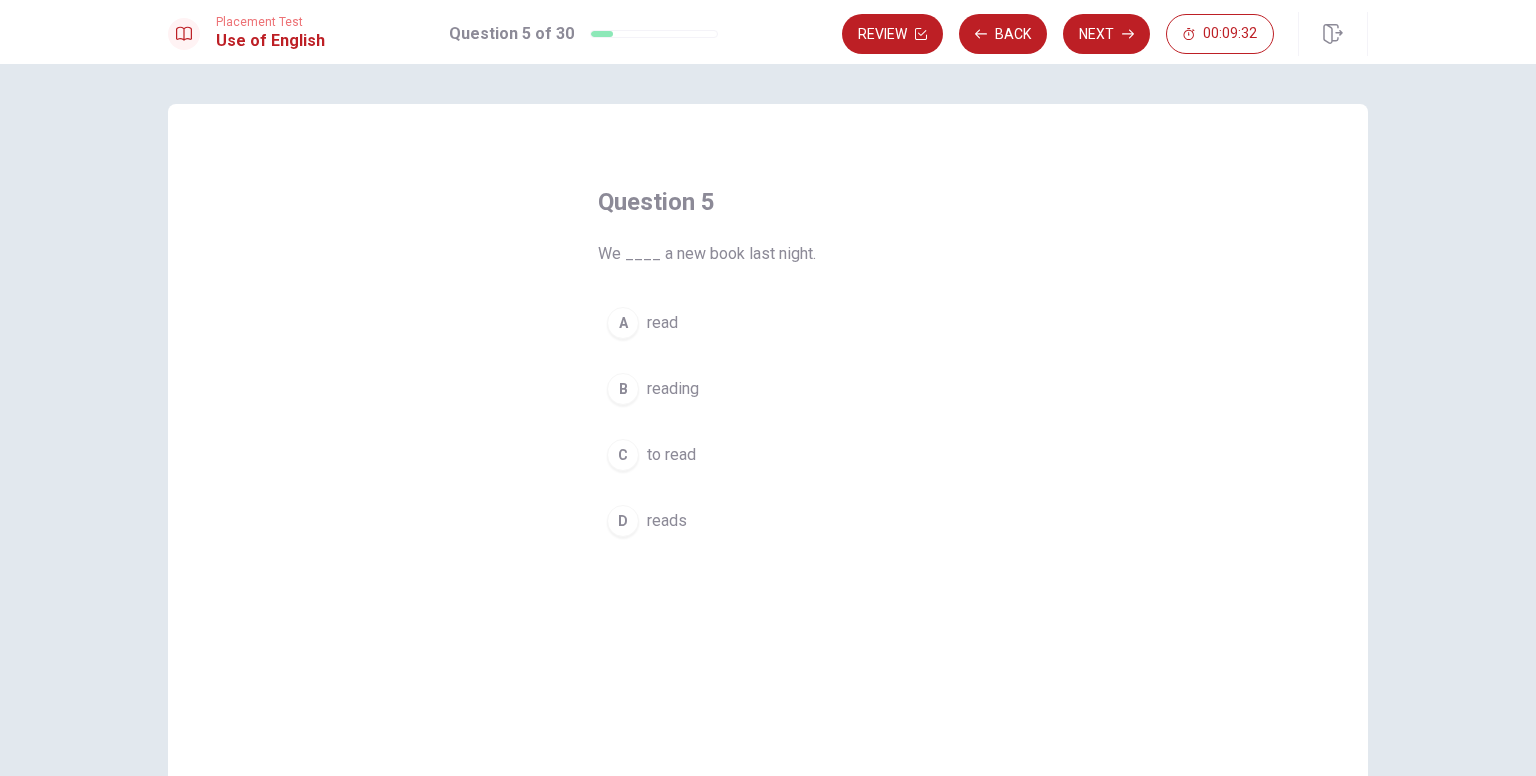 click on "read" at bounding box center [662, 323] 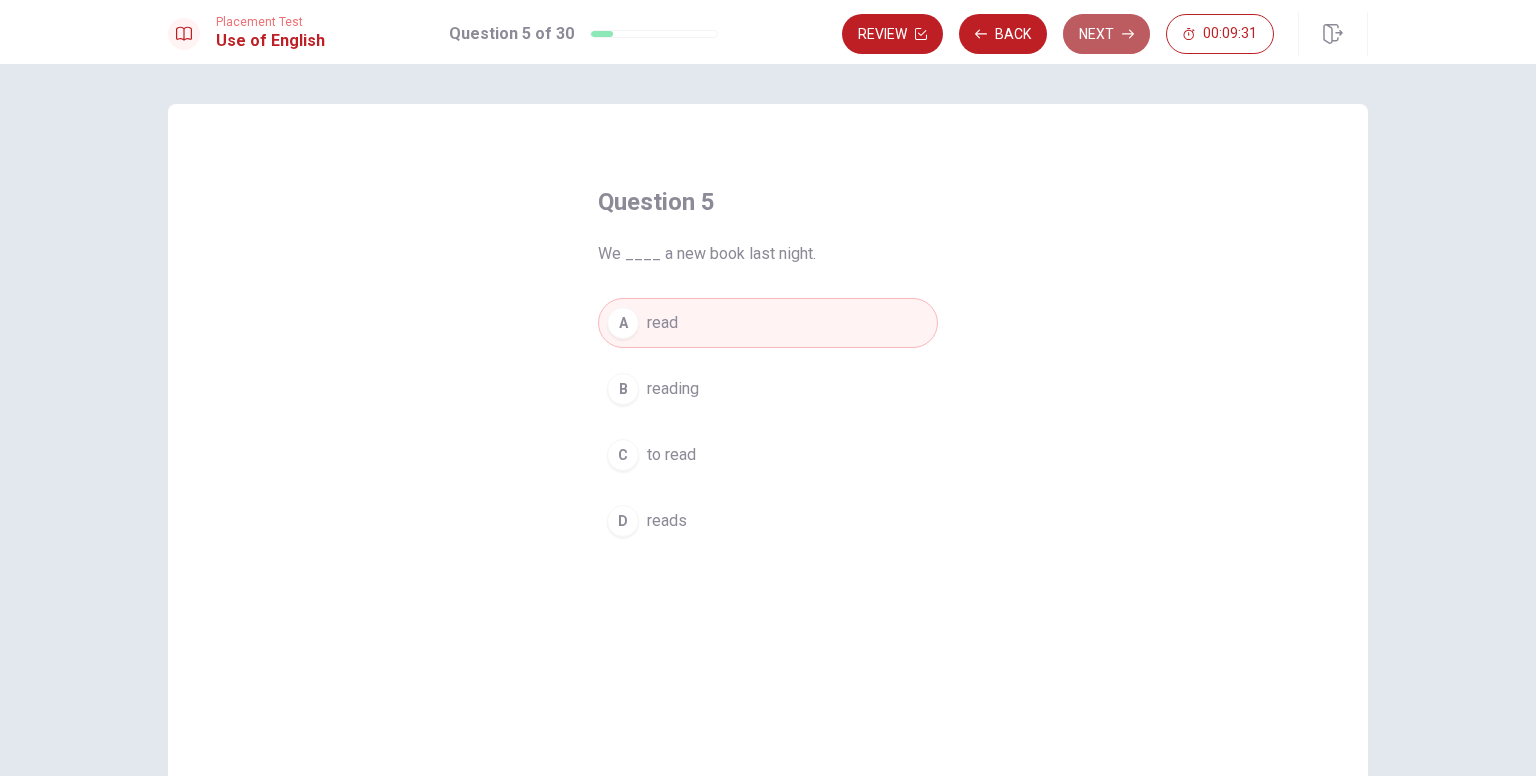 click on "Next" at bounding box center [1106, 34] 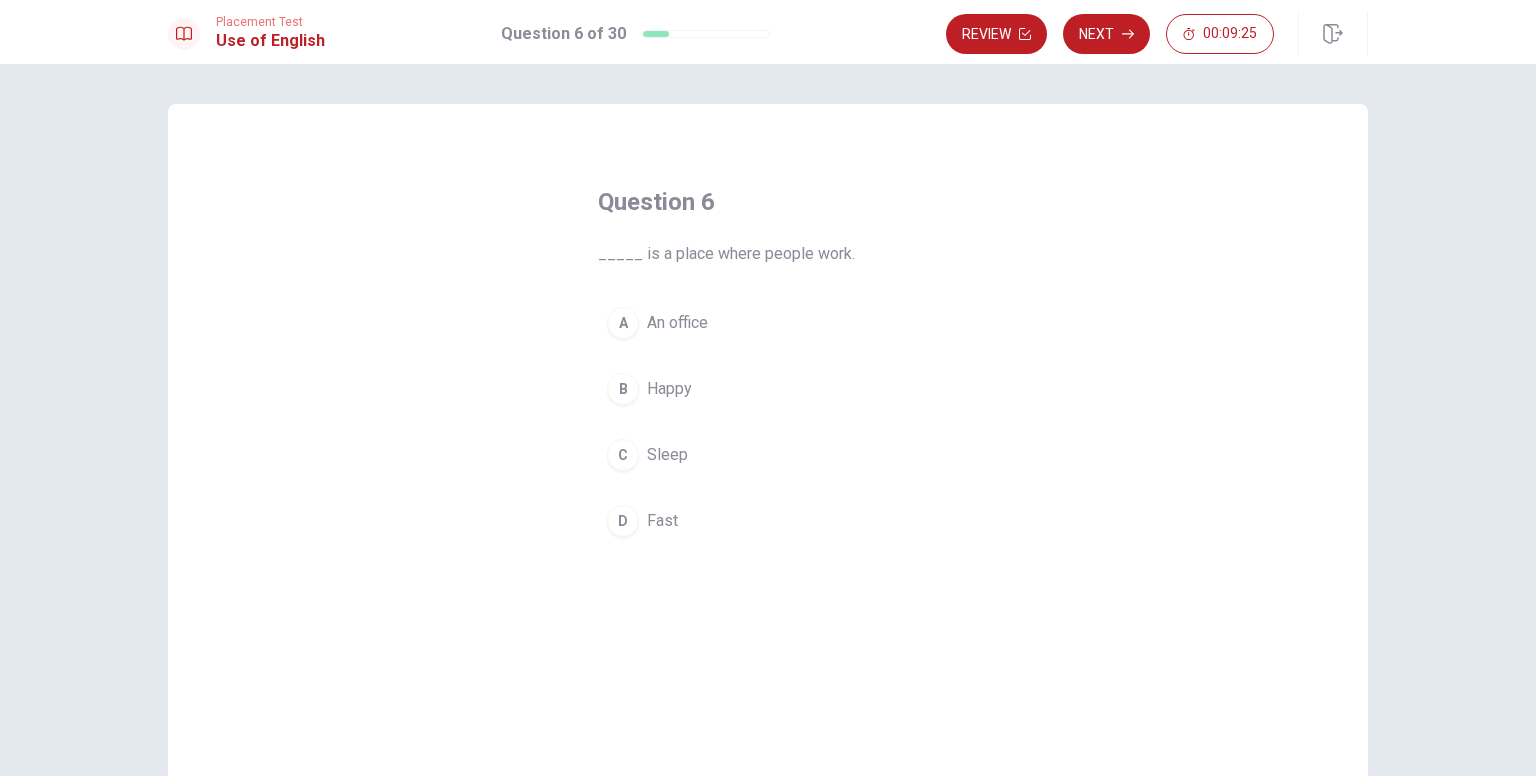 click on "An office" at bounding box center [677, 323] 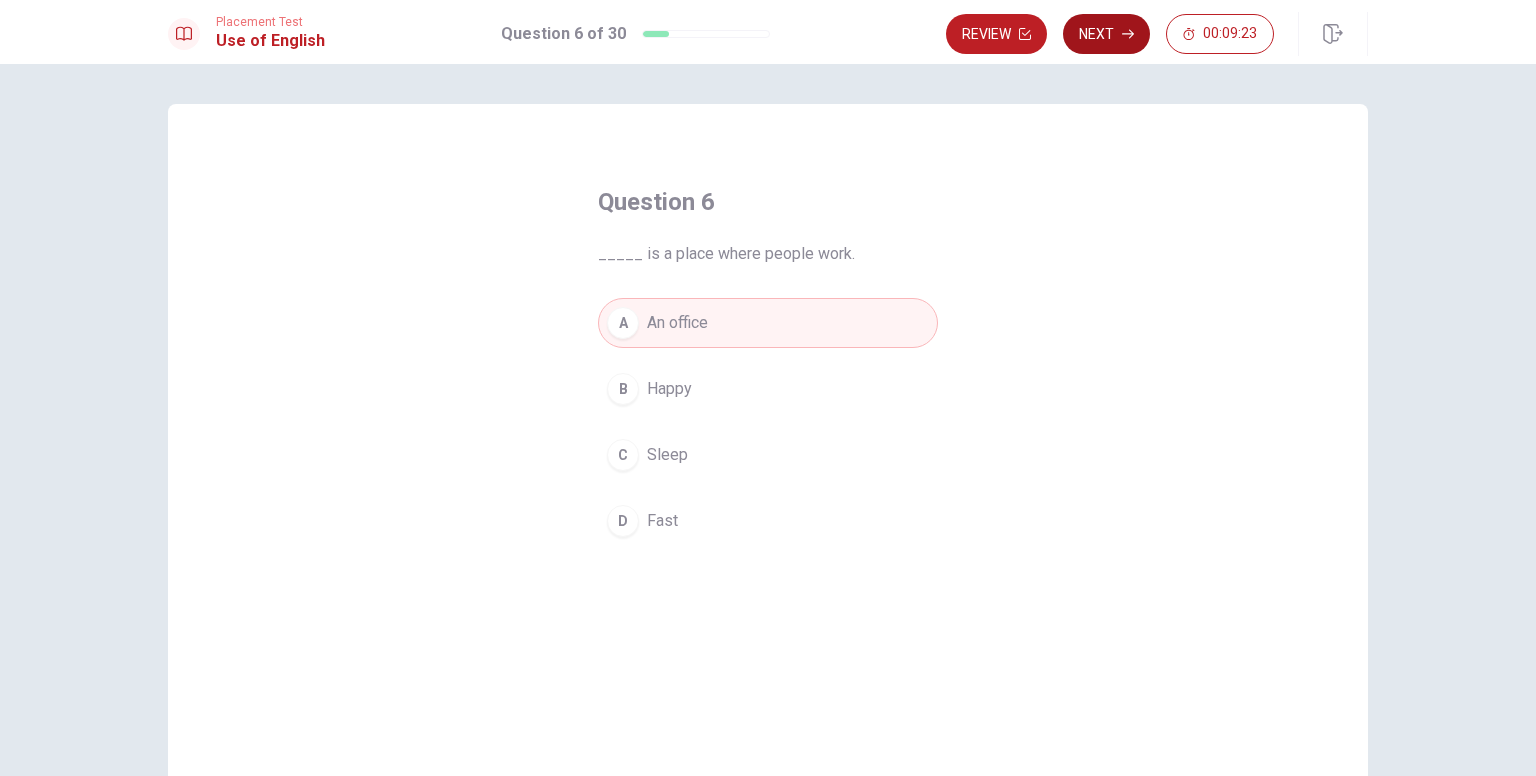 click on "Next" at bounding box center (1106, 34) 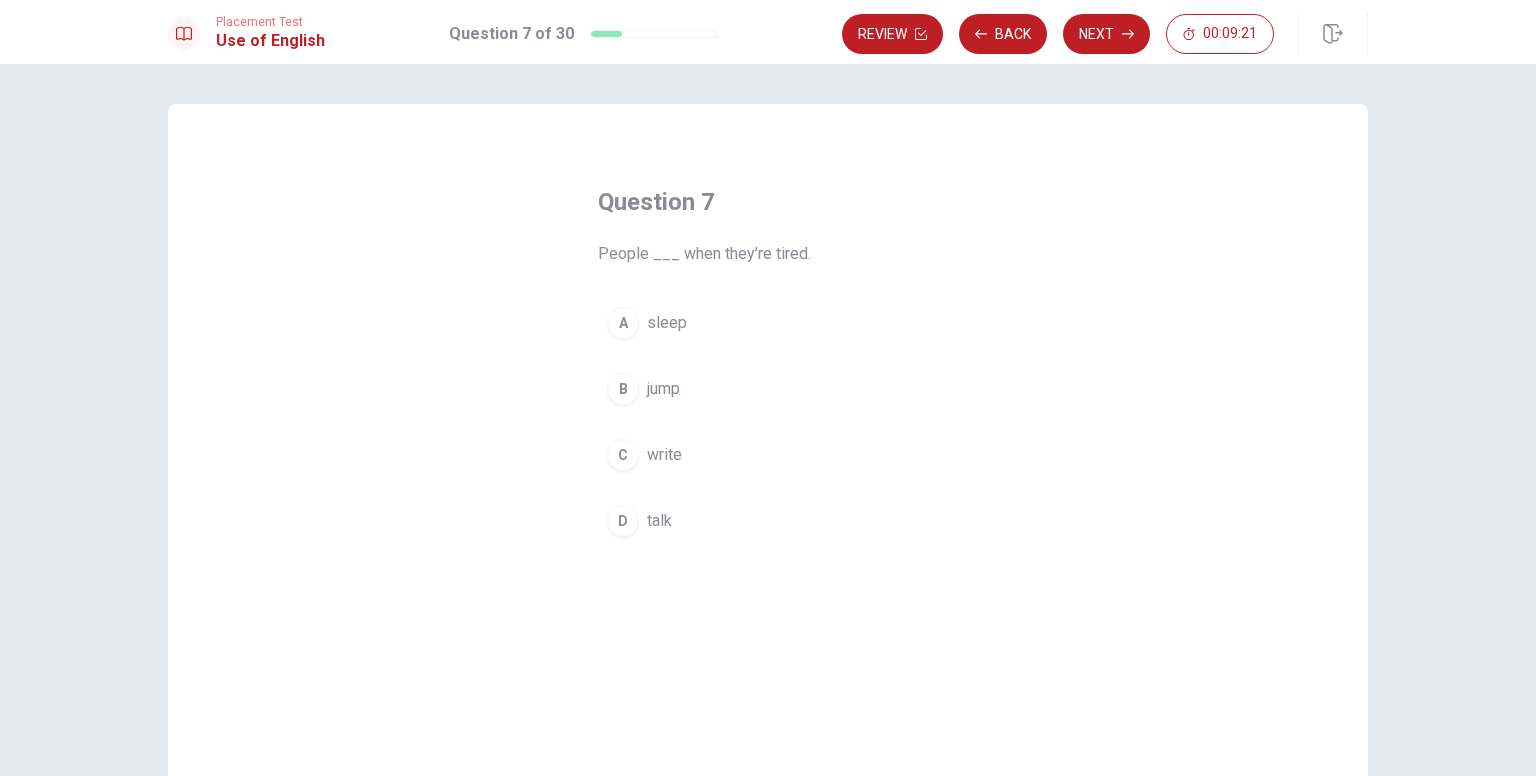 click on "A sleep" at bounding box center (768, 323) 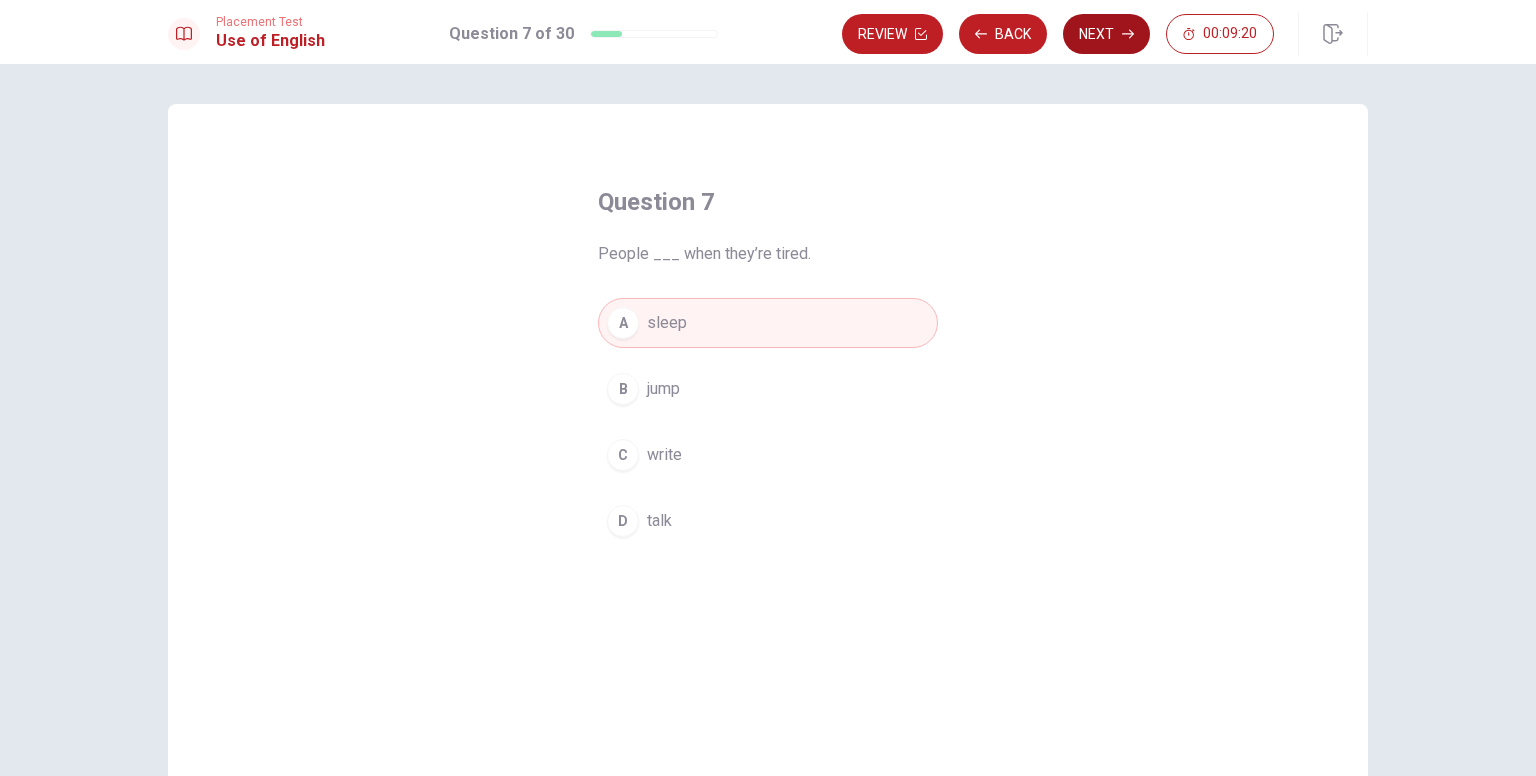 click on "Next" at bounding box center (1106, 34) 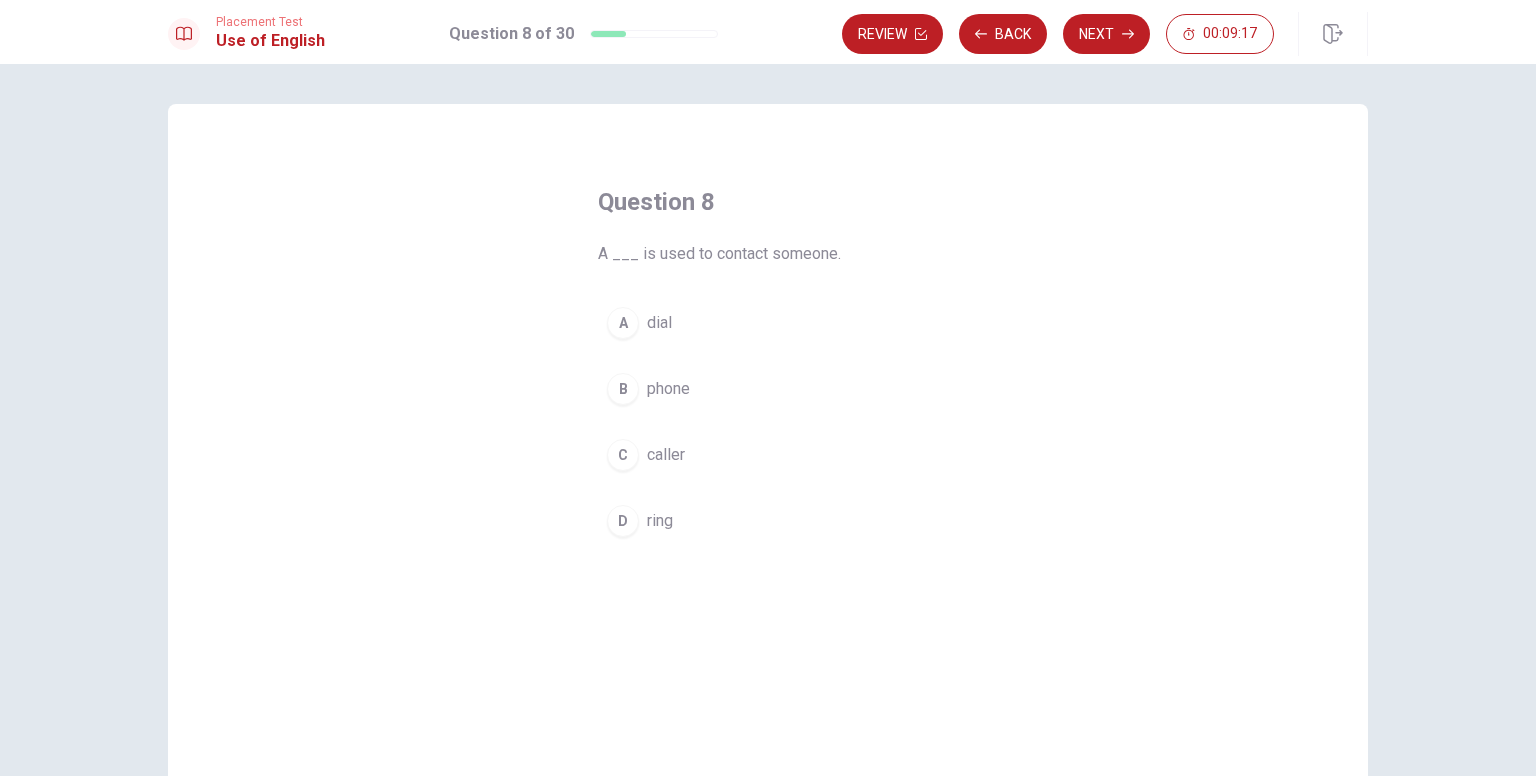 click on "phone" at bounding box center (668, 389) 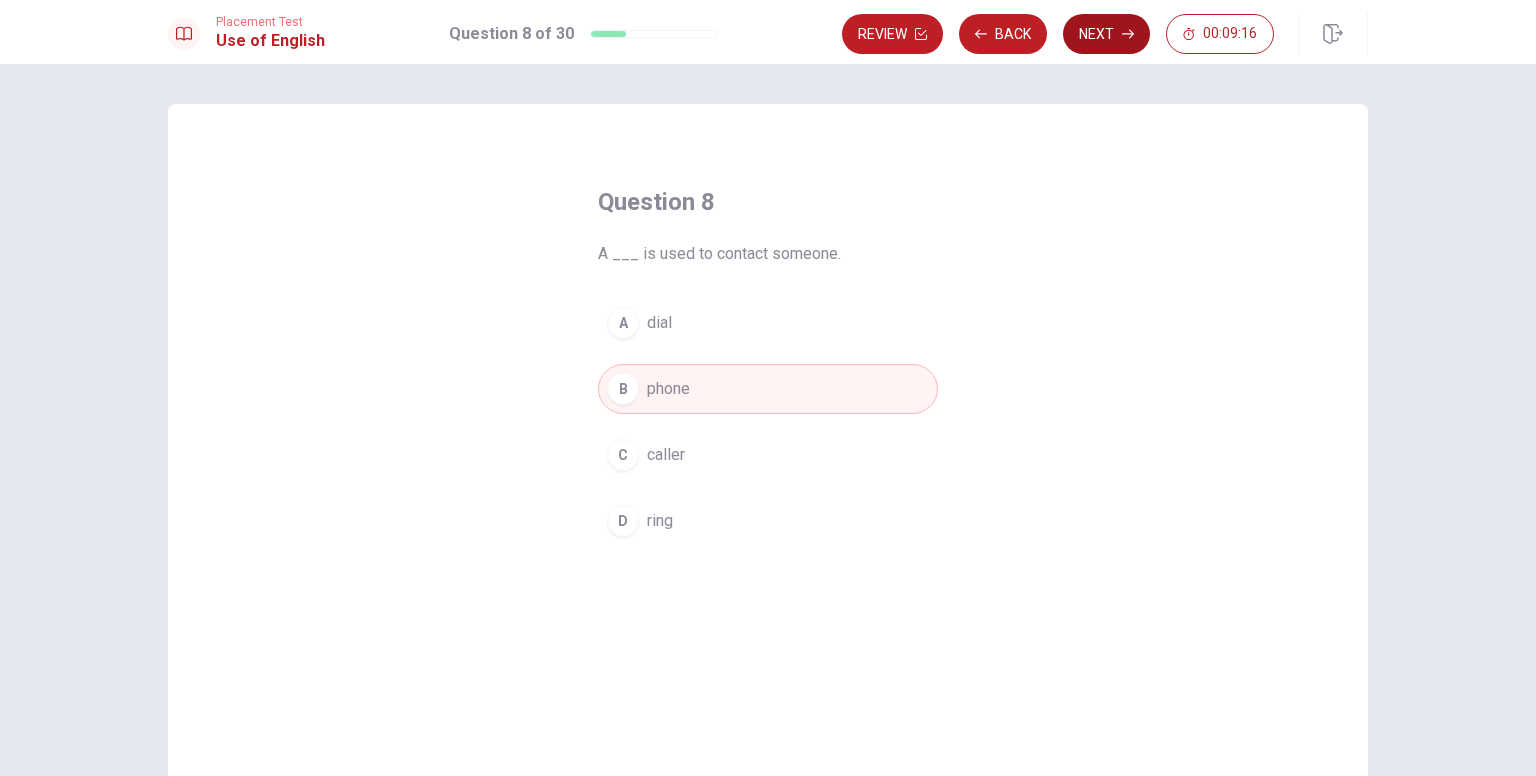 click on "Next" at bounding box center [1106, 34] 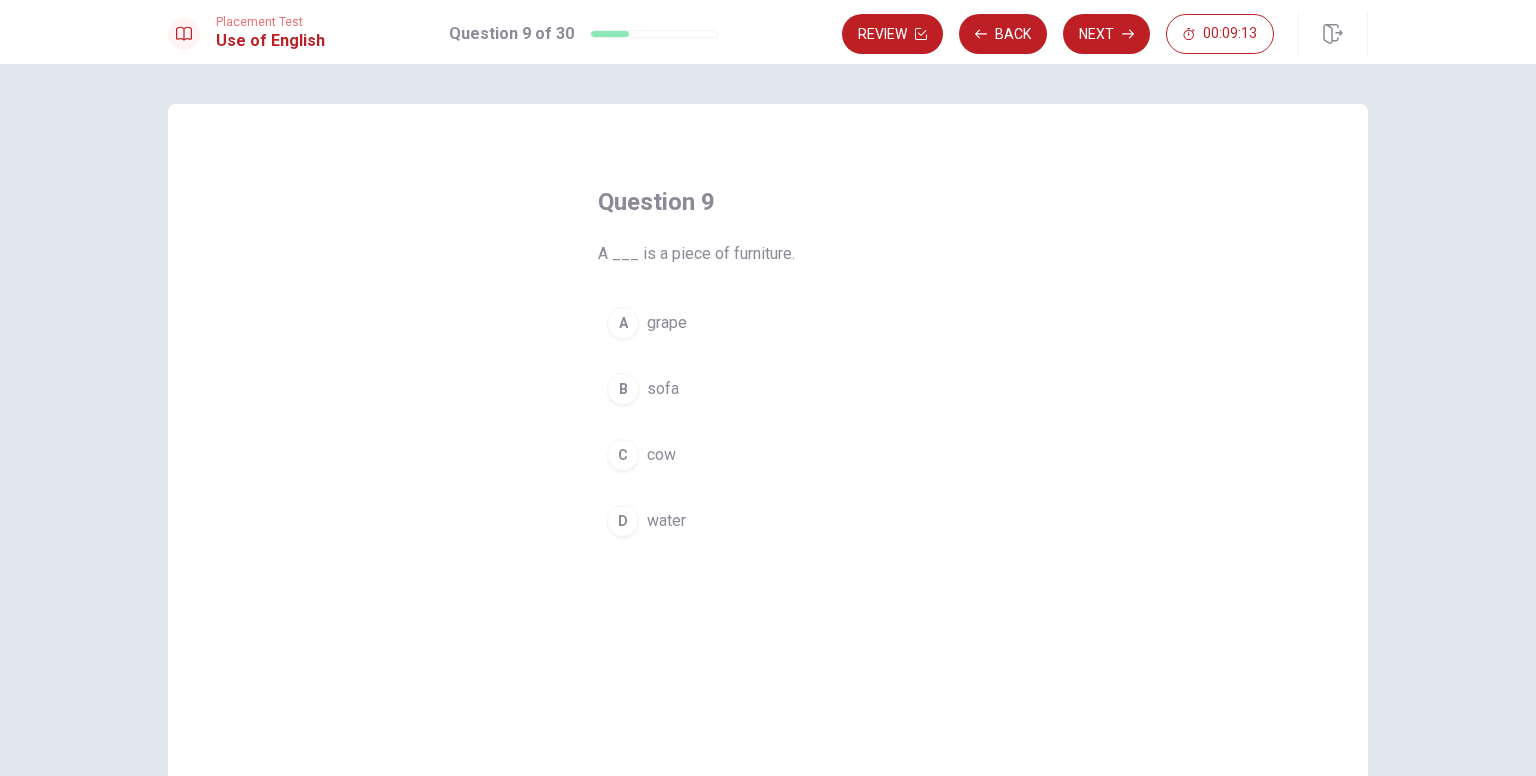click on "sofa" at bounding box center (663, 389) 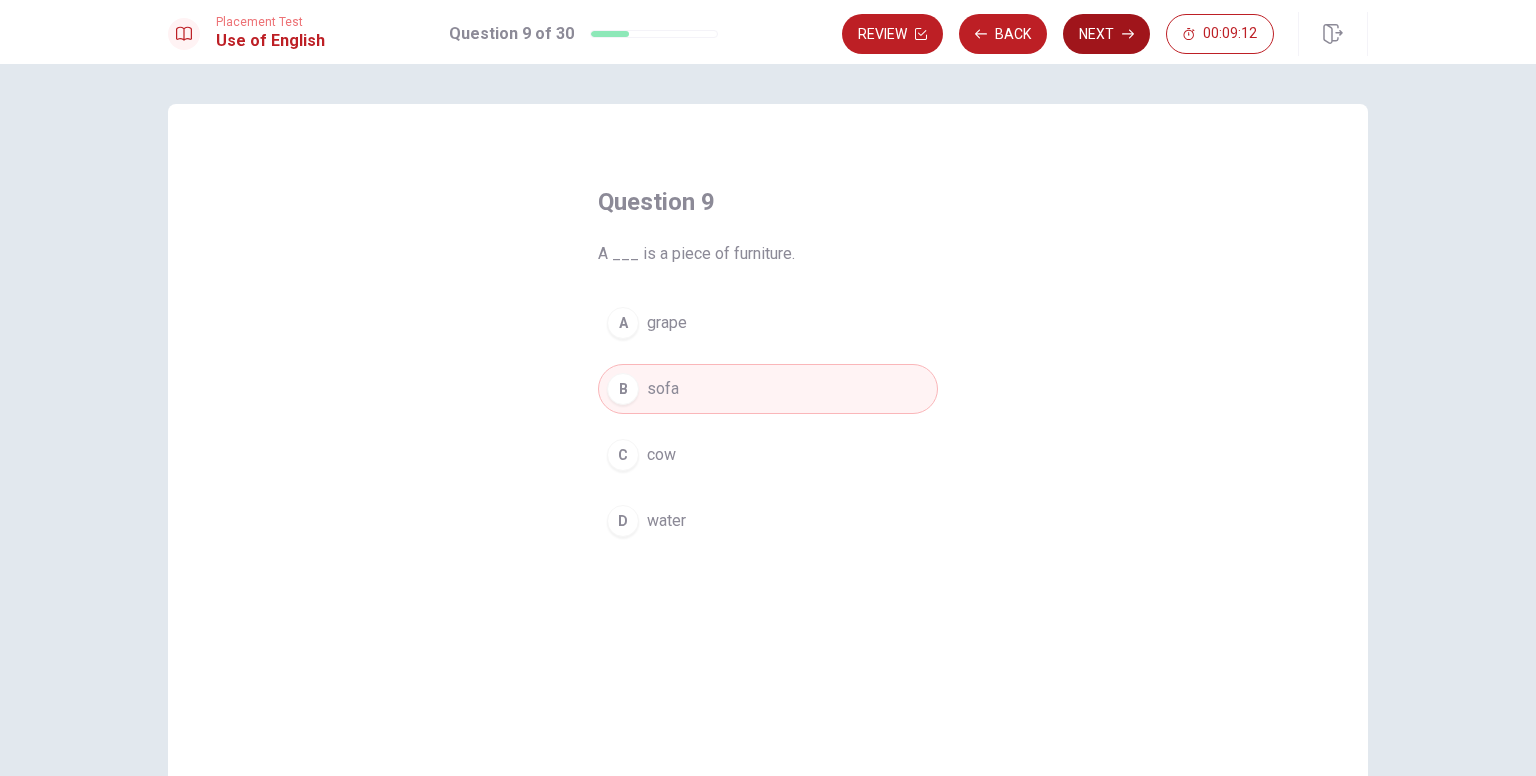 click on "Next" at bounding box center (1106, 34) 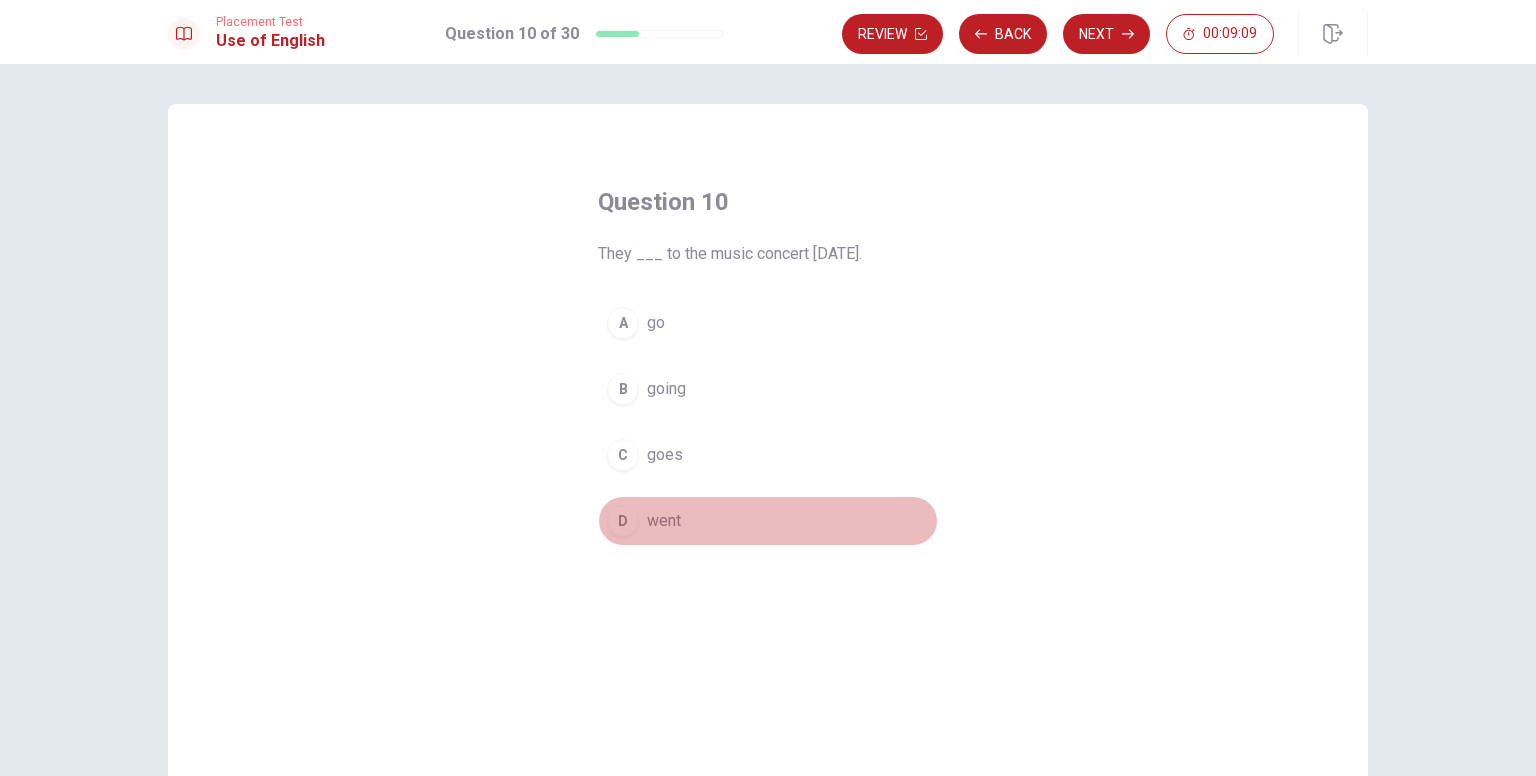 click on "went" at bounding box center (664, 521) 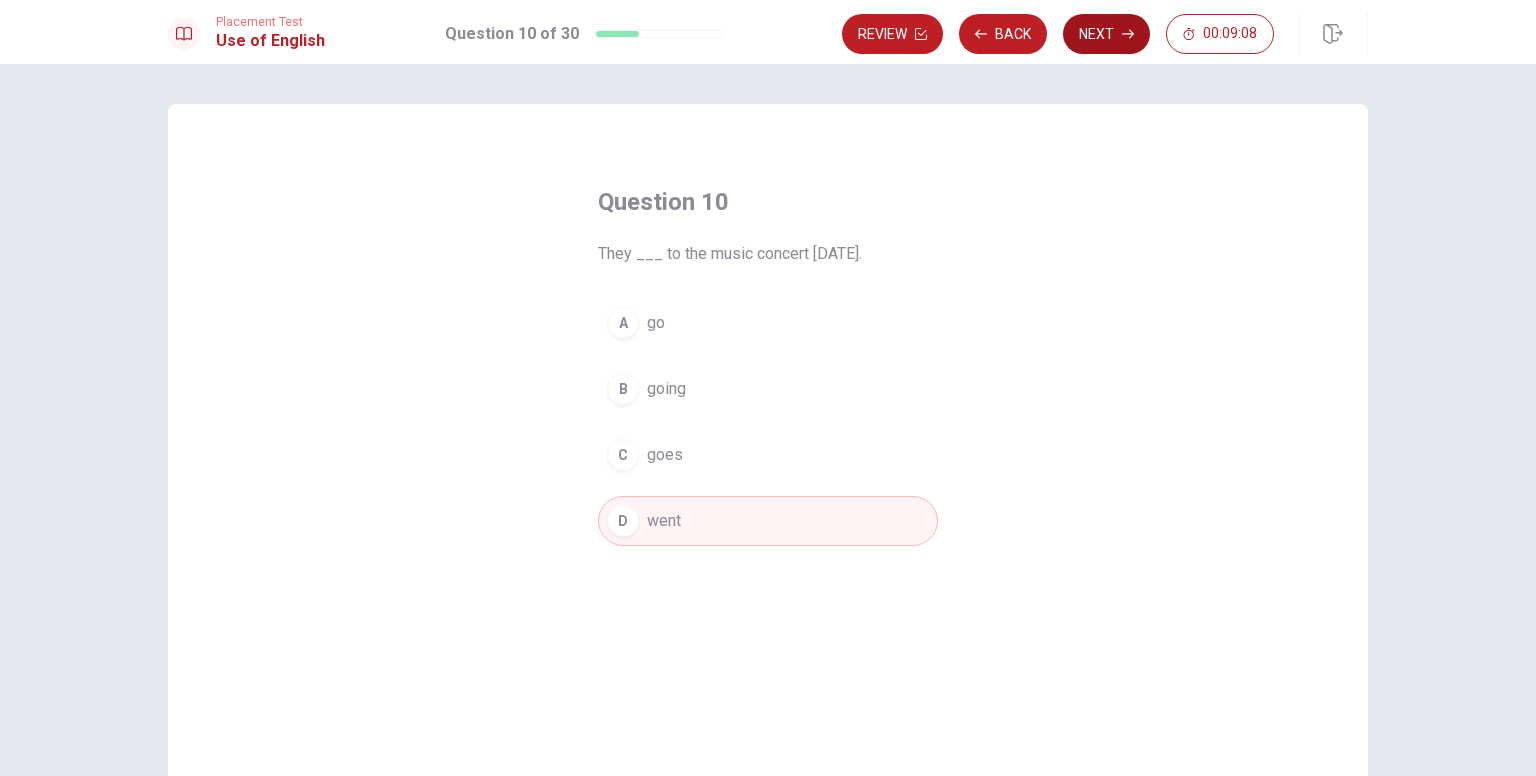 click on "Next" at bounding box center [1106, 34] 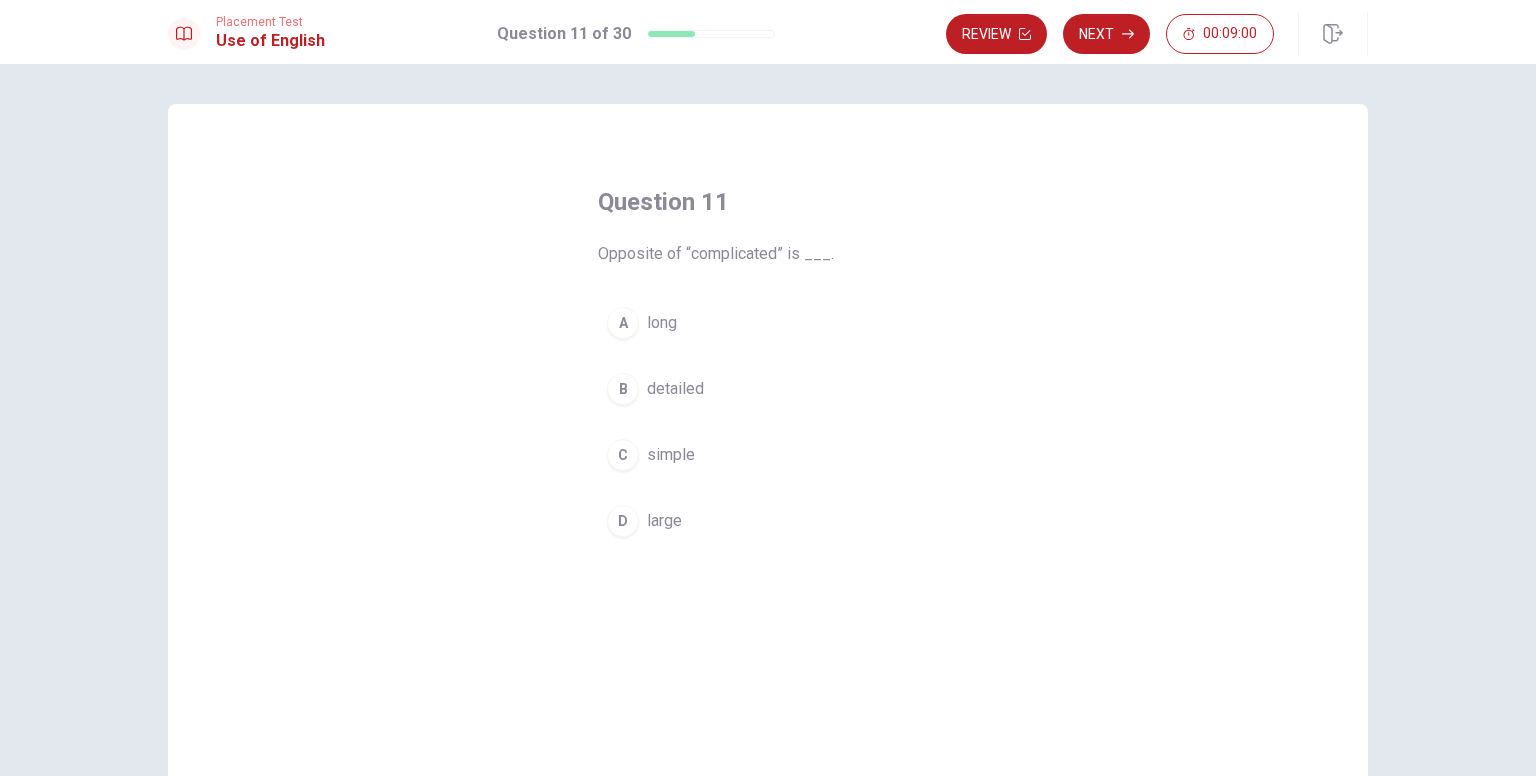 click on "C simple" at bounding box center [768, 455] 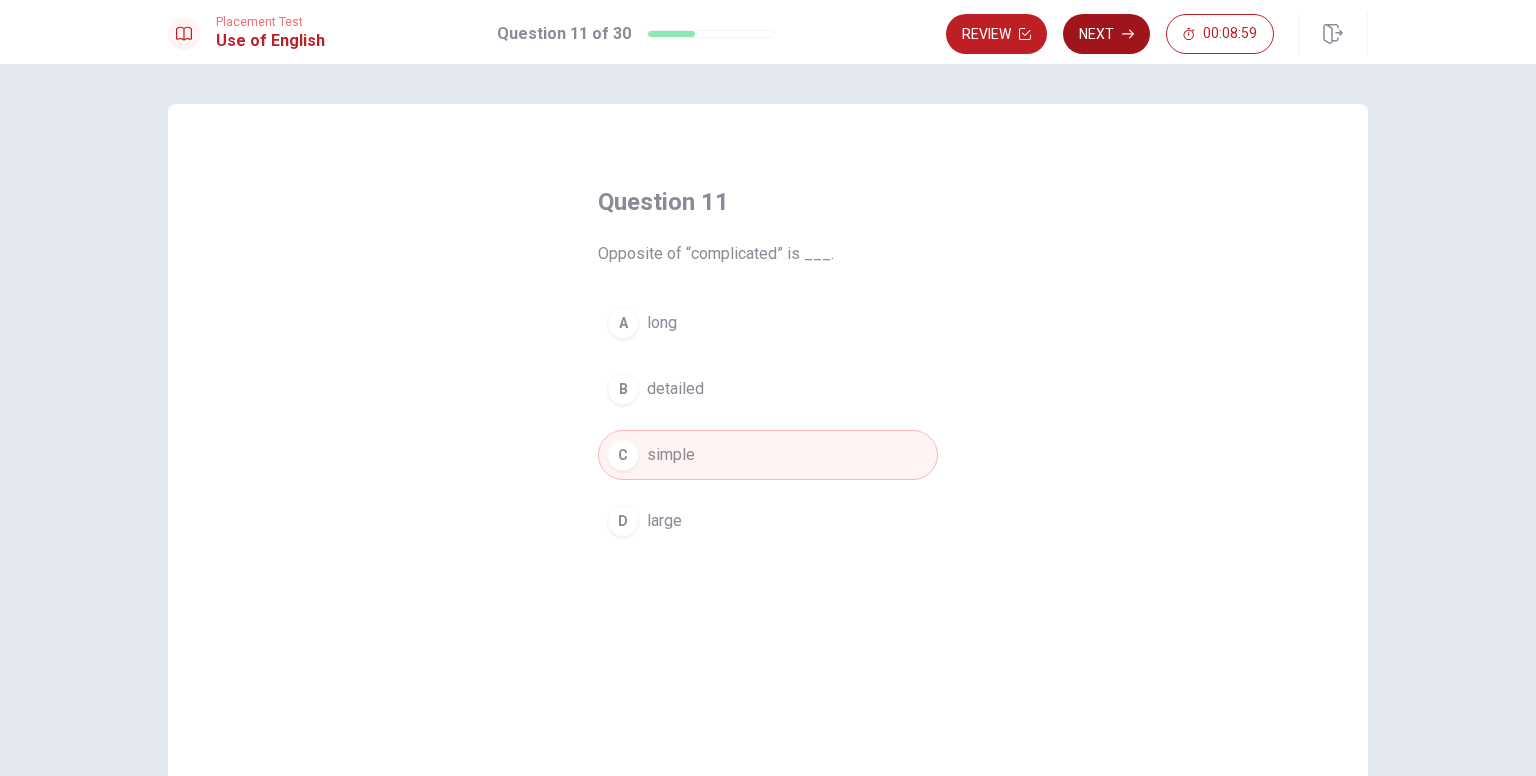 click on "Next" at bounding box center (1106, 34) 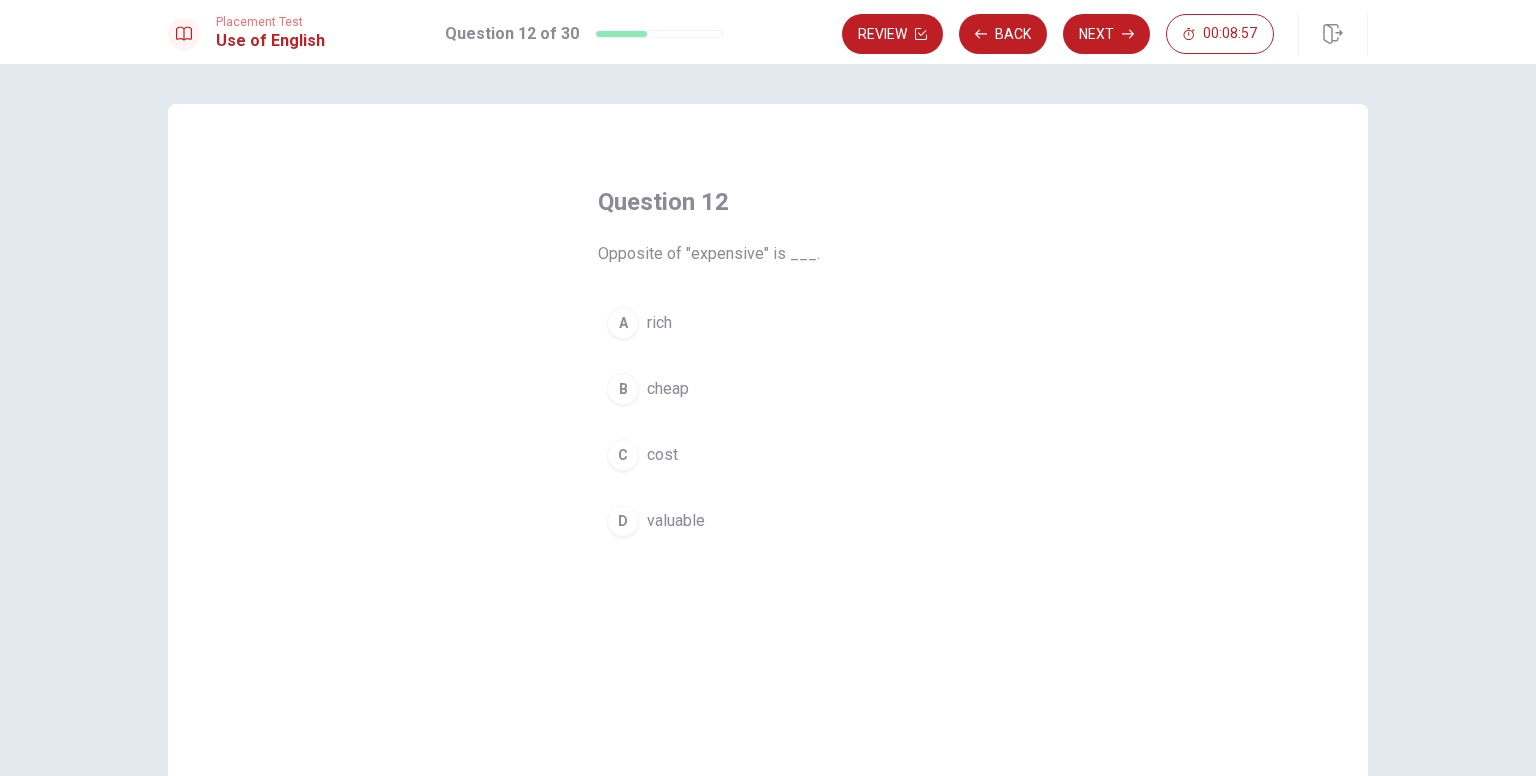 click on "cheap" at bounding box center [668, 389] 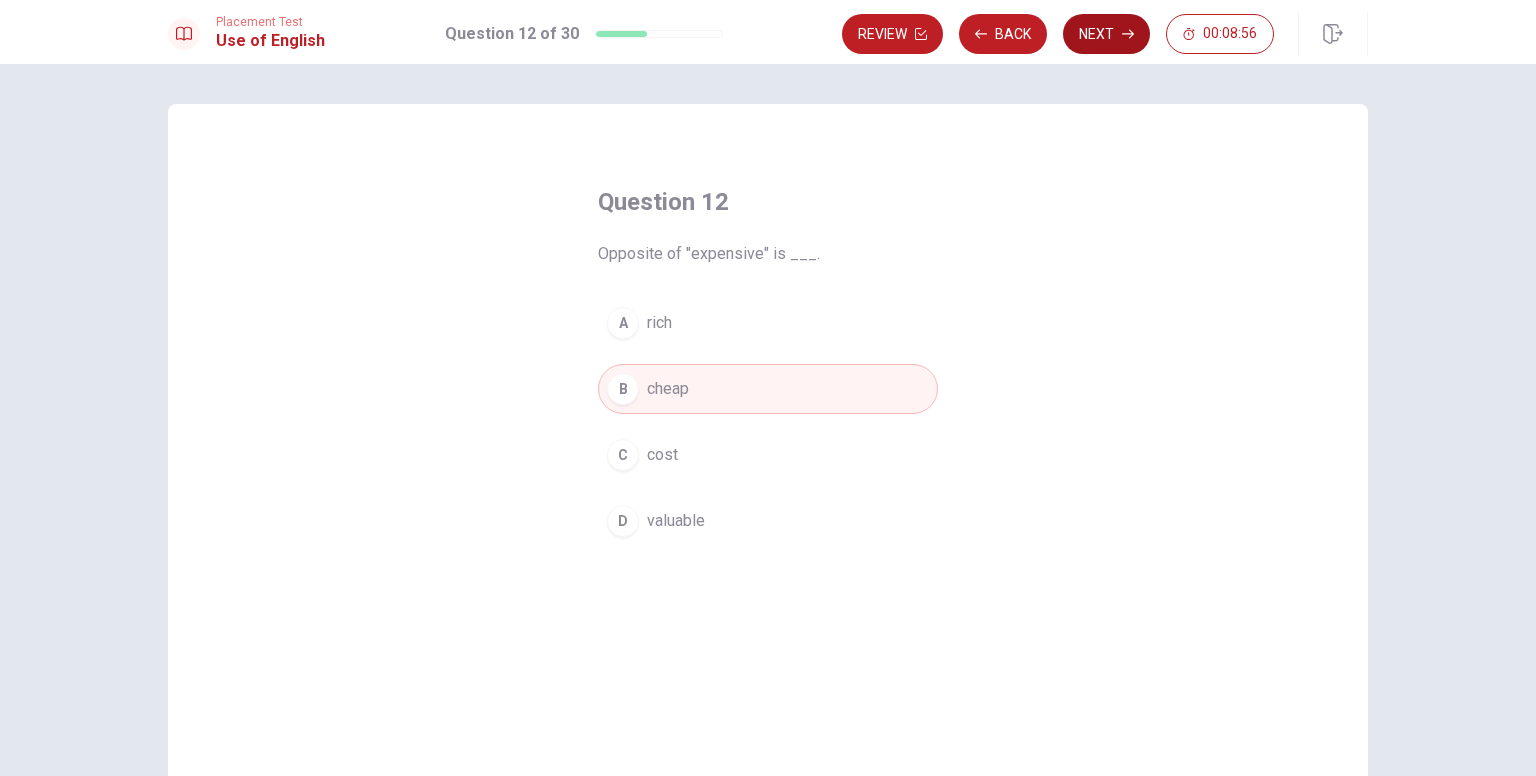click on "Review Back Next 00:08:56" at bounding box center [1058, 34] 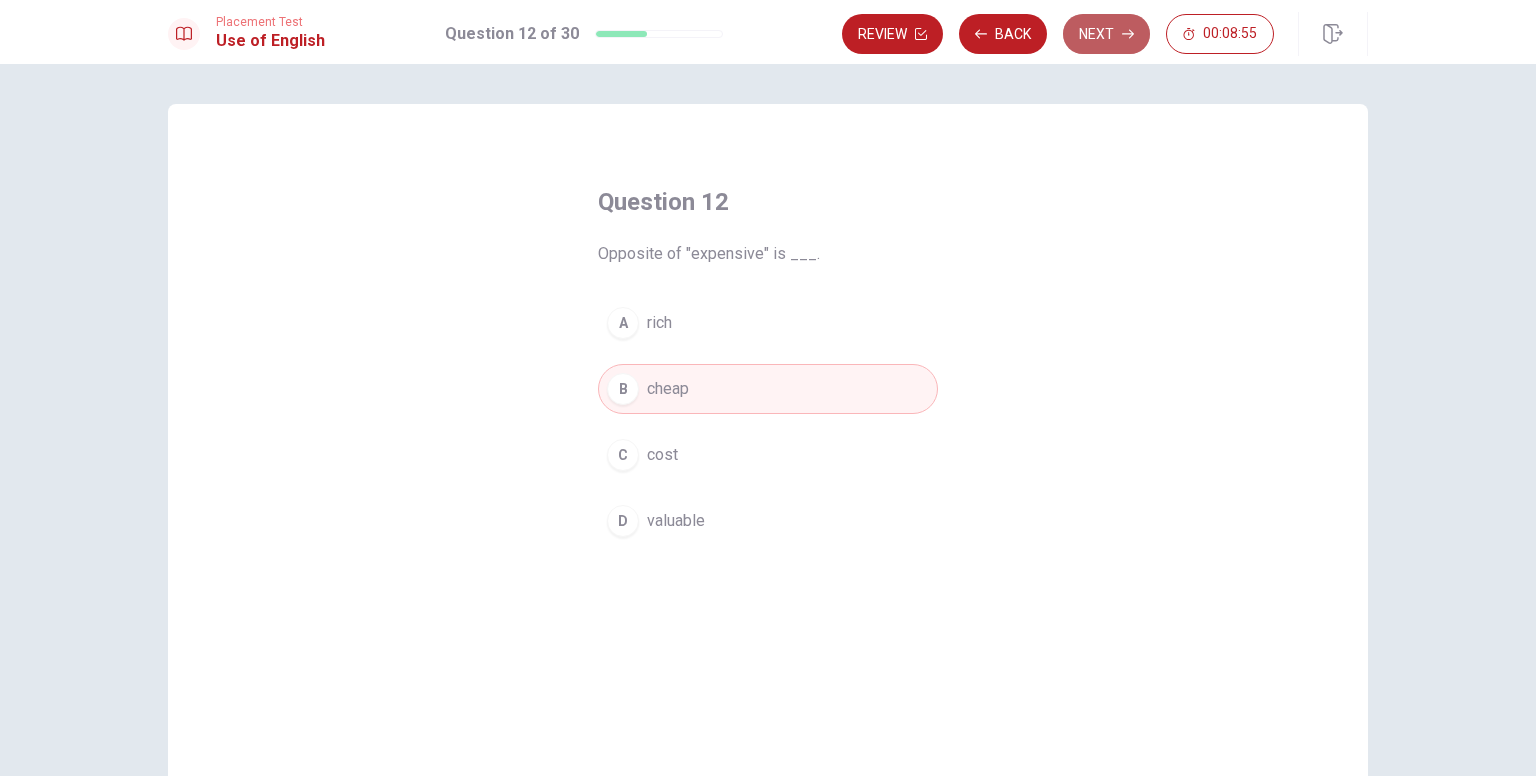 click on "Next" at bounding box center (1106, 34) 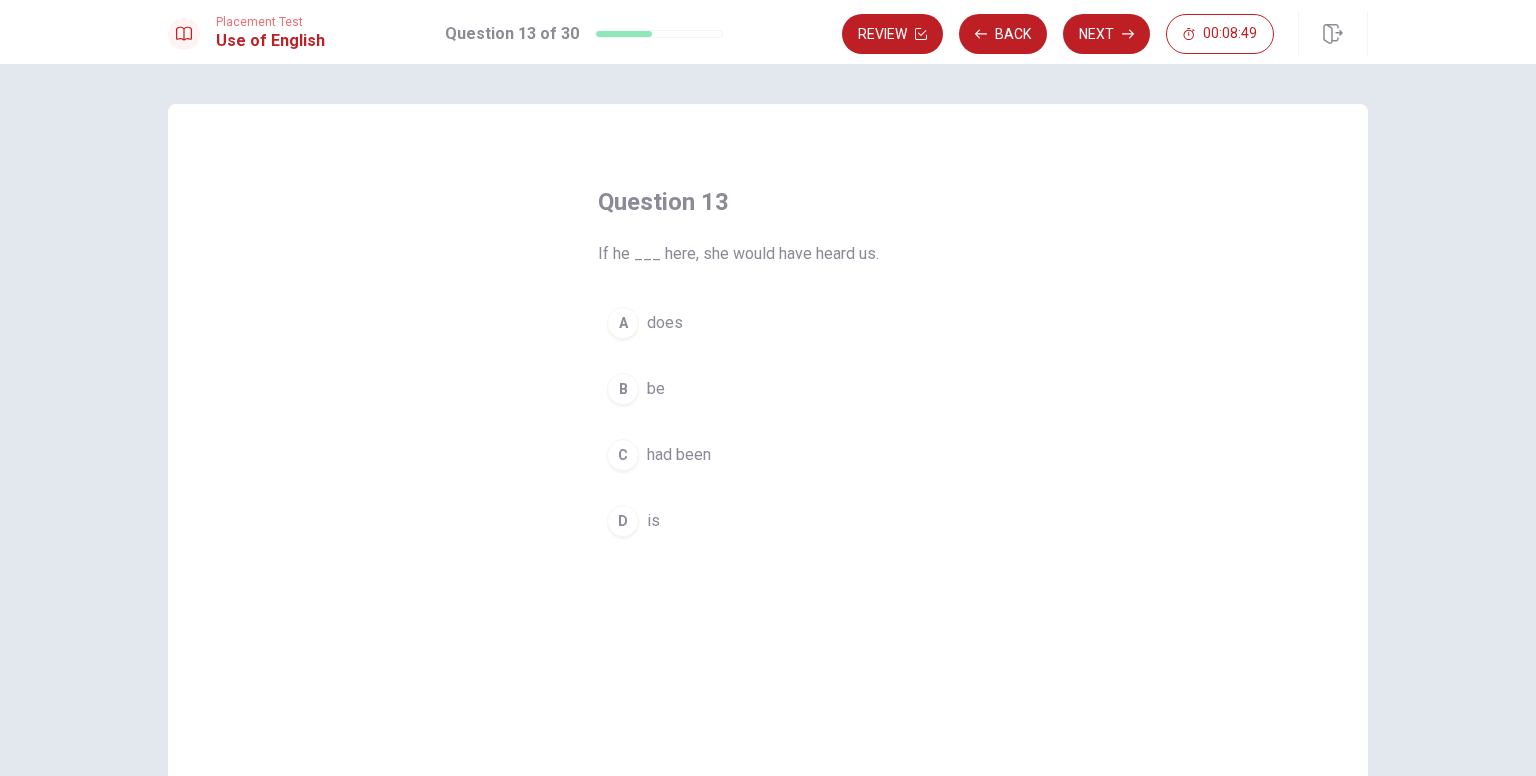 click on "had been" at bounding box center (679, 455) 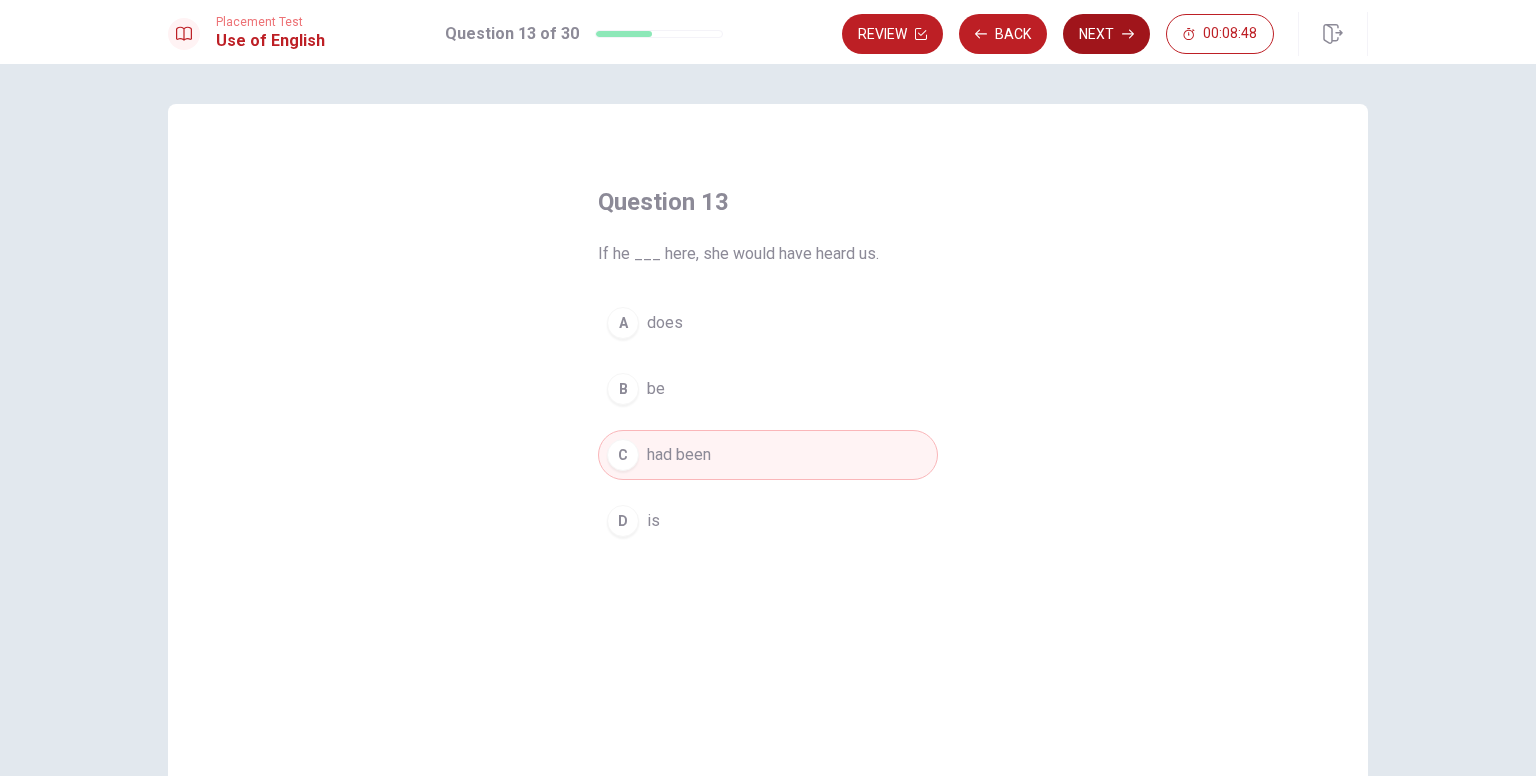 click on "Next" at bounding box center (1106, 34) 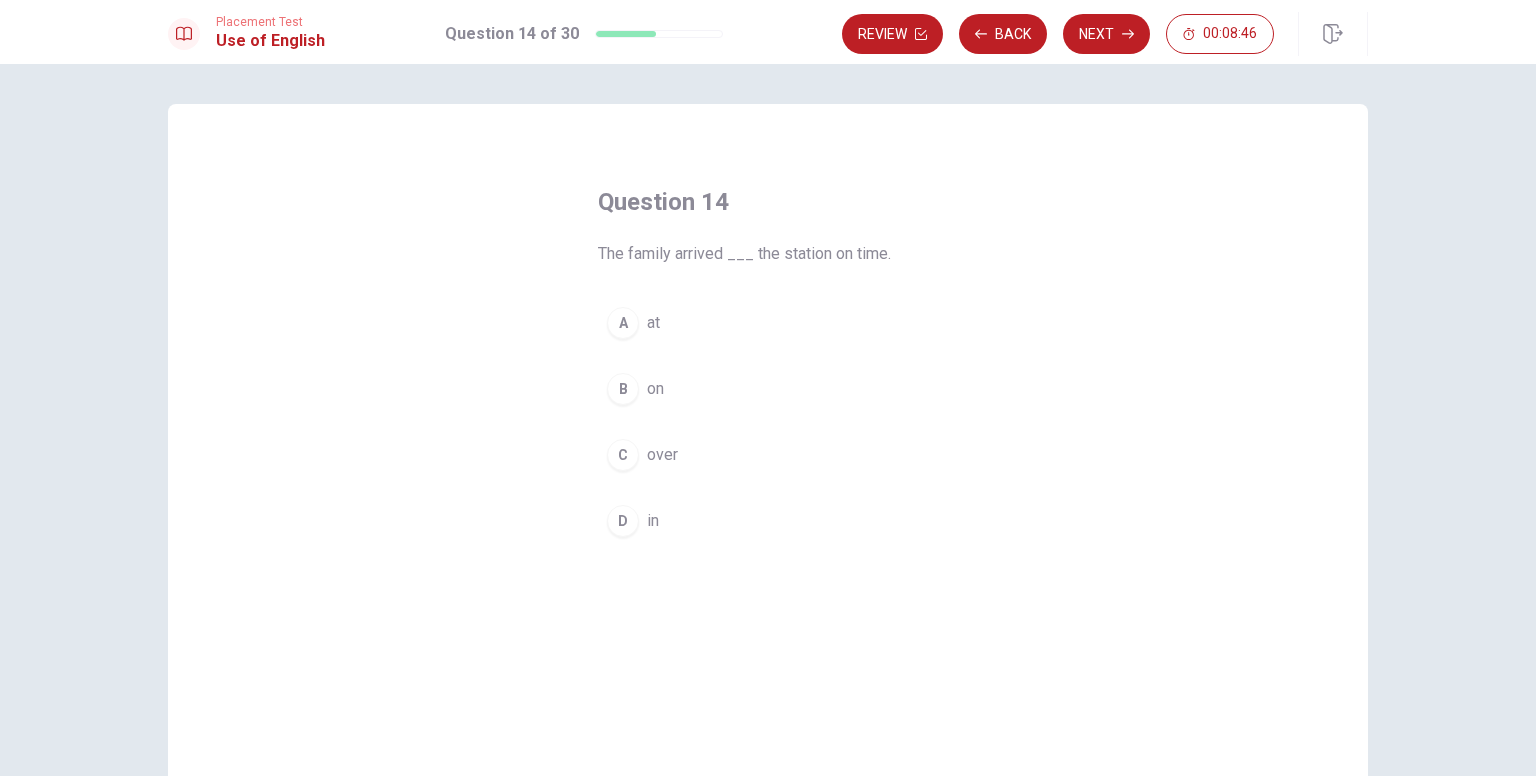 click on "A at" at bounding box center [768, 323] 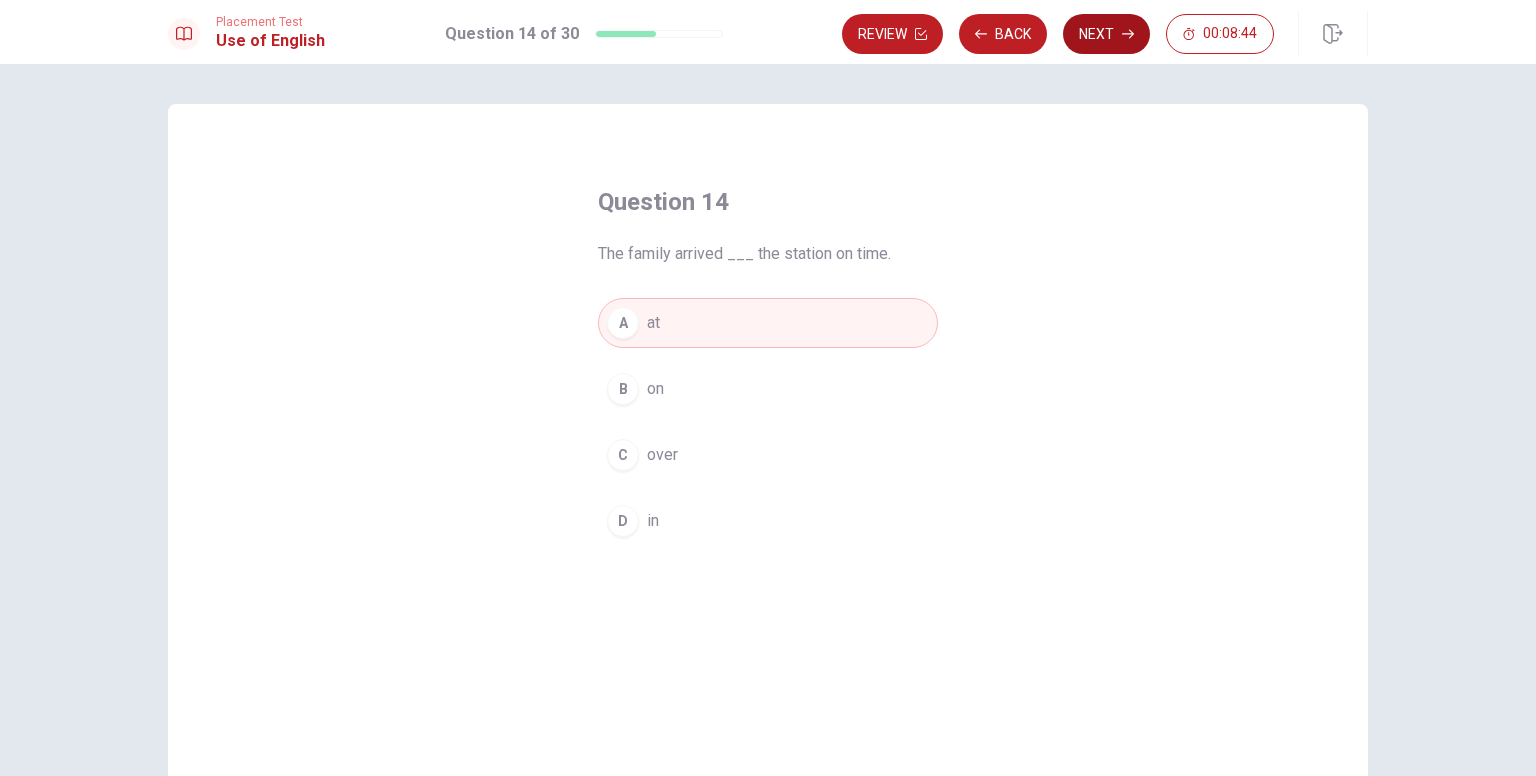 click on "Next" at bounding box center [1106, 34] 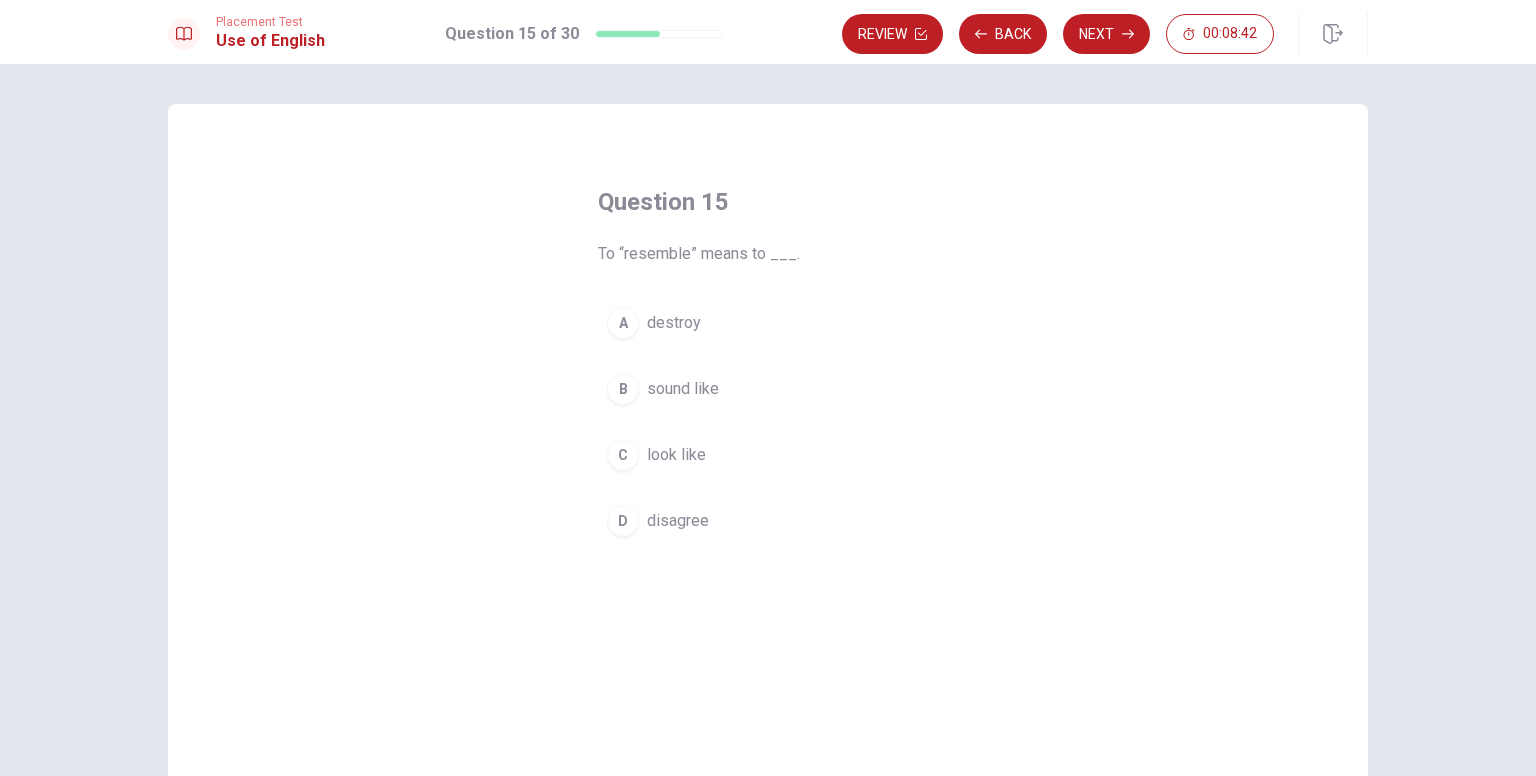 click on "look like" at bounding box center (676, 455) 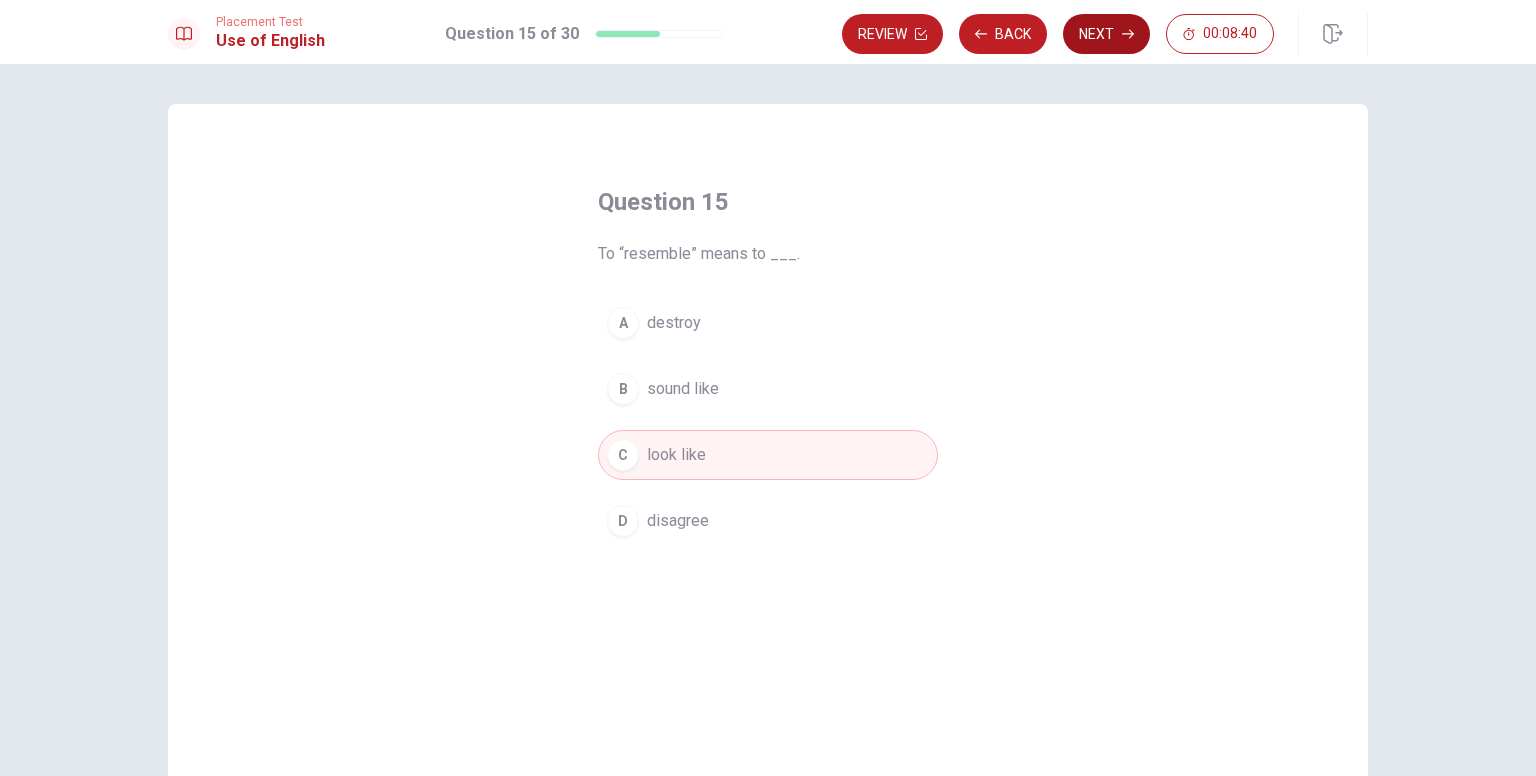 click on "Next" at bounding box center [1106, 34] 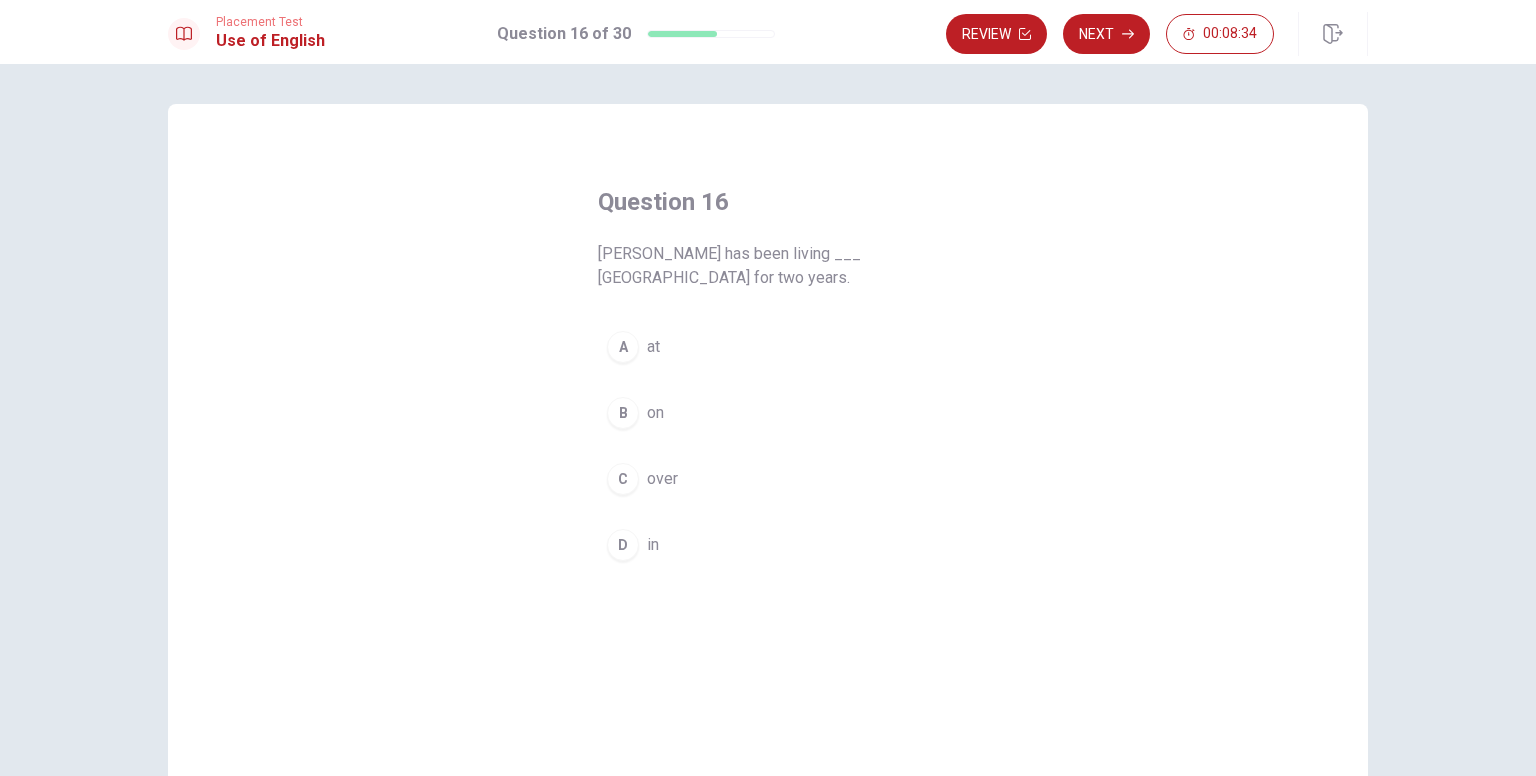 click on "in" at bounding box center (653, 545) 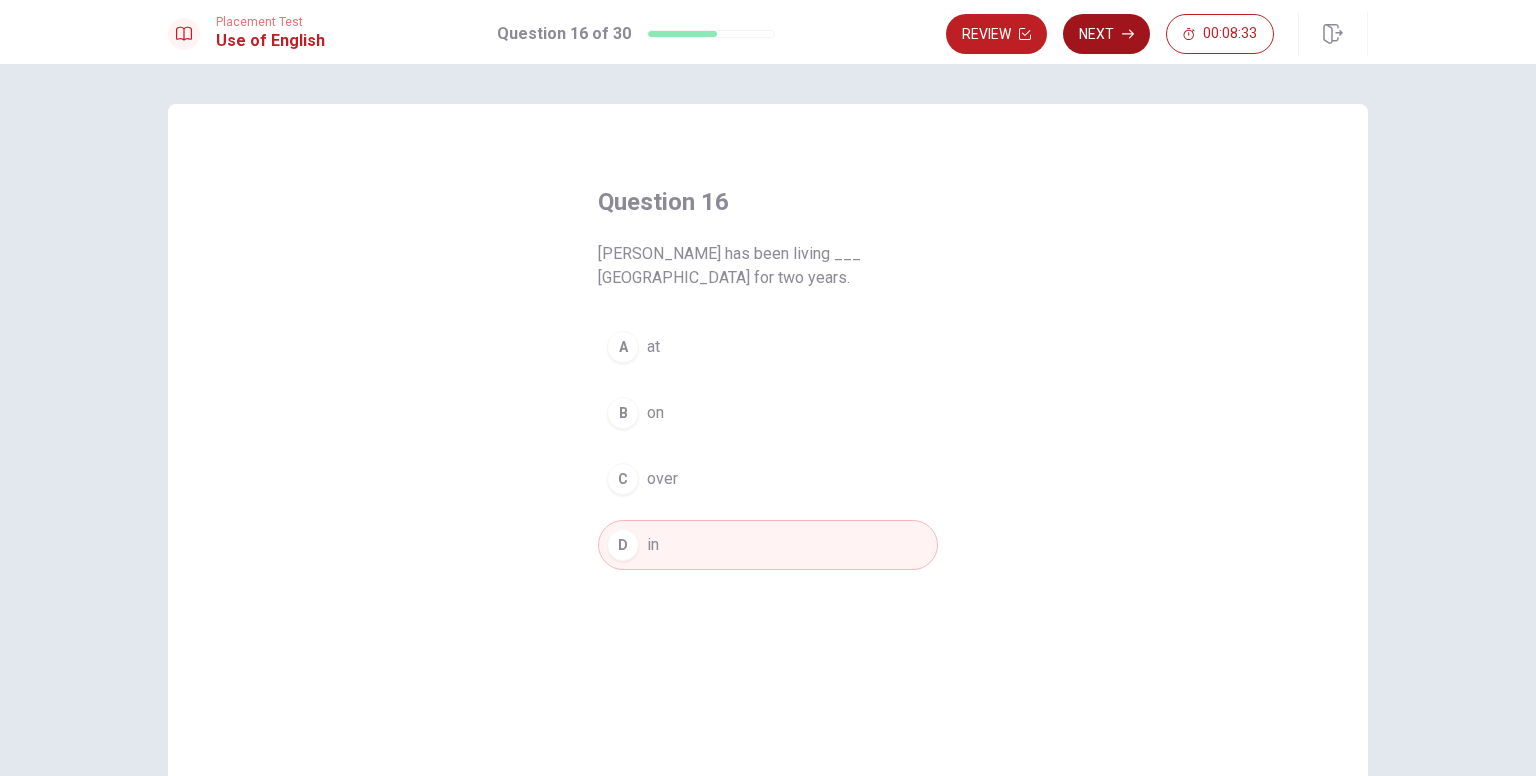click on "Next" at bounding box center [1106, 34] 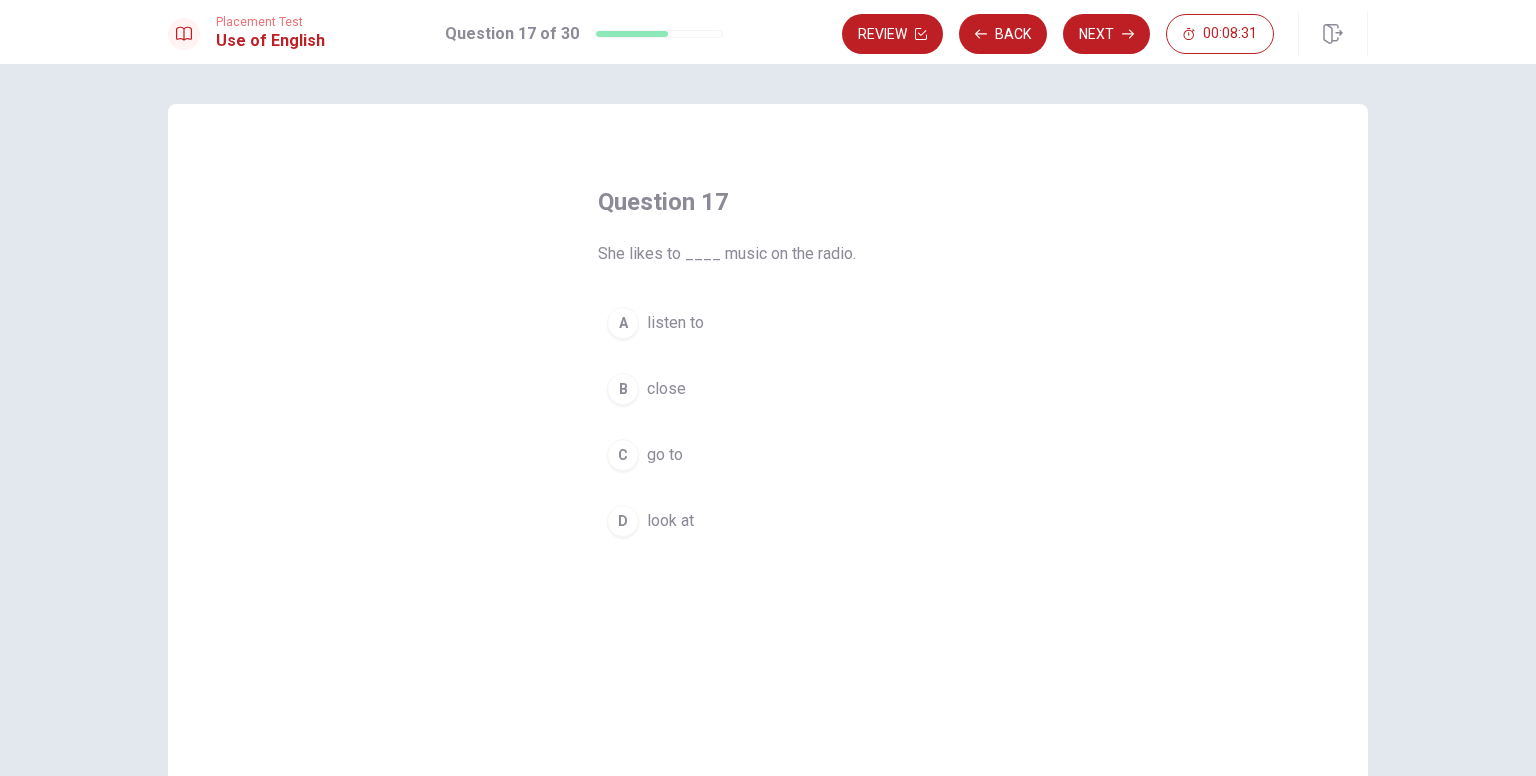 click on "listen to" at bounding box center (675, 323) 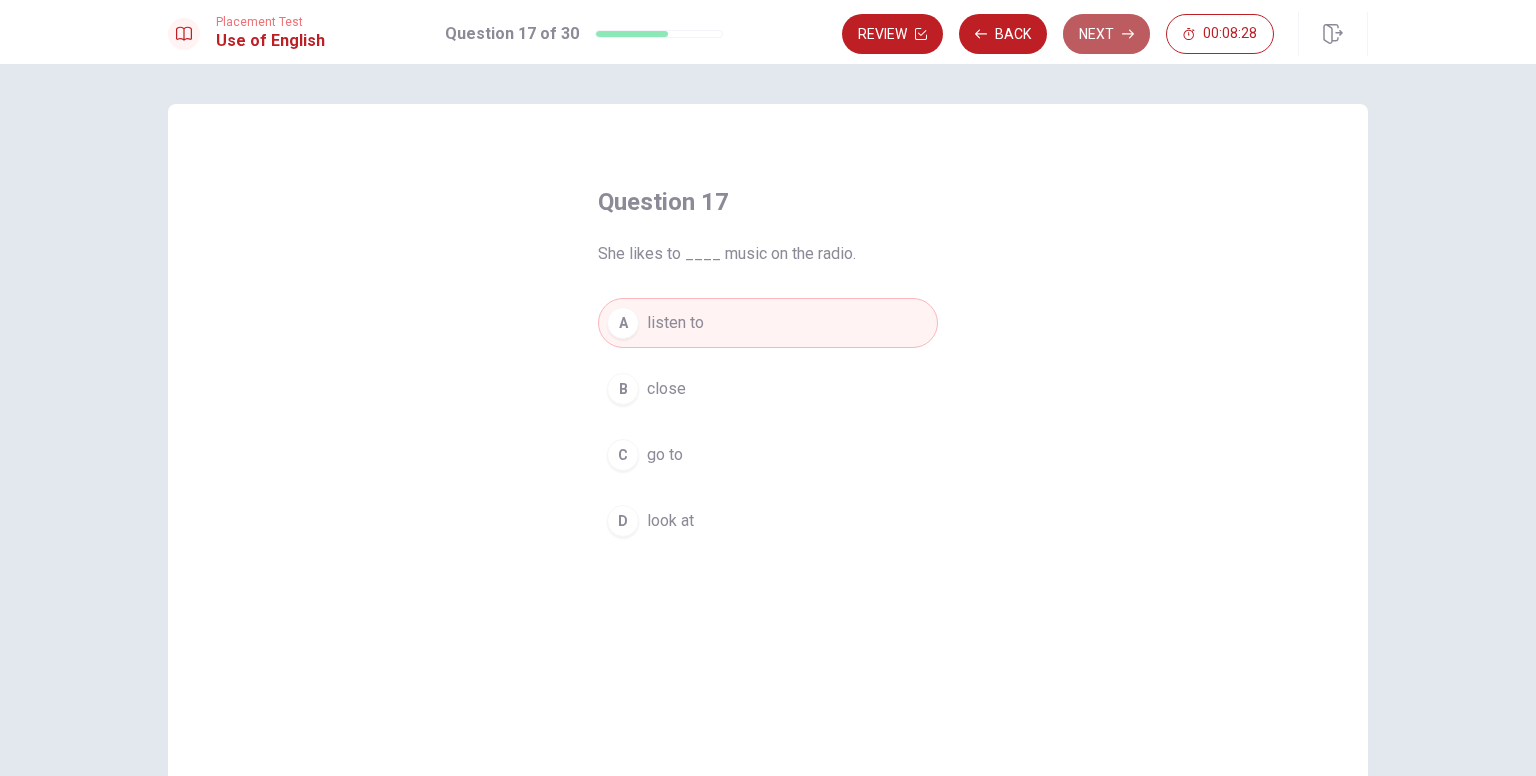 click on "Next" at bounding box center (1106, 34) 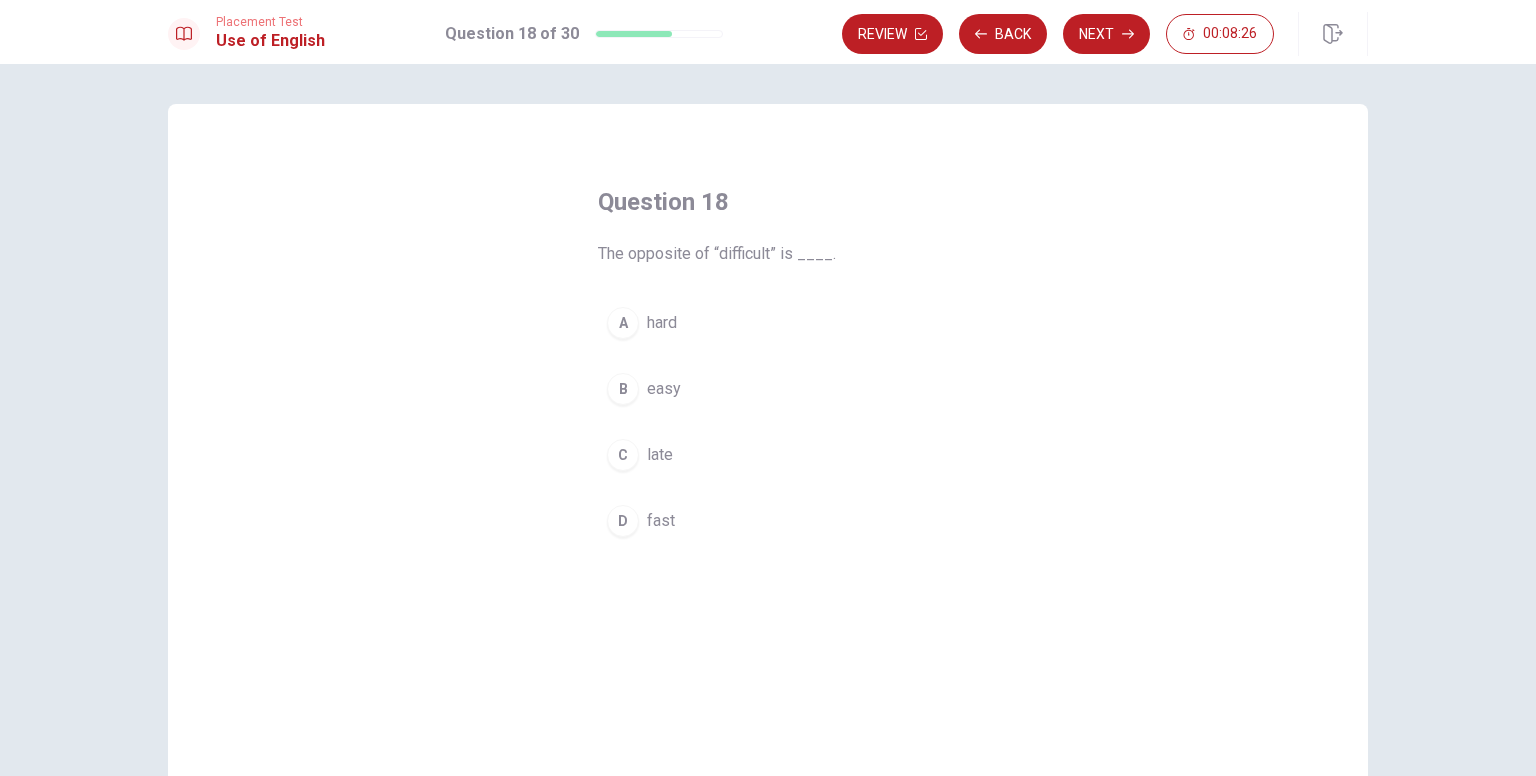 drag, startPoint x: 668, startPoint y: 391, endPoint x: 688, endPoint y: 381, distance: 22.36068 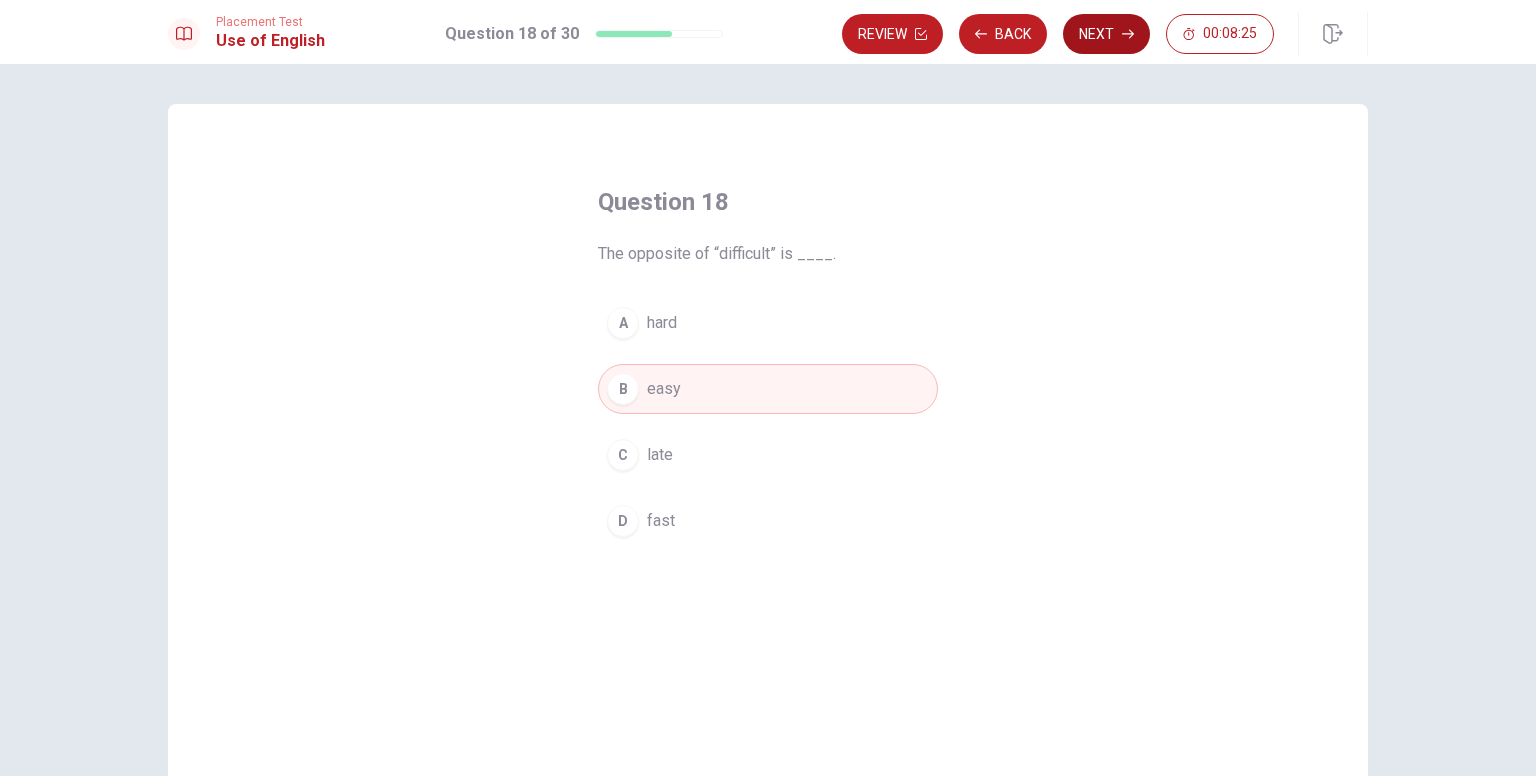 click on "Next" at bounding box center [1106, 34] 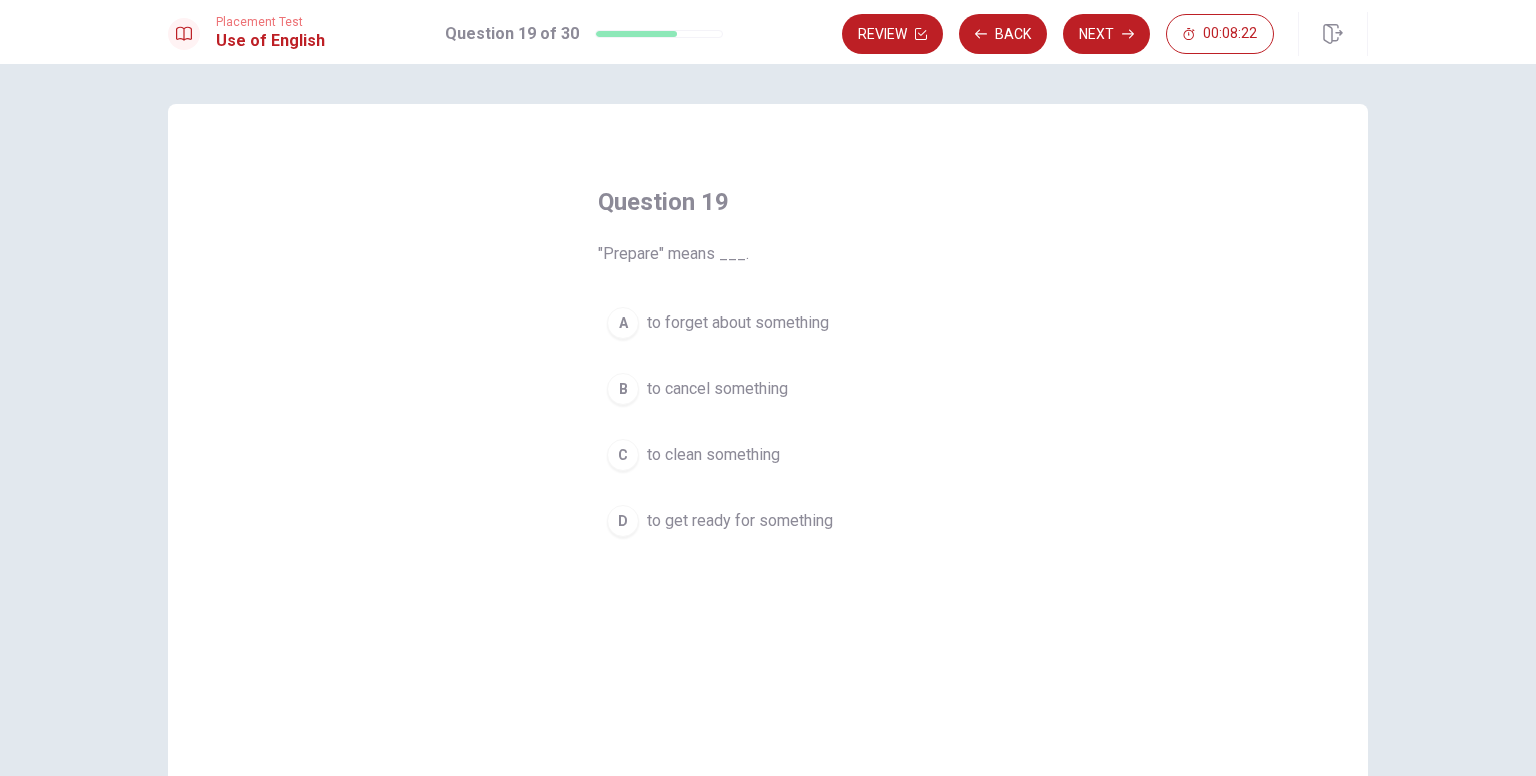 click on "to get ready for something" at bounding box center (740, 521) 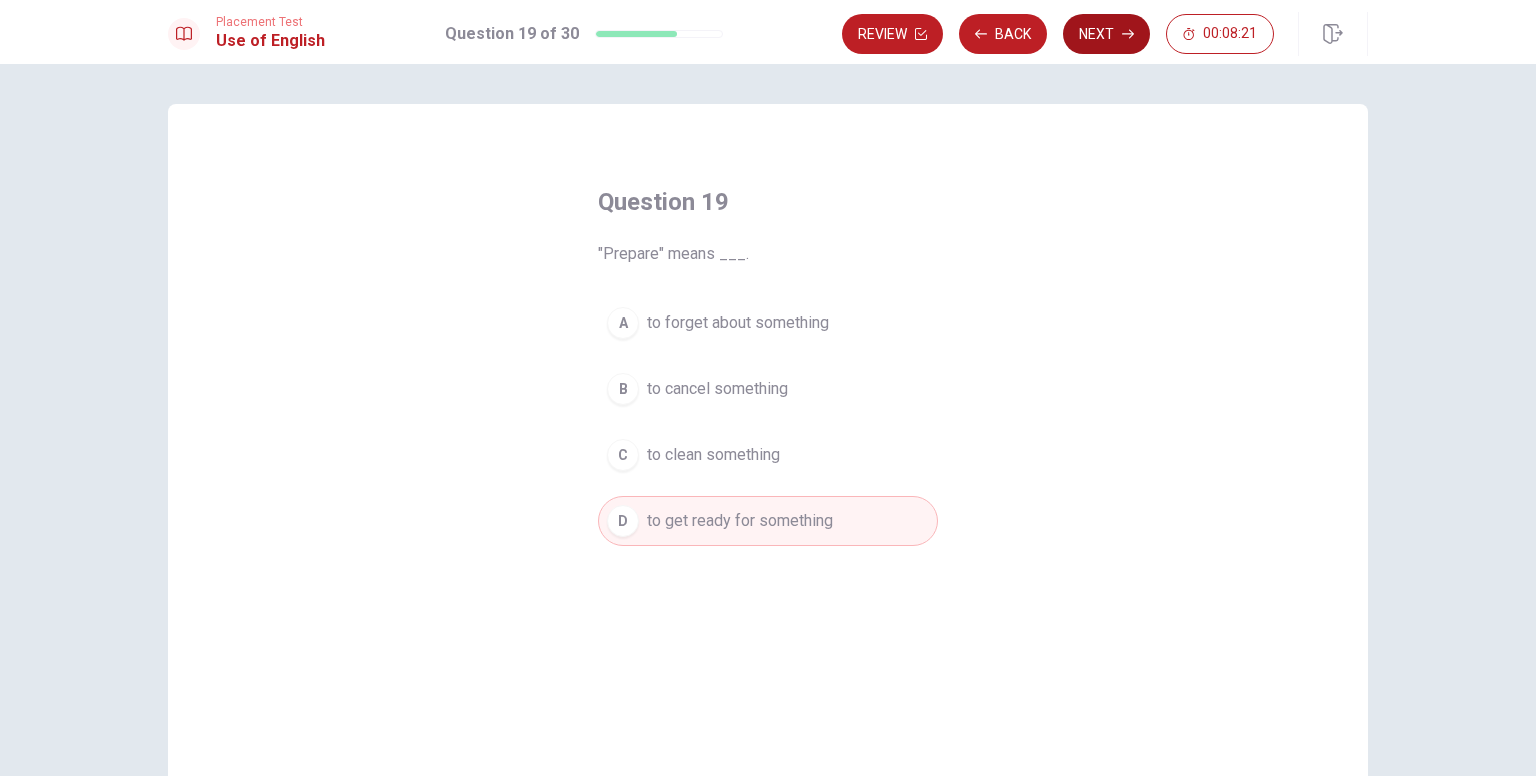 click on "Next" at bounding box center (1106, 34) 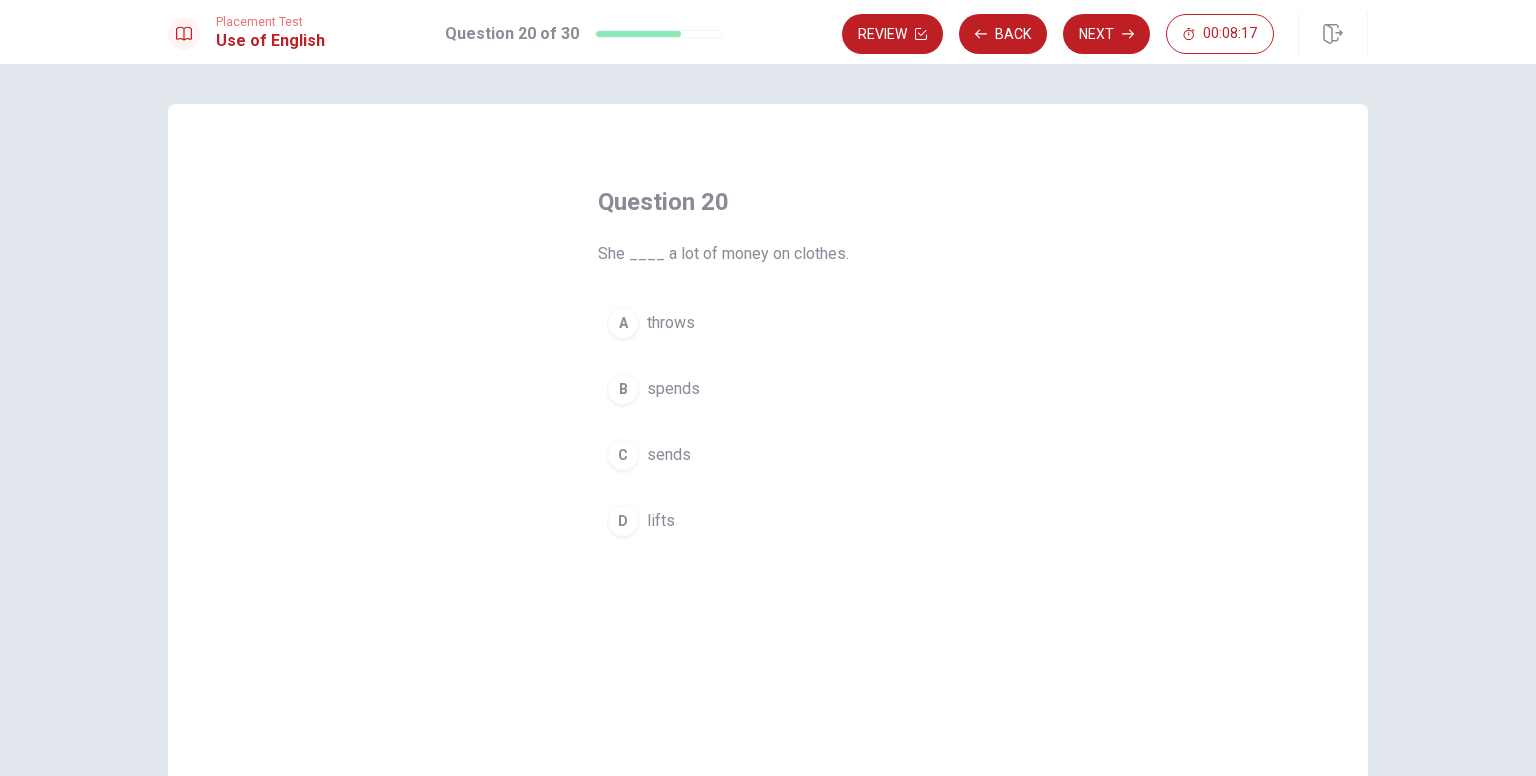 click on "B spends" at bounding box center (768, 389) 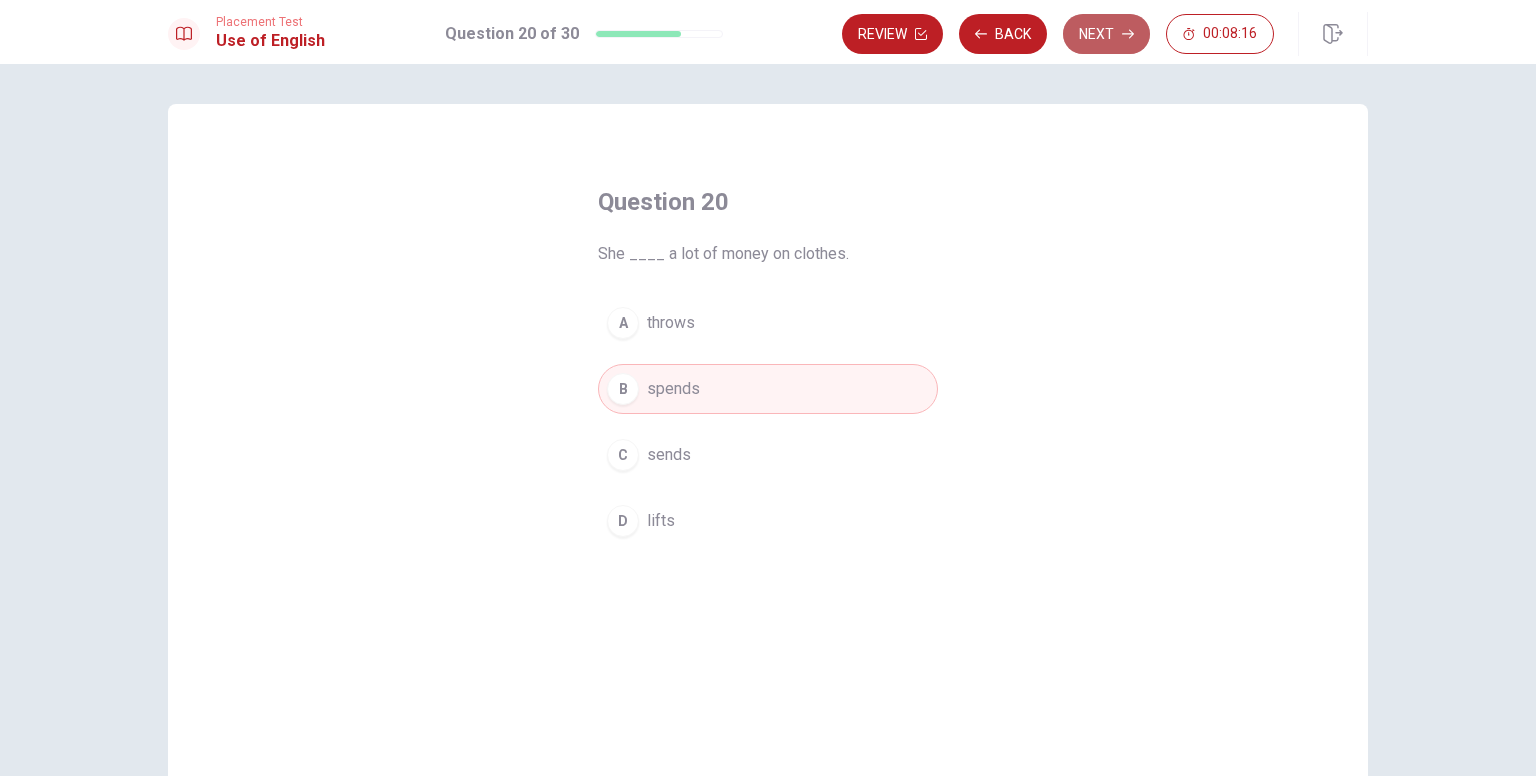 click on "Next" at bounding box center [1106, 34] 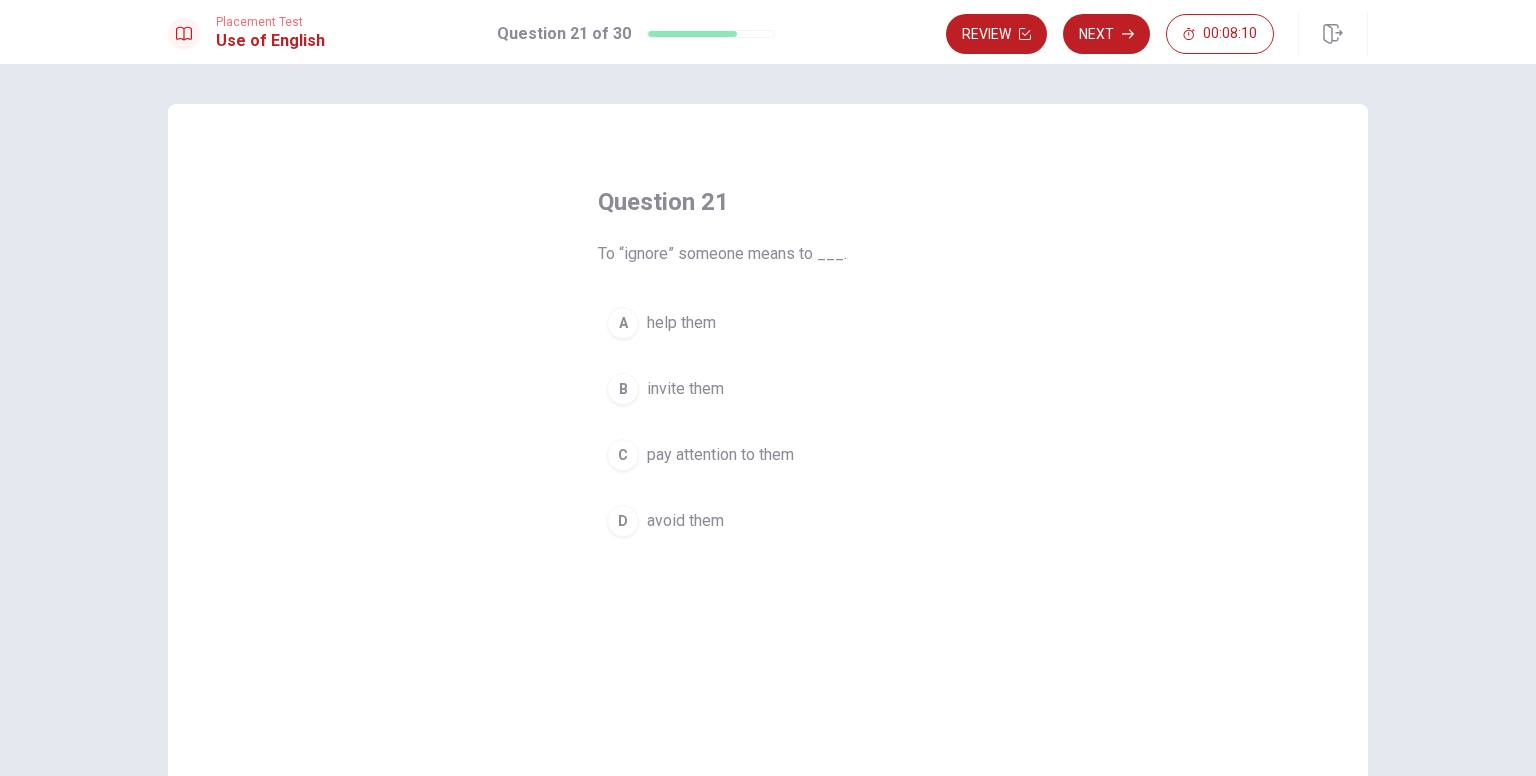 click on "avoid them" at bounding box center (685, 521) 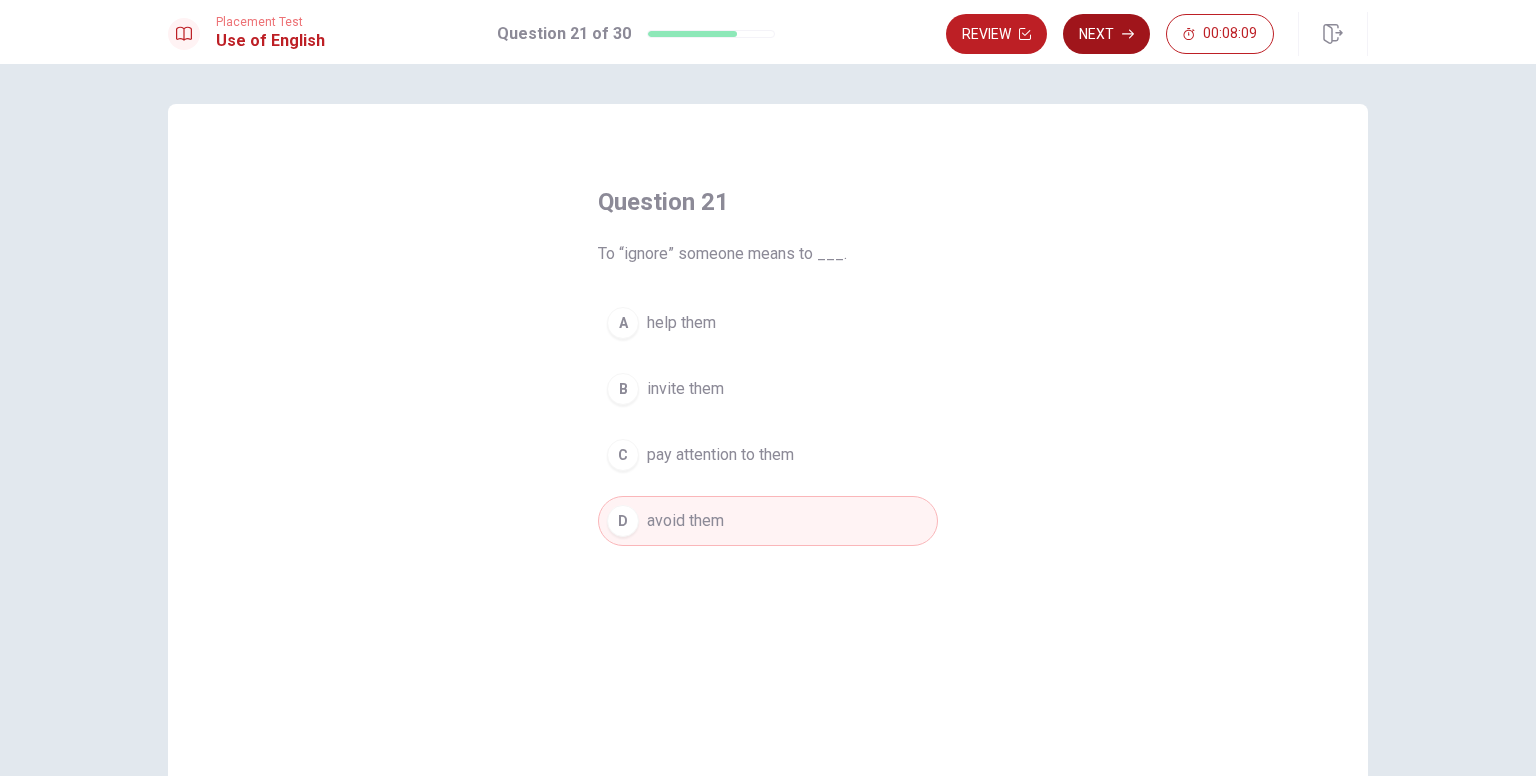 click on "Next" at bounding box center (1106, 34) 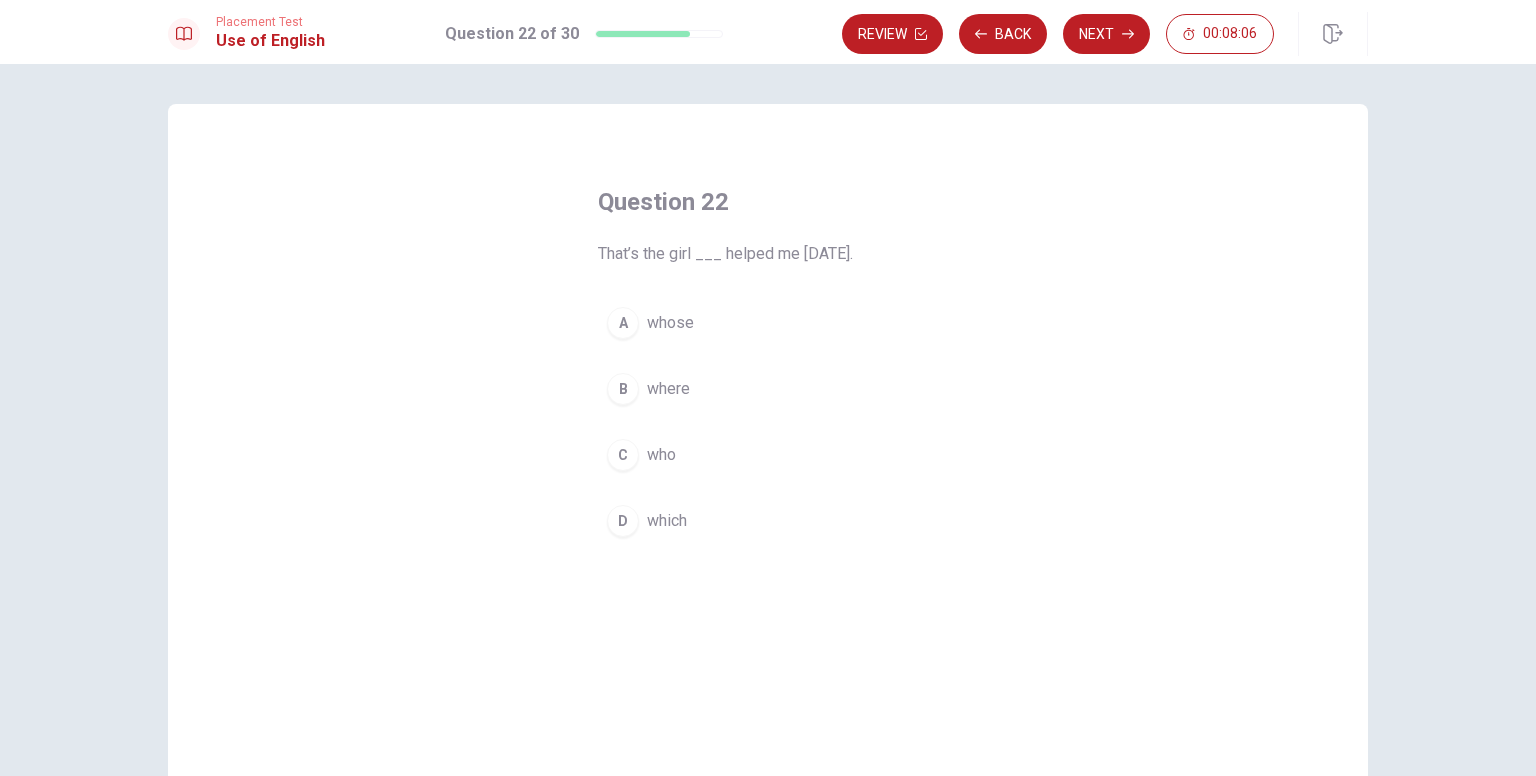click on "who" at bounding box center (661, 455) 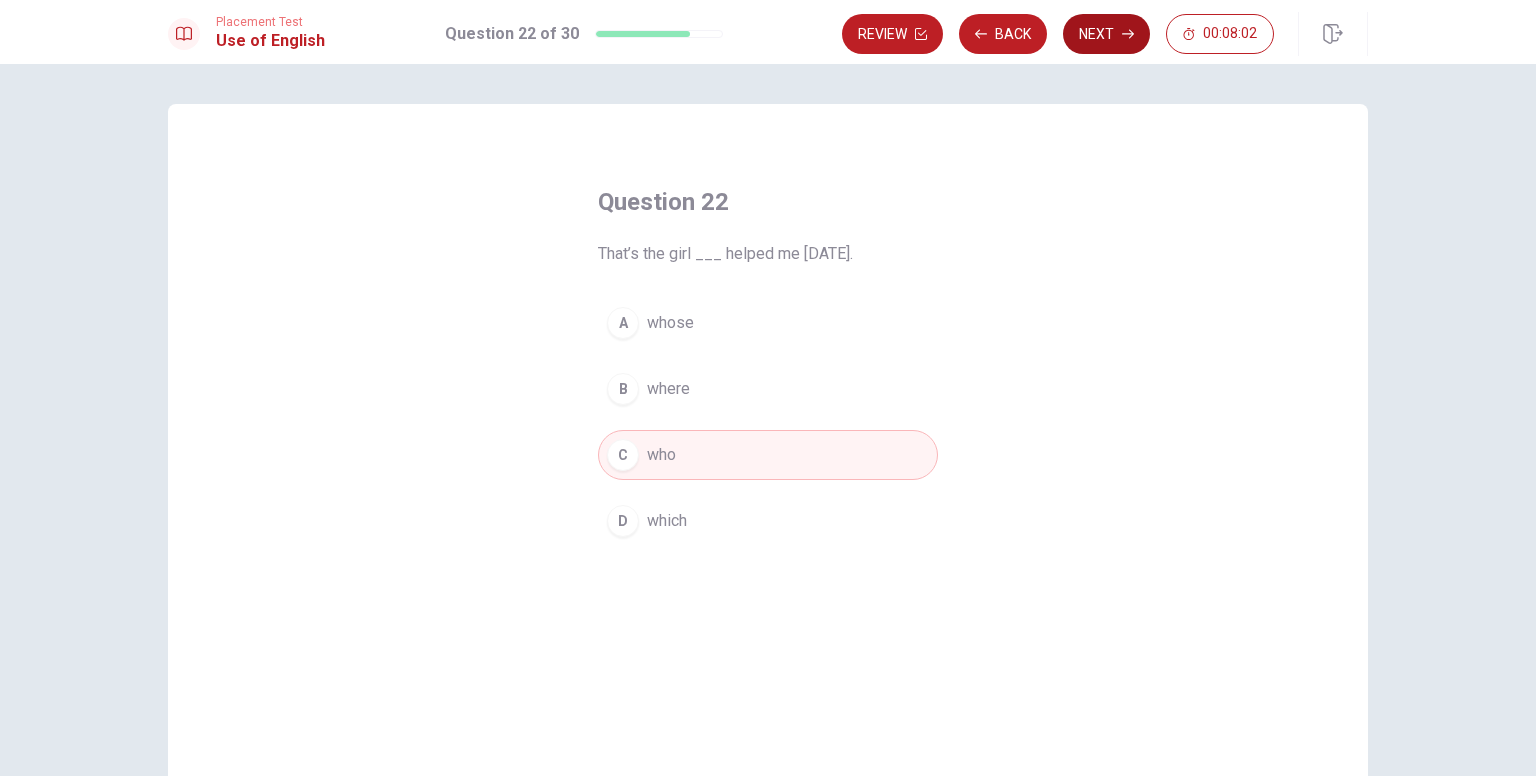click on "Next" at bounding box center [1106, 34] 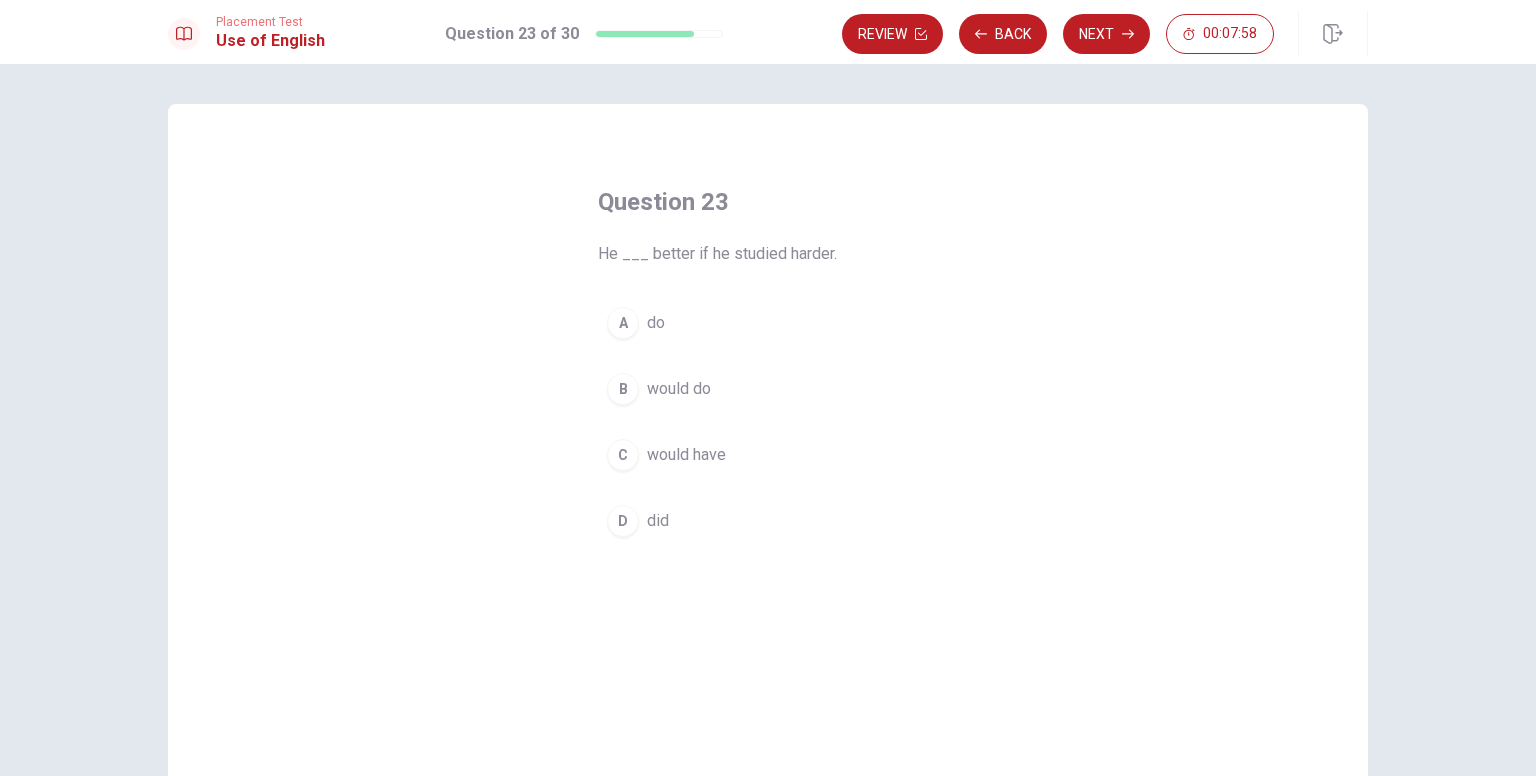 click on "would have" at bounding box center (686, 455) 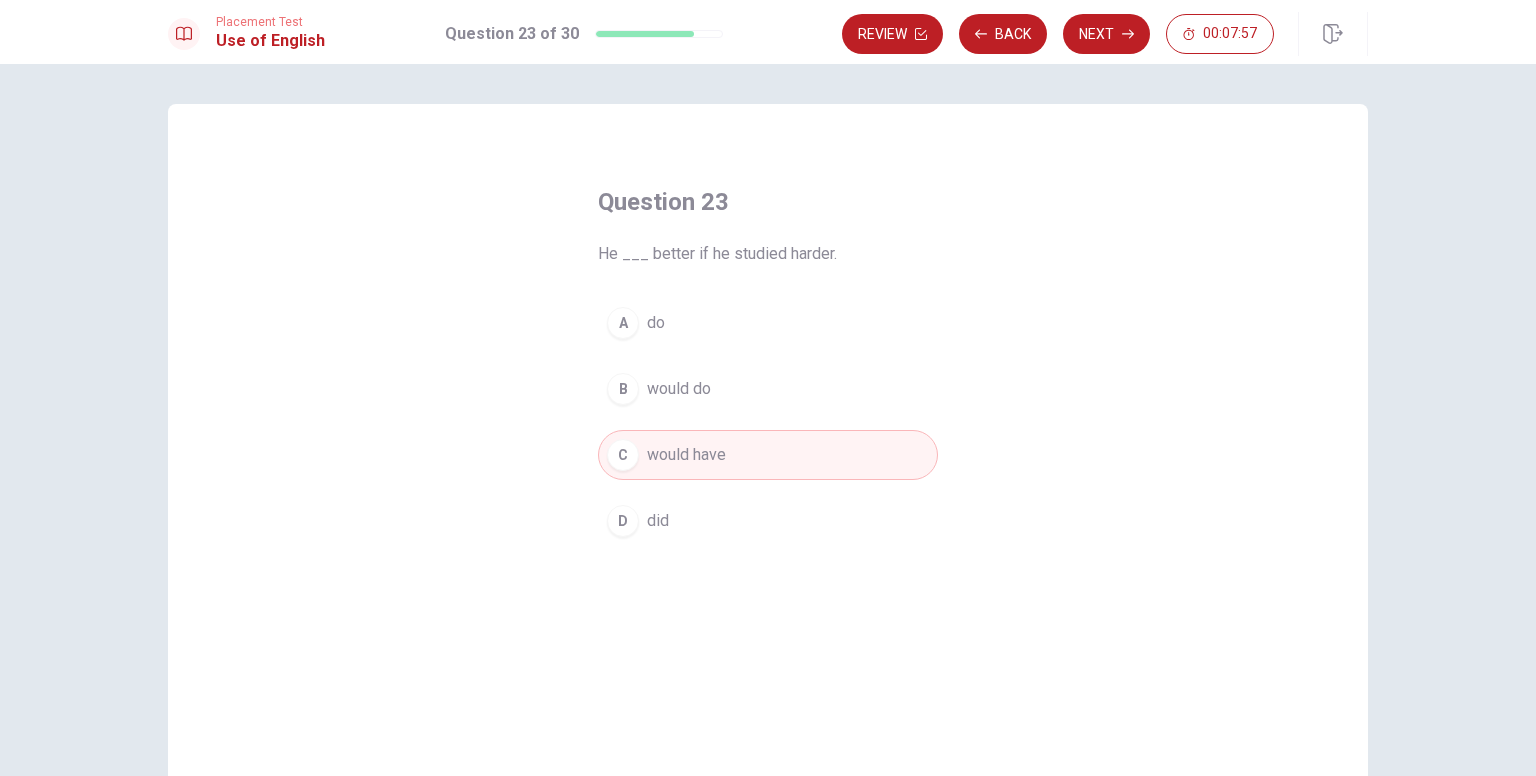 click on "would do" at bounding box center (679, 389) 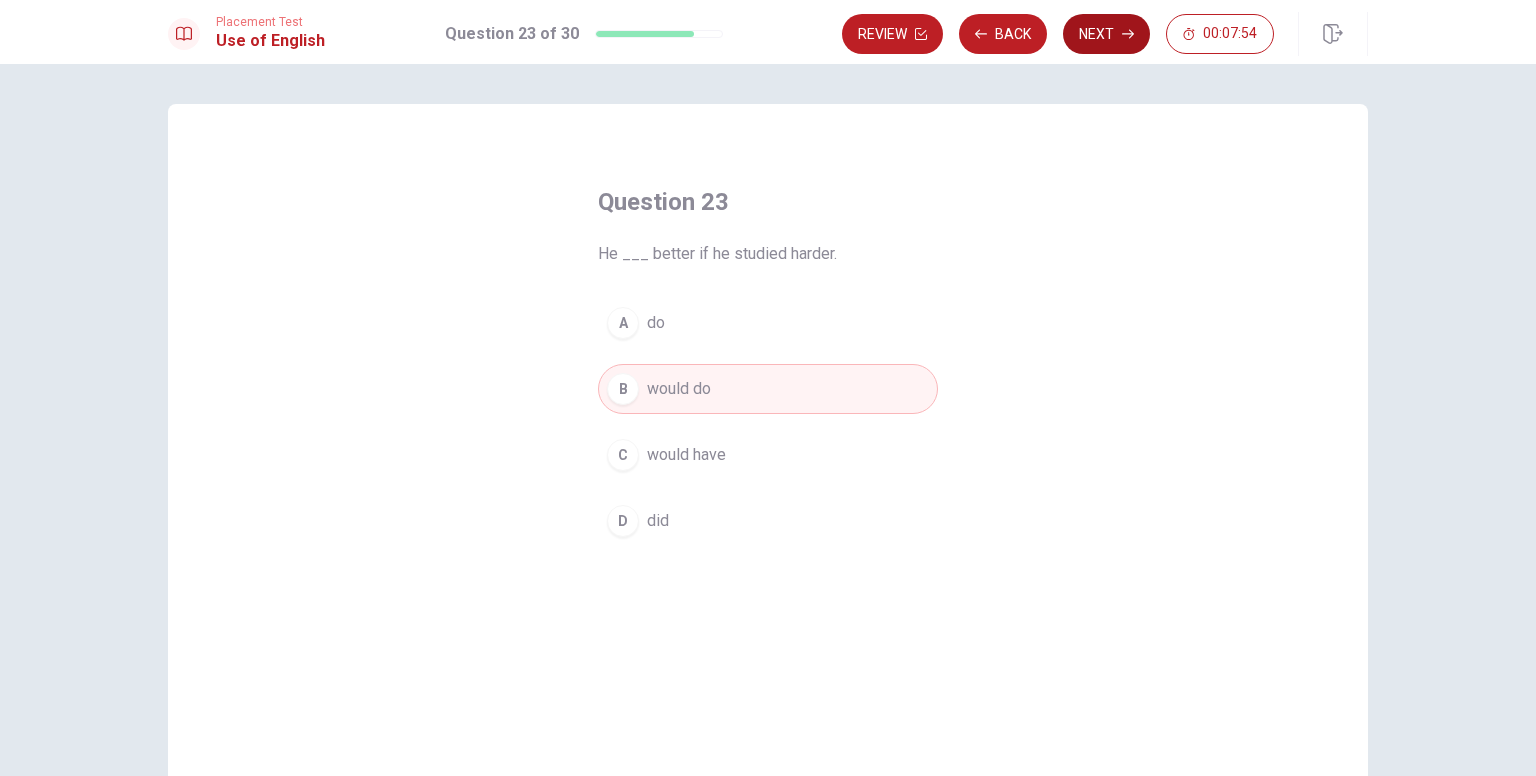 click on "Next" at bounding box center (1106, 34) 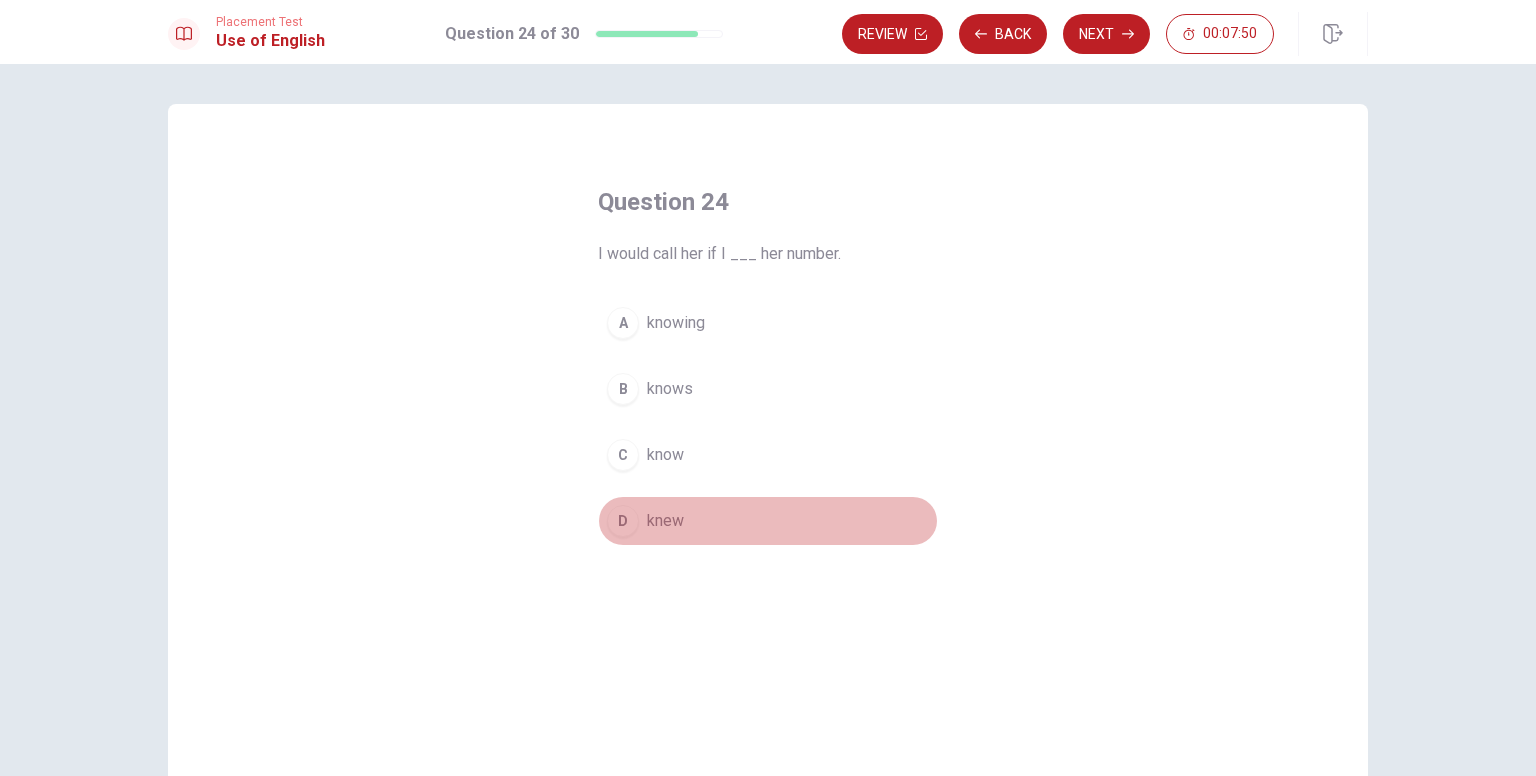 click on "knew" at bounding box center [665, 521] 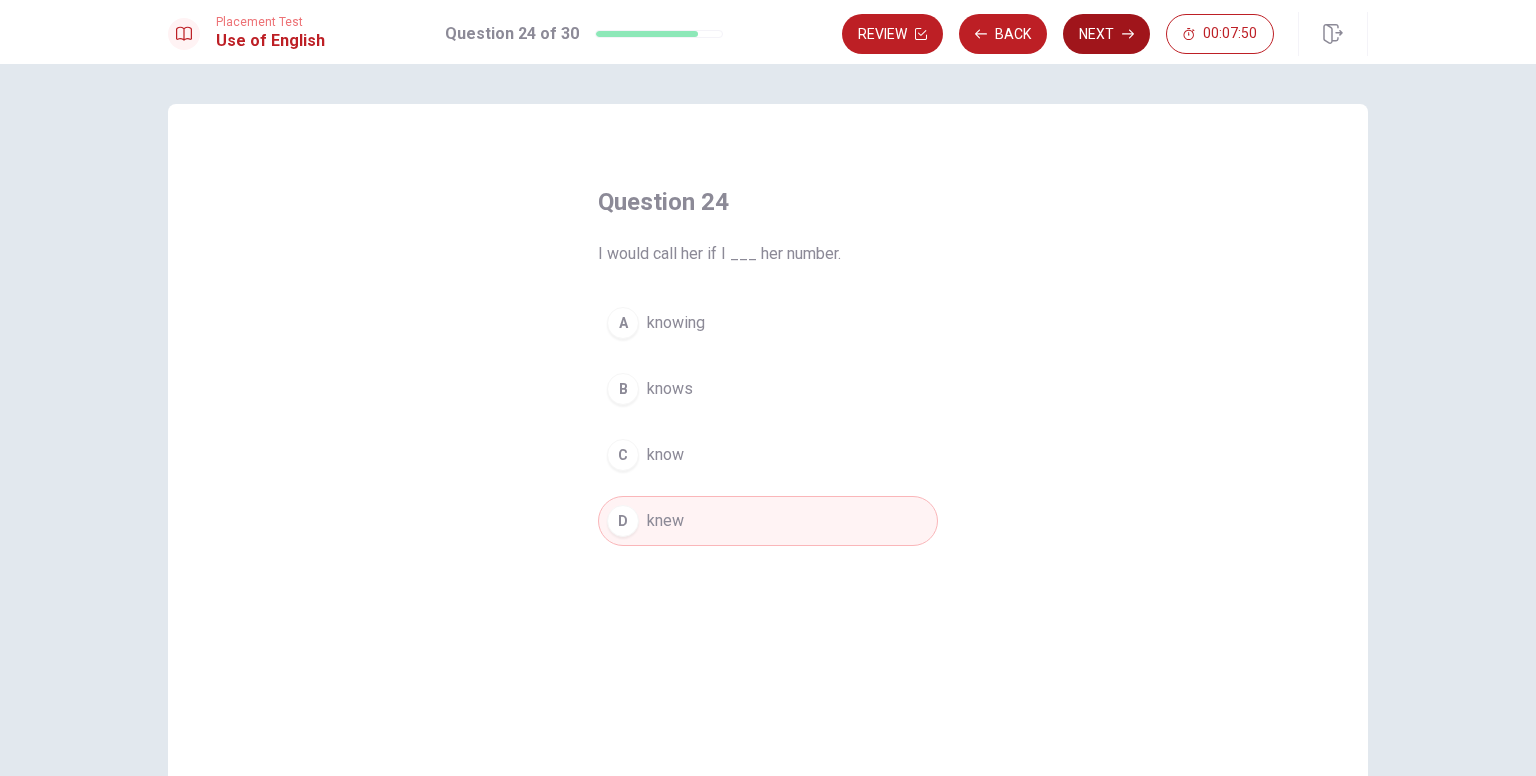 click on "Next" at bounding box center (1106, 34) 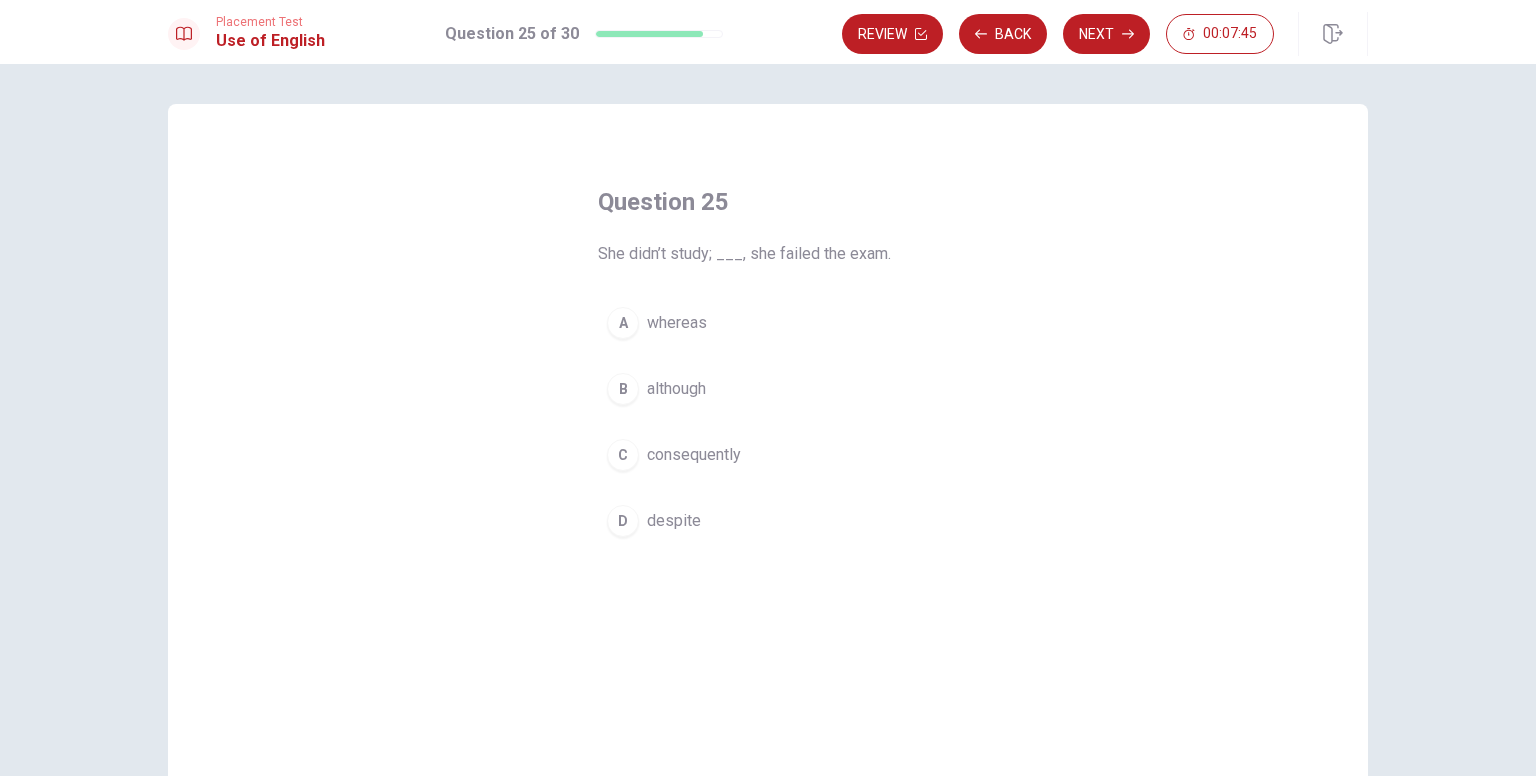 click on "consequently" at bounding box center (694, 455) 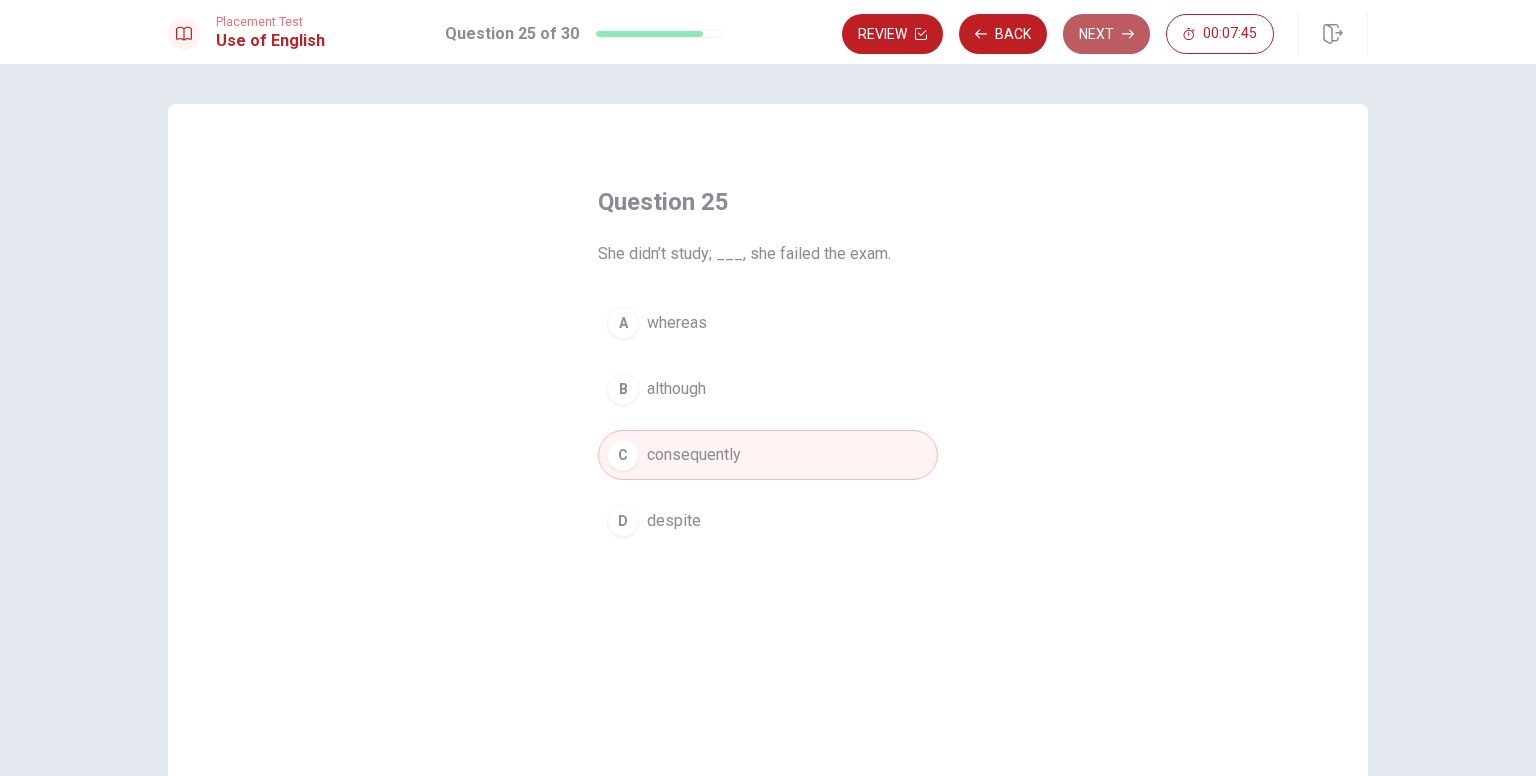 click on "Next" at bounding box center [1106, 34] 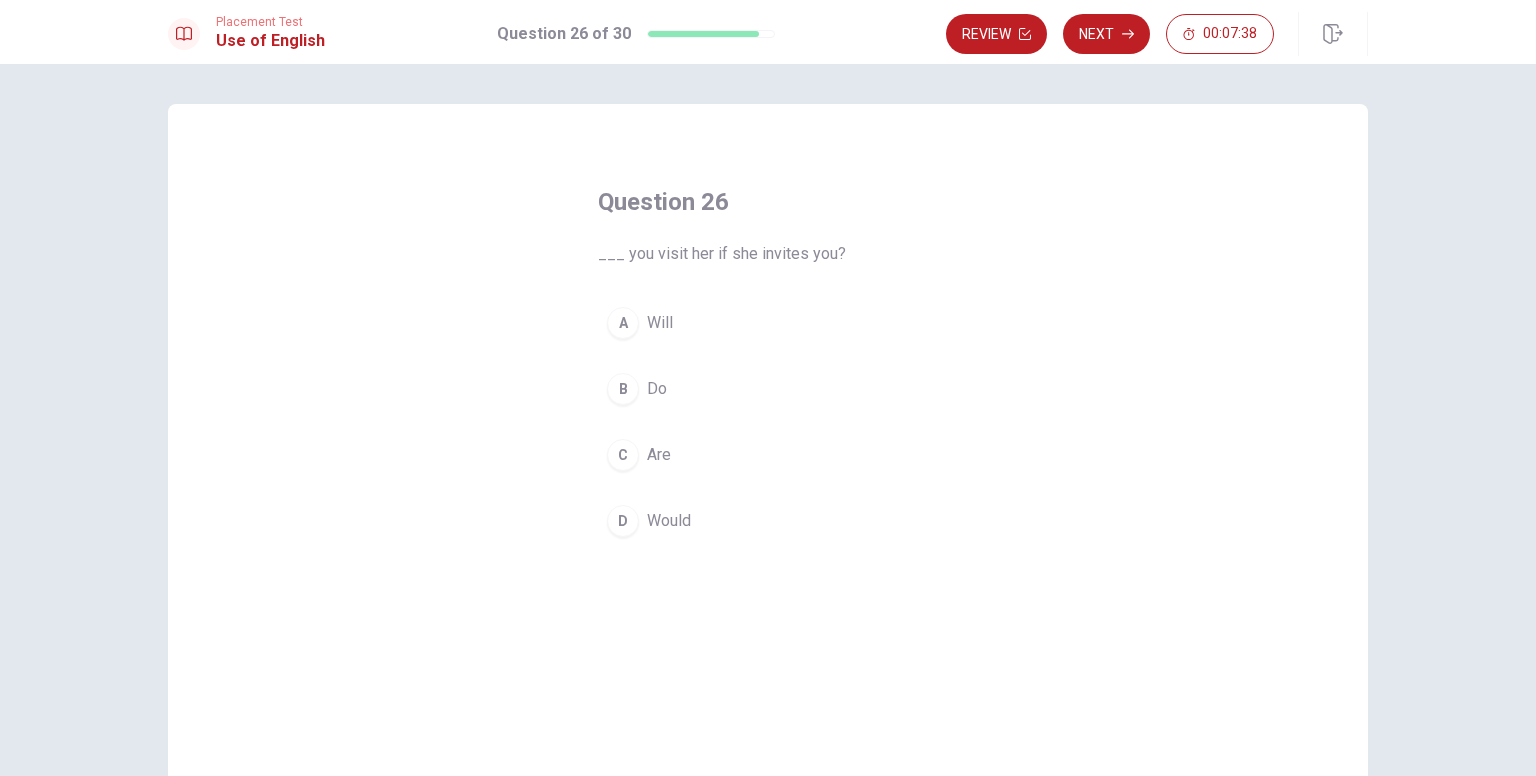 click on "Will" at bounding box center [660, 323] 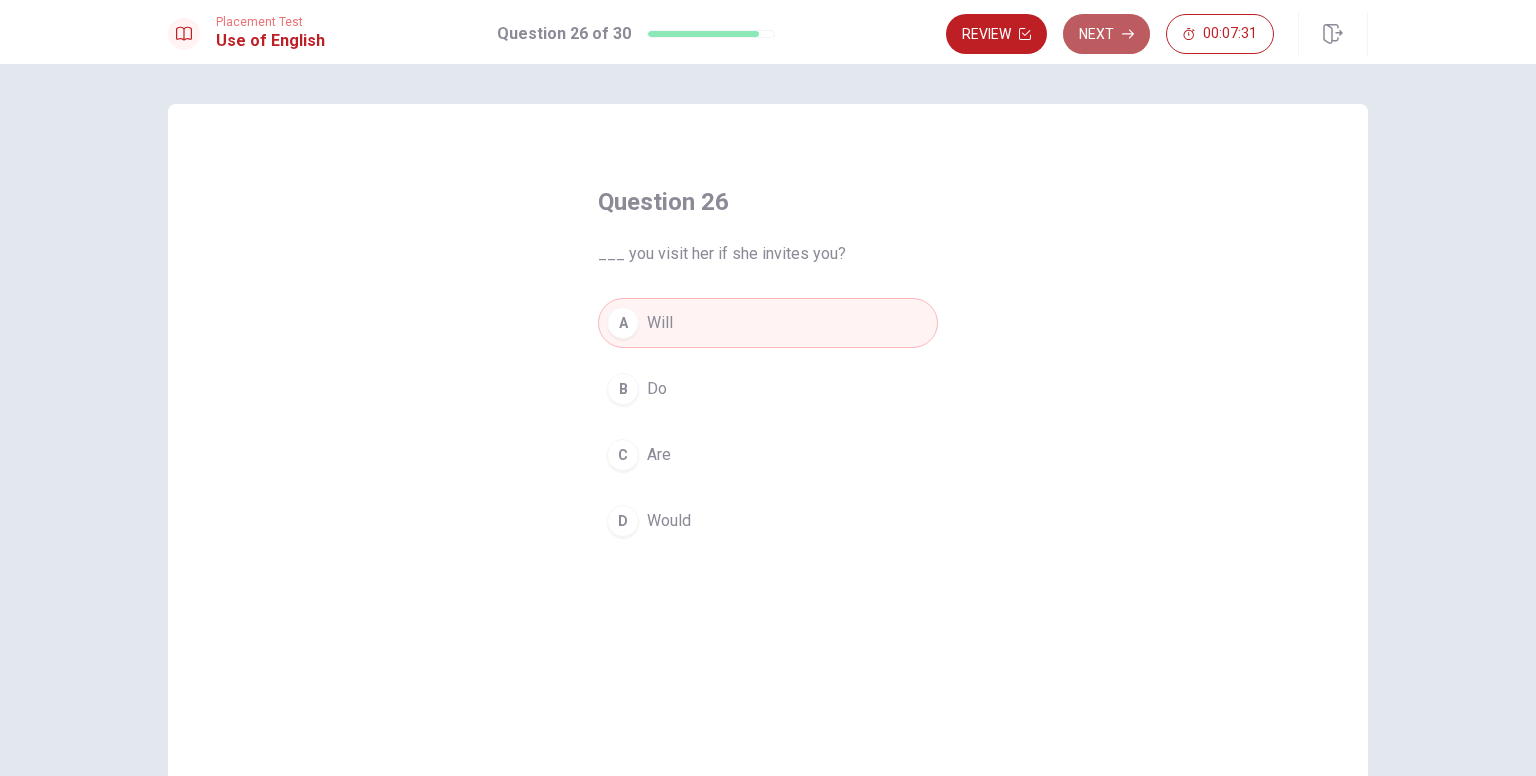 click on "Next" at bounding box center (1106, 34) 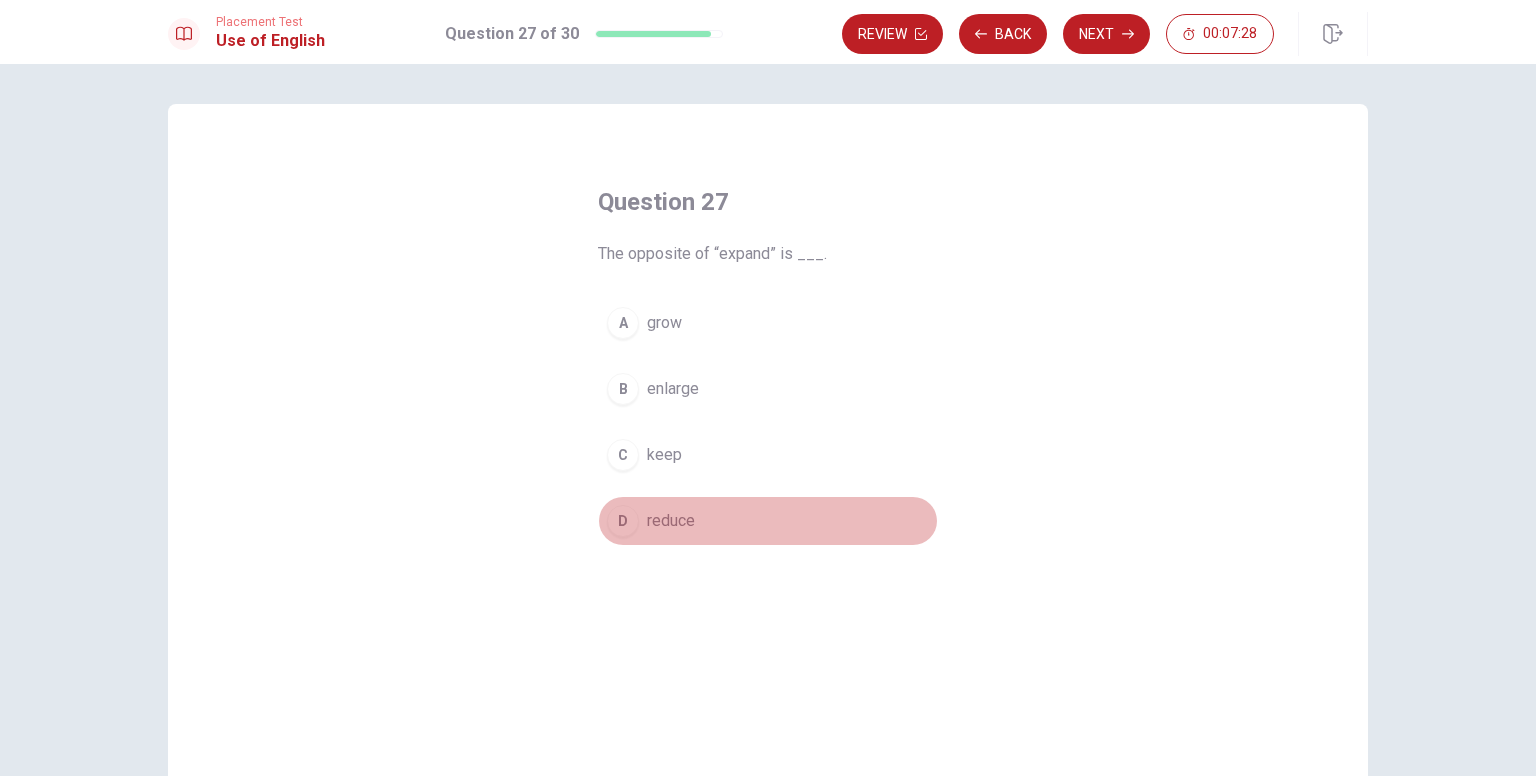 click on "reduce" at bounding box center (671, 521) 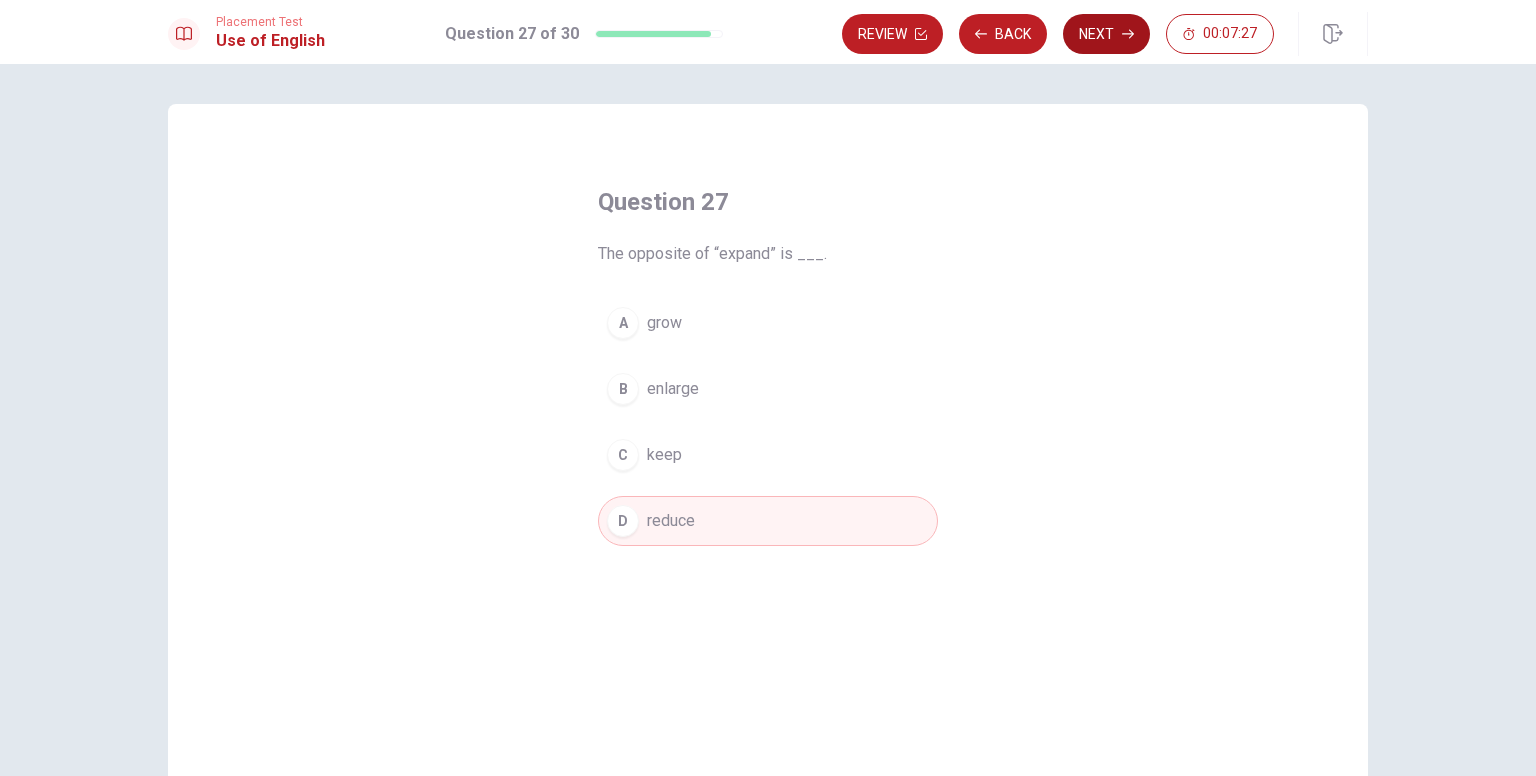 click on "Next" at bounding box center [1106, 34] 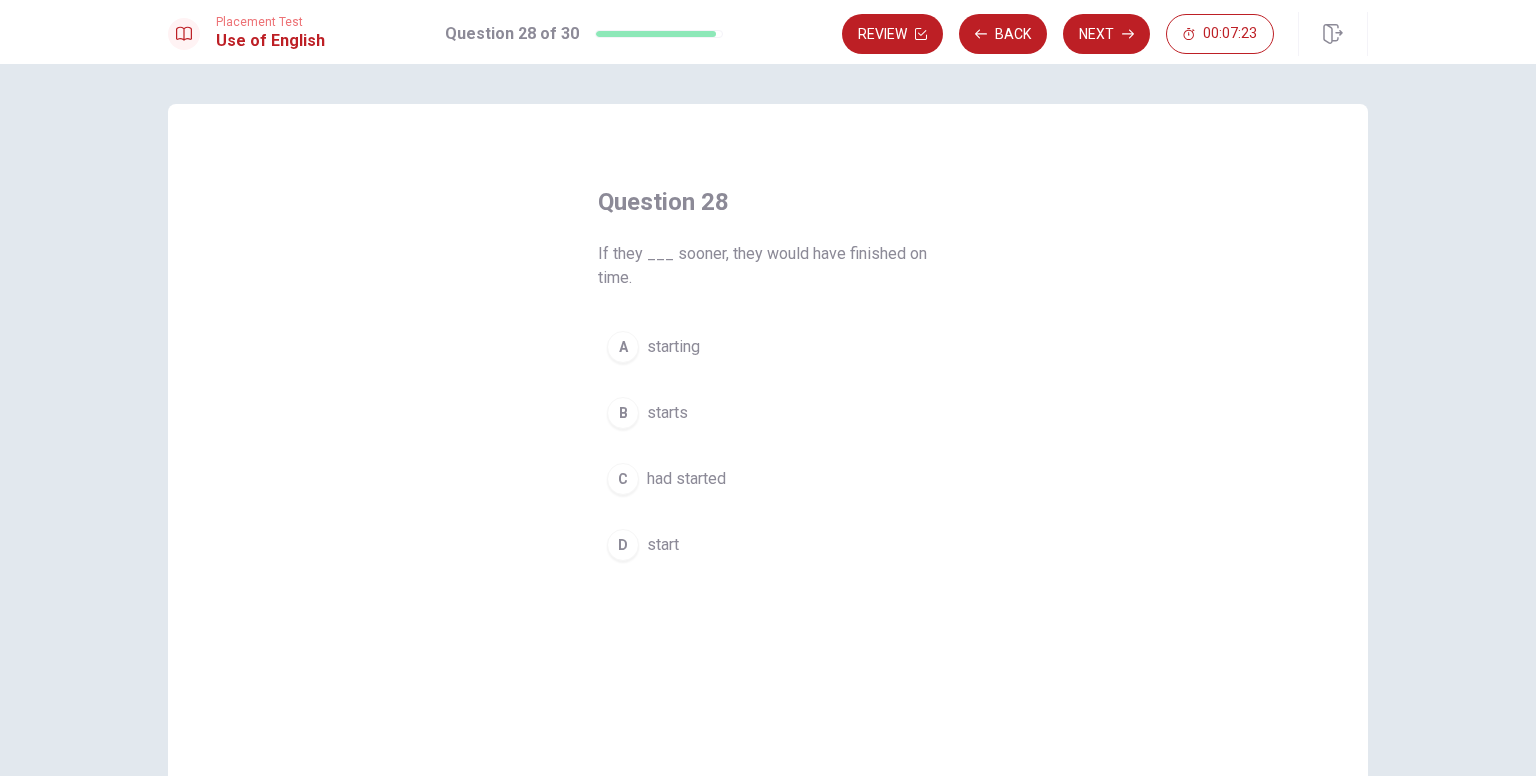 click on "had started" at bounding box center [686, 479] 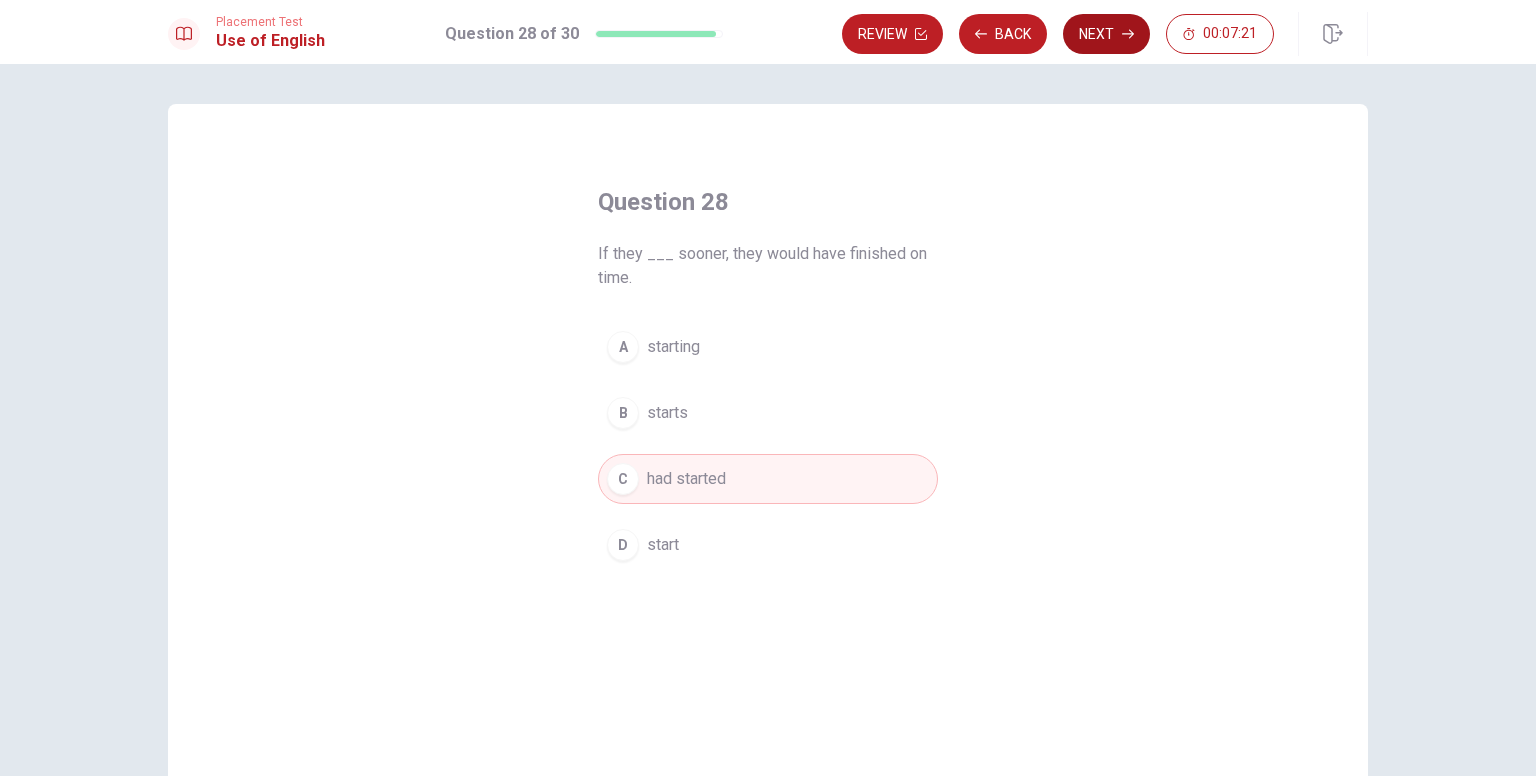 click on "Next" at bounding box center (1106, 34) 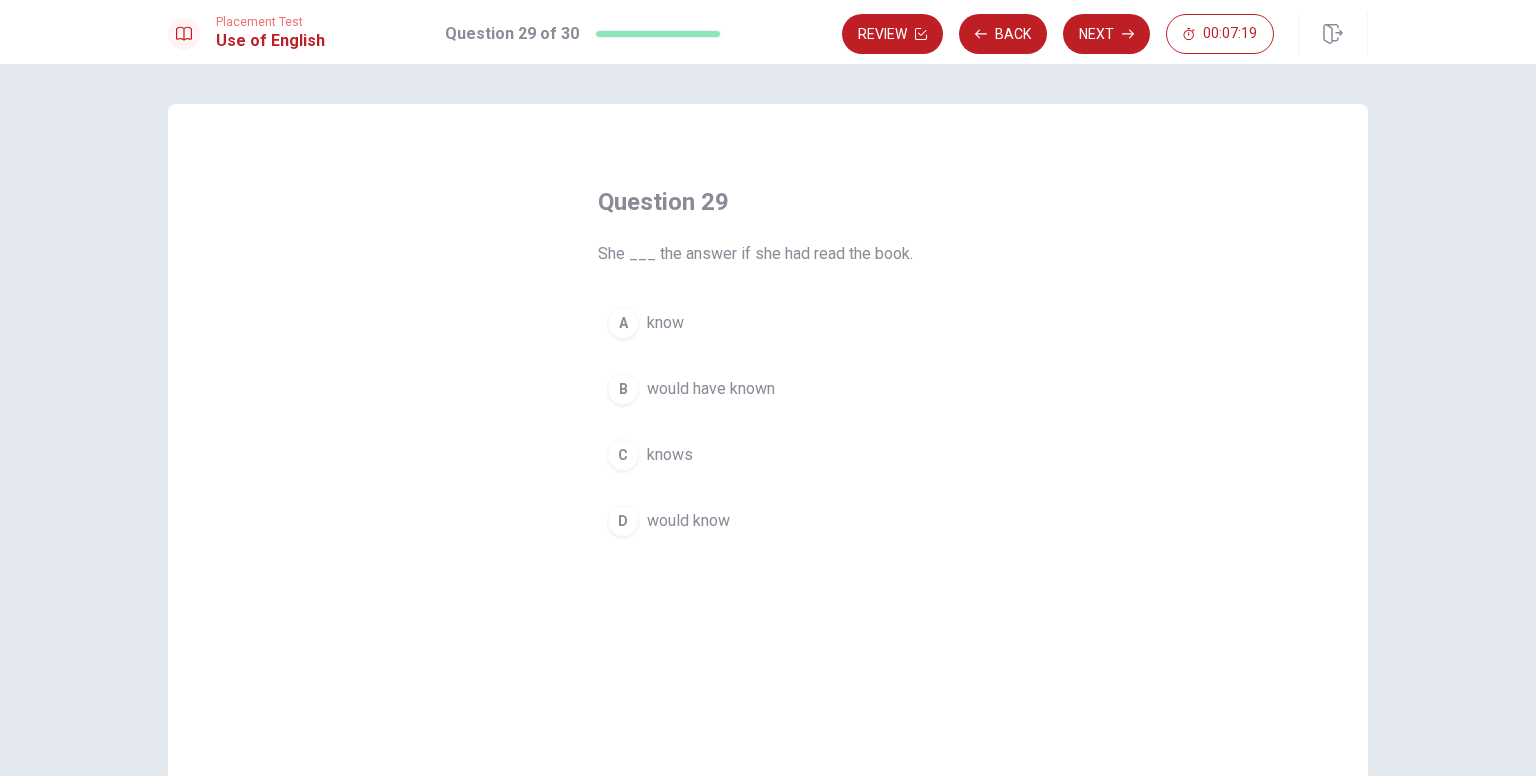 click on "knows" at bounding box center [670, 455] 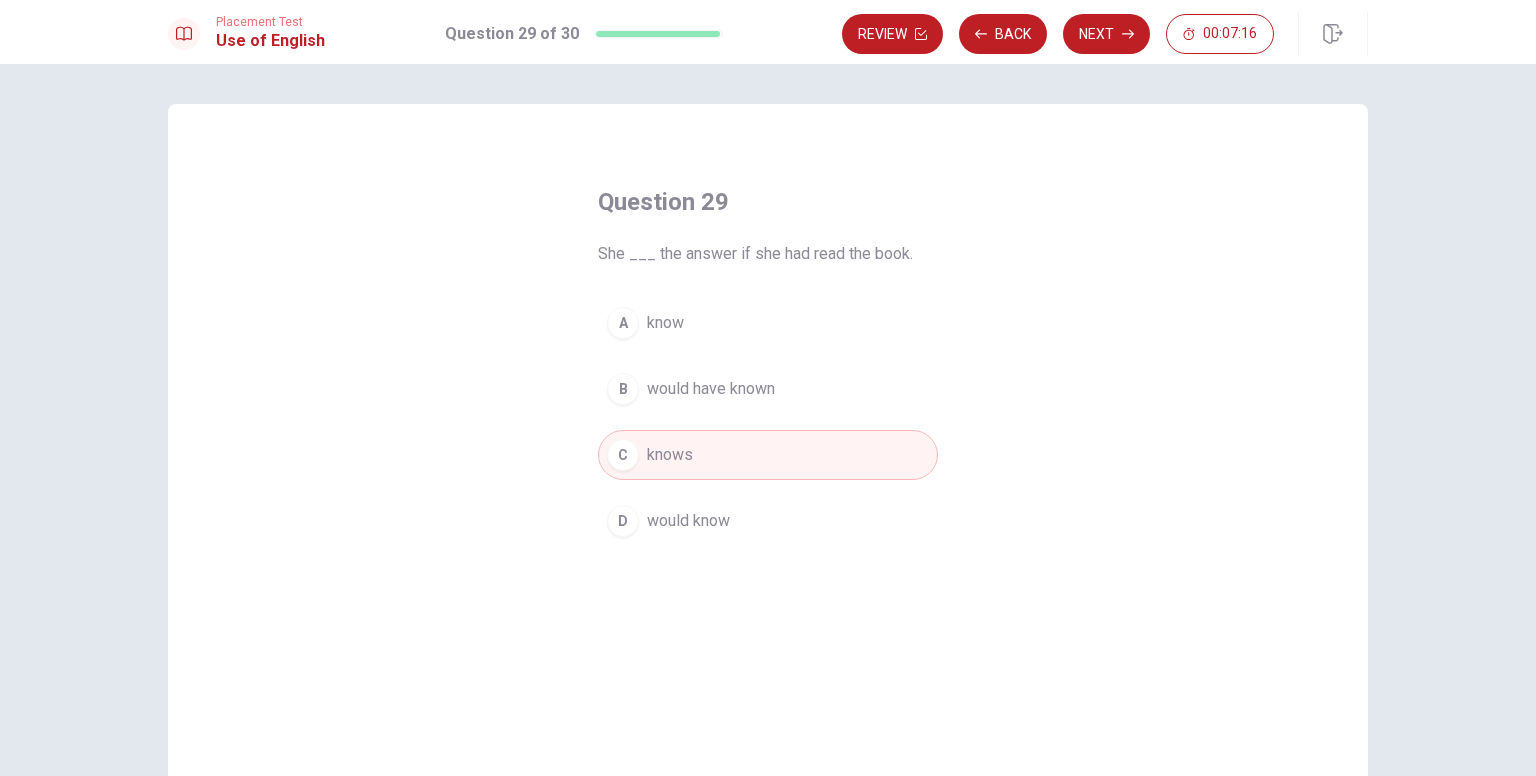 drag, startPoint x: 697, startPoint y: 386, endPoint x: 746, endPoint y: 365, distance: 53.310413 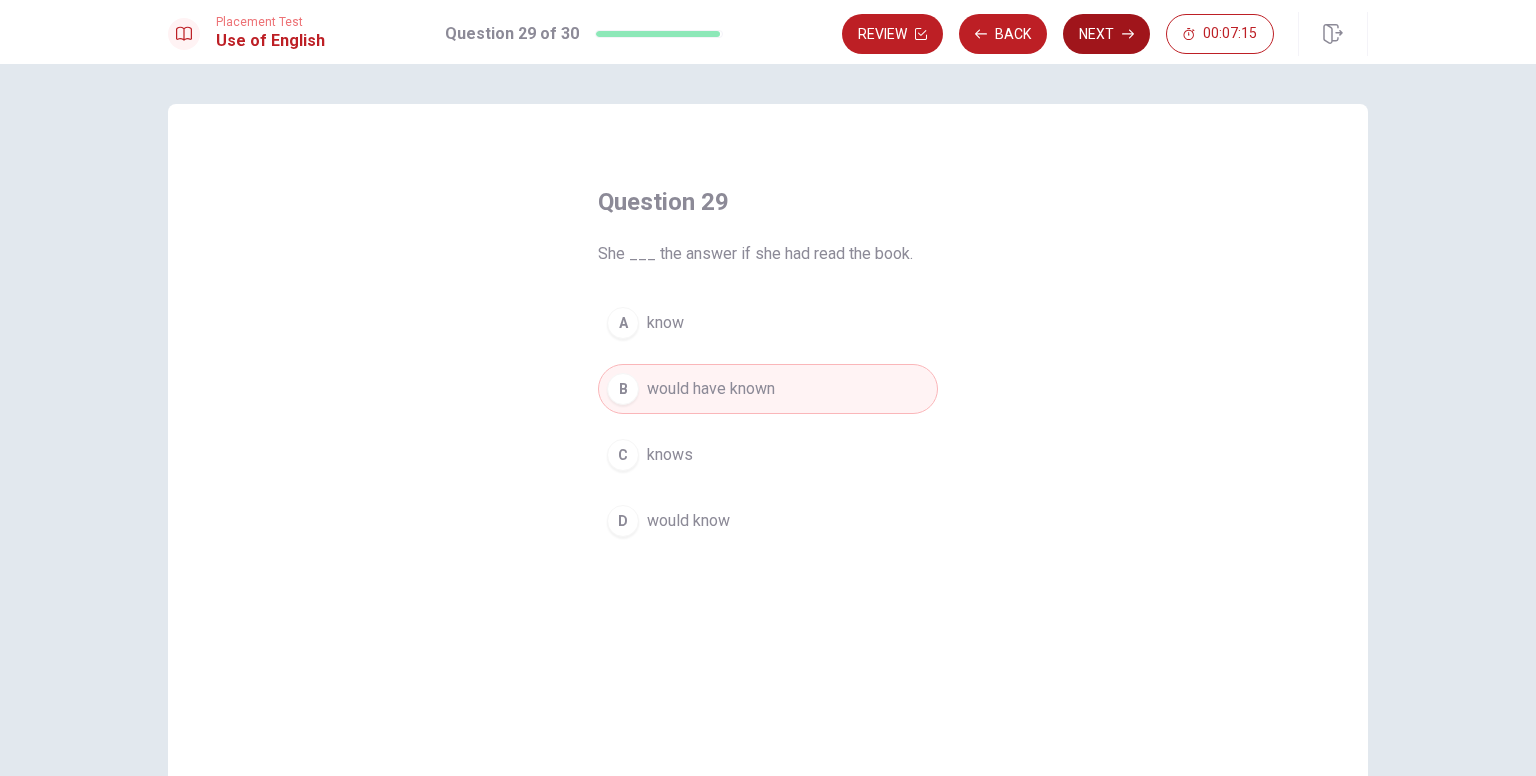 click on "Next" at bounding box center [1106, 34] 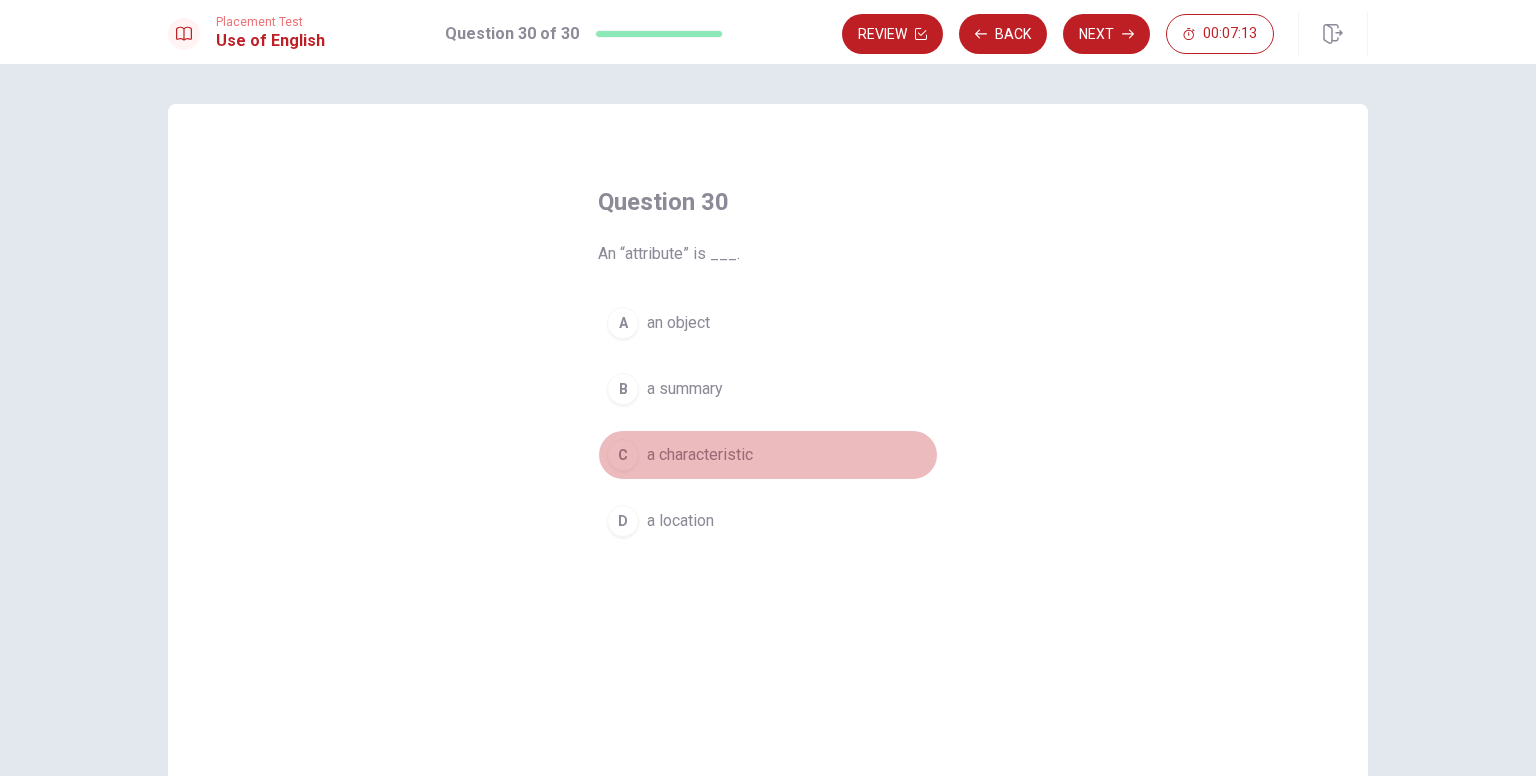 click on "a characteristic" at bounding box center [700, 455] 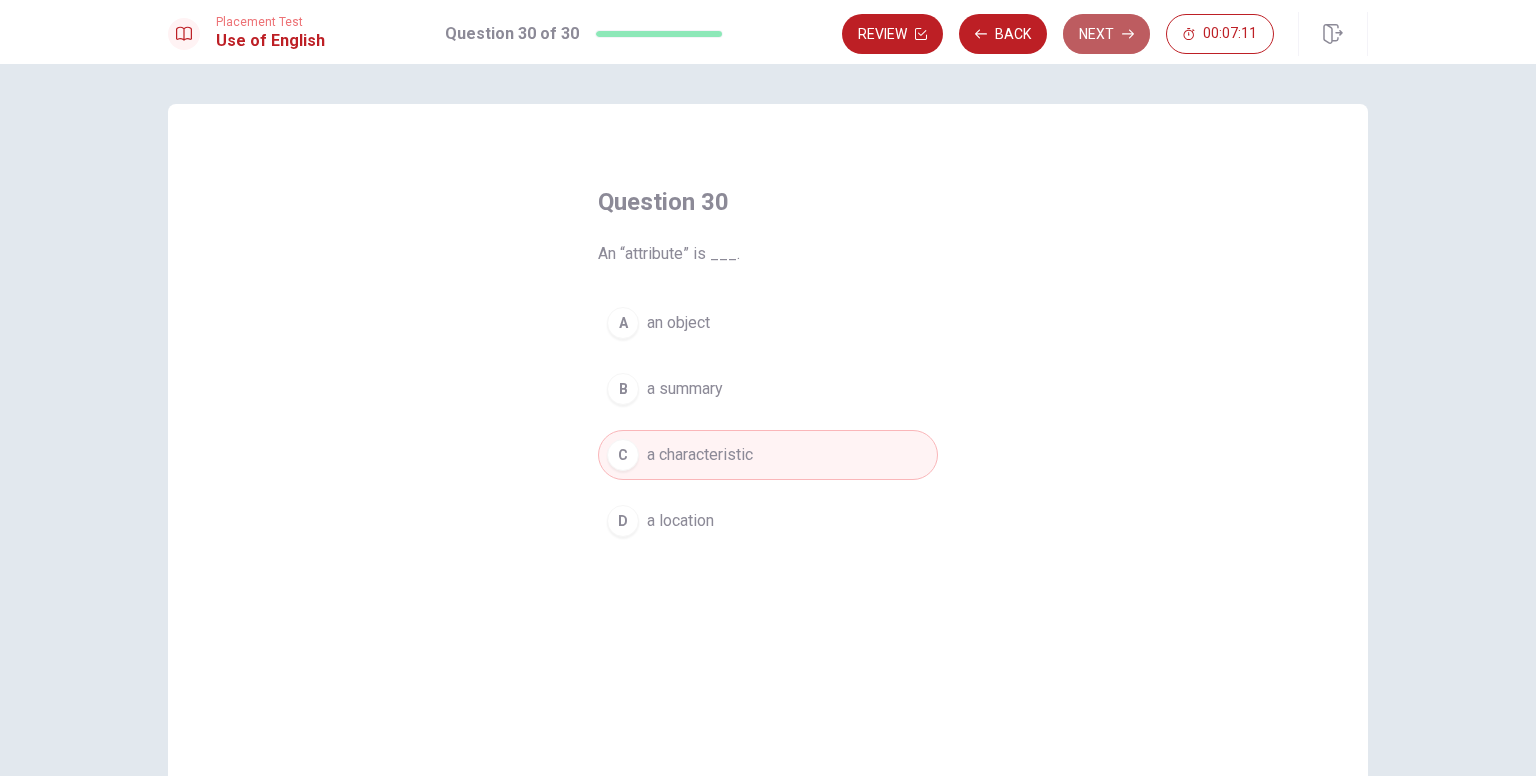 click on "Next" at bounding box center (1106, 34) 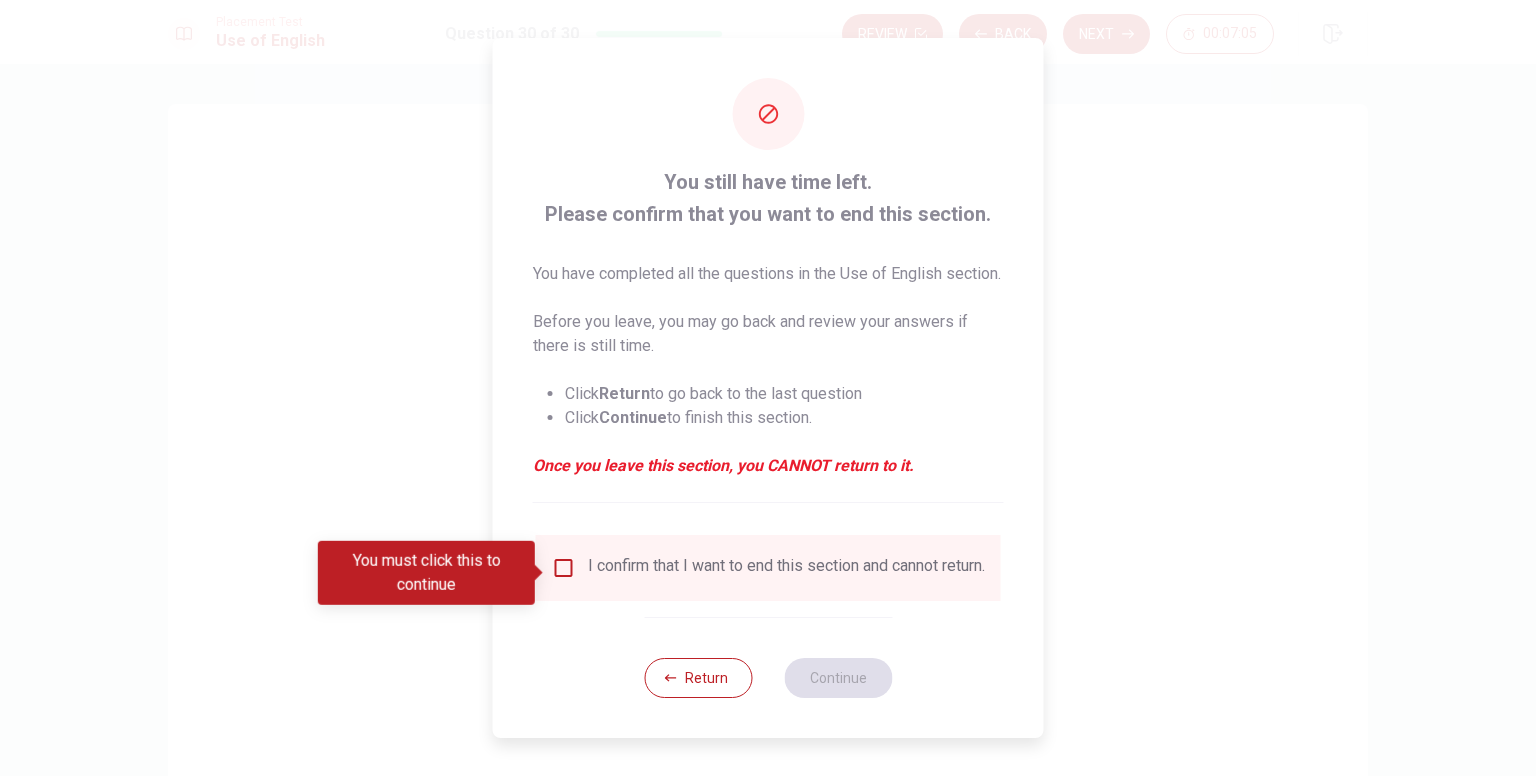 click at bounding box center [564, 568] 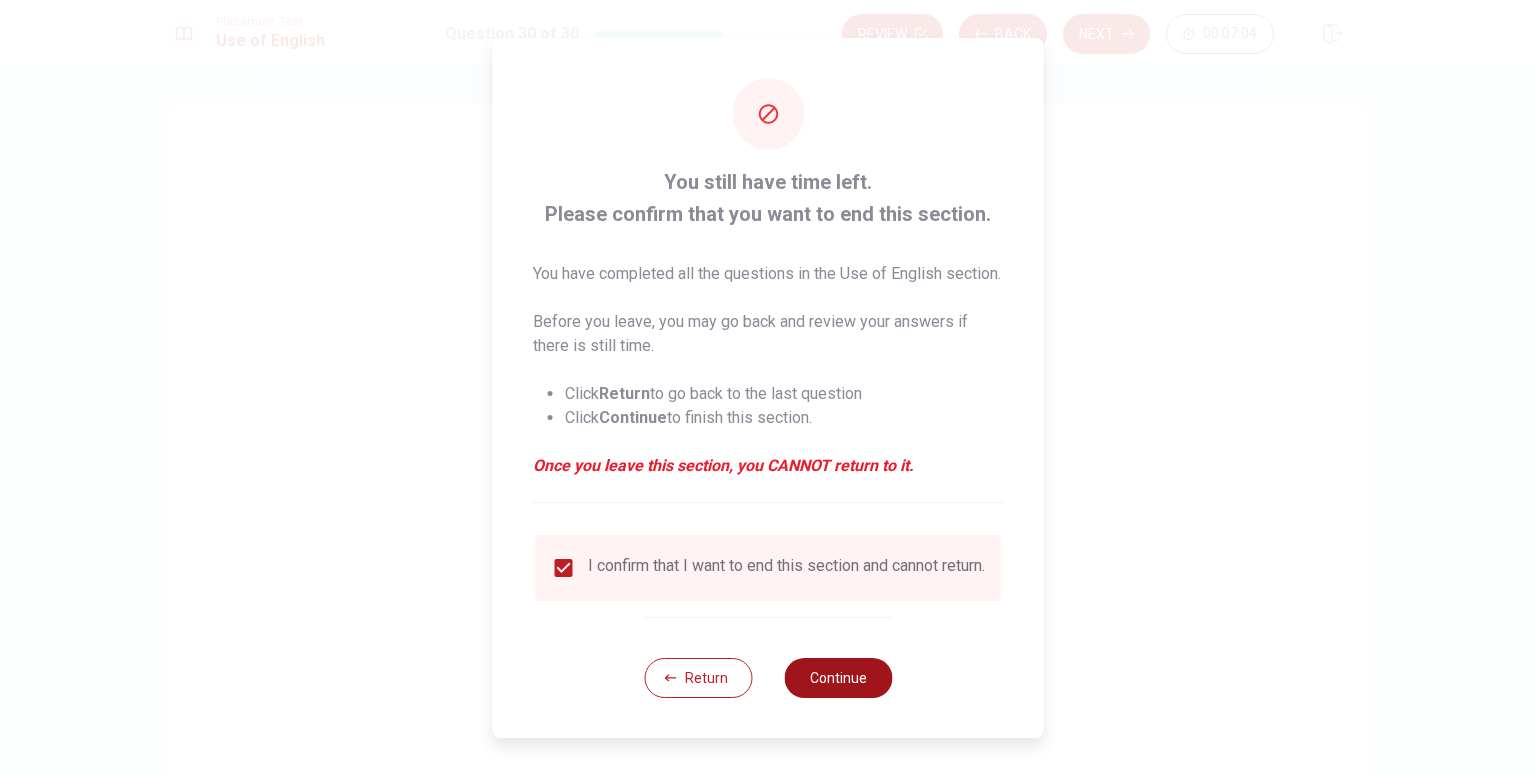 click on "Continue" at bounding box center [838, 678] 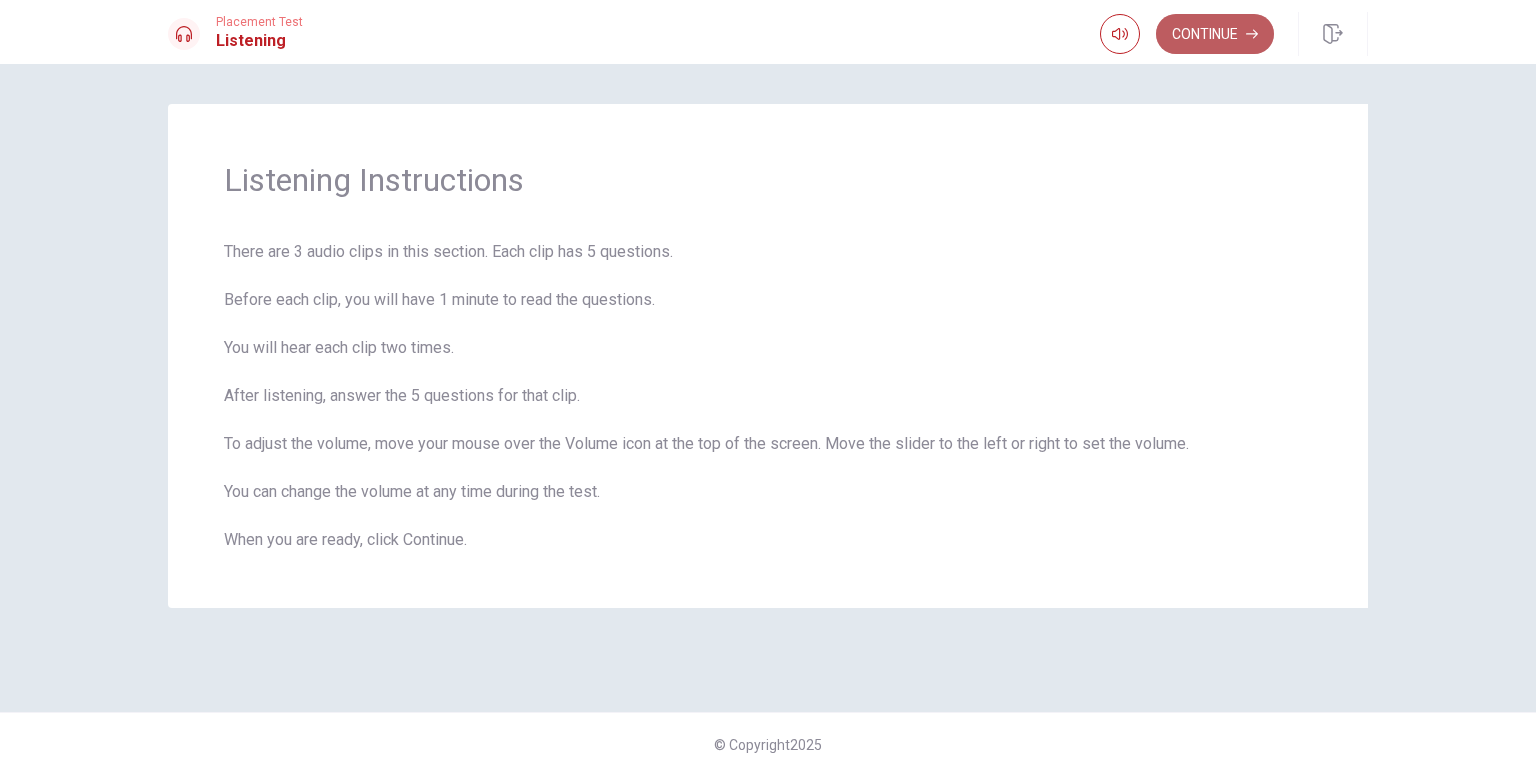 click on "Continue" at bounding box center [1215, 34] 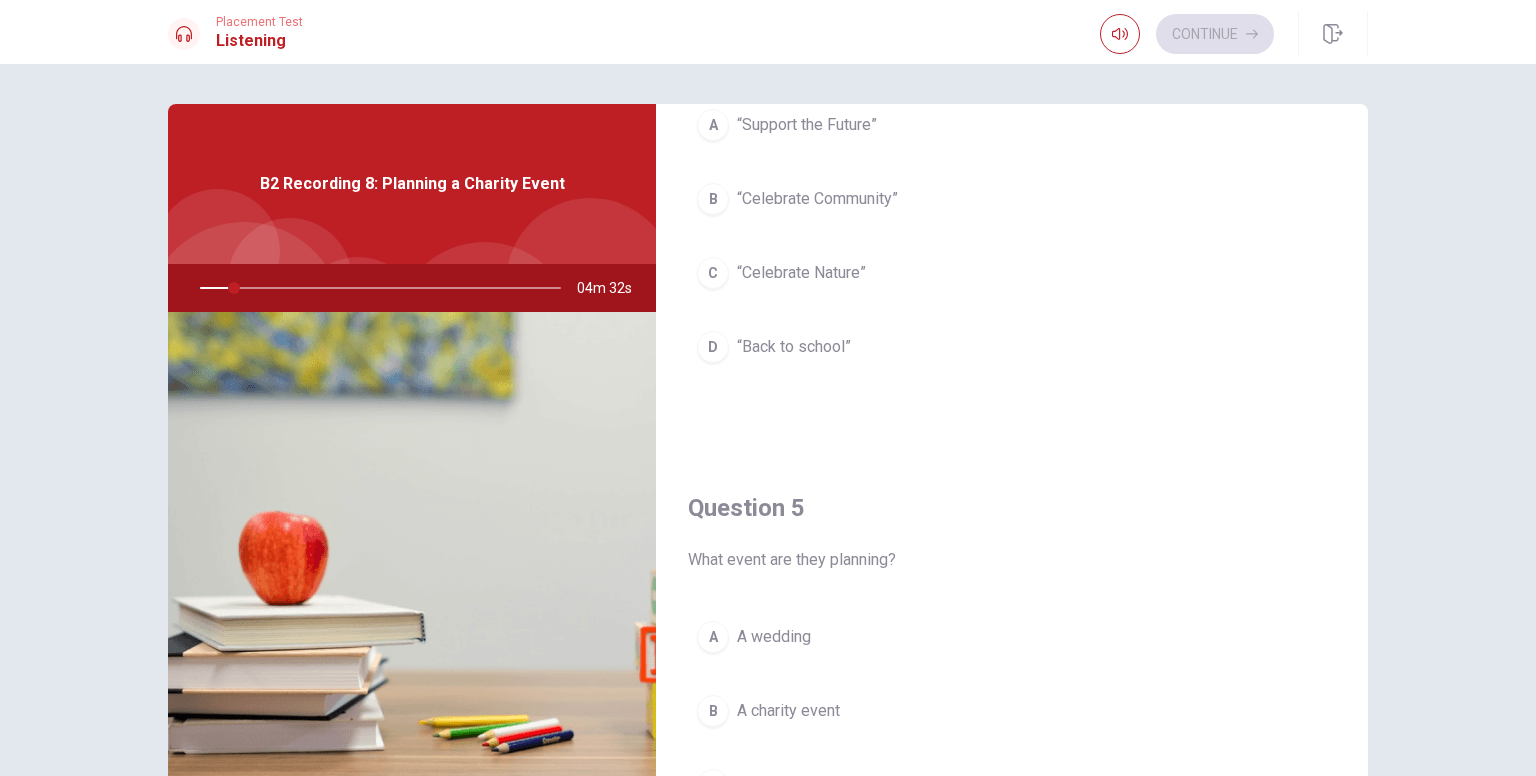 scroll, scrollTop: 1856, scrollLeft: 0, axis: vertical 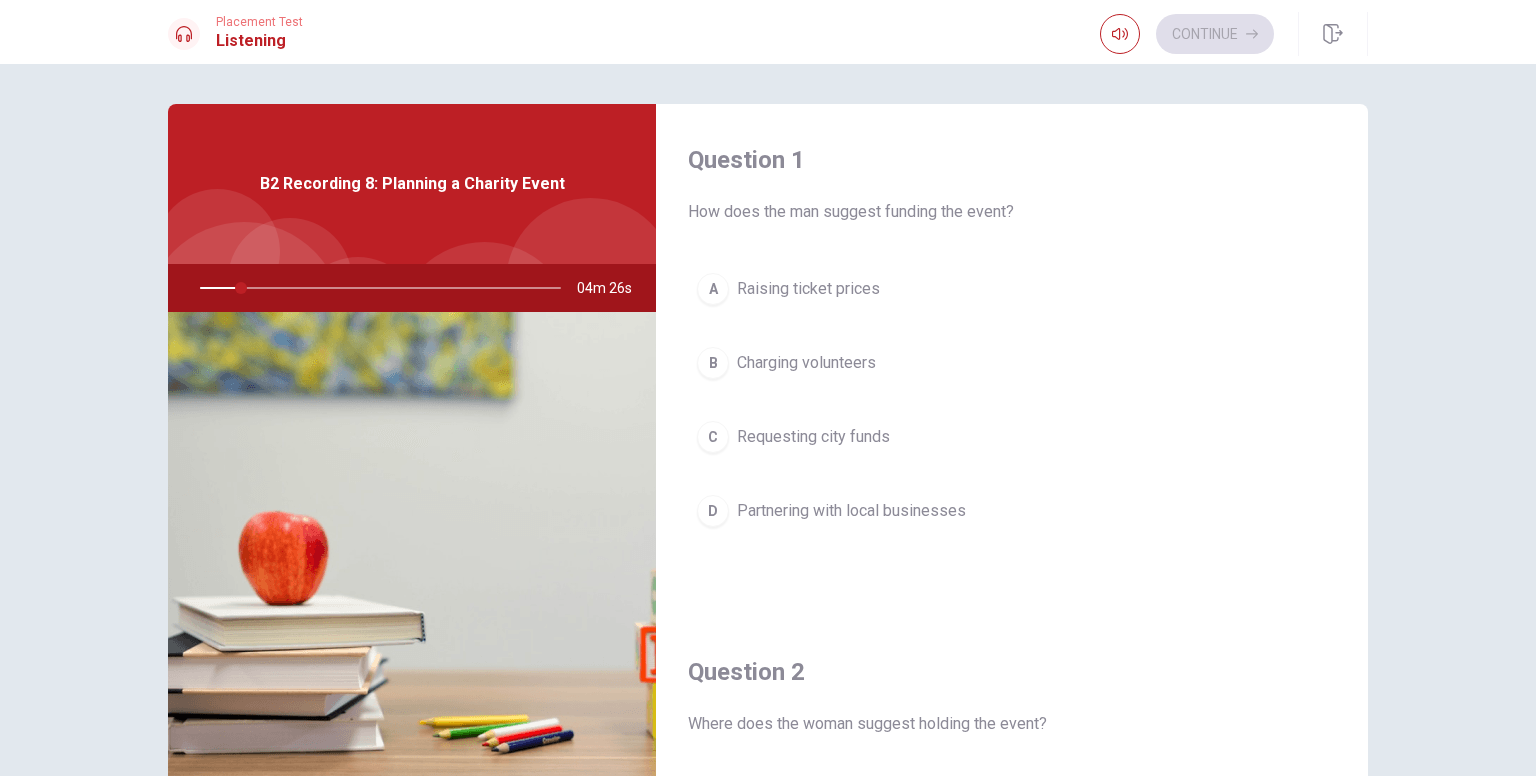 drag, startPoint x: 230, startPoint y: 285, endPoint x: 267, endPoint y: 289, distance: 37.215588 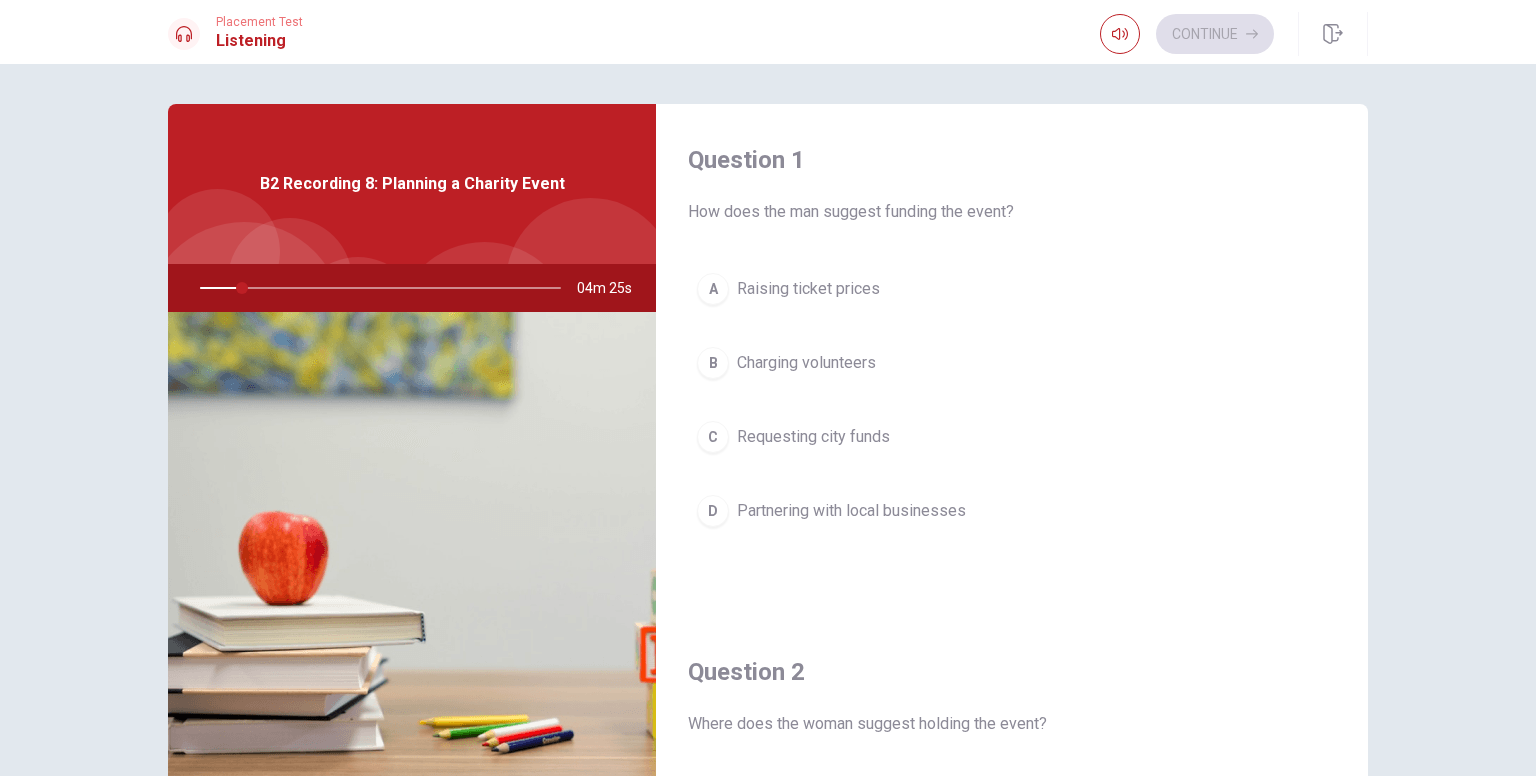 drag, startPoint x: 243, startPoint y: 281, endPoint x: 324, endPoint y: 281, distance: 81 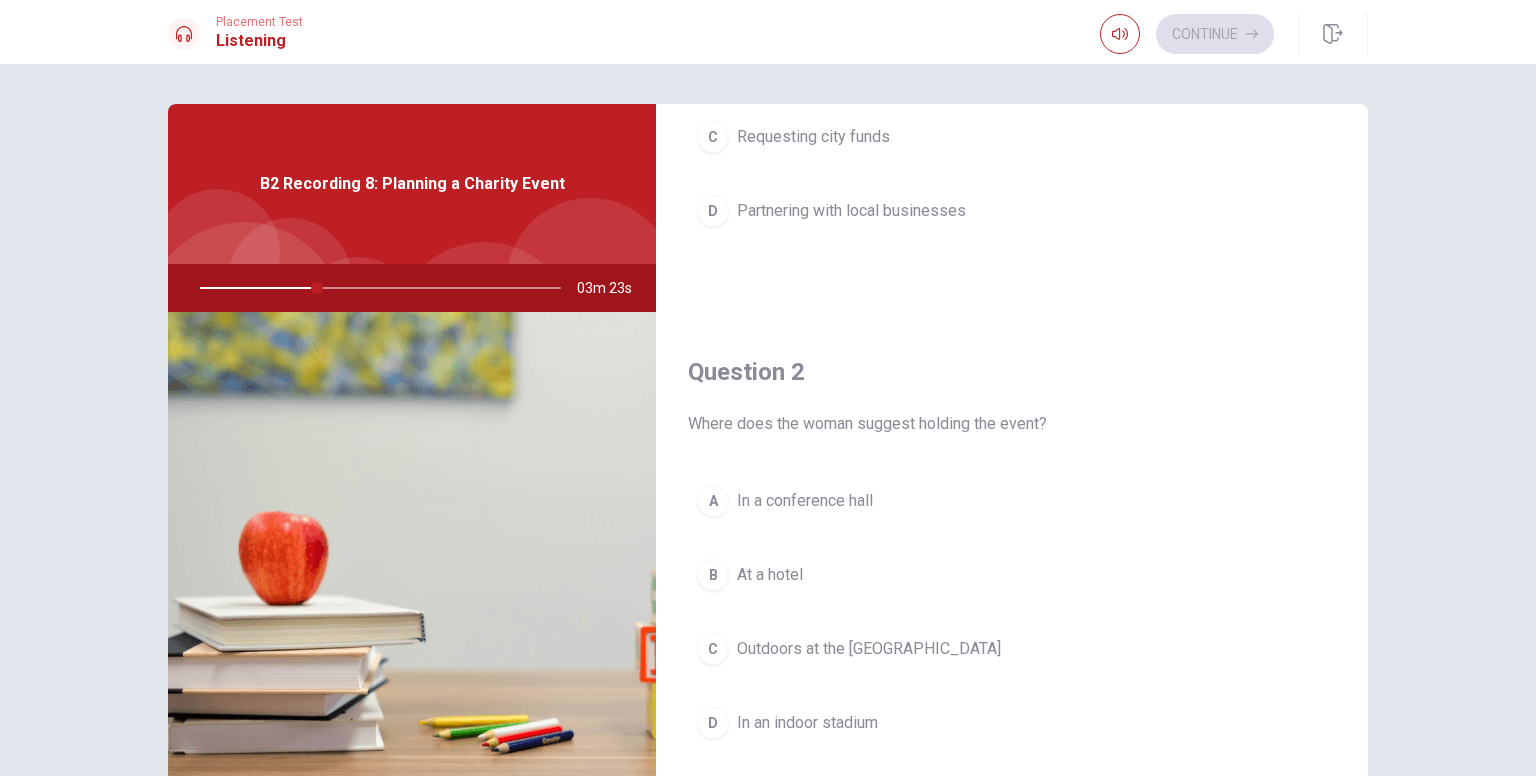 scroll, scrollTop: 400, scrollLeft: 0, axis: vertical 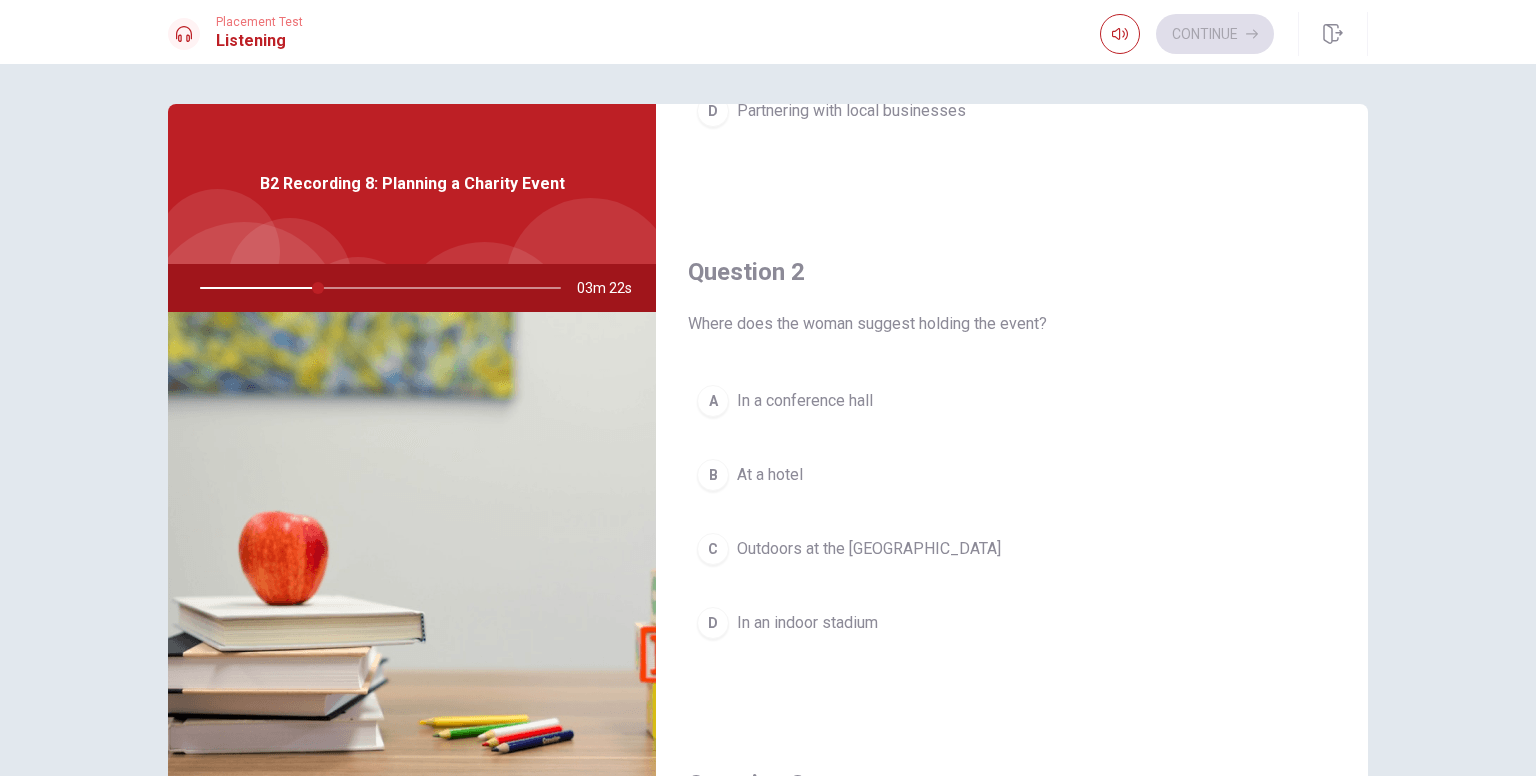 click on "Outdoors at the [GEOGRAPHIC_DATA]" at bounding box center [869, 549] 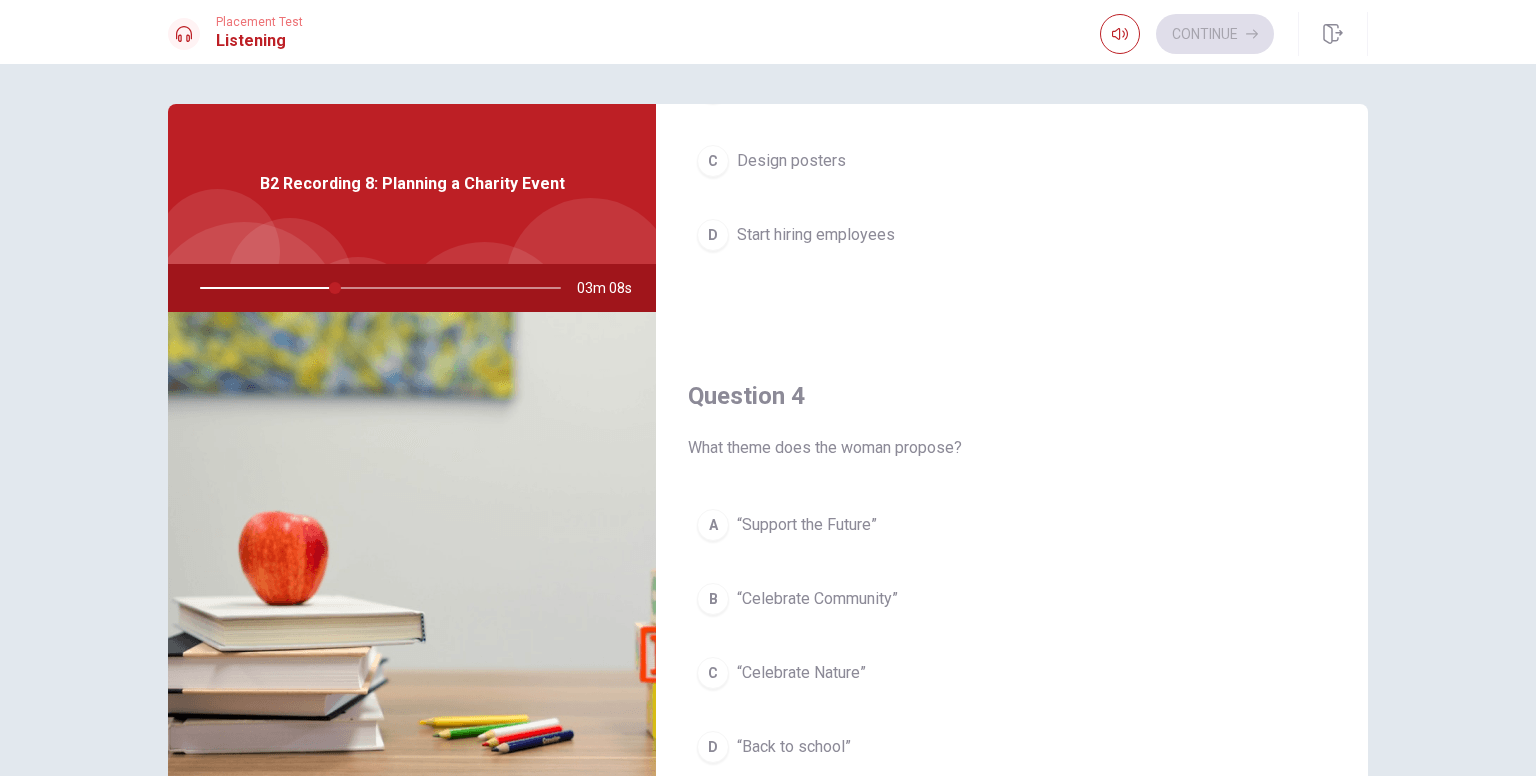 scroll, scrollTop: 1400, scrollLeft: 0, axis: vertical 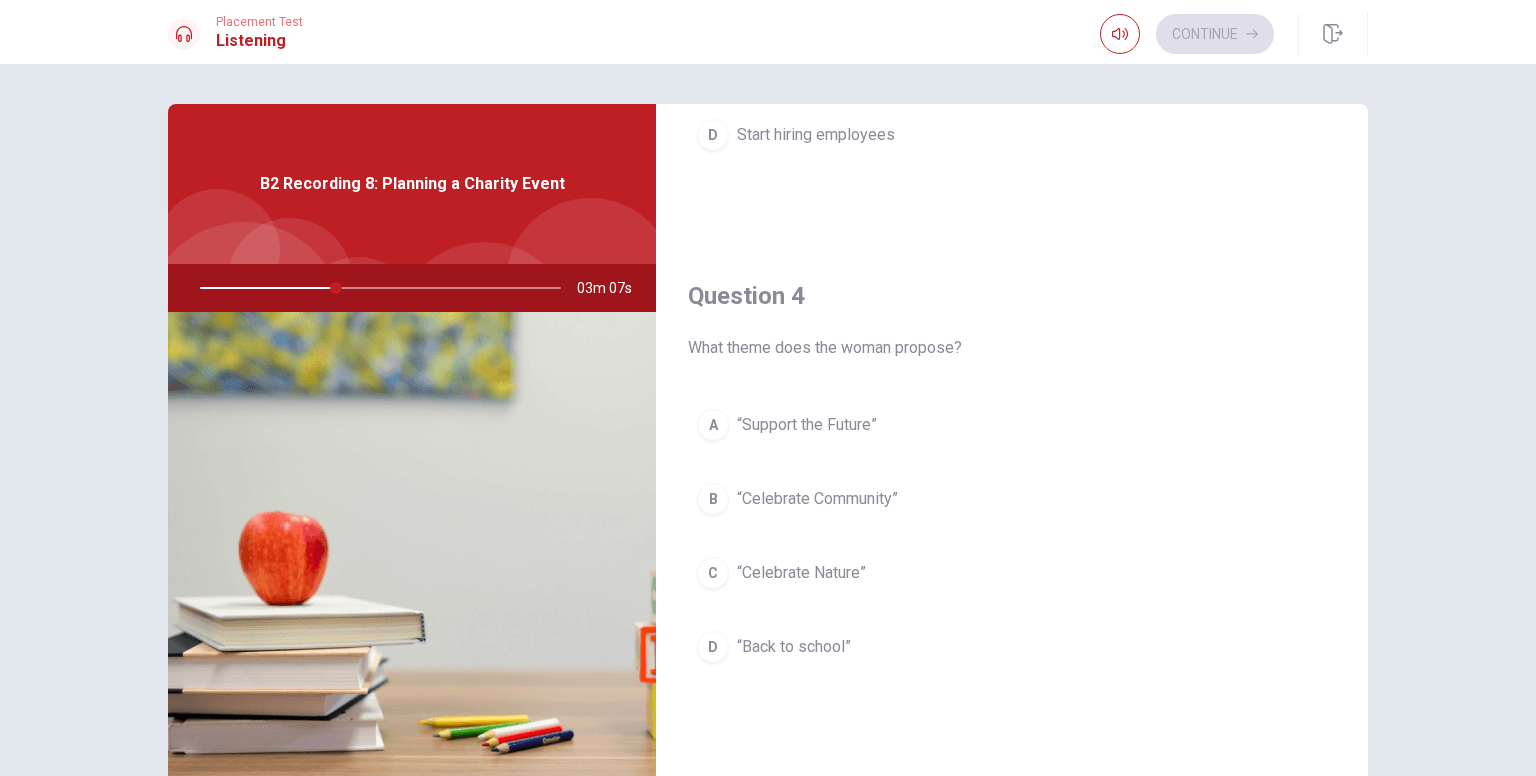 click on "“Celebrate Community”" at bounding box center (817, 499) 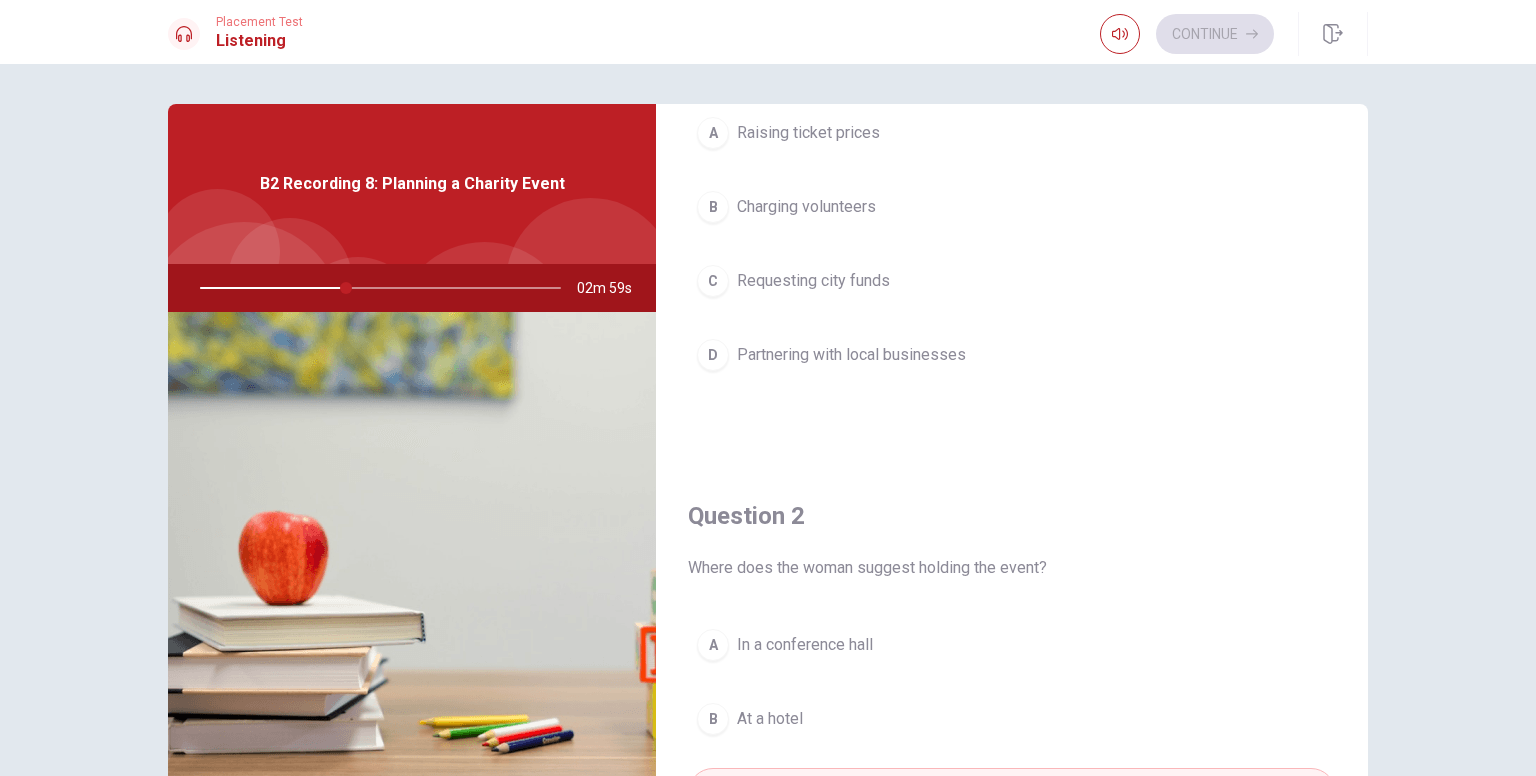 scroll, scrollTop: 0, scrollLeft: 0, axis: both 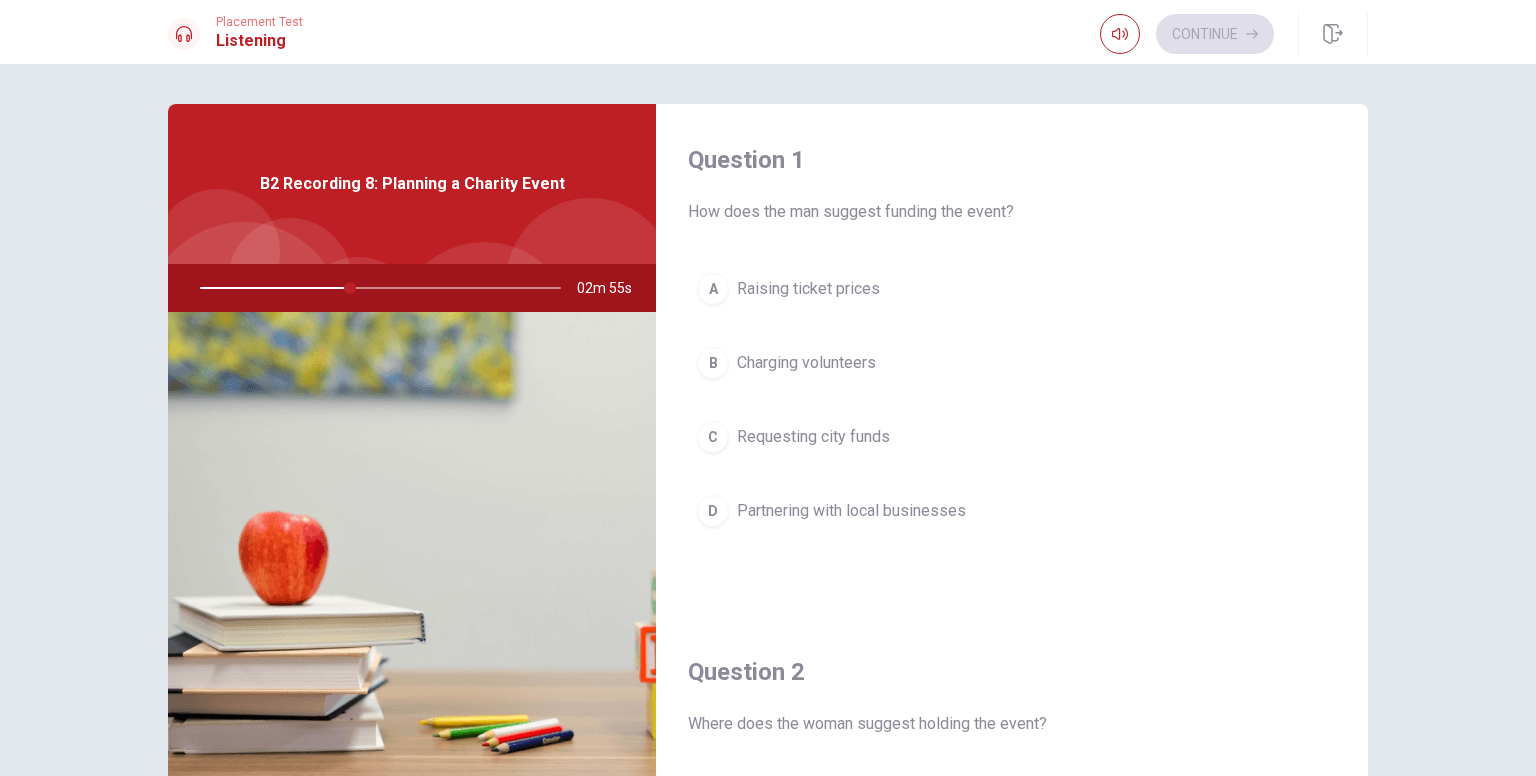 click on "Partnering with local businesses" at bounding box center [851, 511] 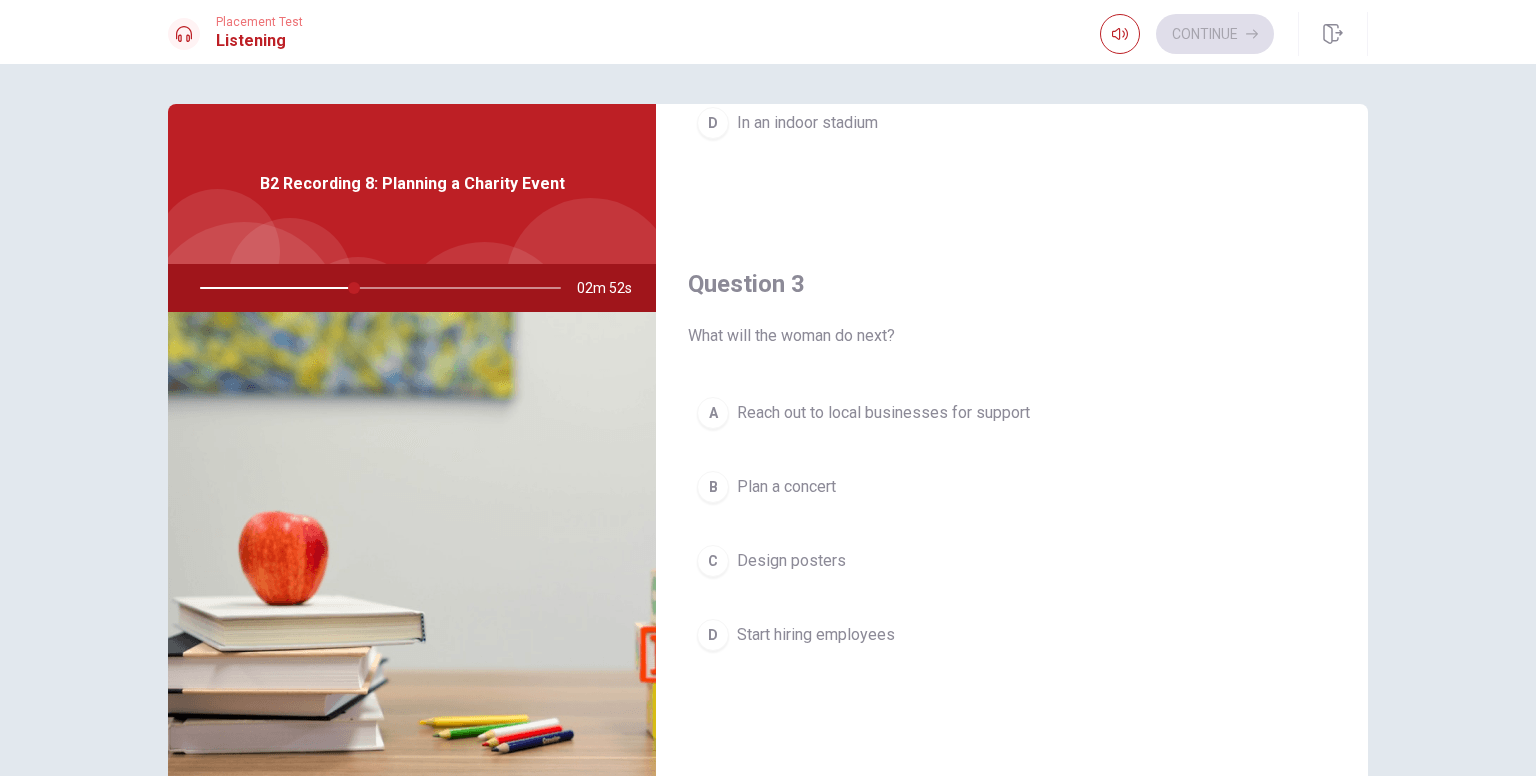 scroll, scrollTop: 1000, scrollLeft: 0, axis: vertical 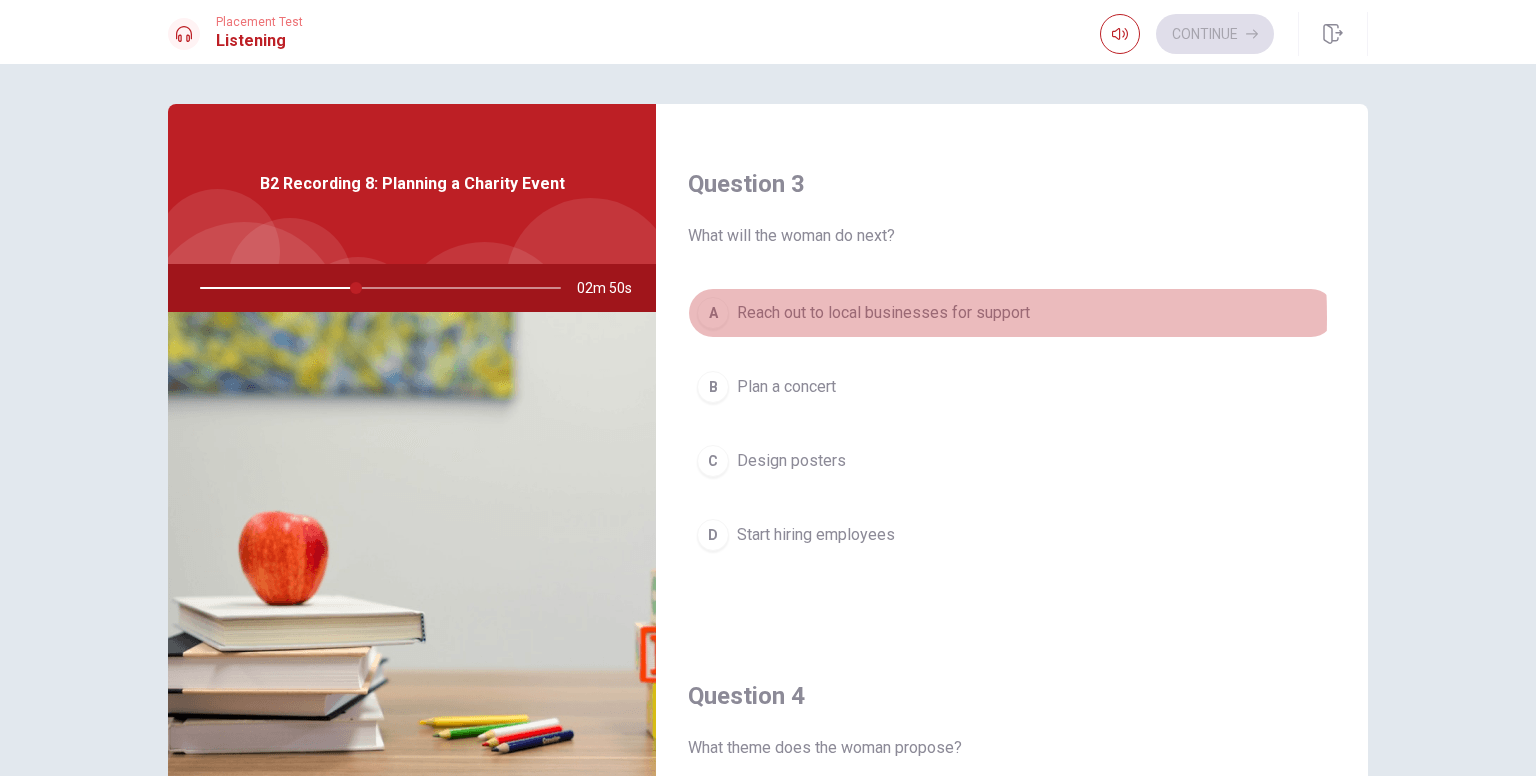 click on "Reach out to local businesses for support" at bounding box center (883, 313) 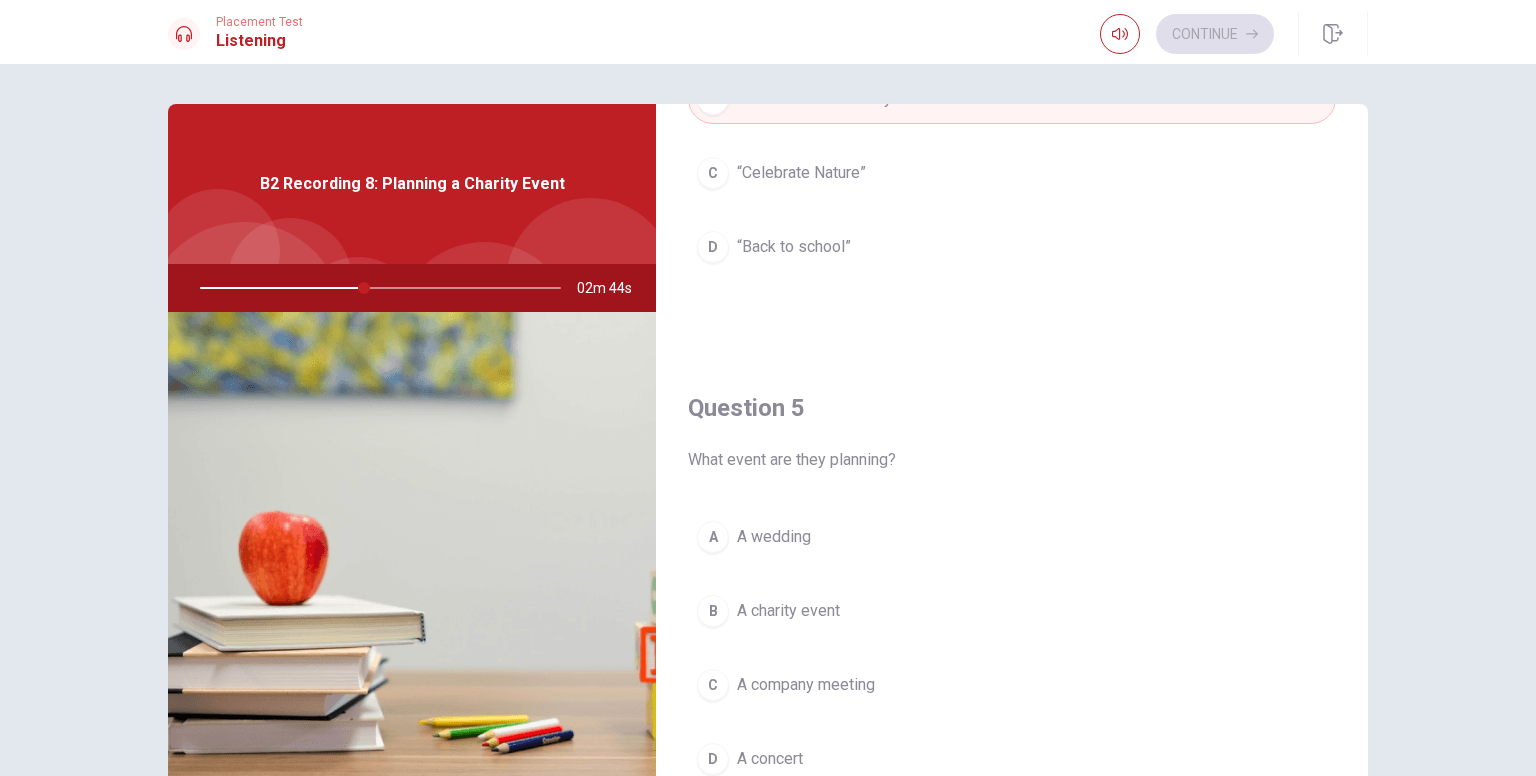 scroll, scrollTop: 1856, scrollLeft: 0, axis: vertical 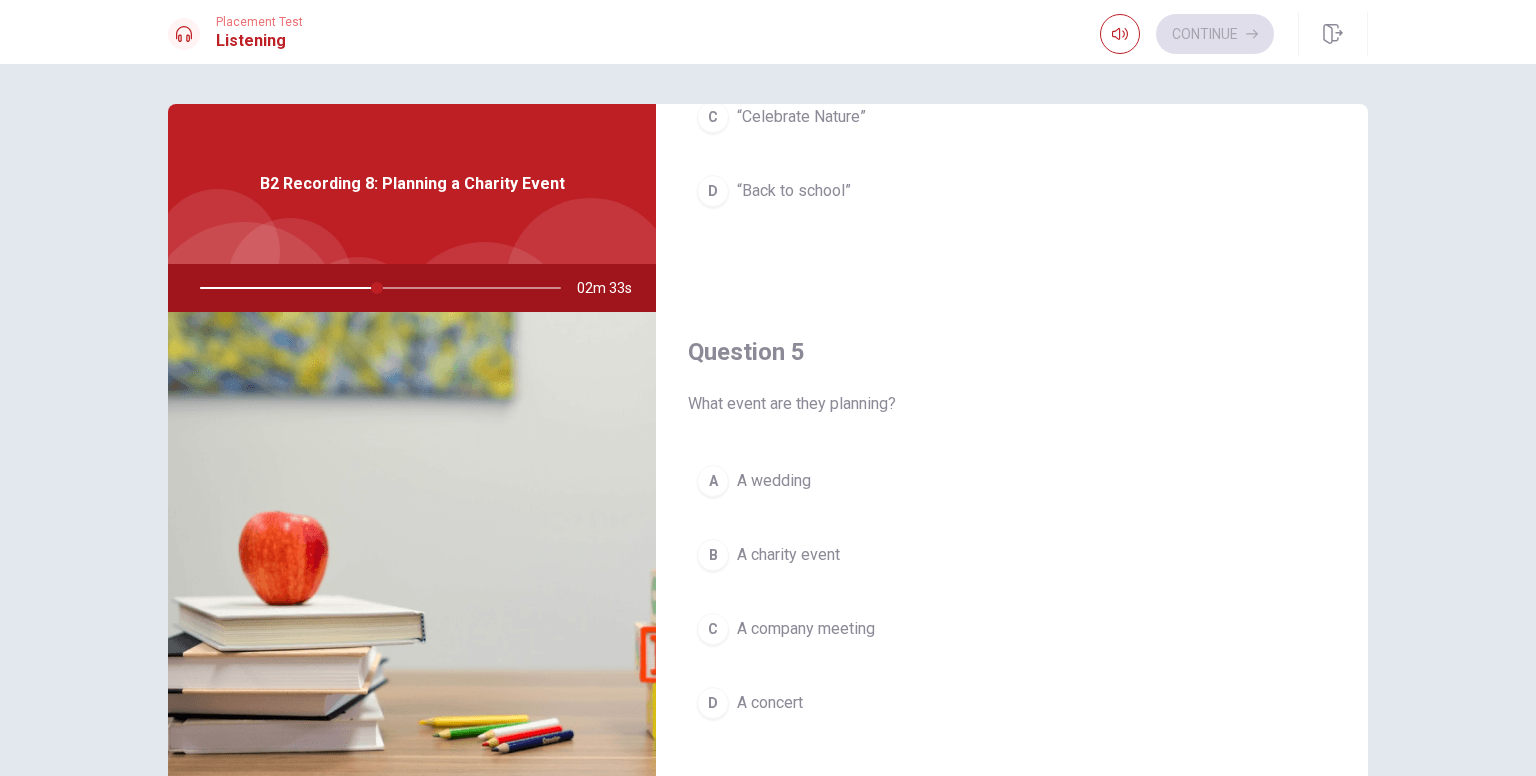 click on "A charity event" at bounding box center [788, 555] 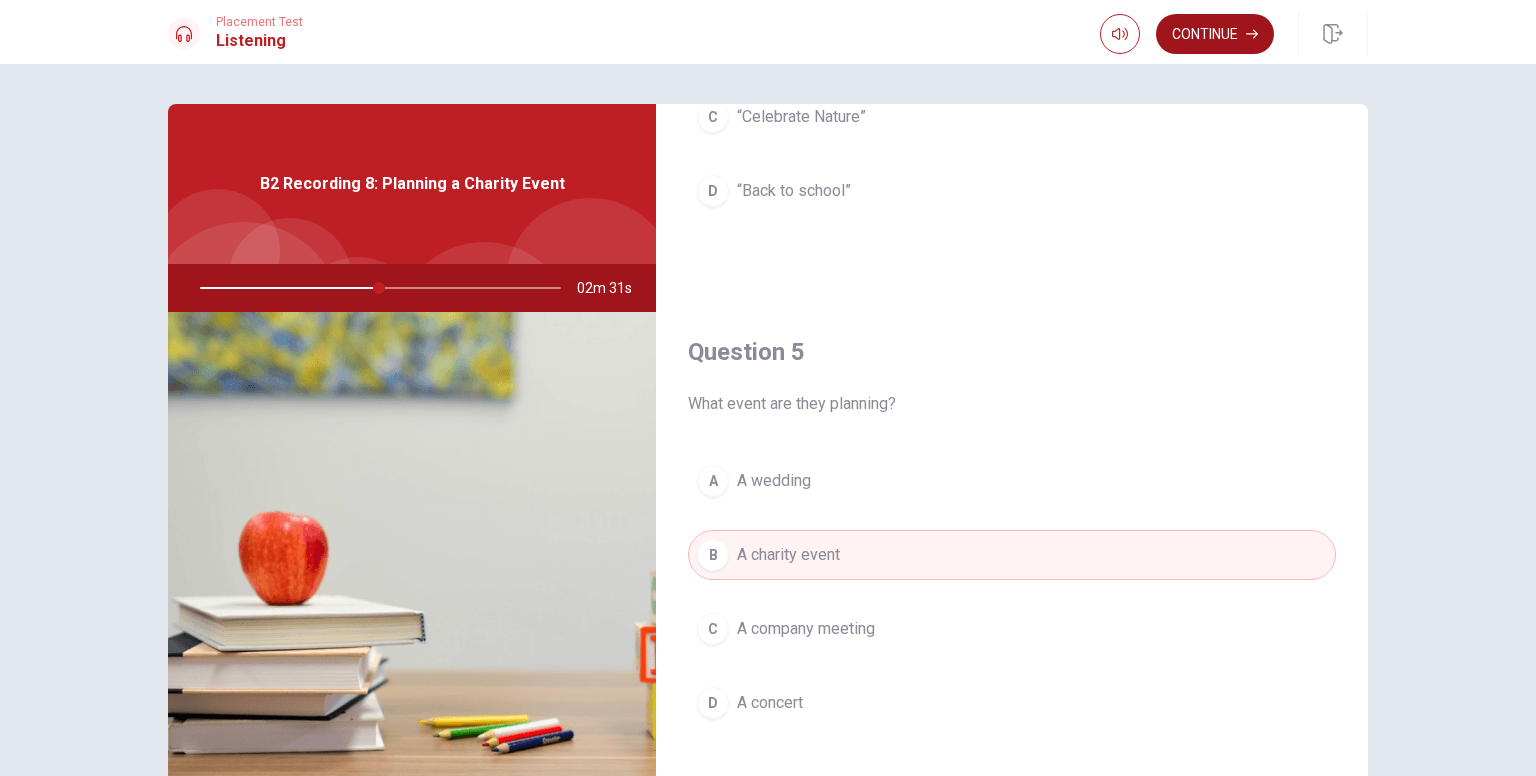 click on "Continue" at bounding box center [1215, 34] 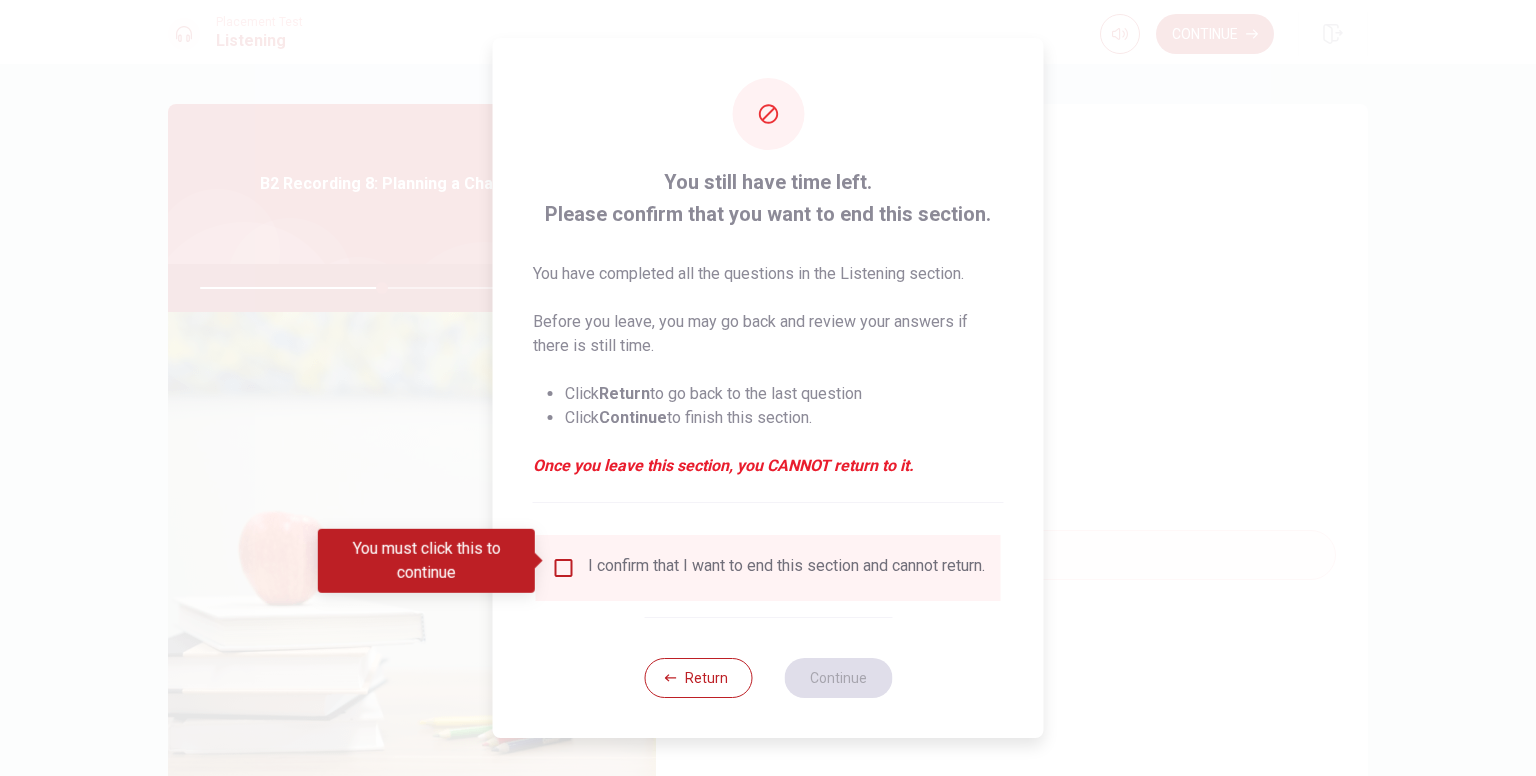 click on "I confirm that I want to end this section and cannot return." at bounding box center [768, 568] 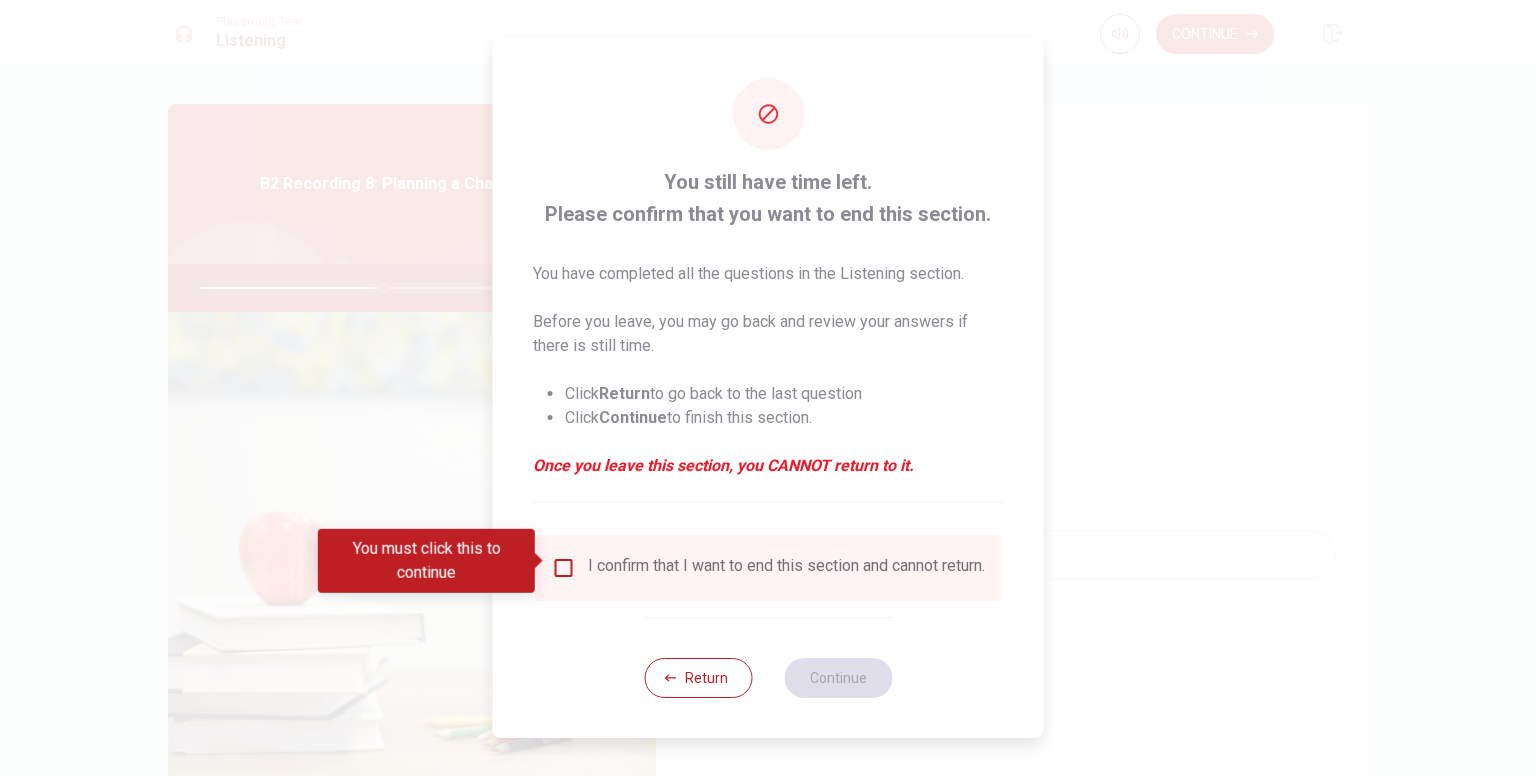 click at bounding box center (564, 568) 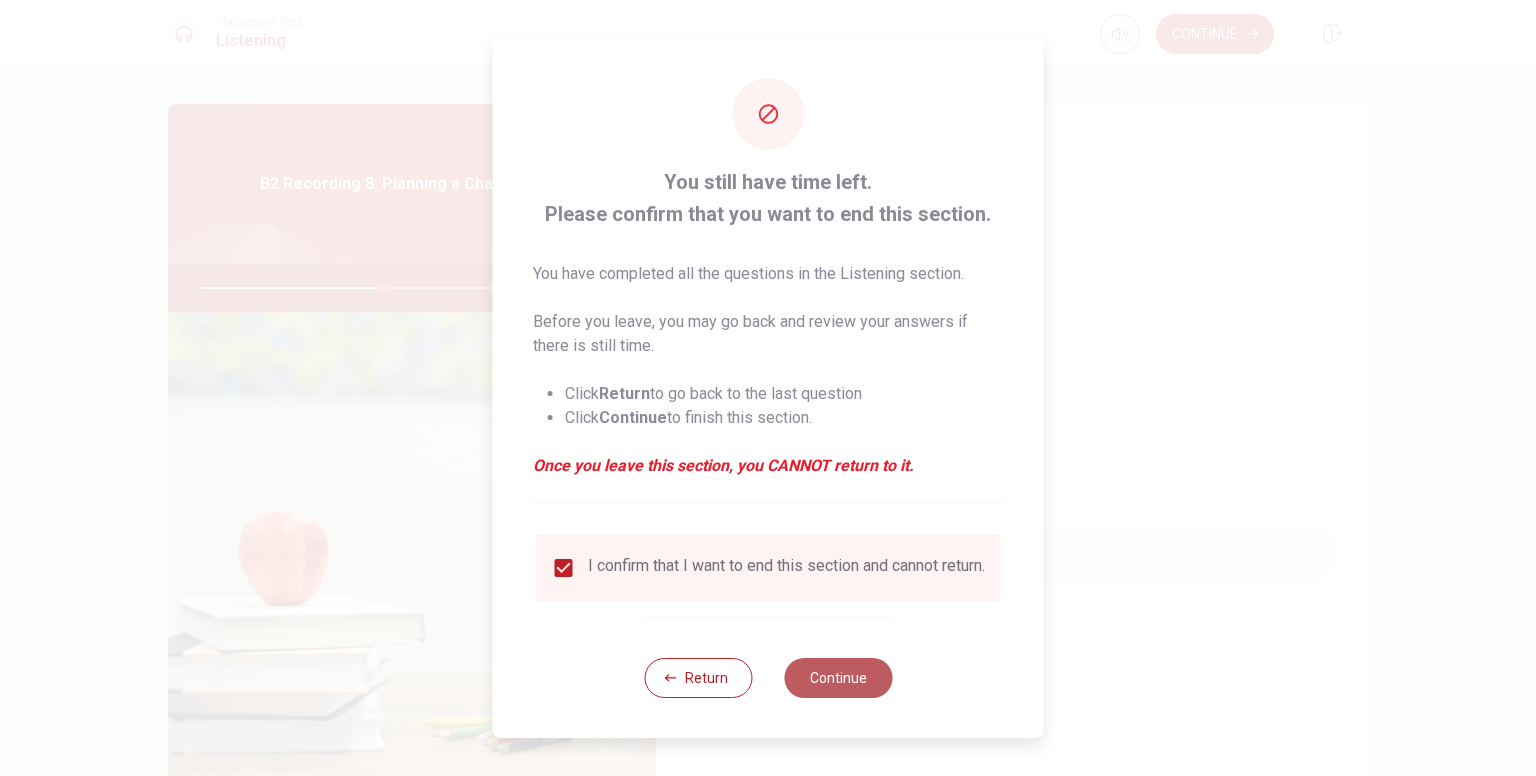 click on "Continue" at bounding box center [838, 678] 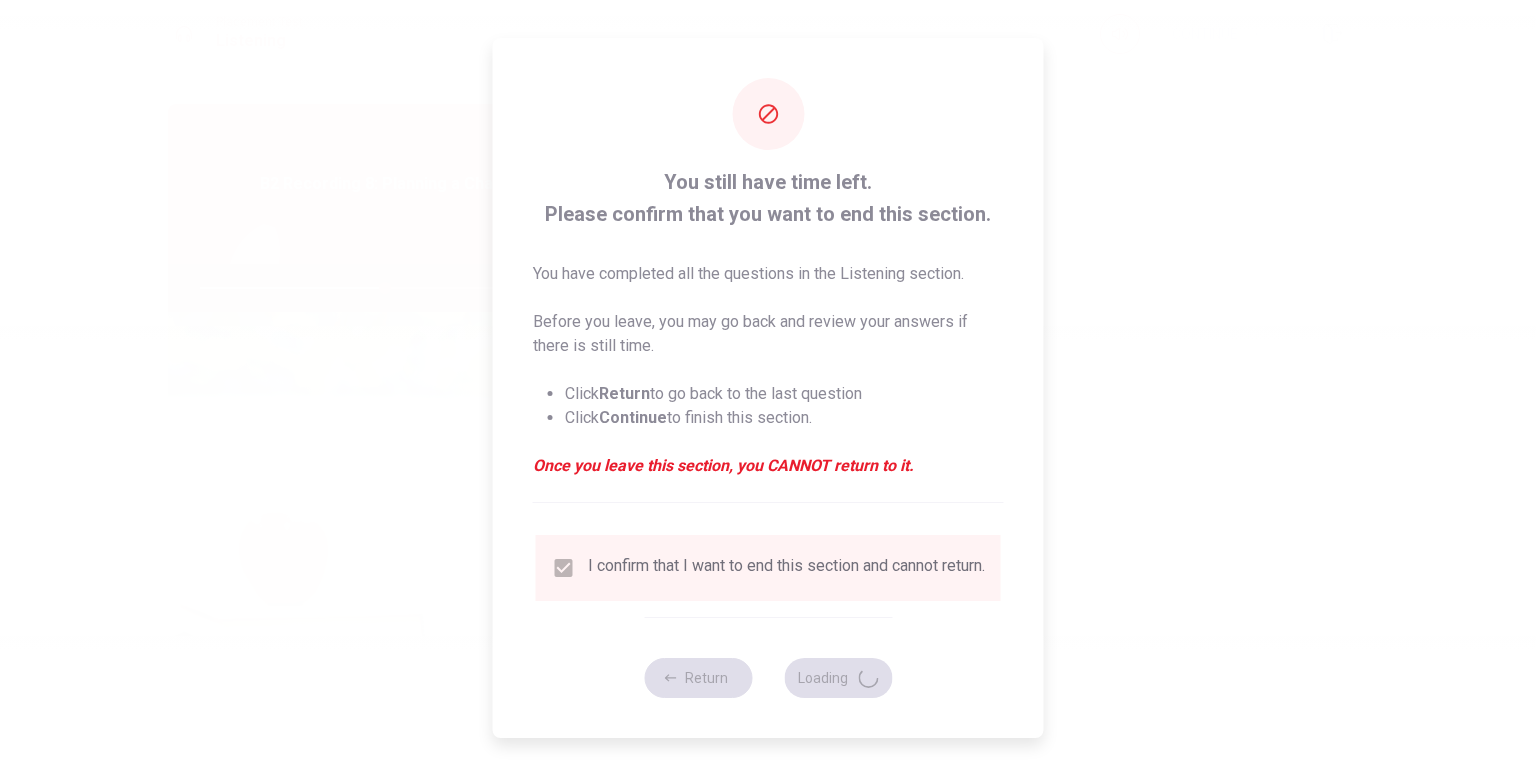 type on "52" 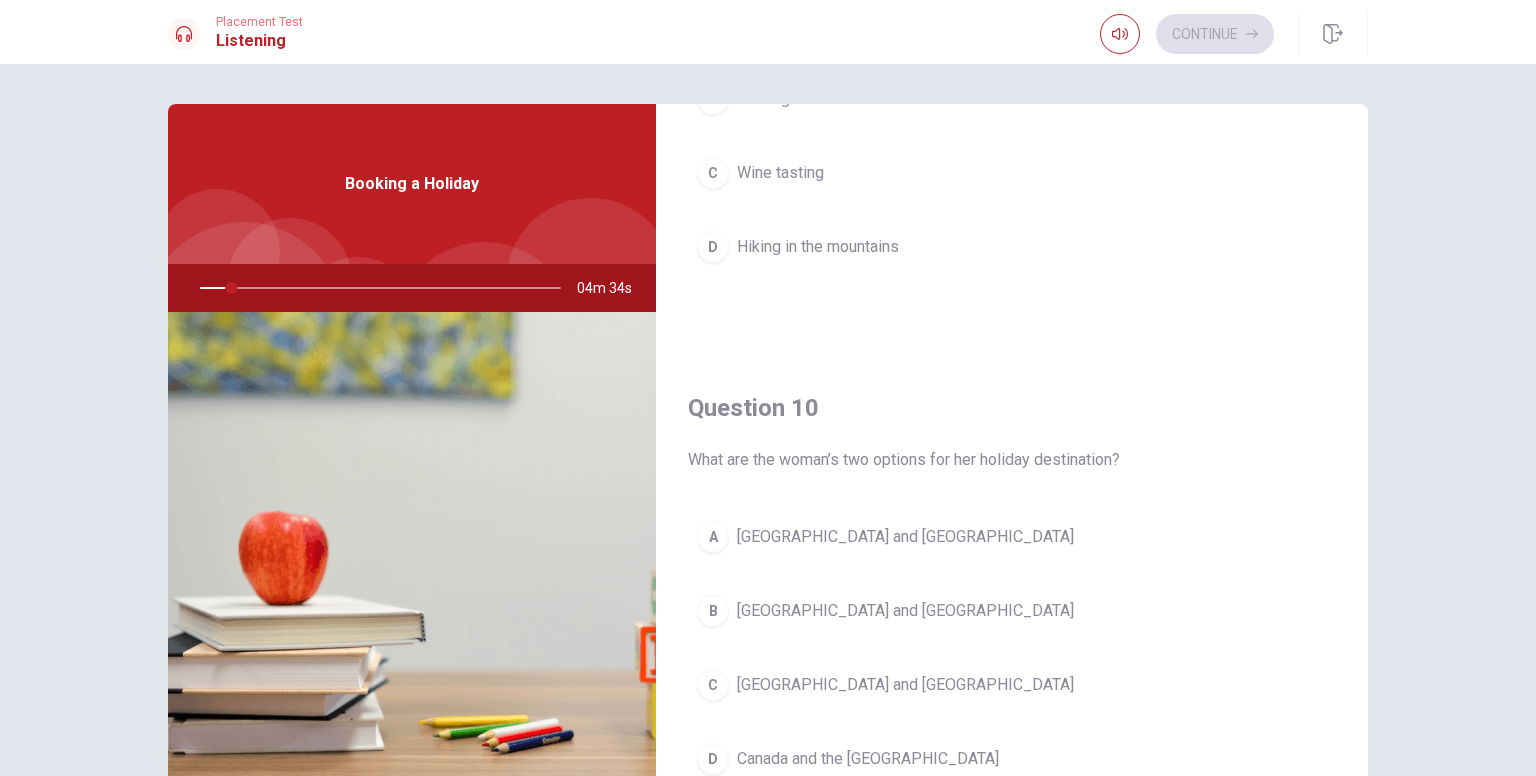 scroll, scrollTop: 1856, scrollLeft: 0, axis: vertical 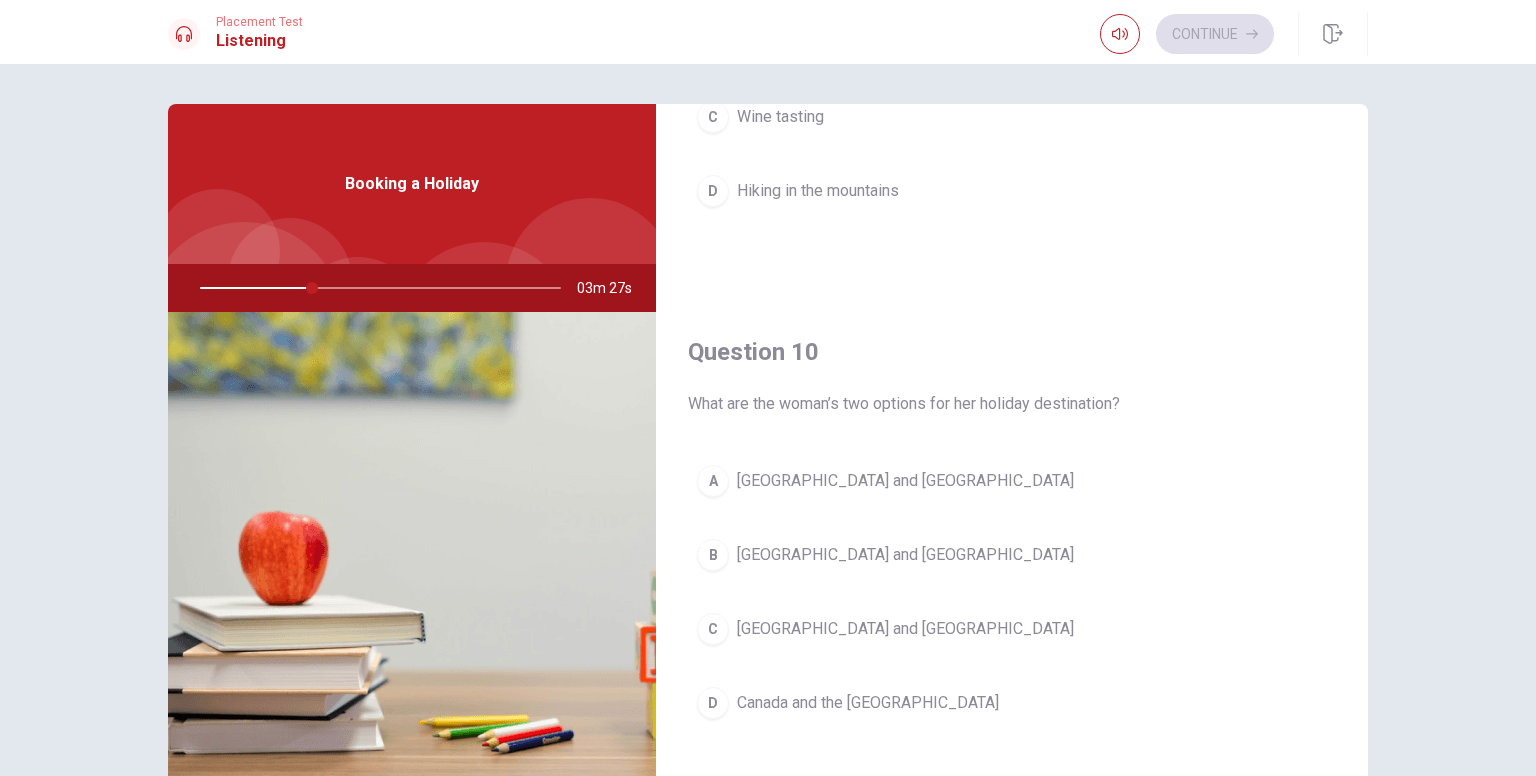 click on "[GEOGRAPHIC_DATA] and [GEOGRAPHIC_DATA]" at bounding box center [905, 555] 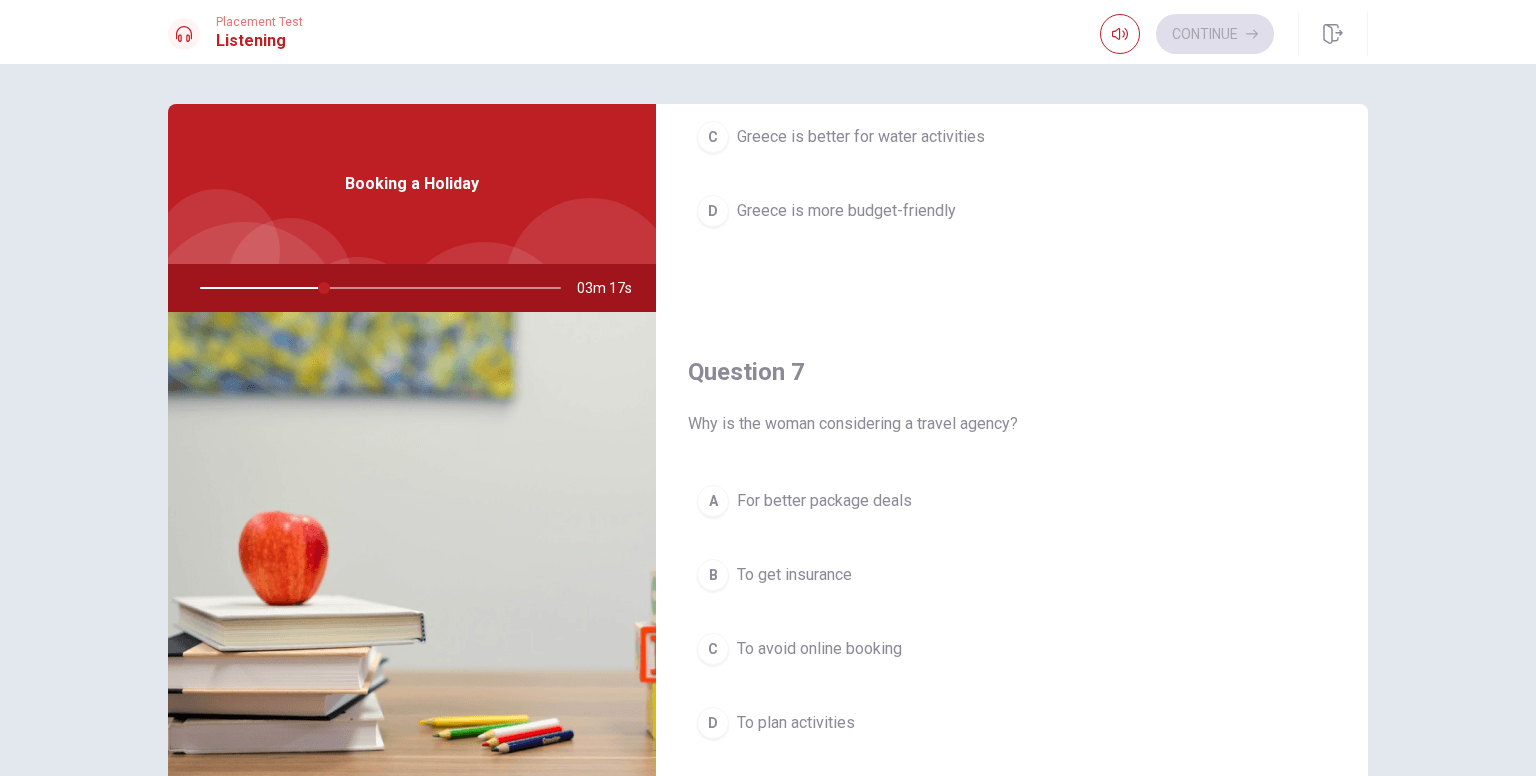 scroll, scrollTop: 500, scrollLeft: 0, axis: vertical 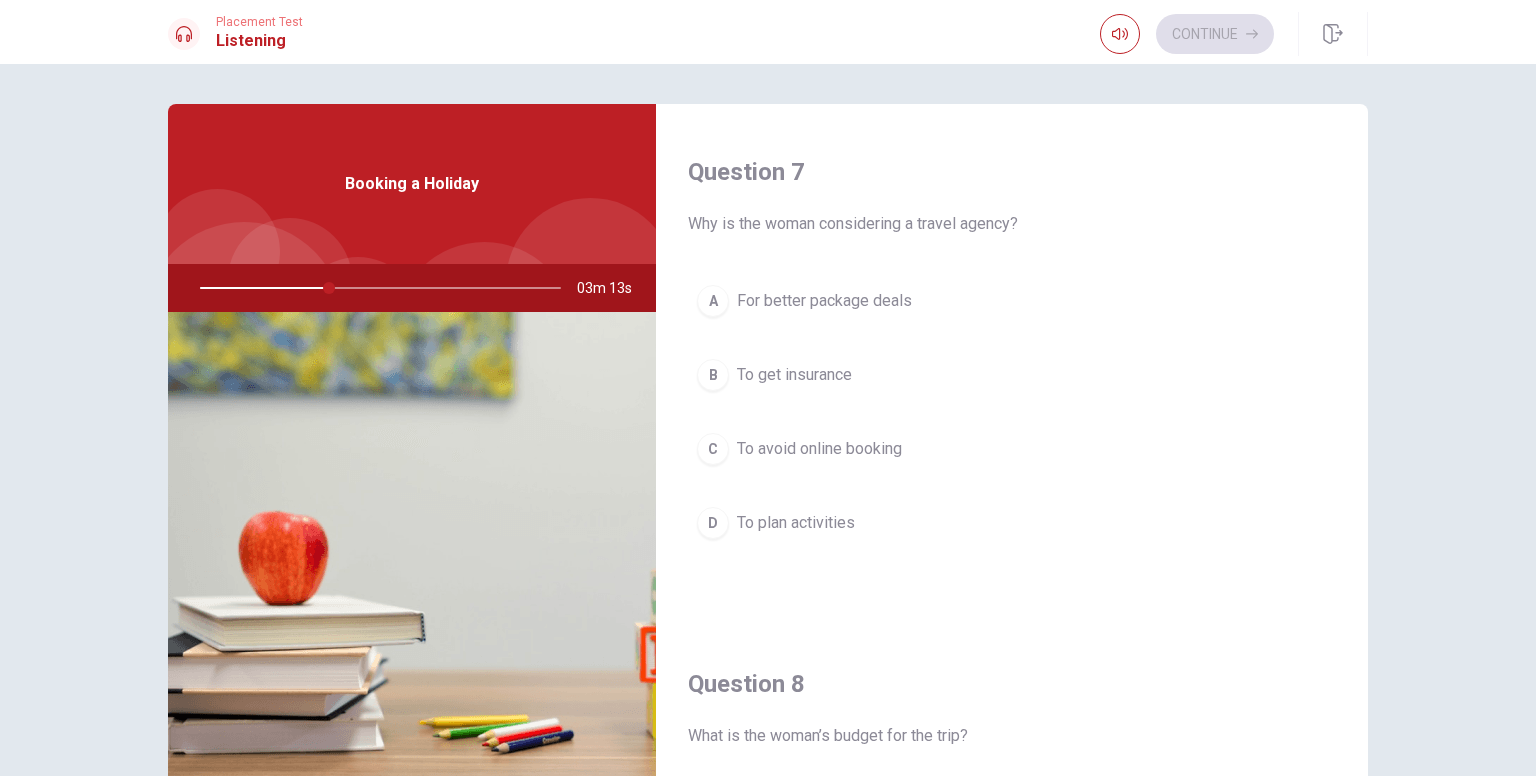 click on "For better package deals" at bounding box center (824, 301) 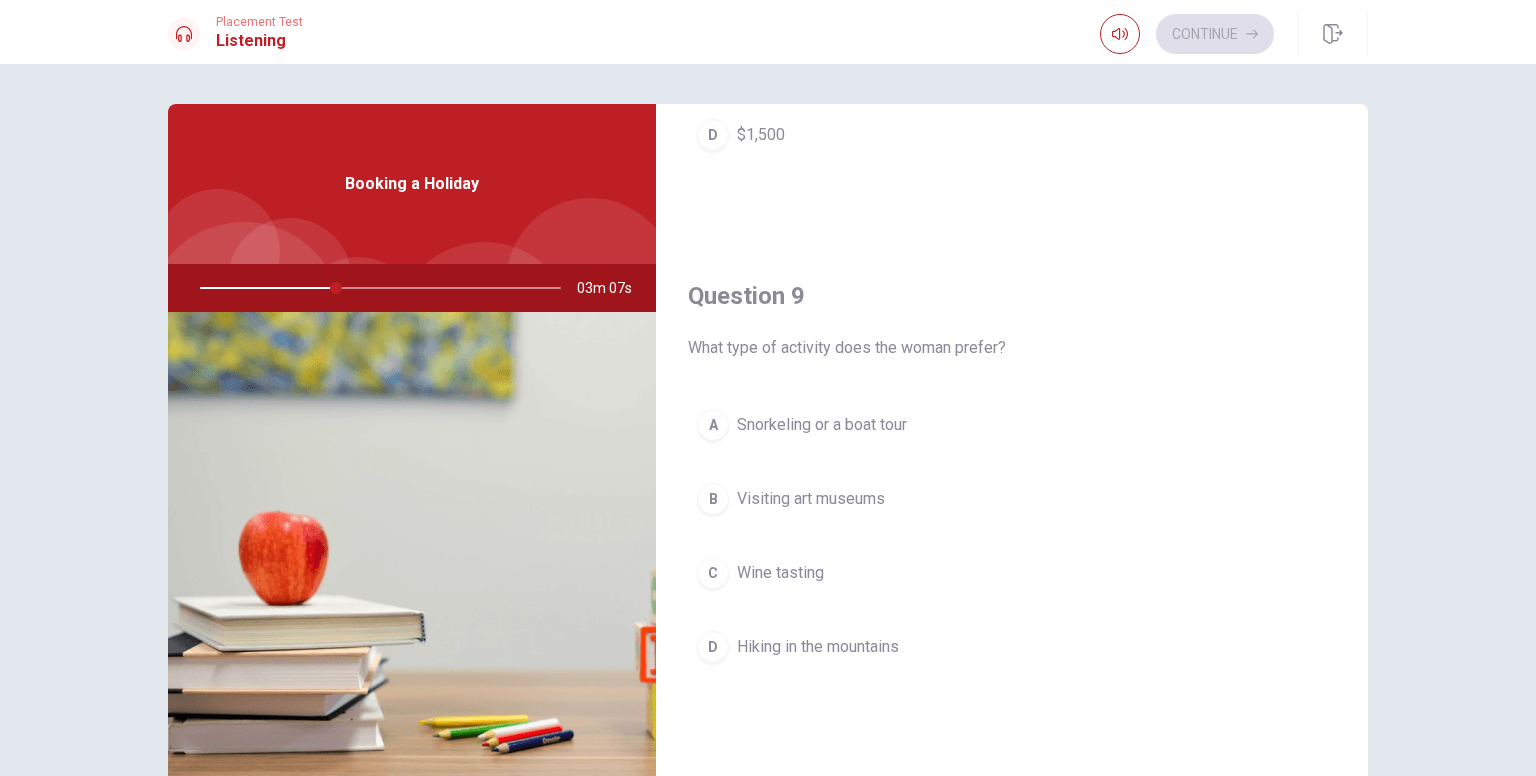 scroll, scrollTop: 1500, scrollLeft: 0, axis: vertical 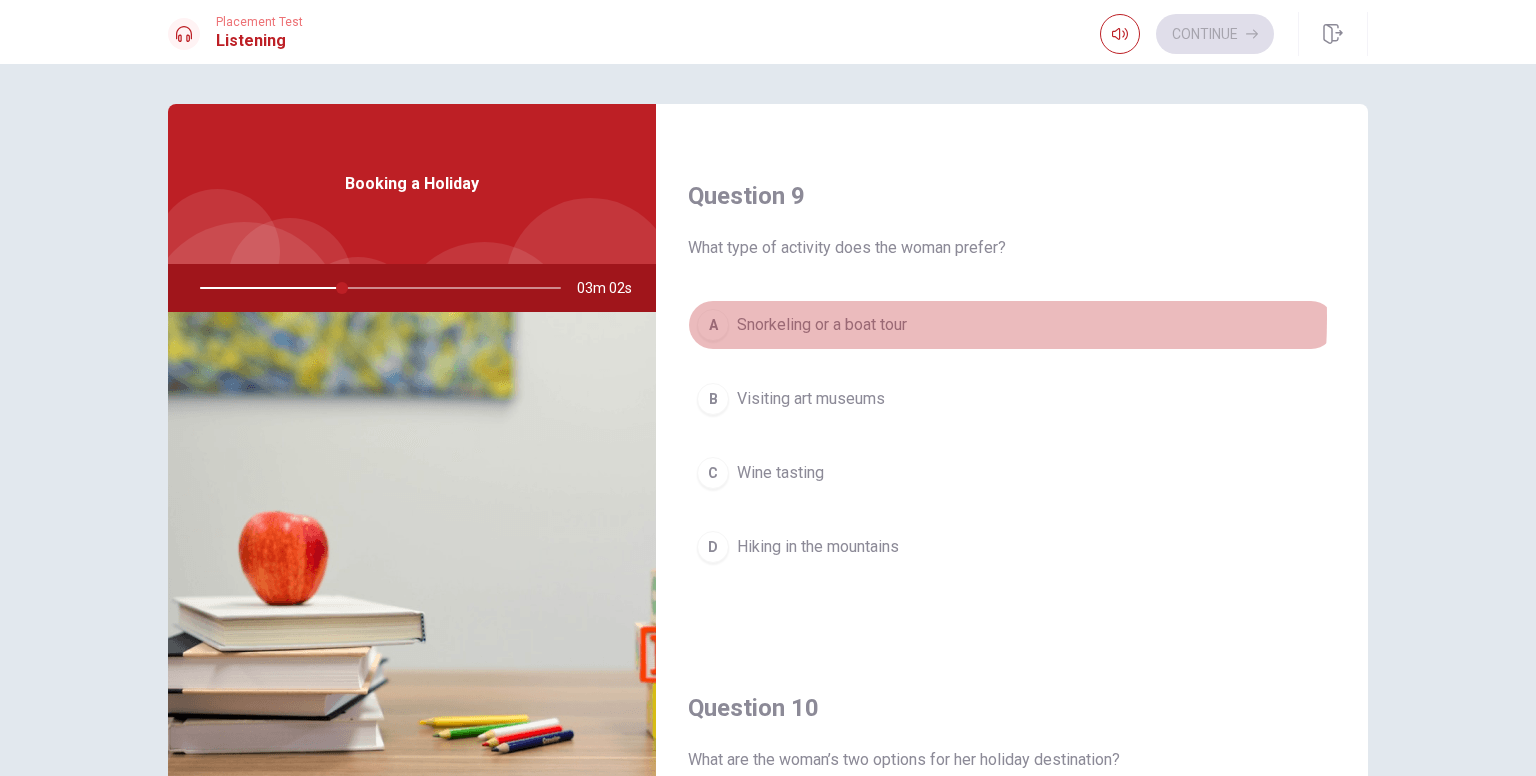 click on "Snorkeling or a boat tour" at bounding box center (822, 325) 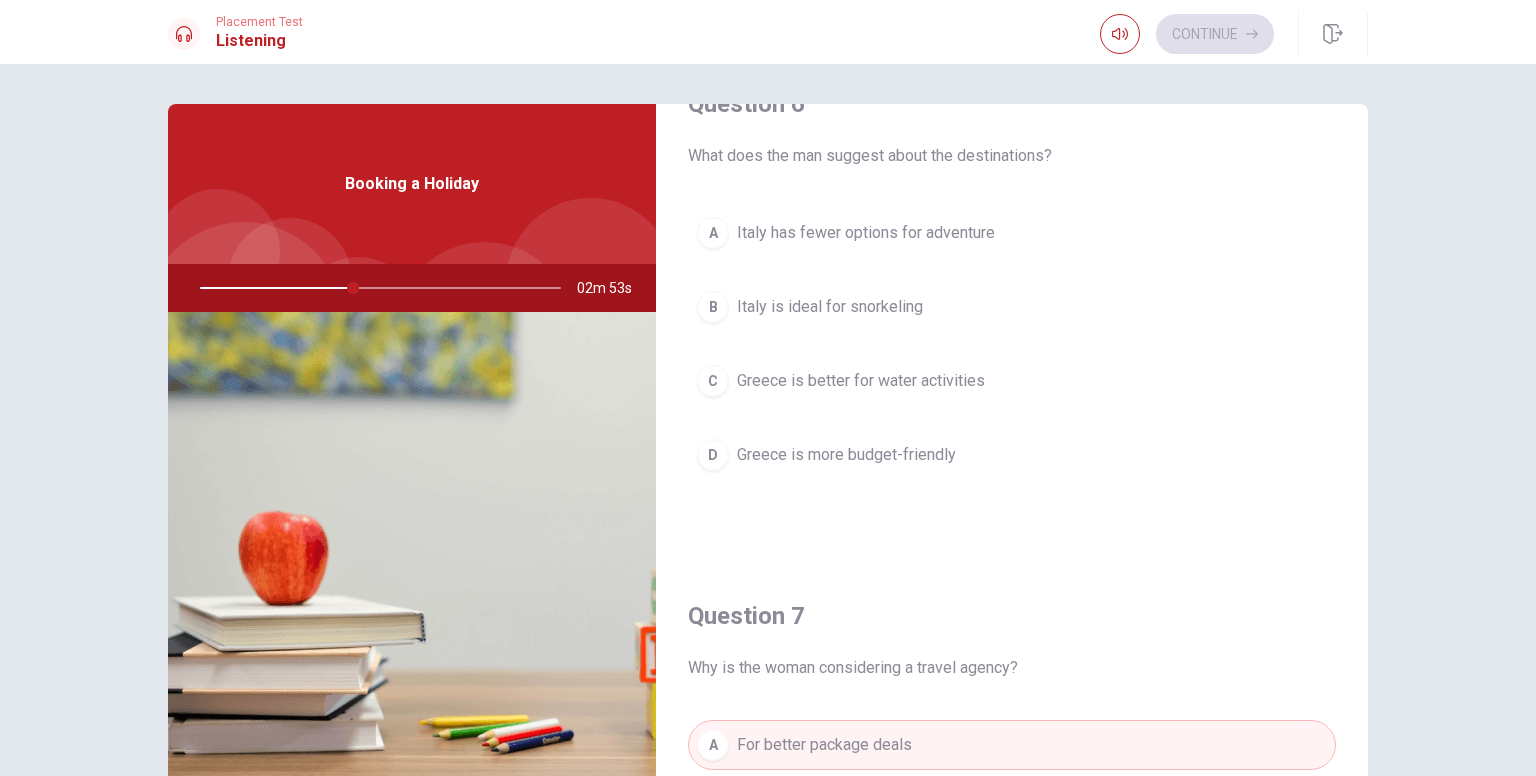 scroll, scrollTop: 0, scrollLeft: 0, axis: both 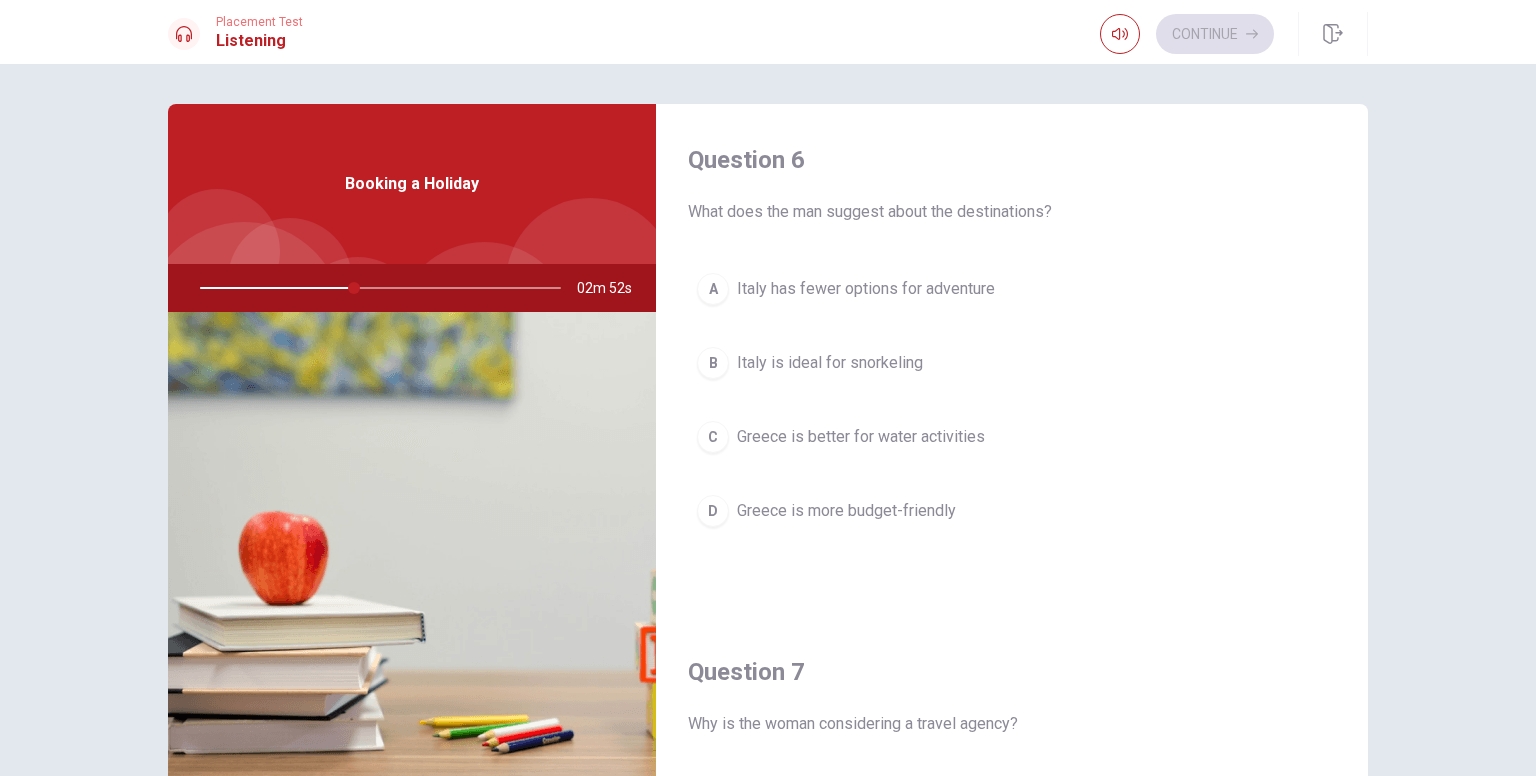 click on "Greece is better for water activities" at bounding box center [861, 437] 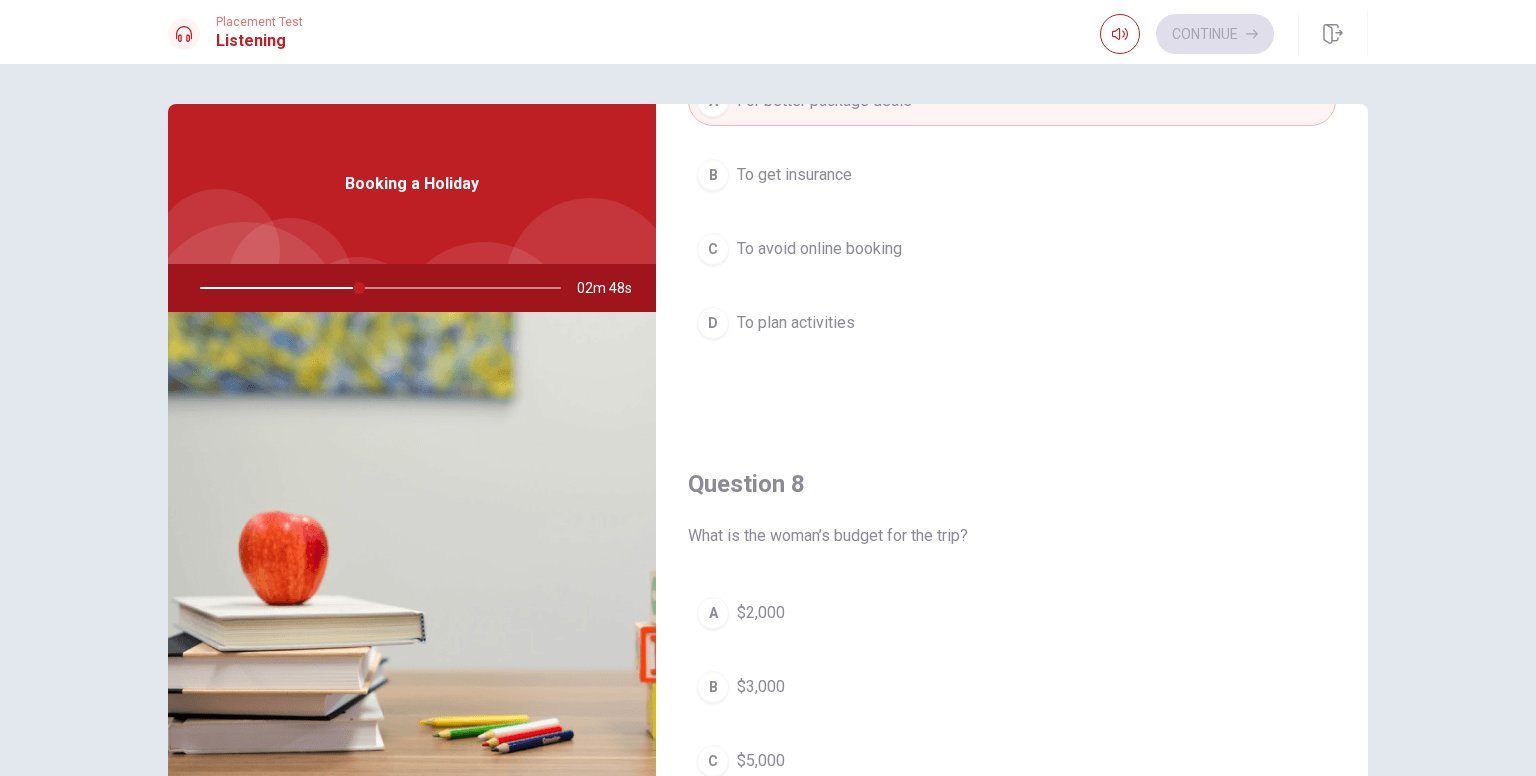 scroll, scrollTop: 900, scrollLeft: 0, axis: vertical 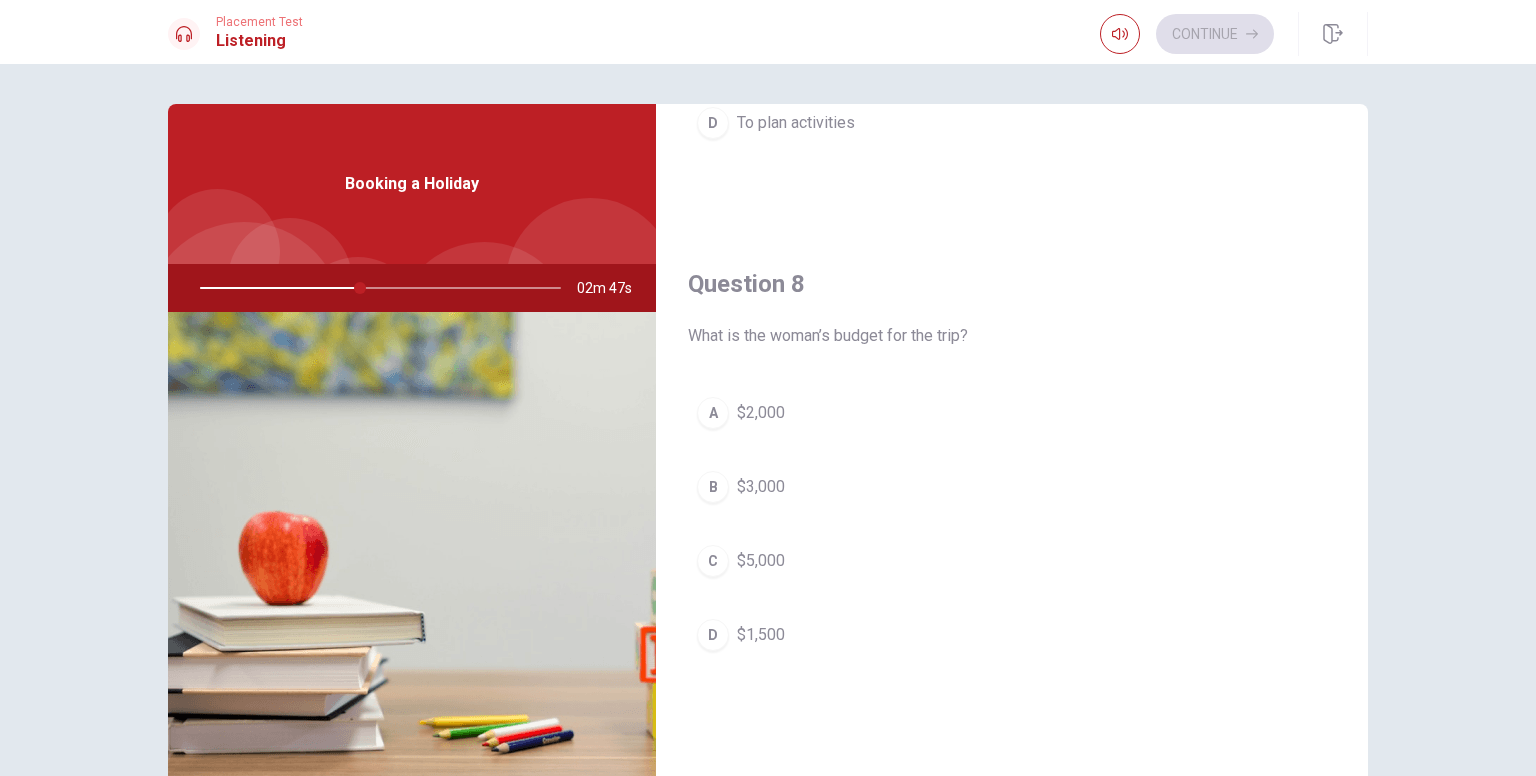 click on "B $3,000" at bounding box center (1012, 487) 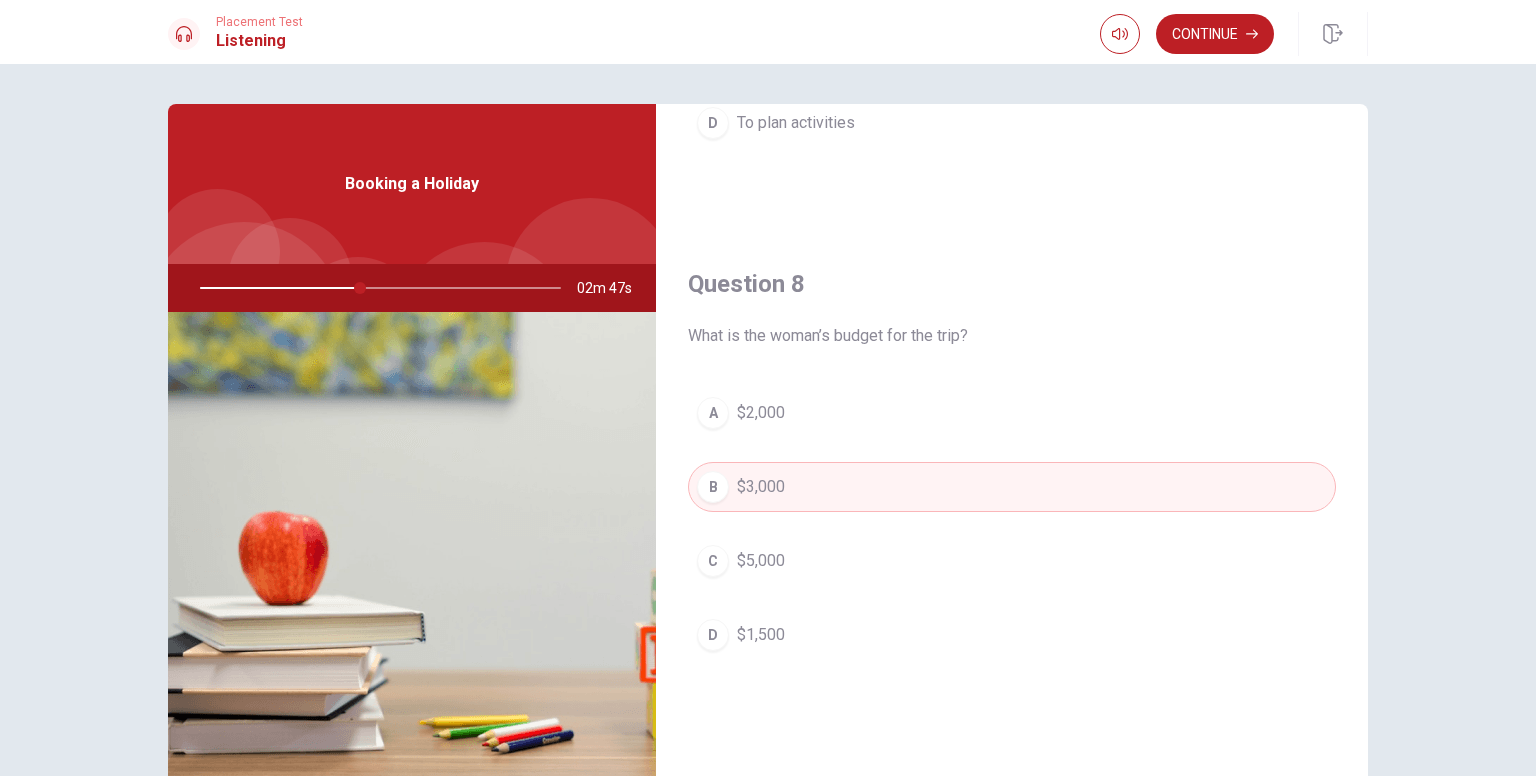 click on "A $2,000" at bounding box center [1012, 413] 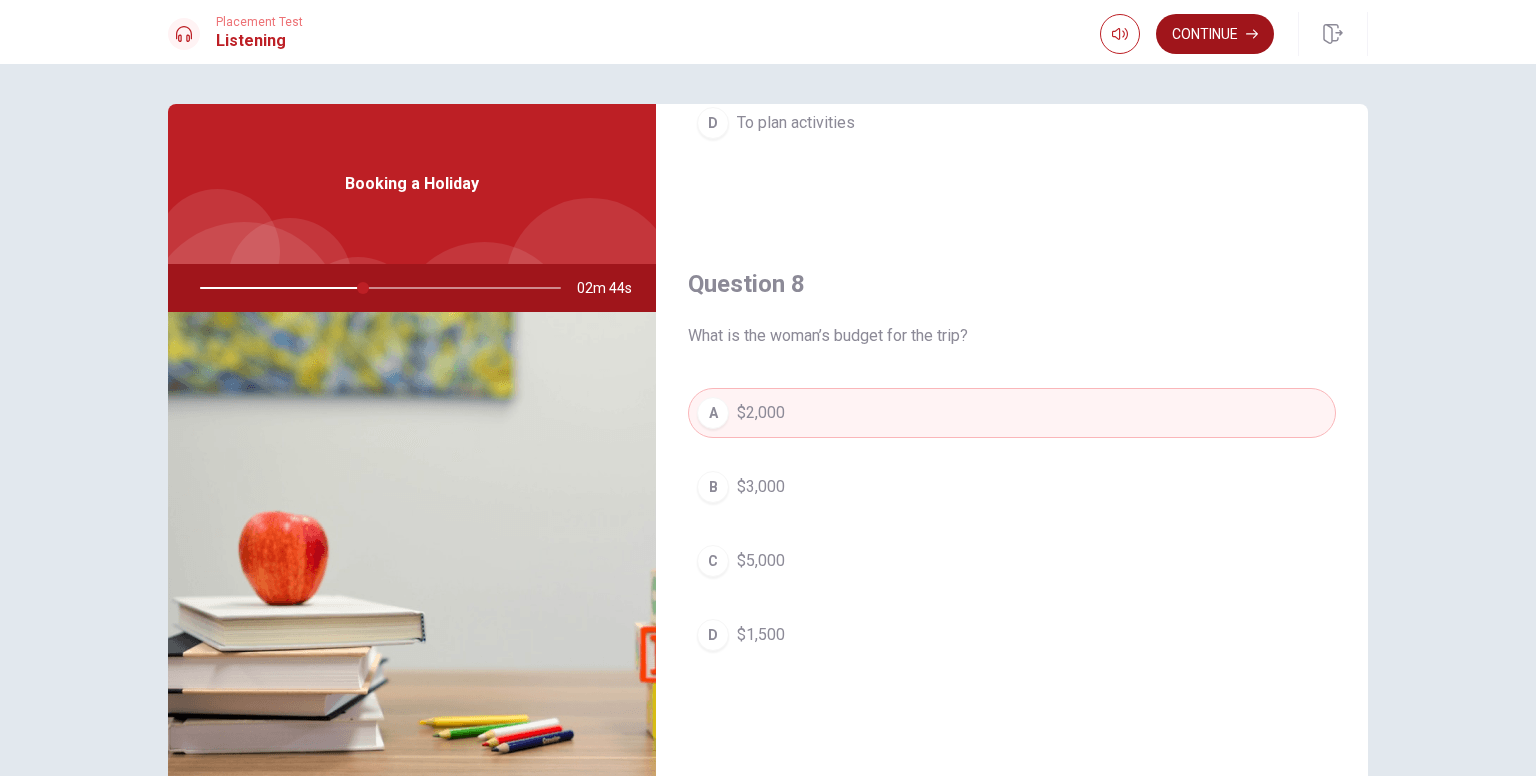 click on "Continue" at bounding box center (1215, 34) 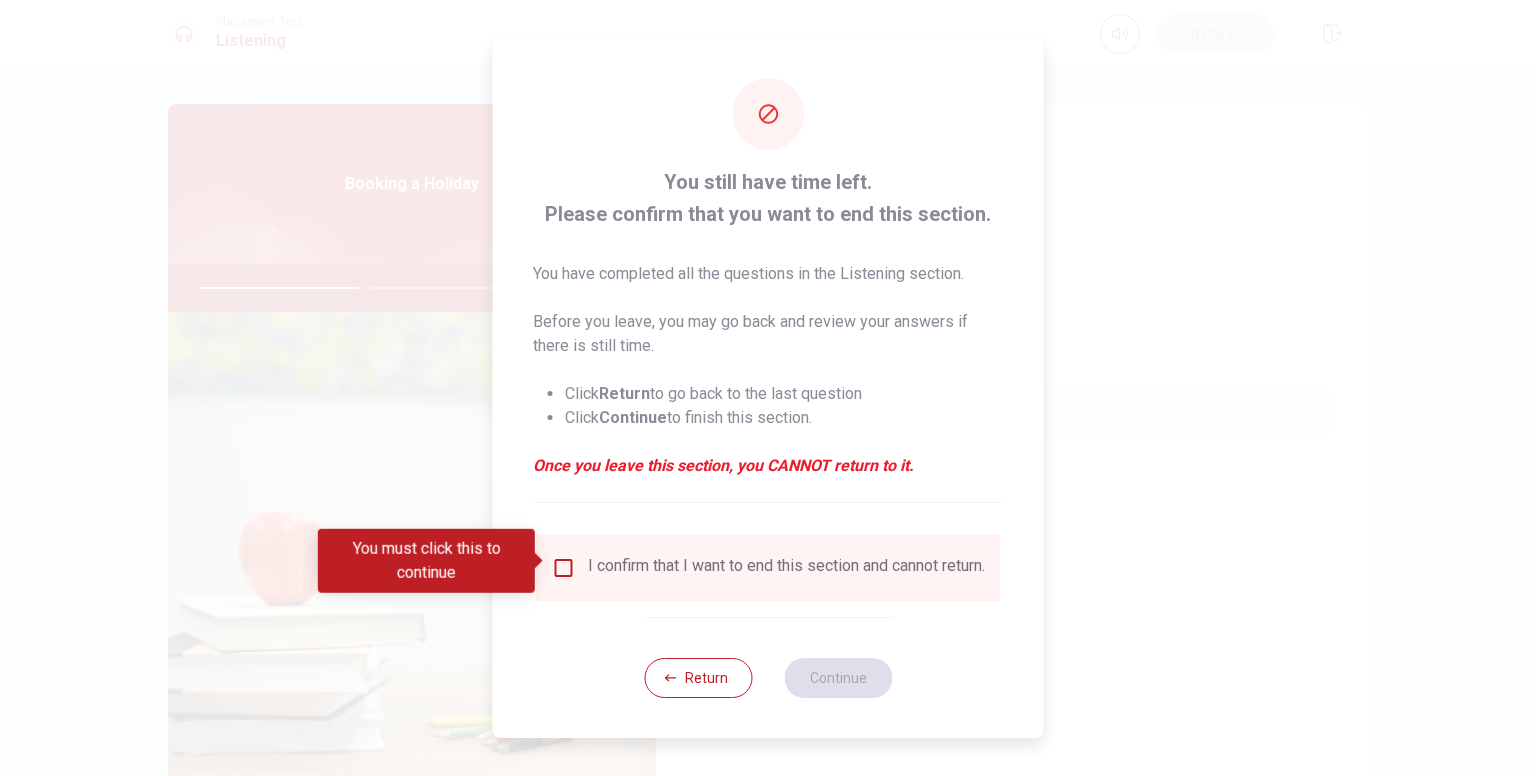 click on "I confirm that I want to end this section and cannot return." at bounding box center (786, 568) 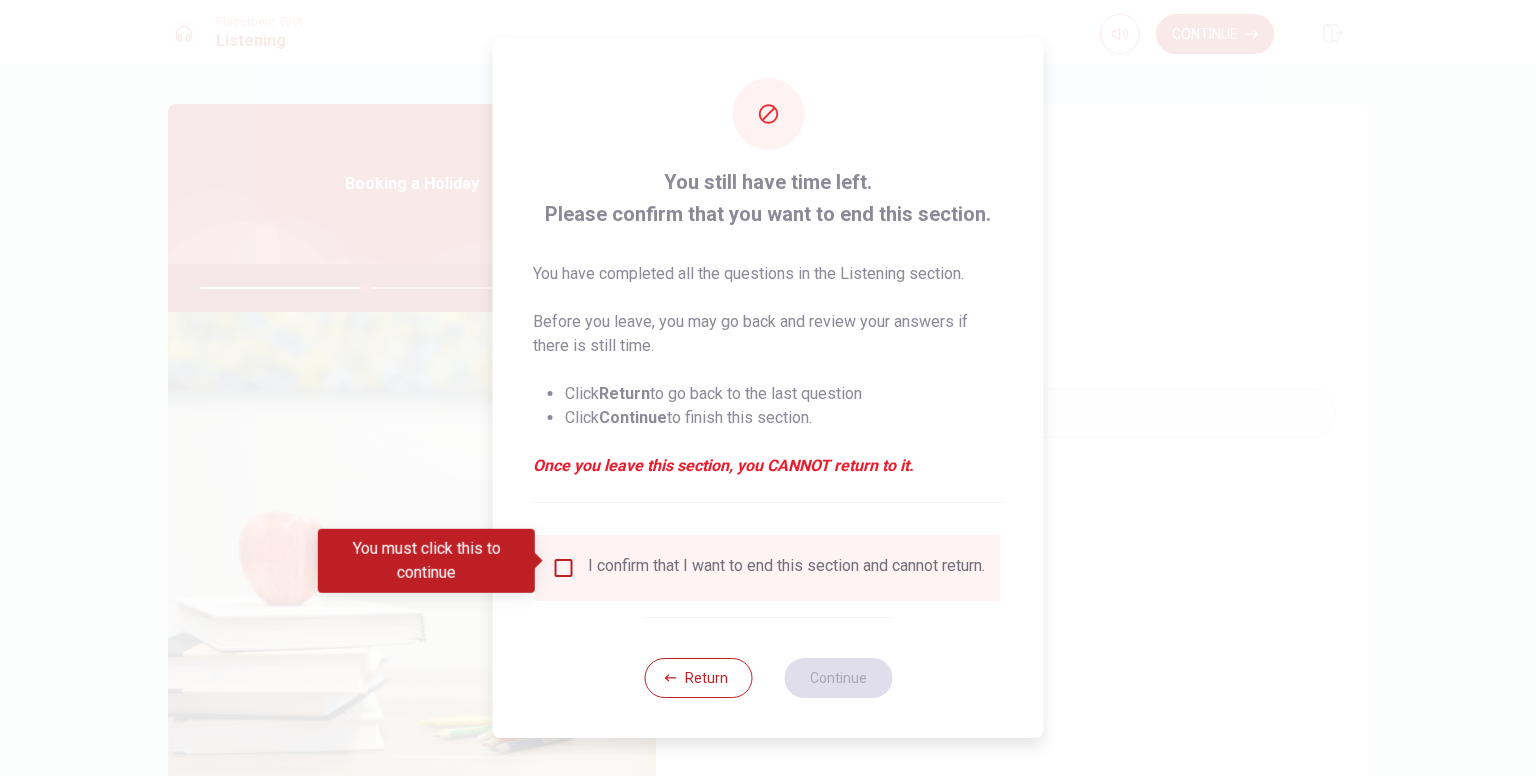 click at bounding box center [564, 568] 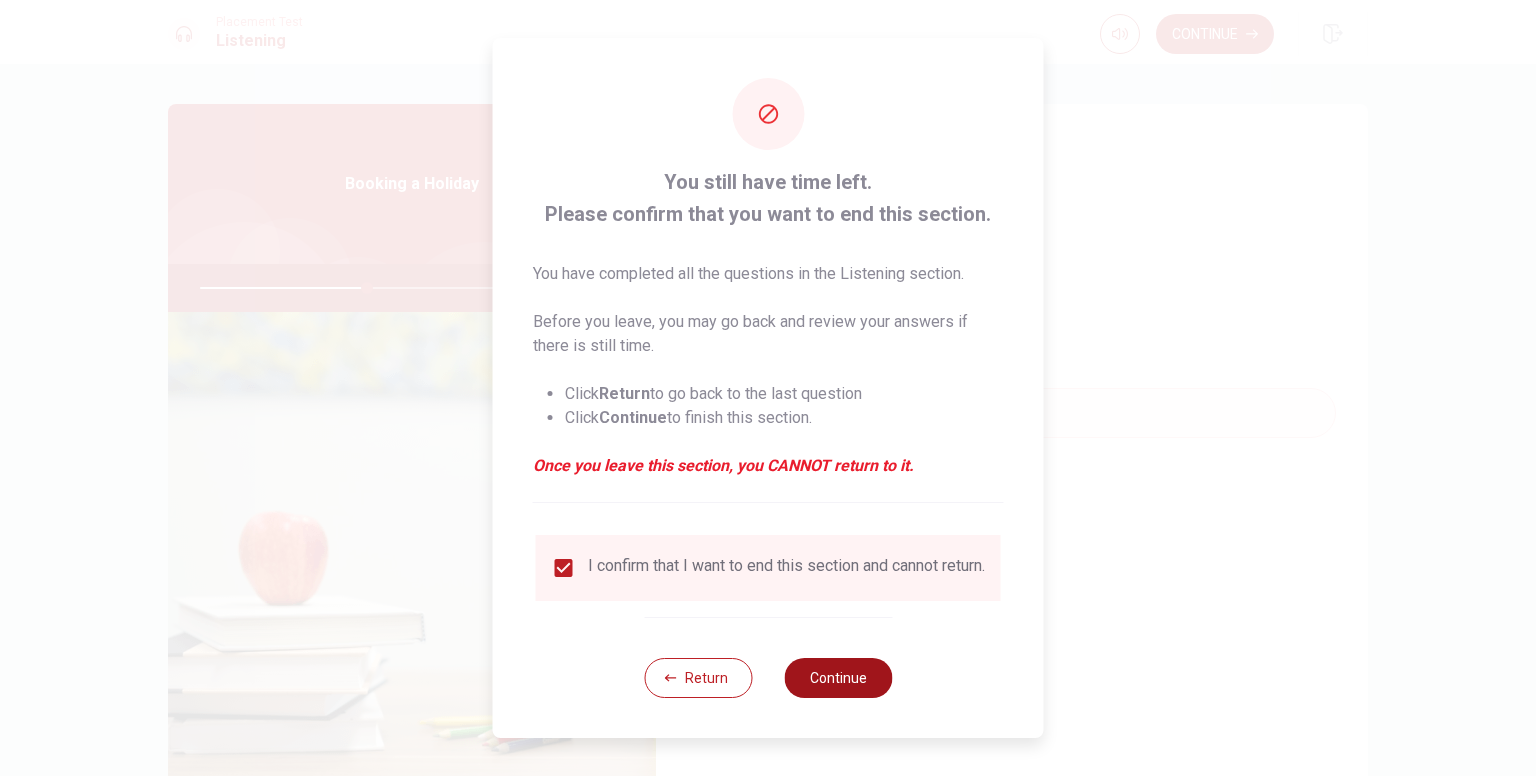 click on "Continue" at bounding box center (838, 678) 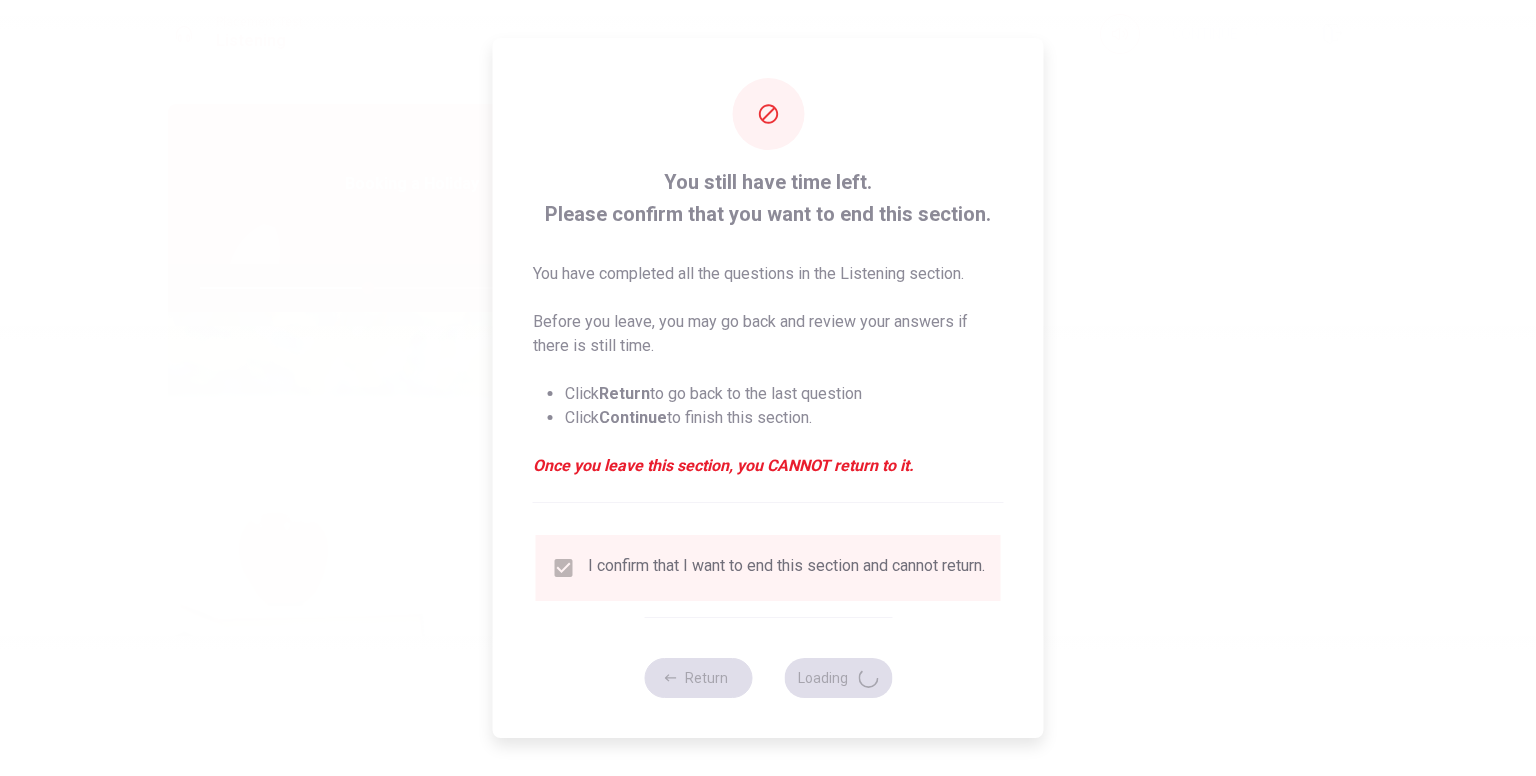 type on "47" 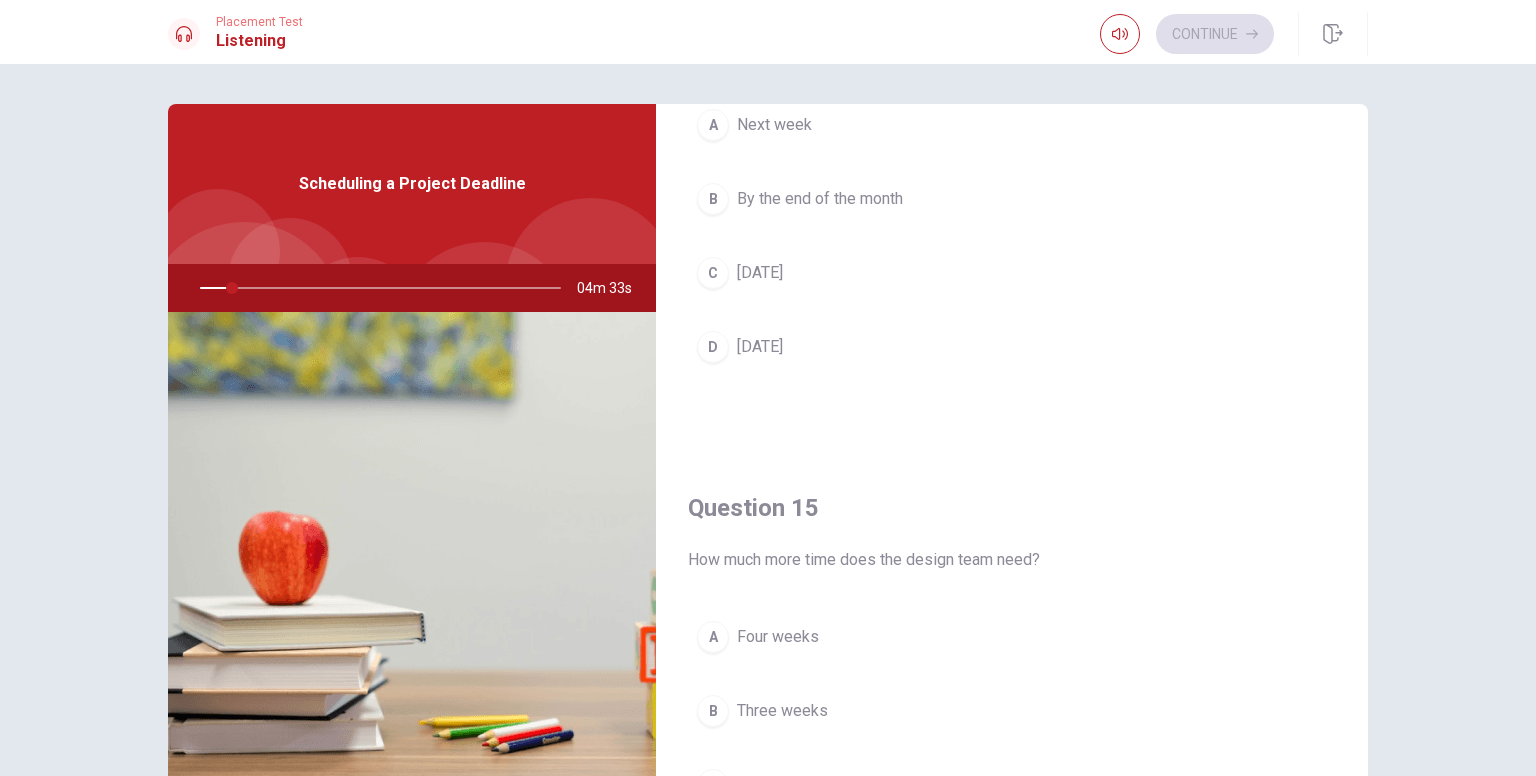 scroll, scrollTop: 1856, scrollLeft: 0, axis: vertical 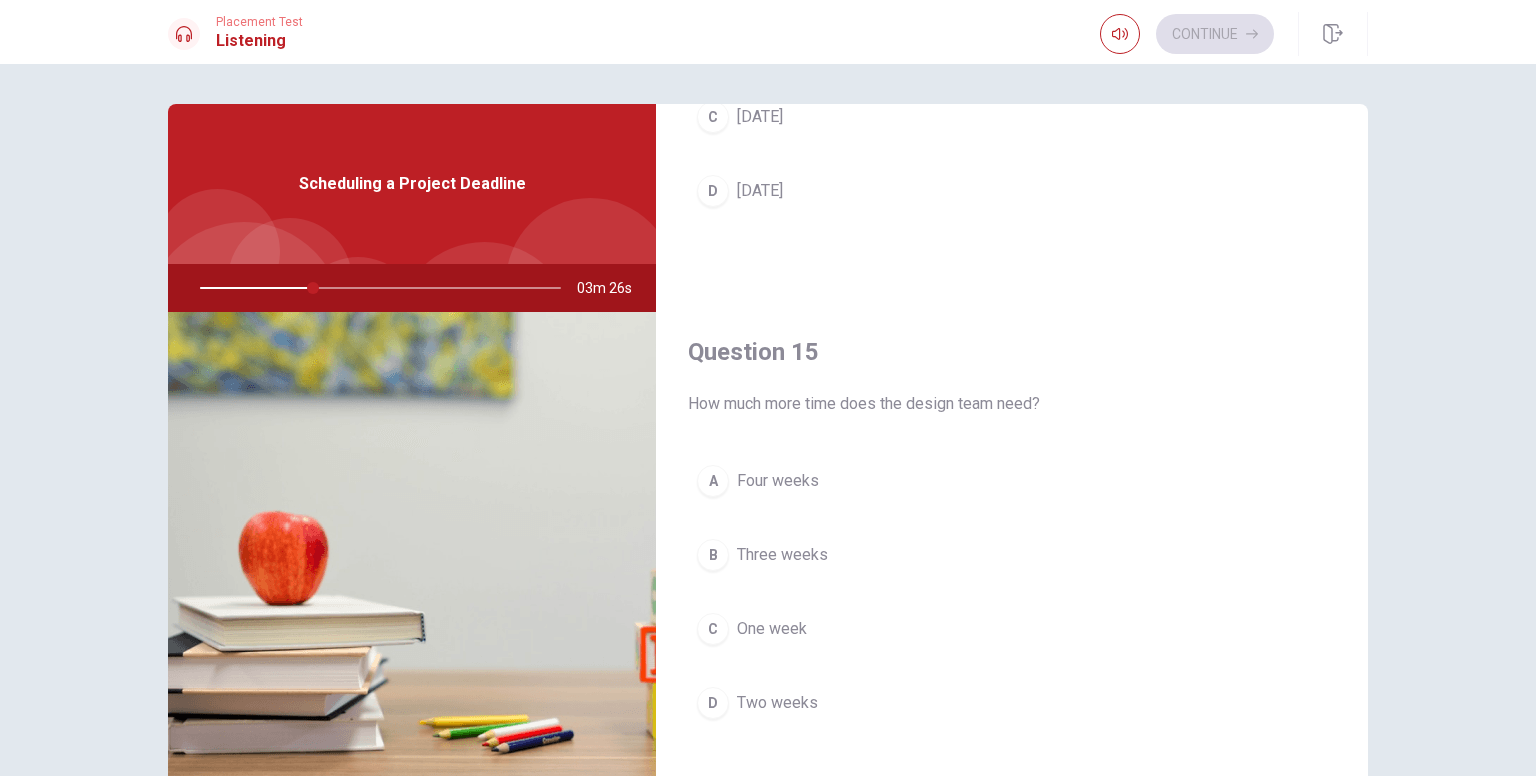 click on "Two weeks" at bounding box center (777, 703) 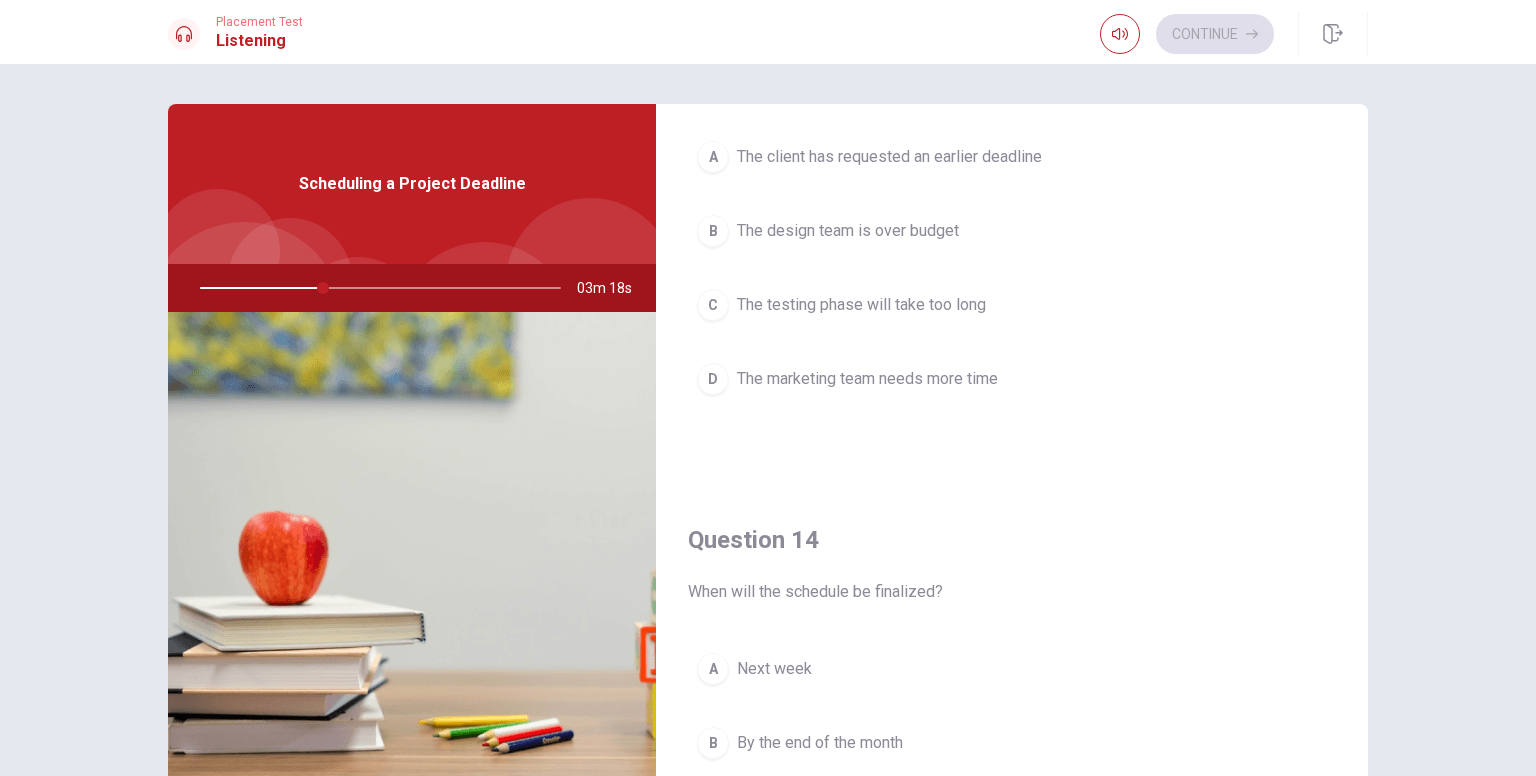 scroll, scrollTop: 1056, scrollLeft: 0, axis: vertical 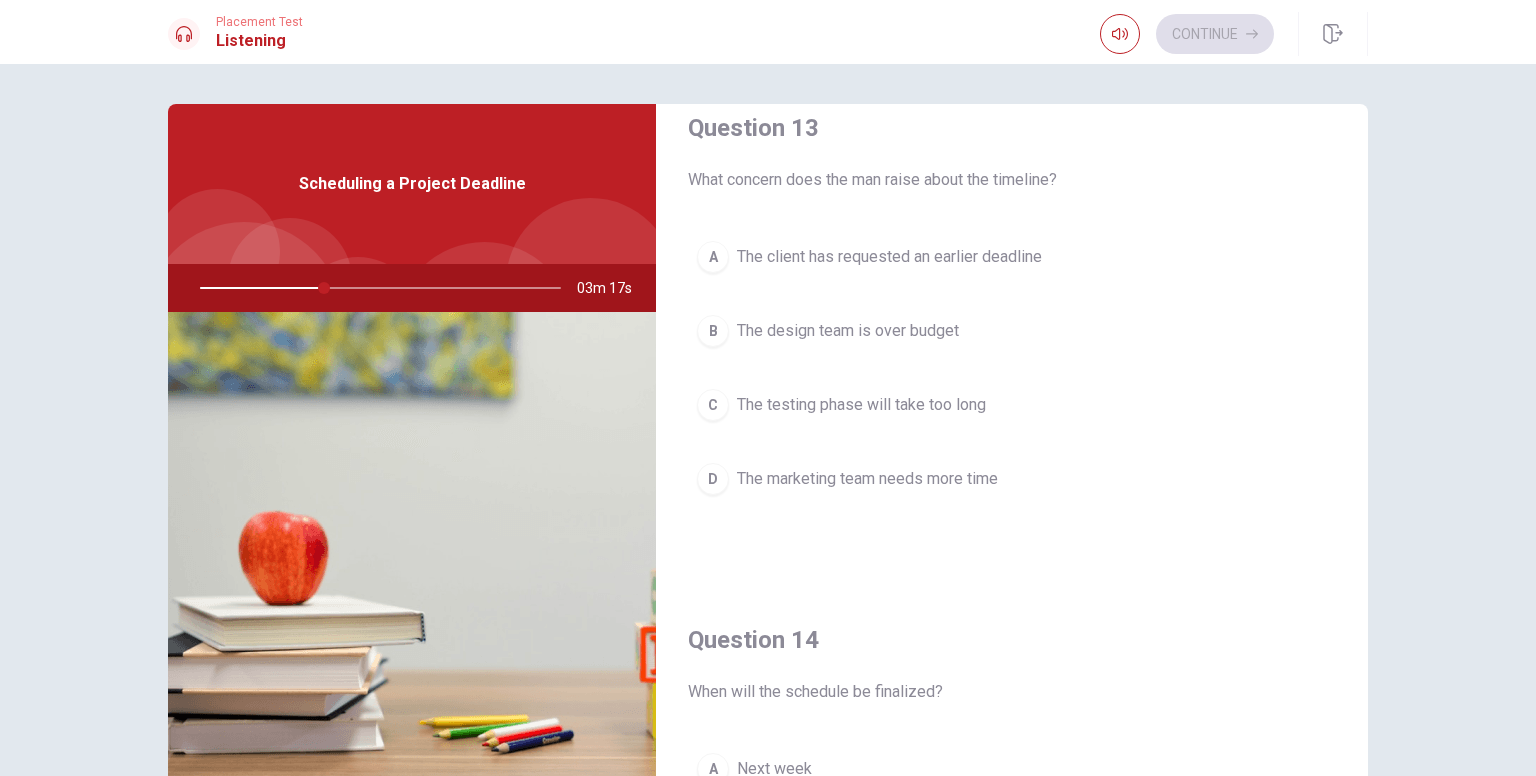 click on "The marketing team needs more time" at bounding box center [867, 479] 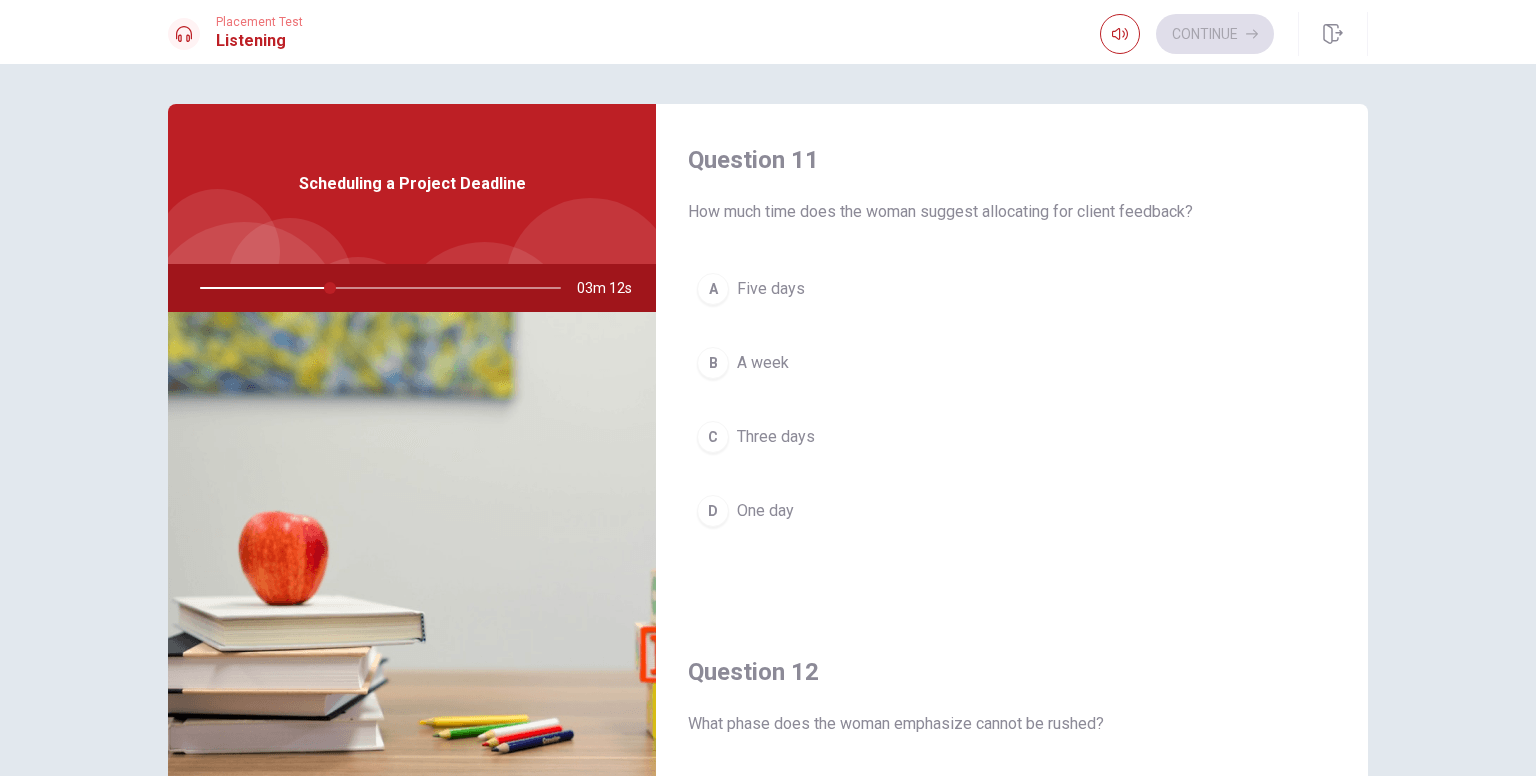 scroll, scrollTop: 400, scrollLeft: 0, axis: vertical 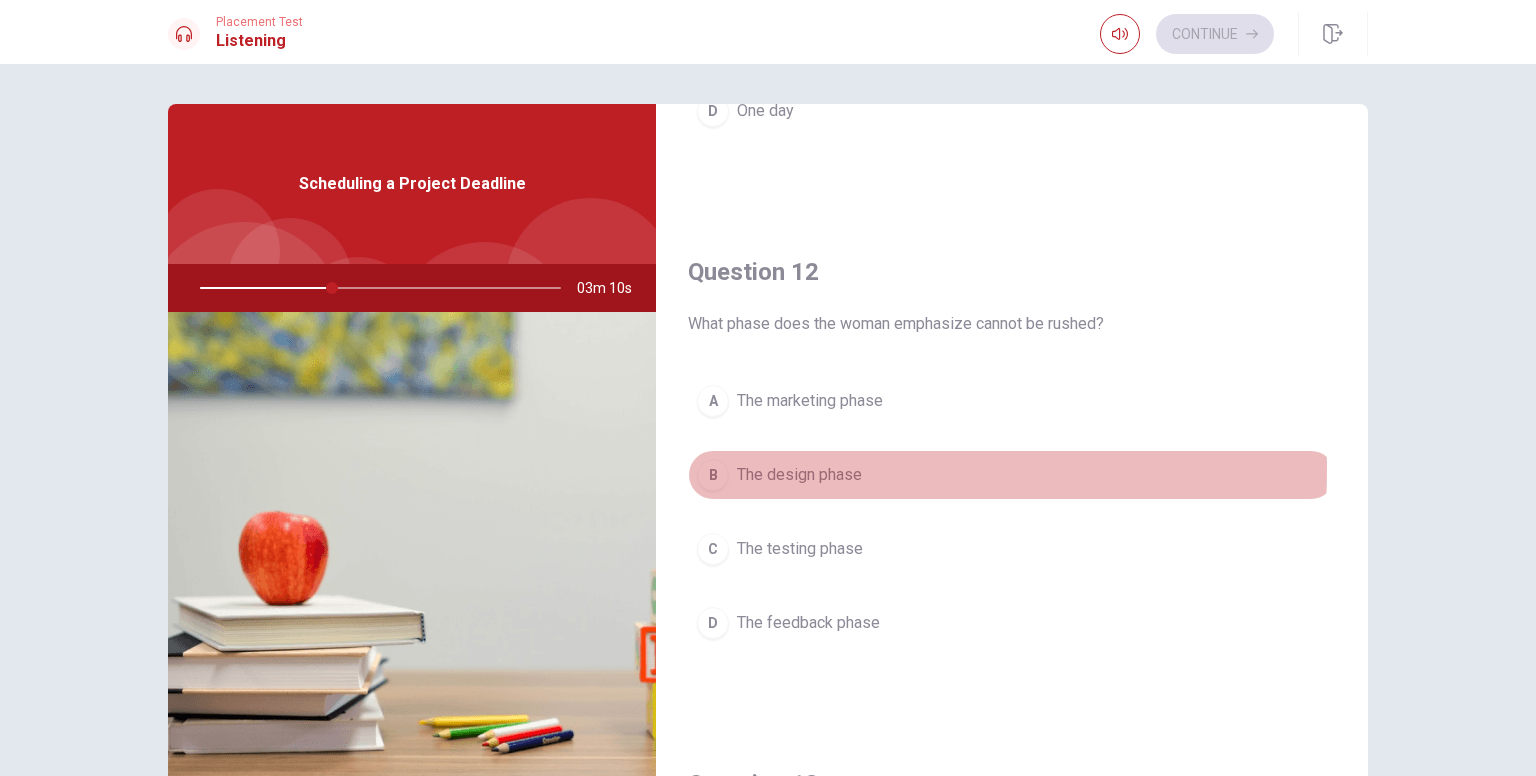 click on "The design phase" at bounding box center [799, 475] 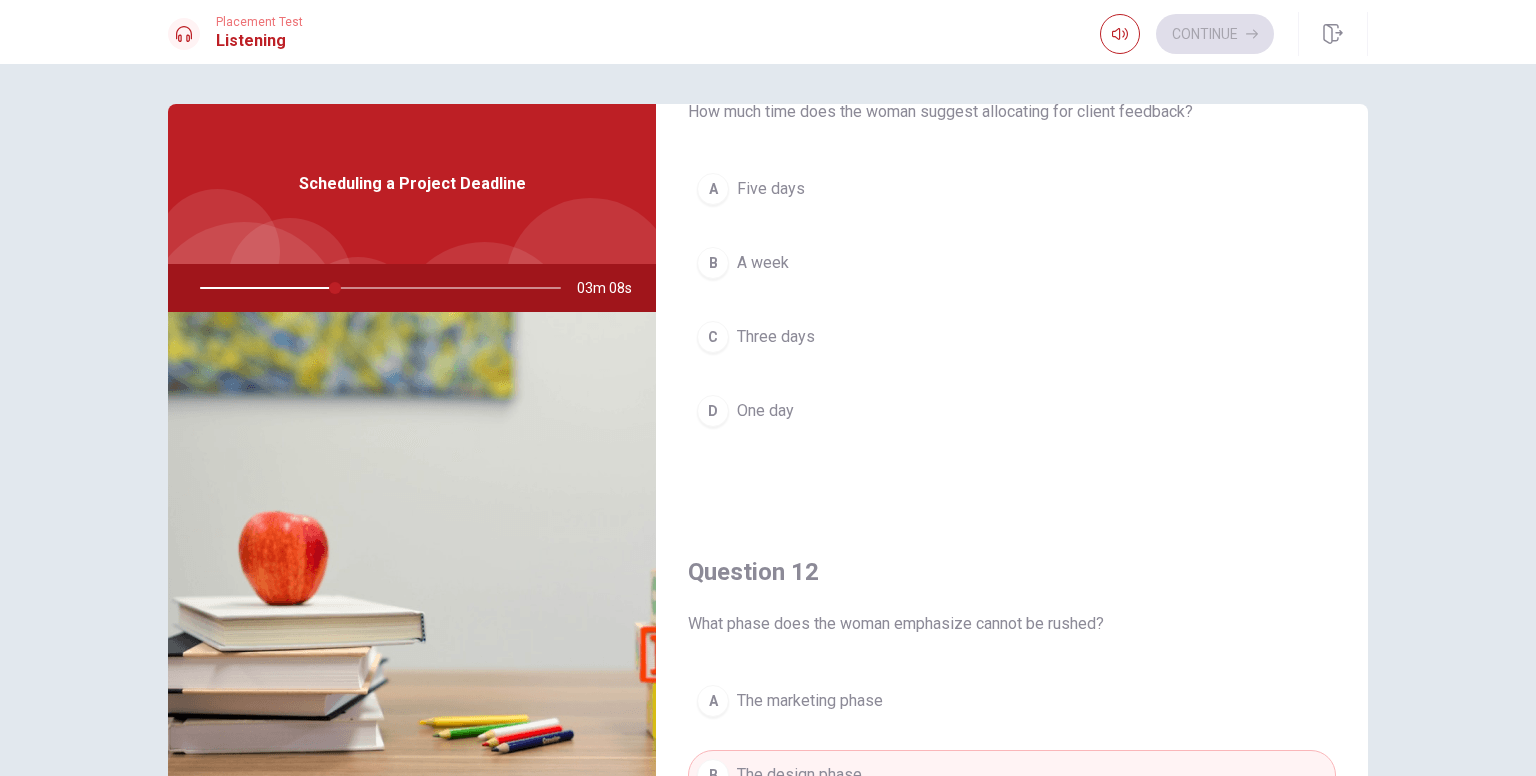 scroll, scrollTop: 0, scrollLeft: 0, axis: both 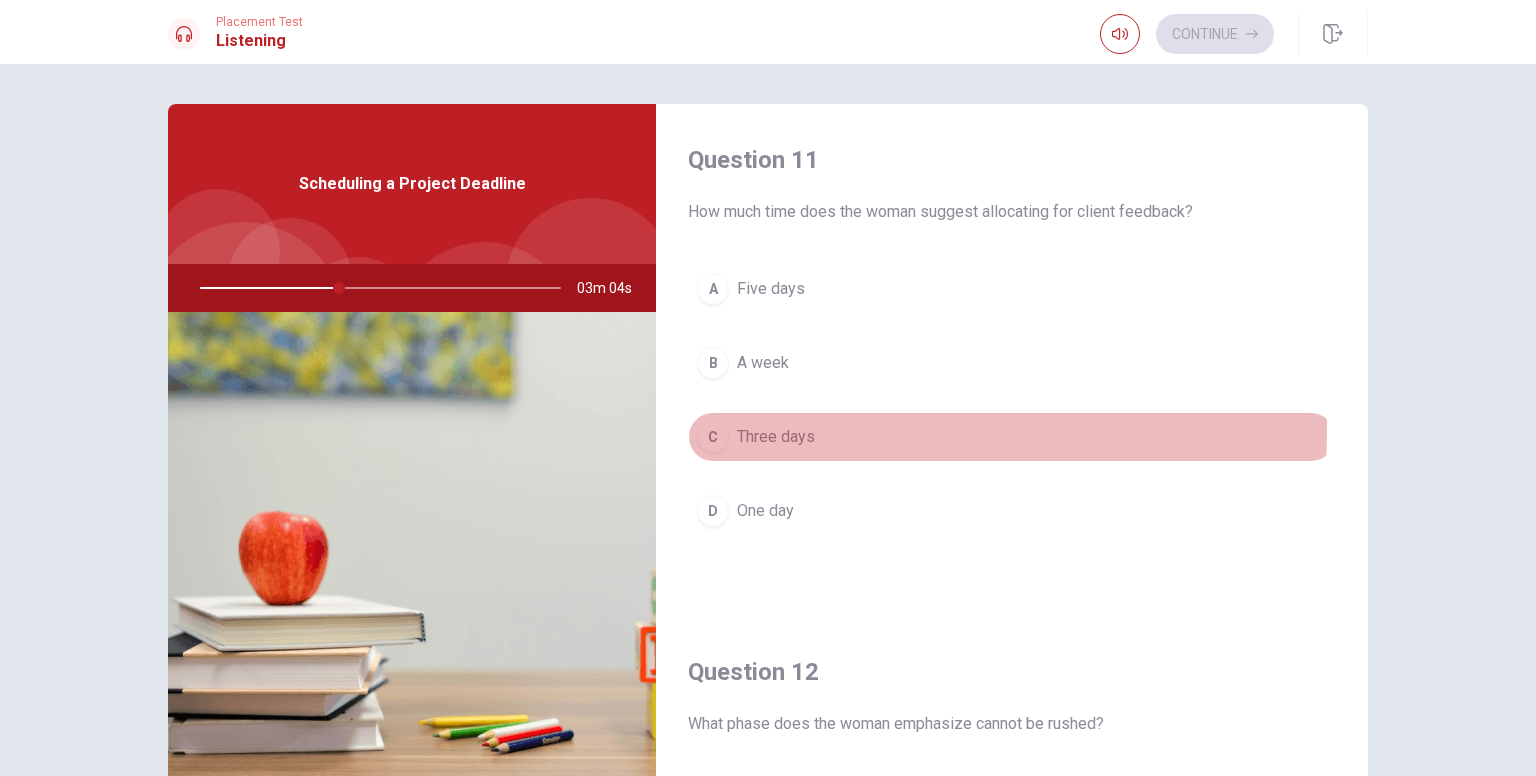 click on "Three days" at bounding box center (776, 437) 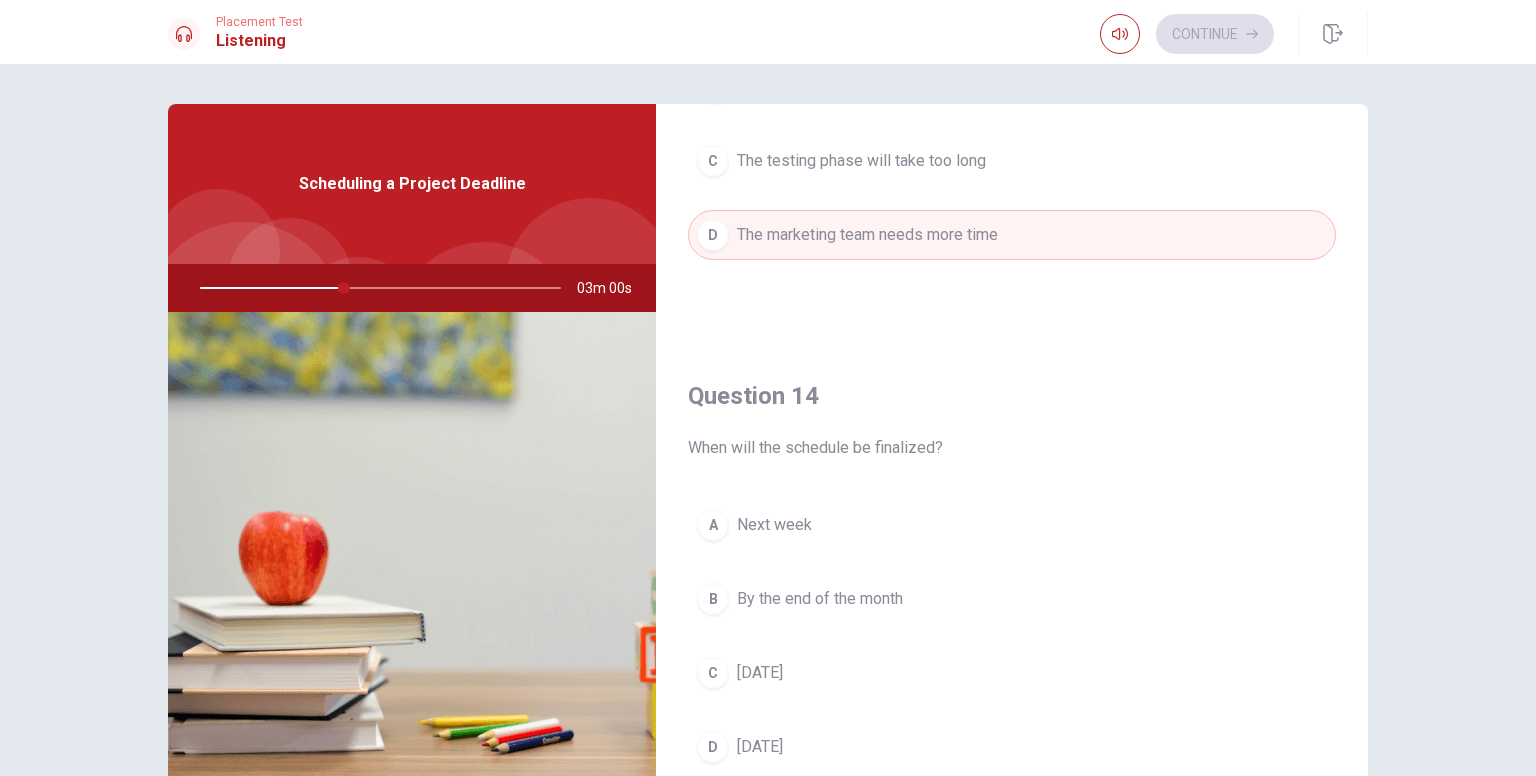 scroll, scrollTop: 1400, scrollLeft: 0, axis: vertical 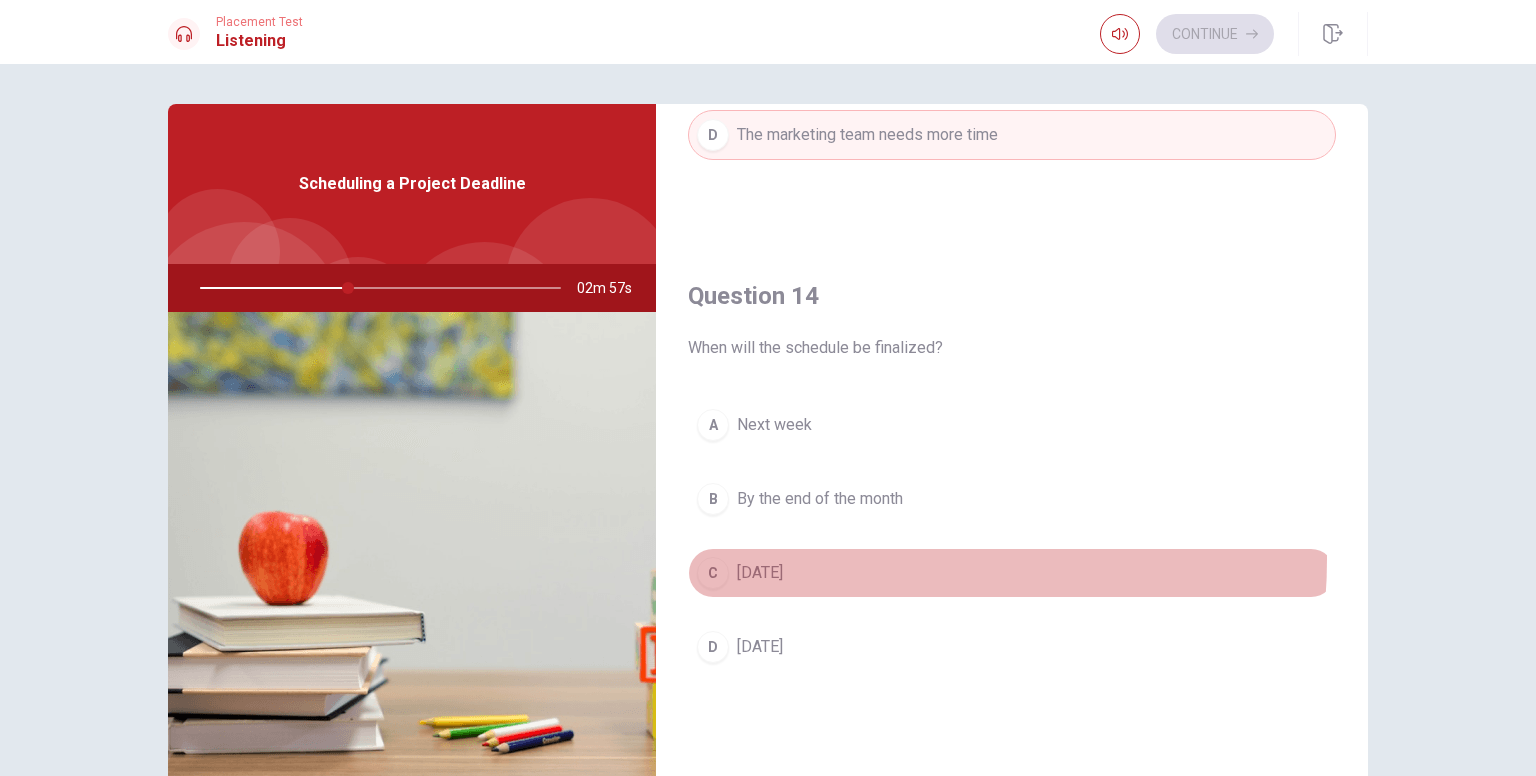 click on "C [DATE]" at bounding box center [1012, 573] 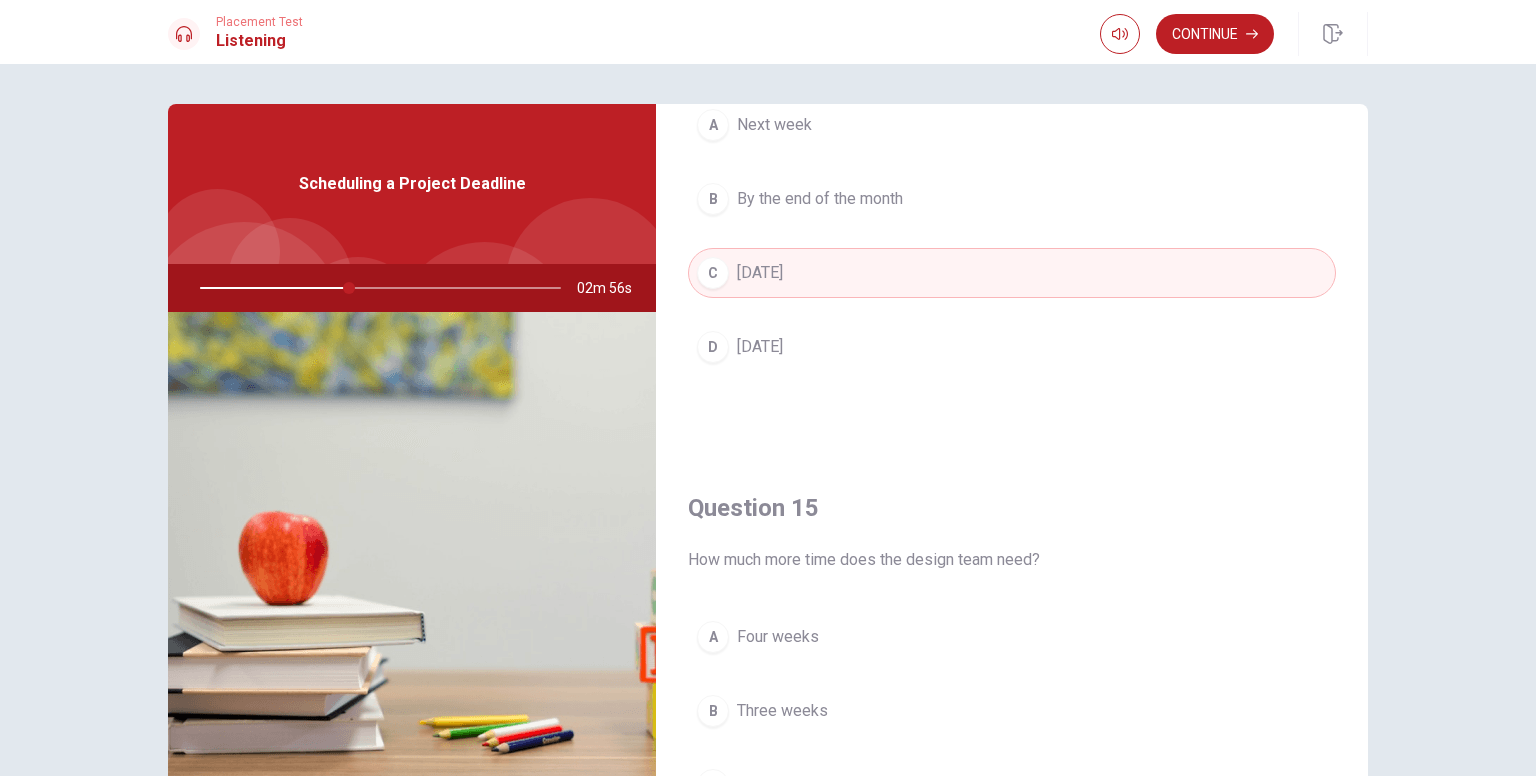 scroll, scrollTop: 1856, scrollLeft: 0, axis: vertical 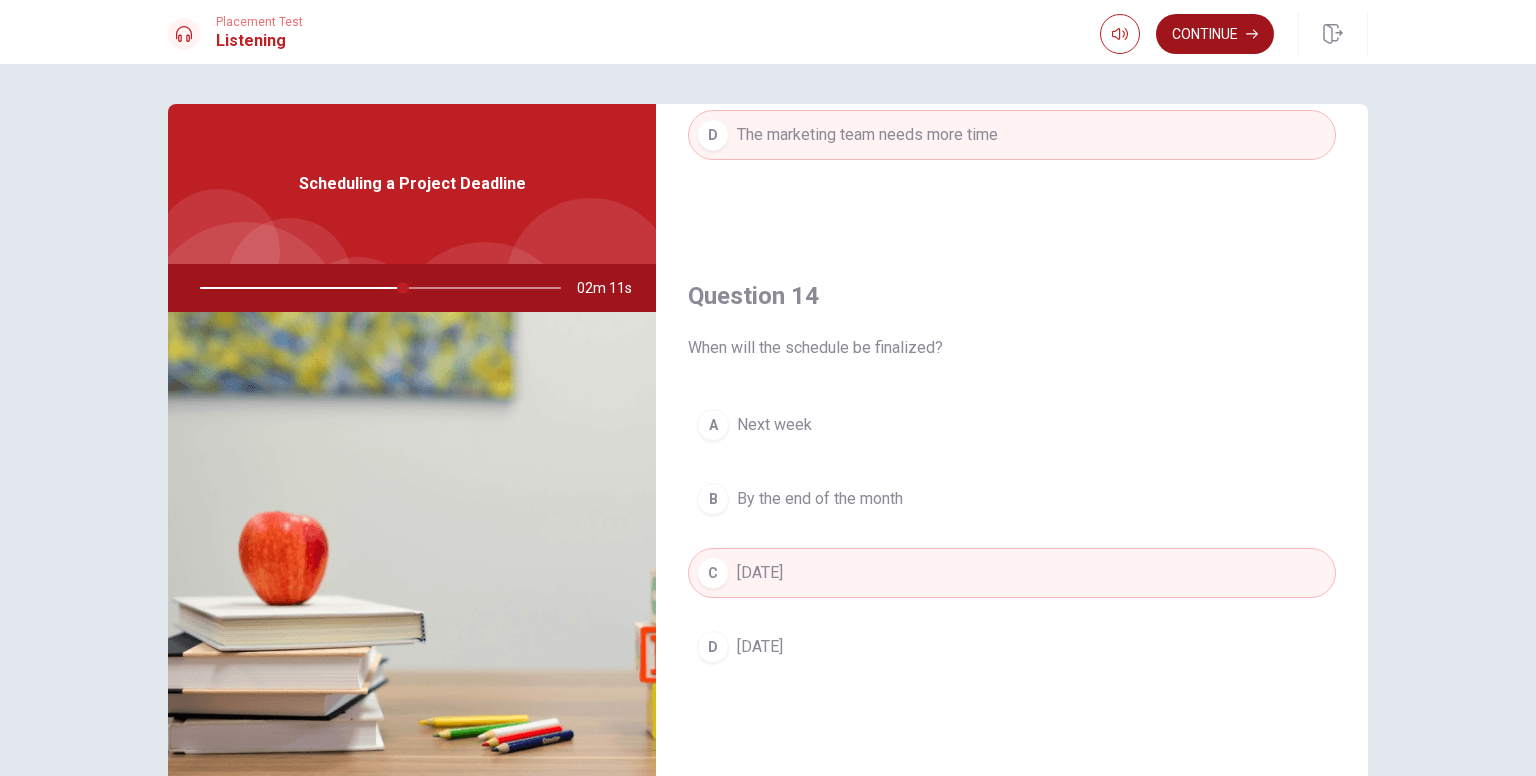 click on "Continue" at bounding box center [1215, 34] 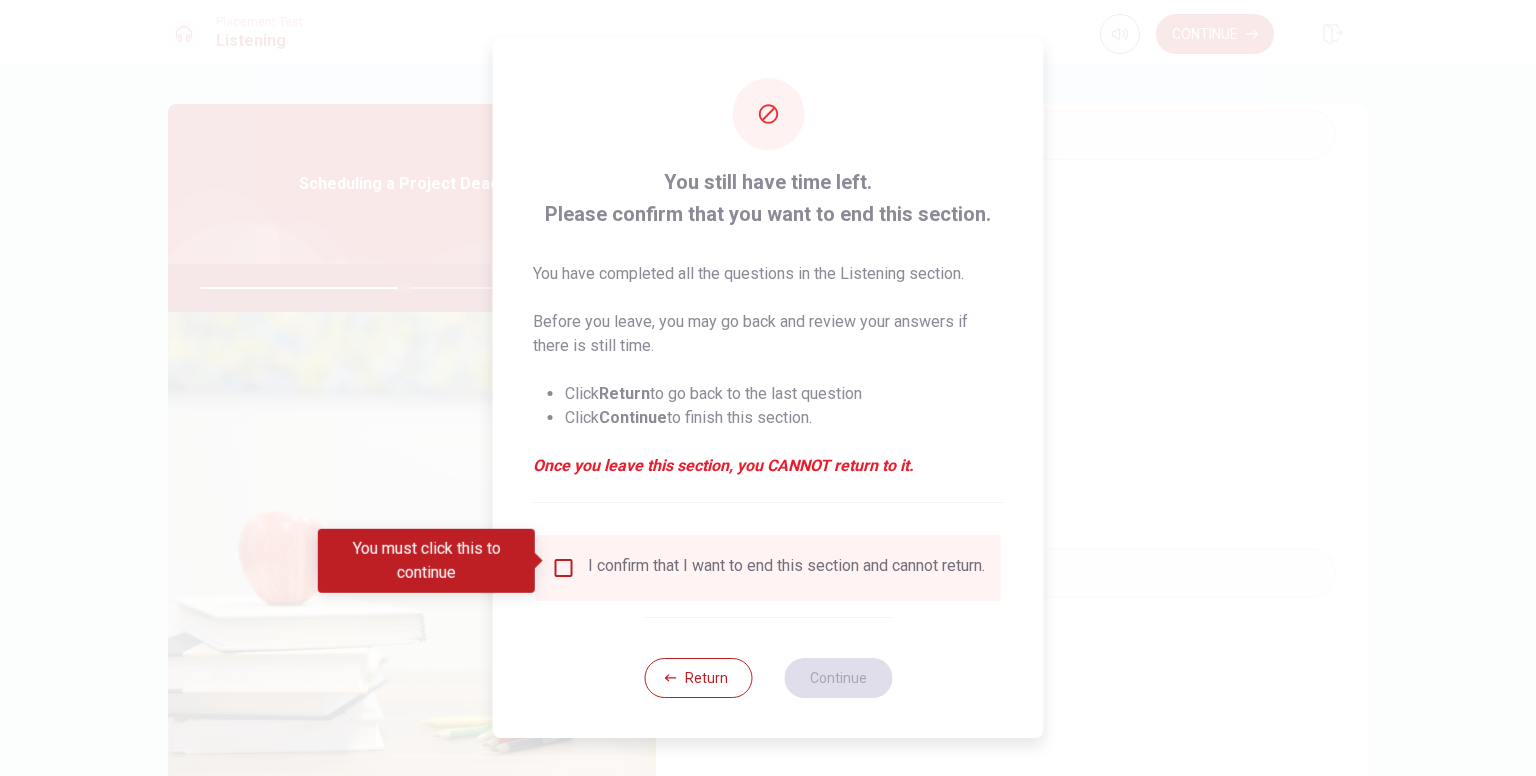 drag, startPoint x: 542, startPoint y: 557, endPoint x: 562, endPoint y: 563, distance: 20.880613 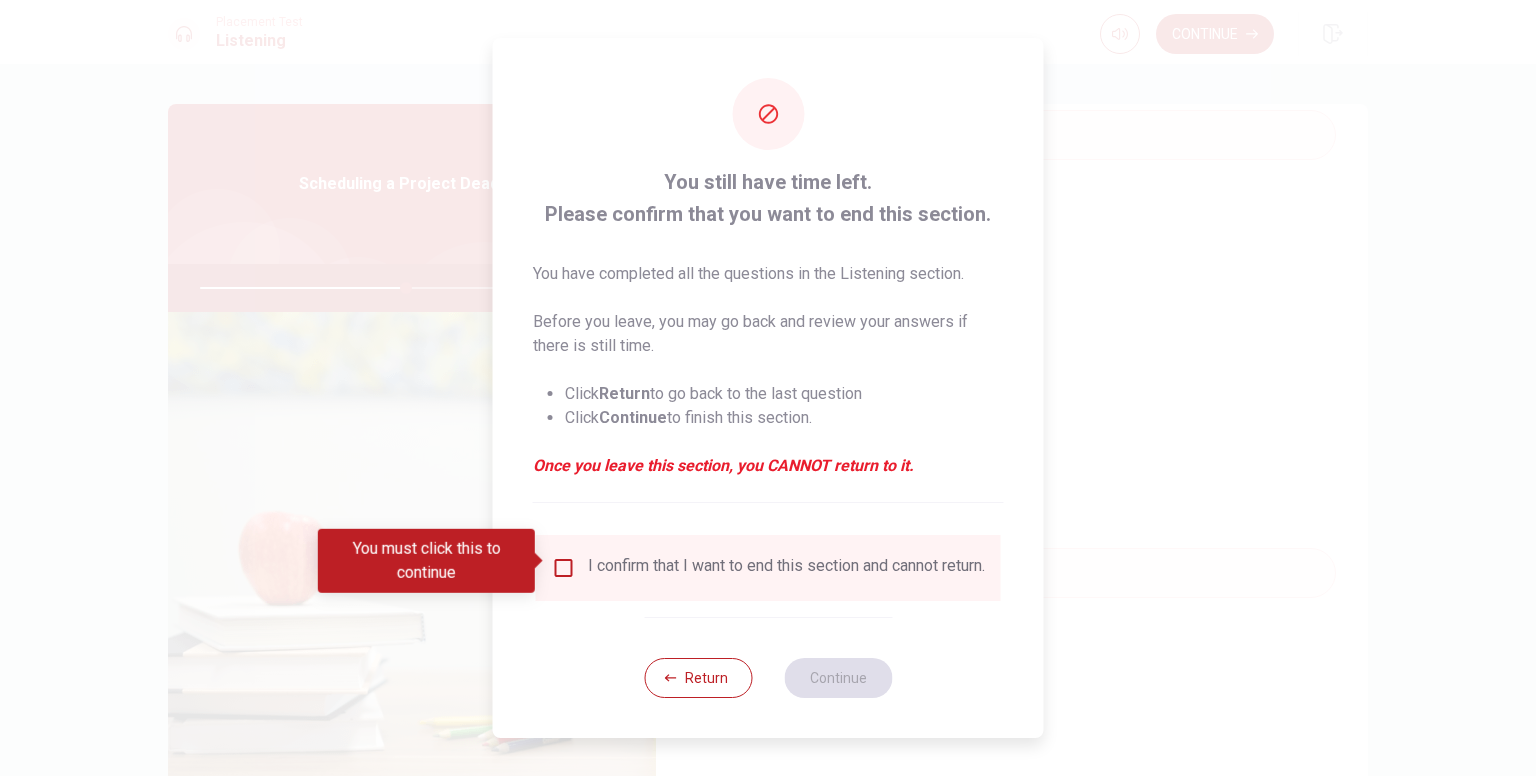click at bounding box center [564, 568] 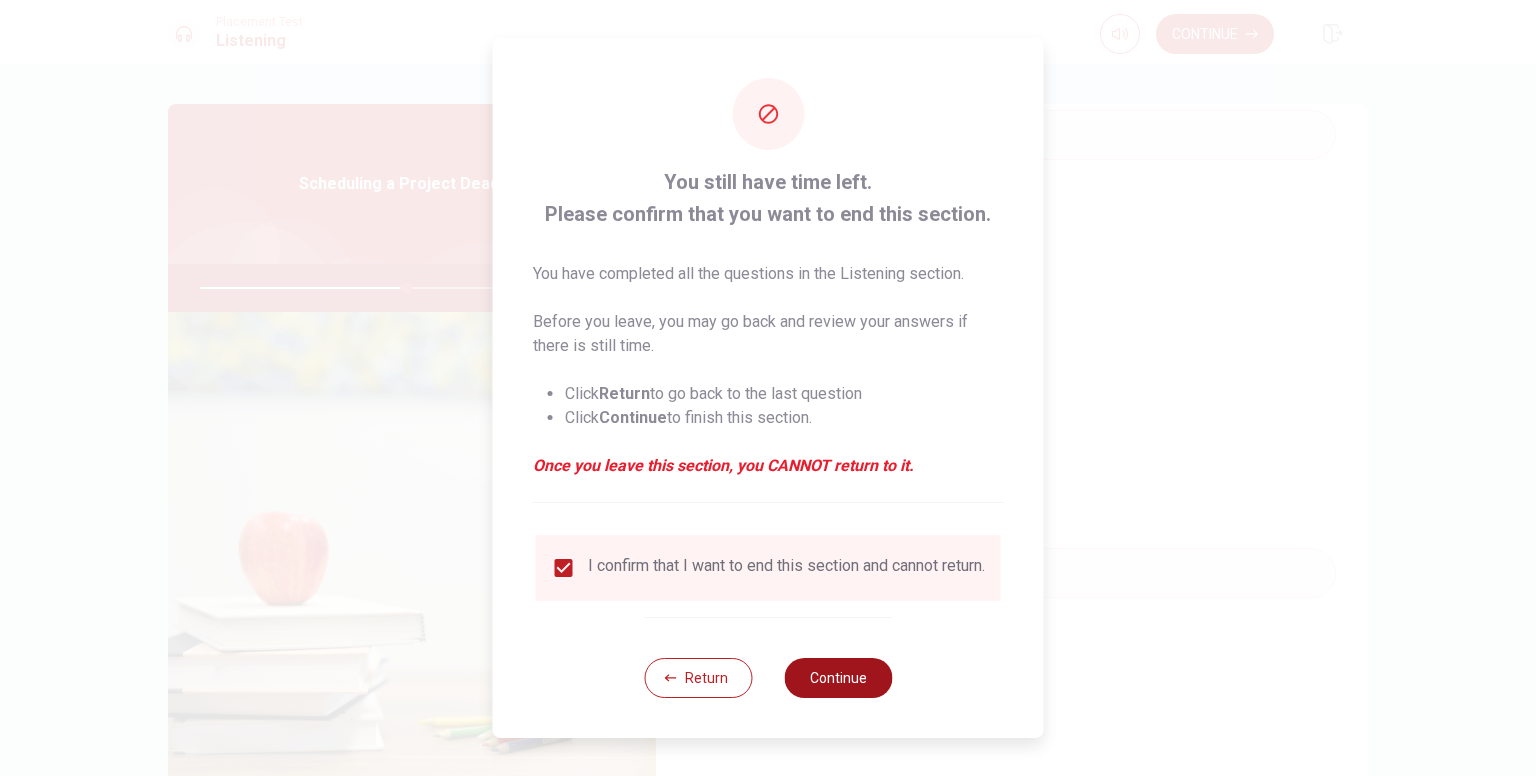 click on "Continue" at bounding box center (838, 678) 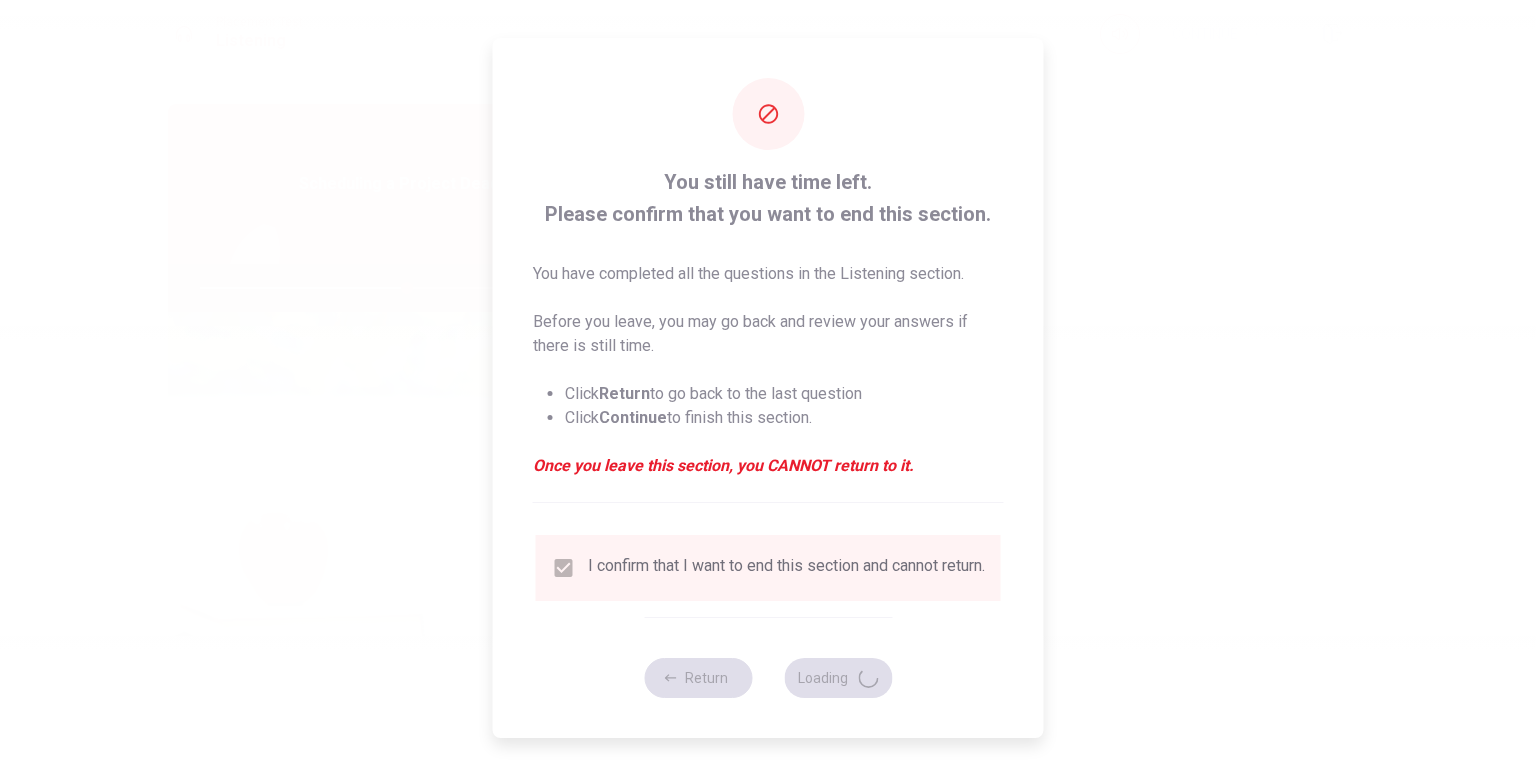 type on "58" 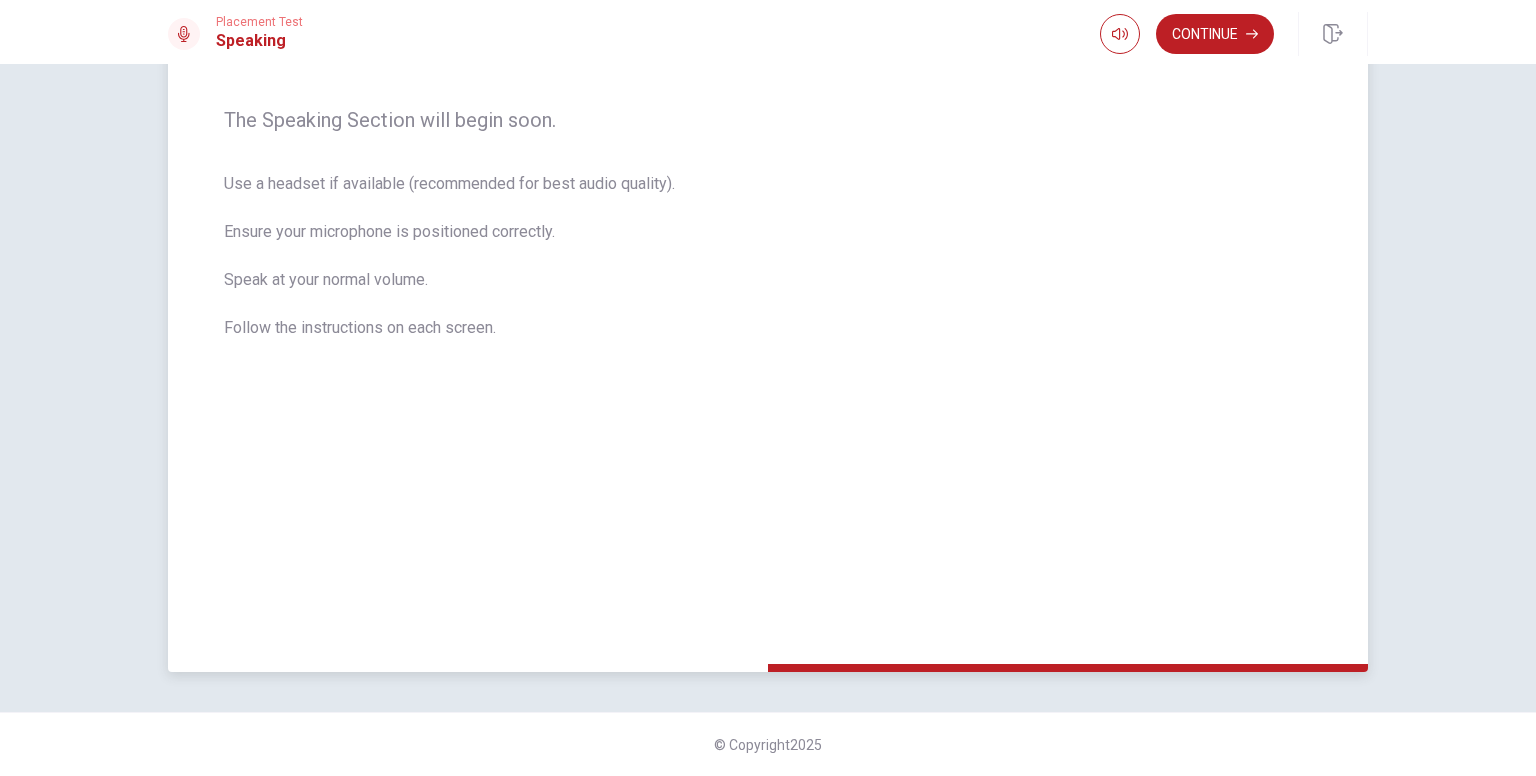 scroll, scrollTop: 4, scrollLeft: 0, axis: vertical 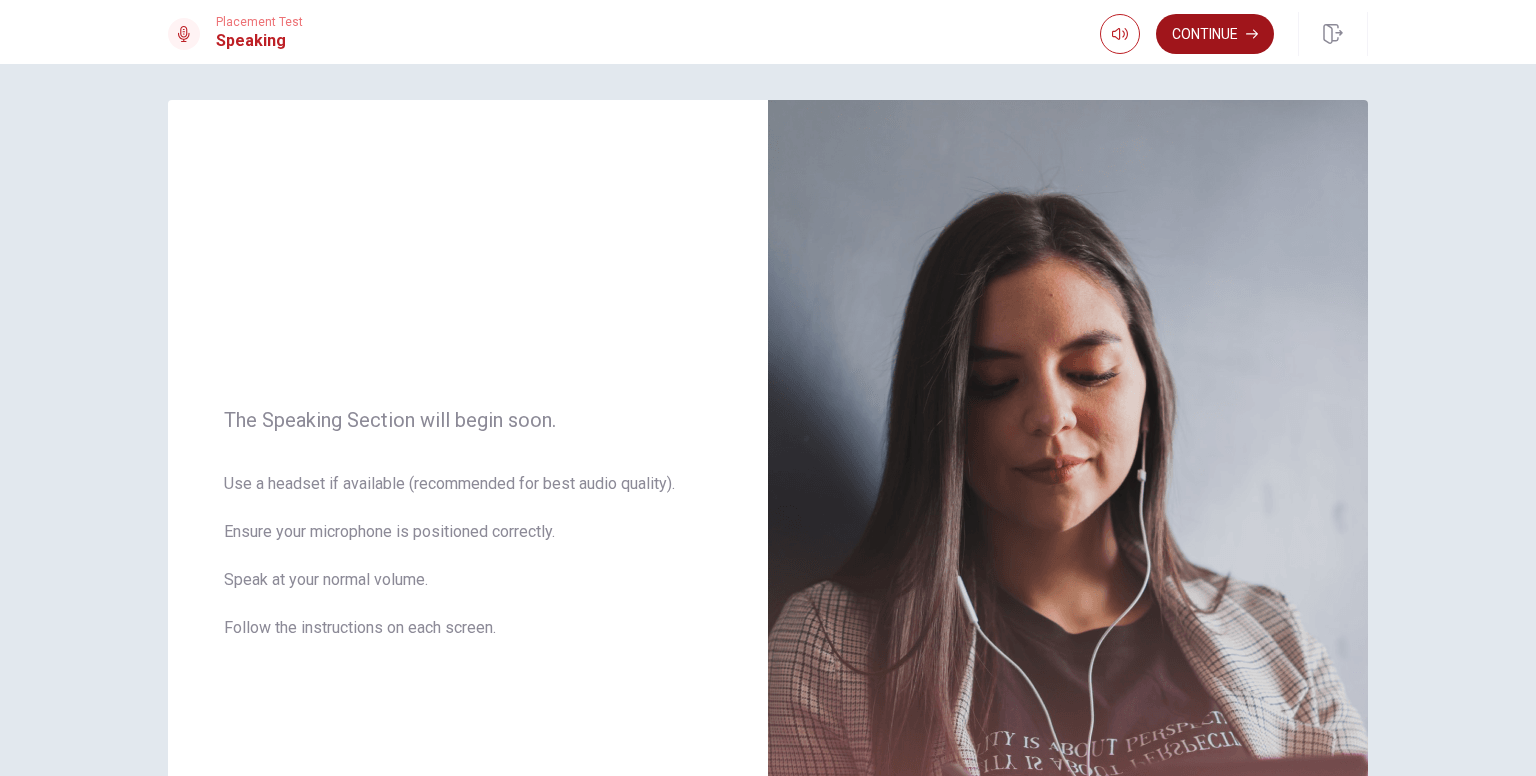 click on "Continue" at bounding box center [1215, 34] 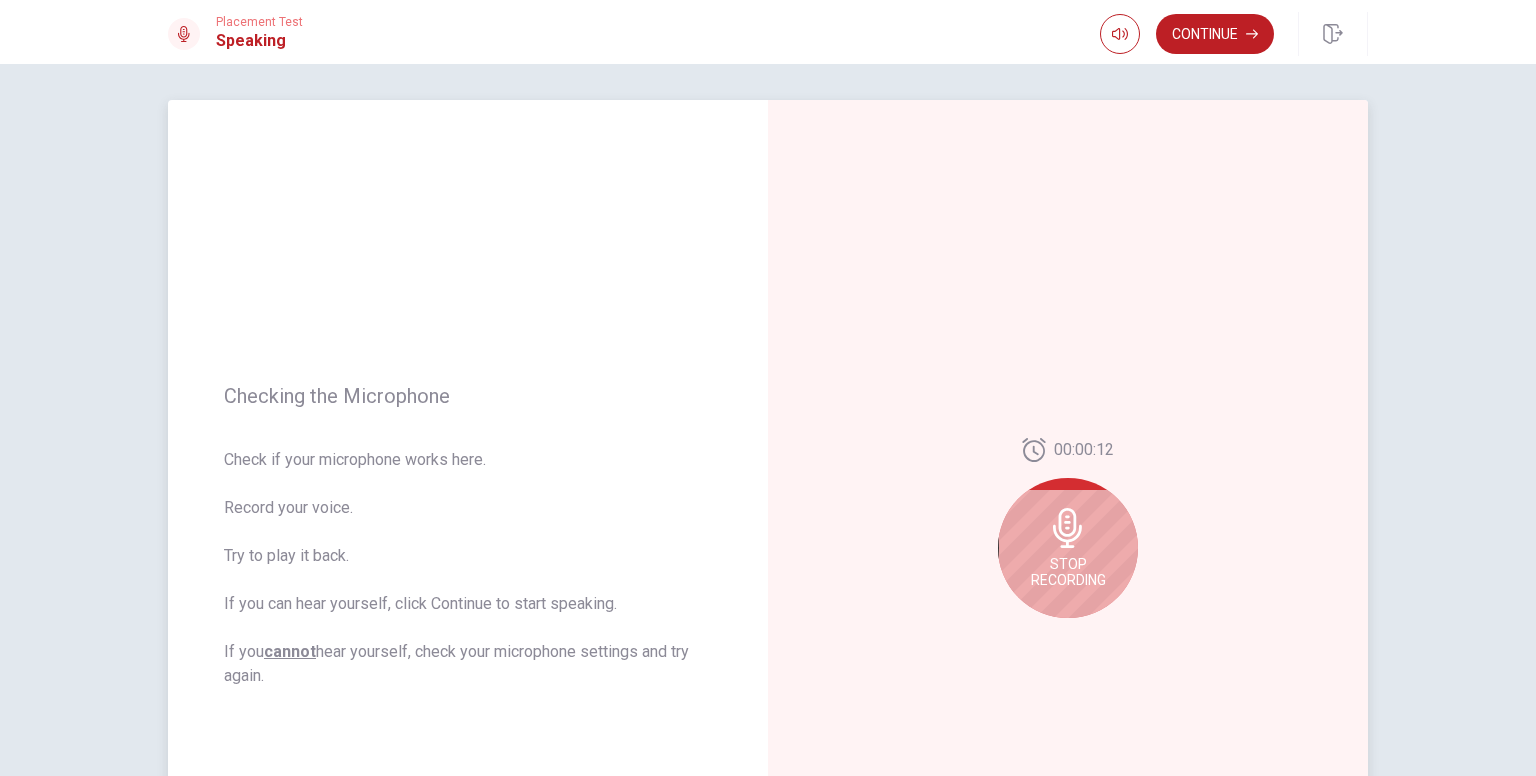 scroll, scrollTop: 104, scrollLeft: 0, axis: vertical 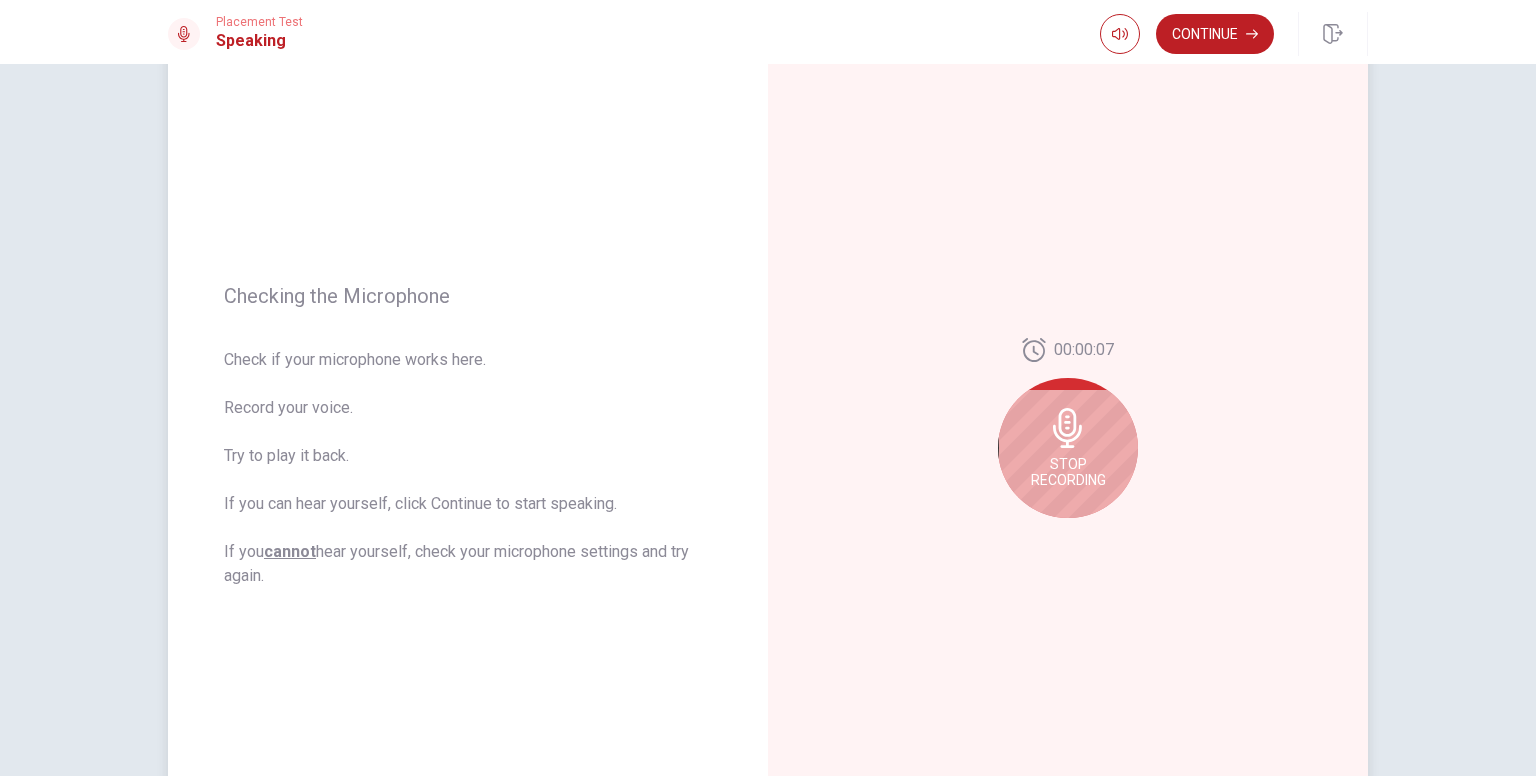click on "Stop   Recording" at bounding box center [1068, 448] 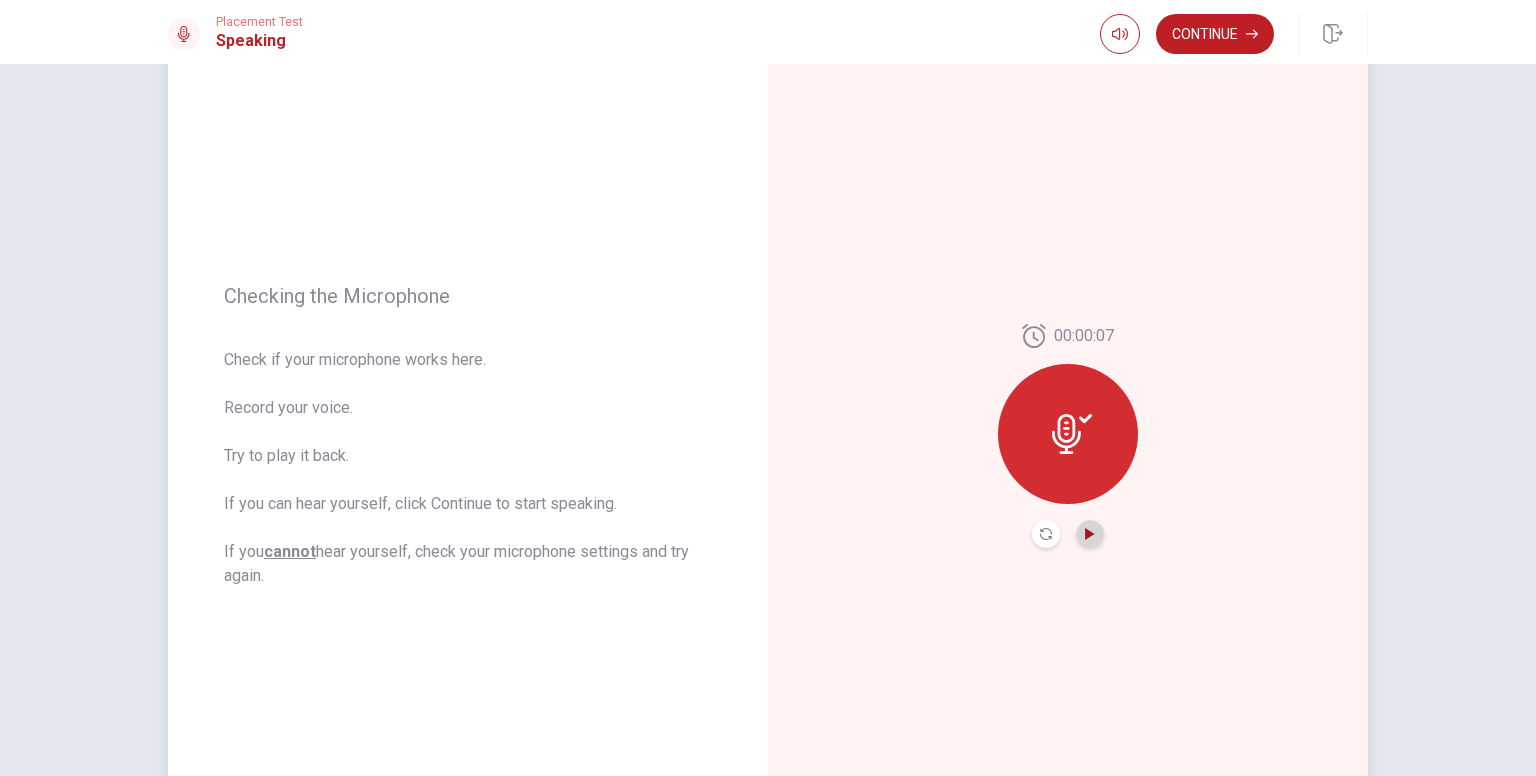 click 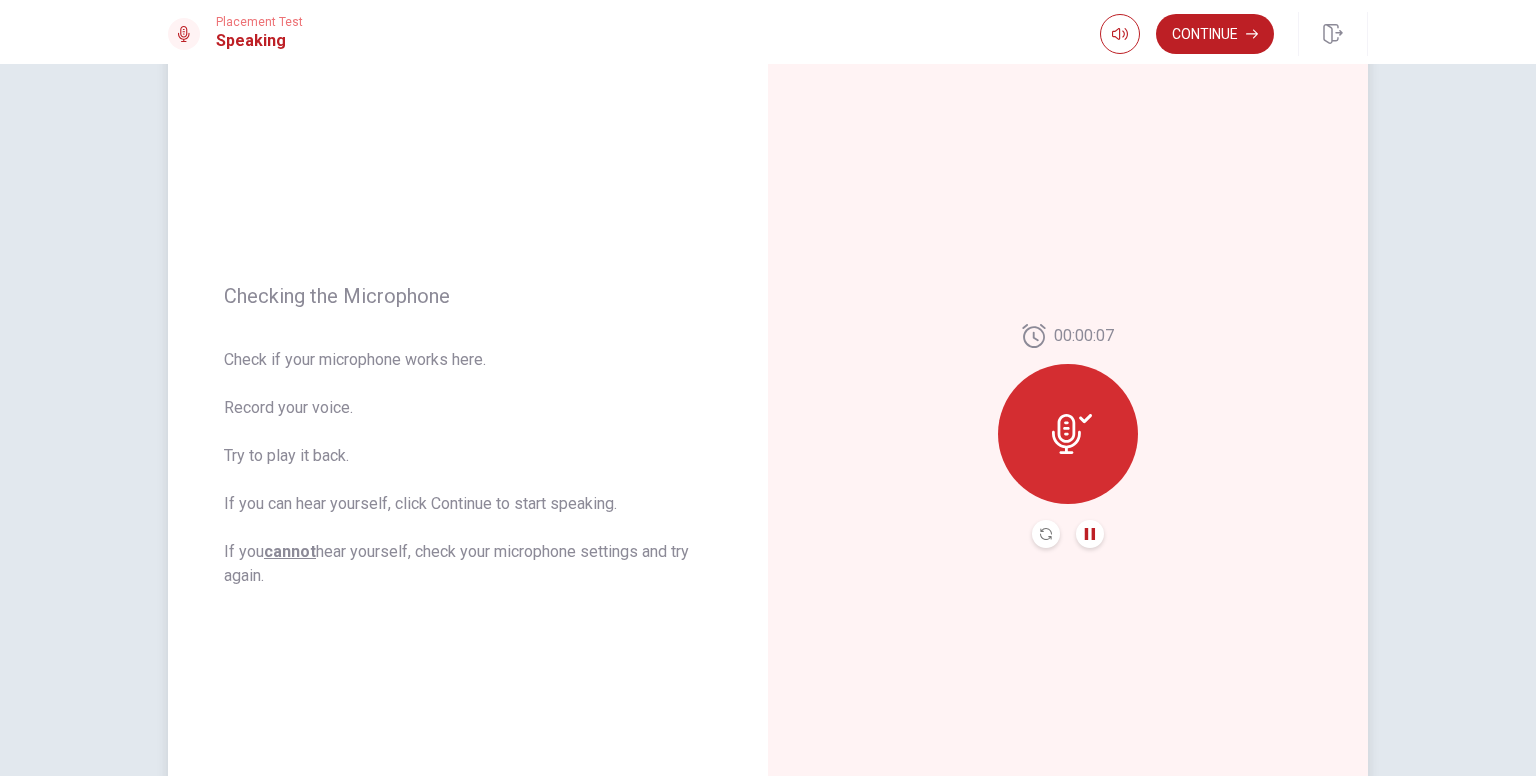 click 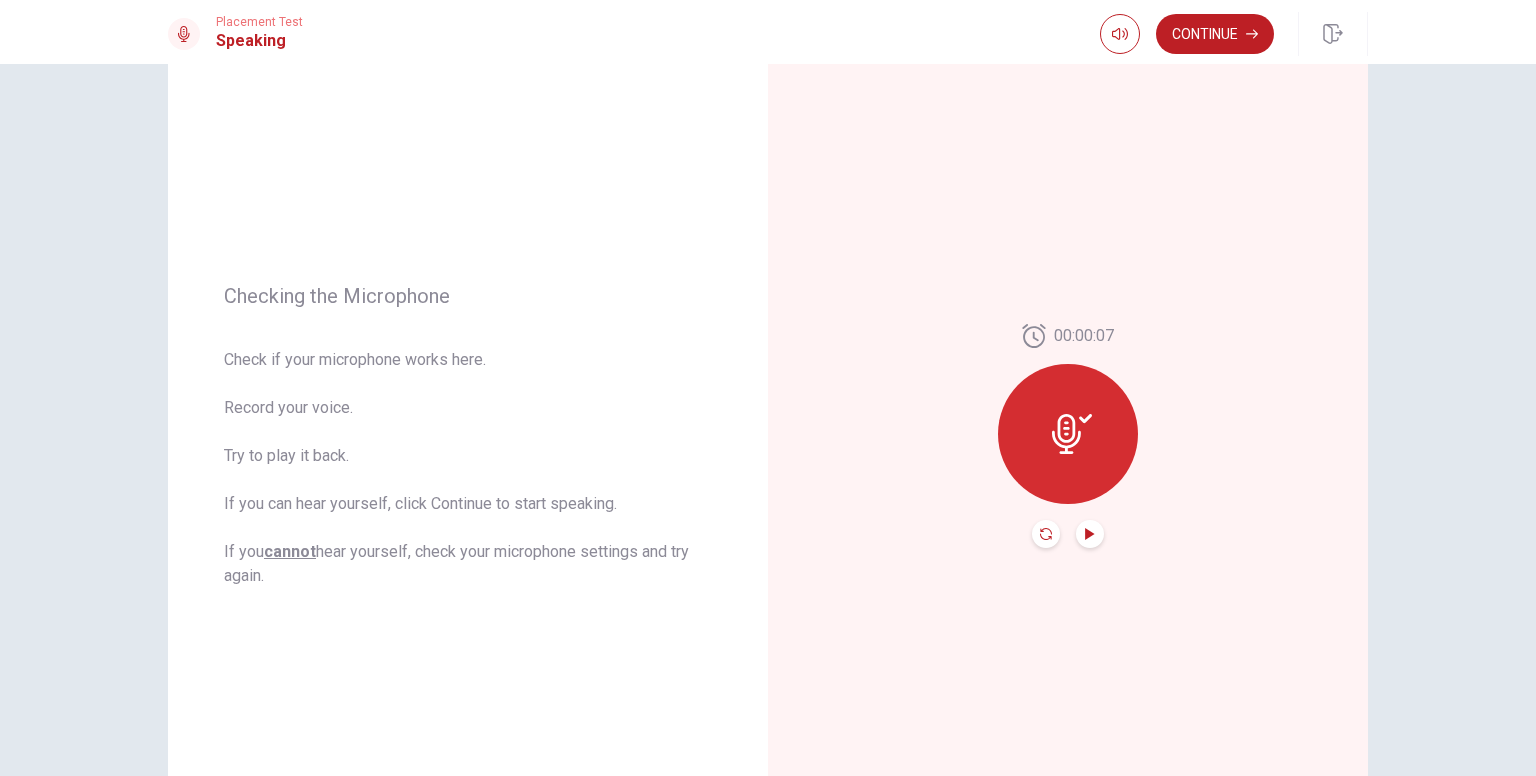 click 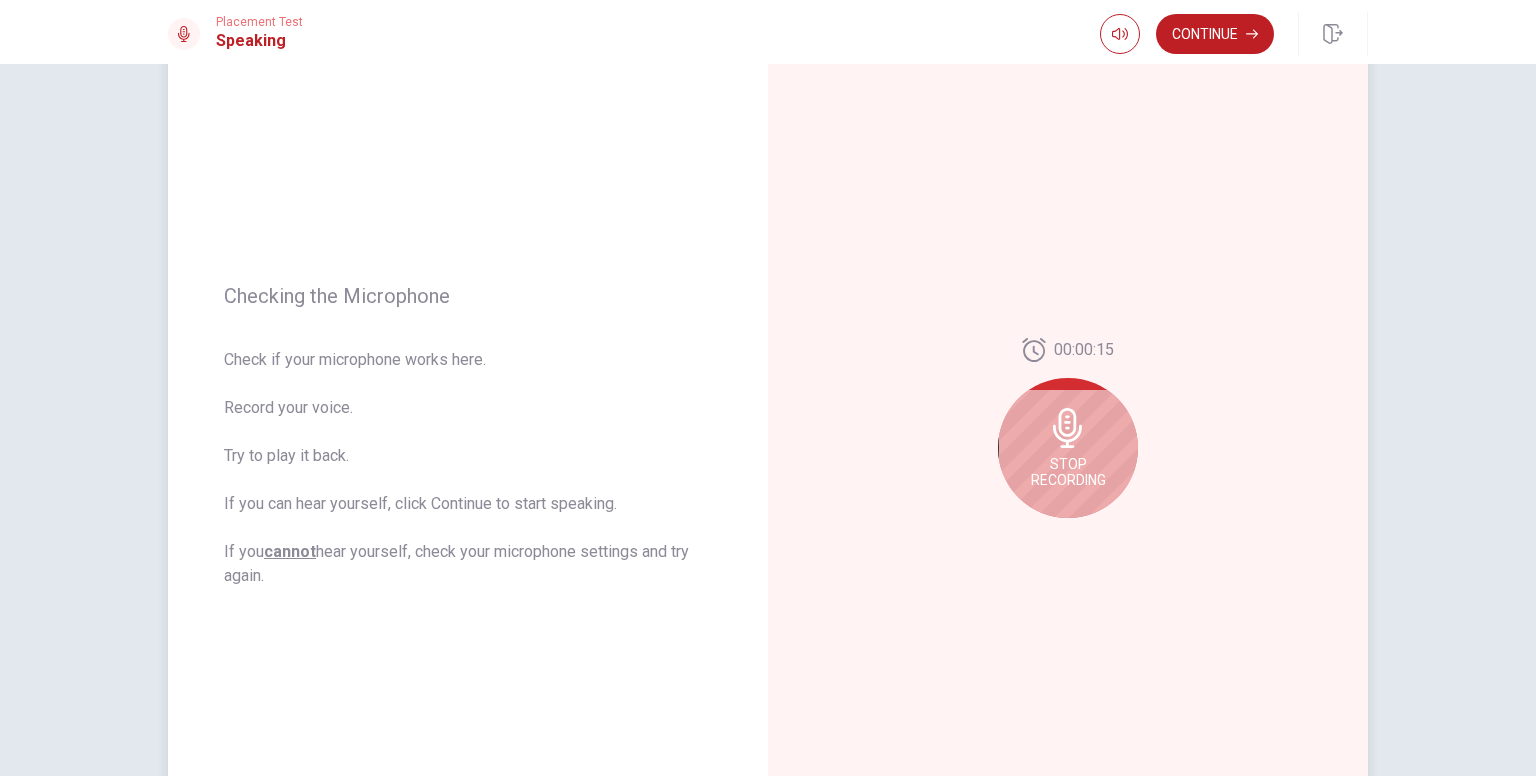 click on "Stop   Recording" at bounding box center [1068, 448] 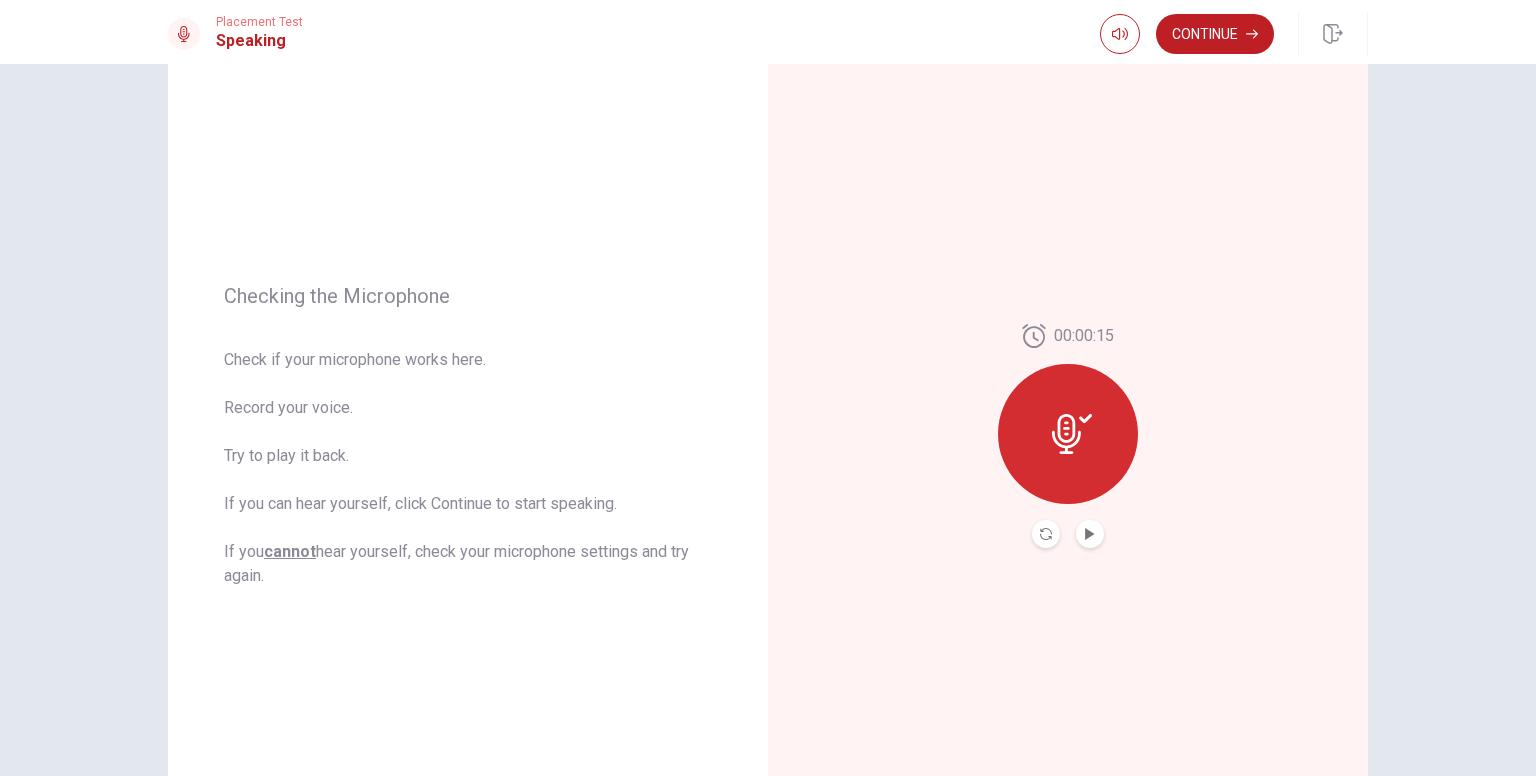 click at bounding box center (1090, 534) 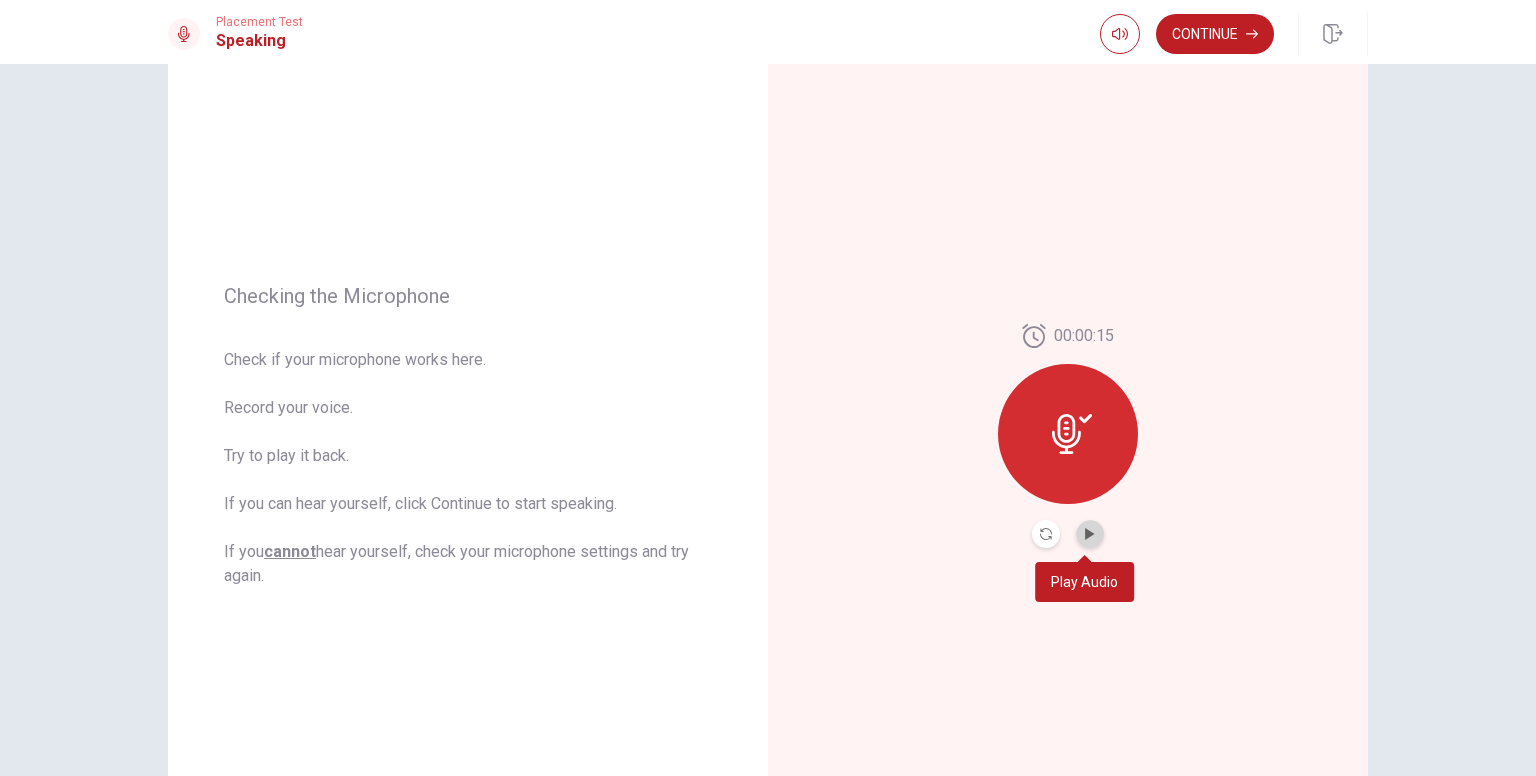 click at bounding box center (1090, 534) 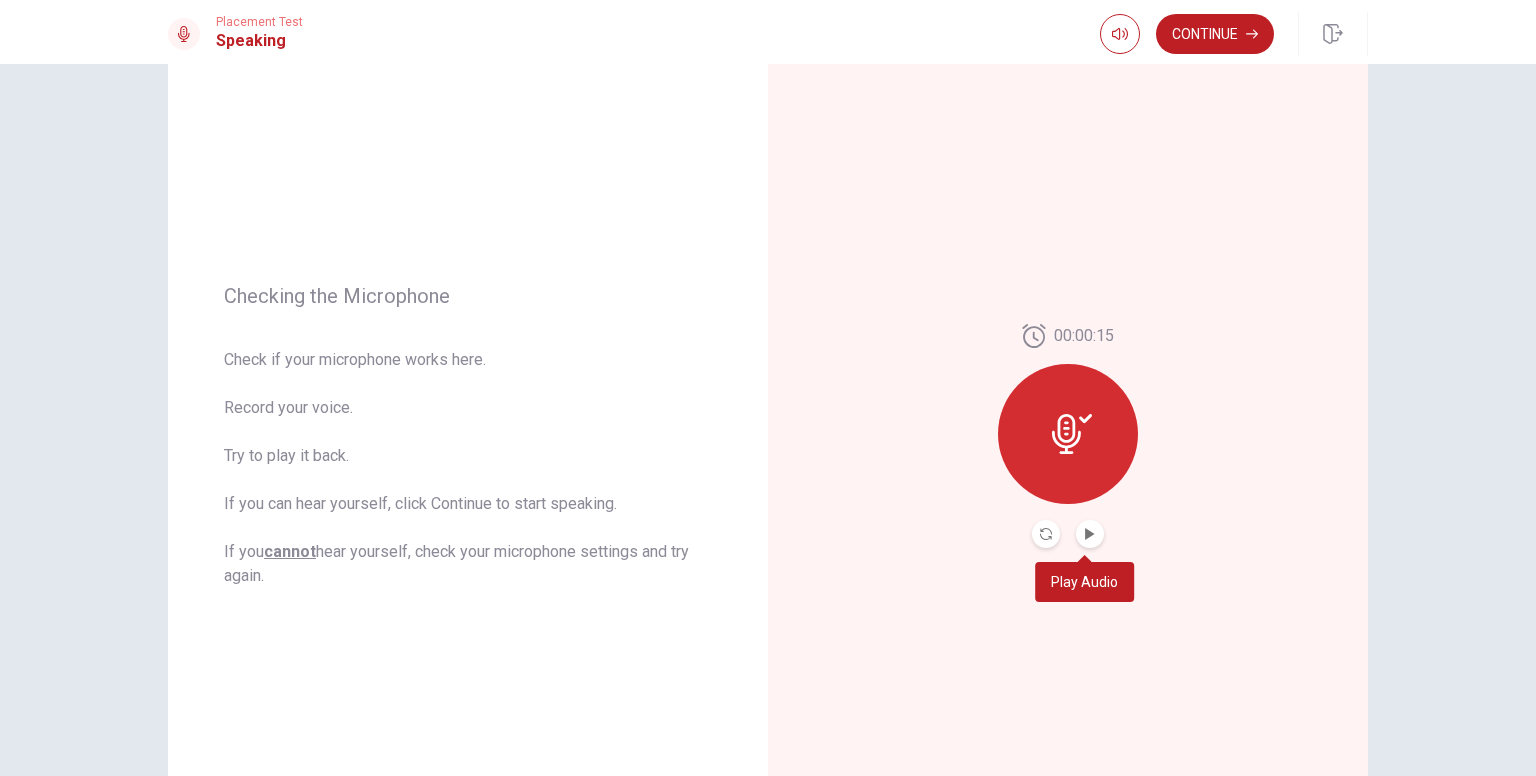 click at bounding box center (1090, 534) 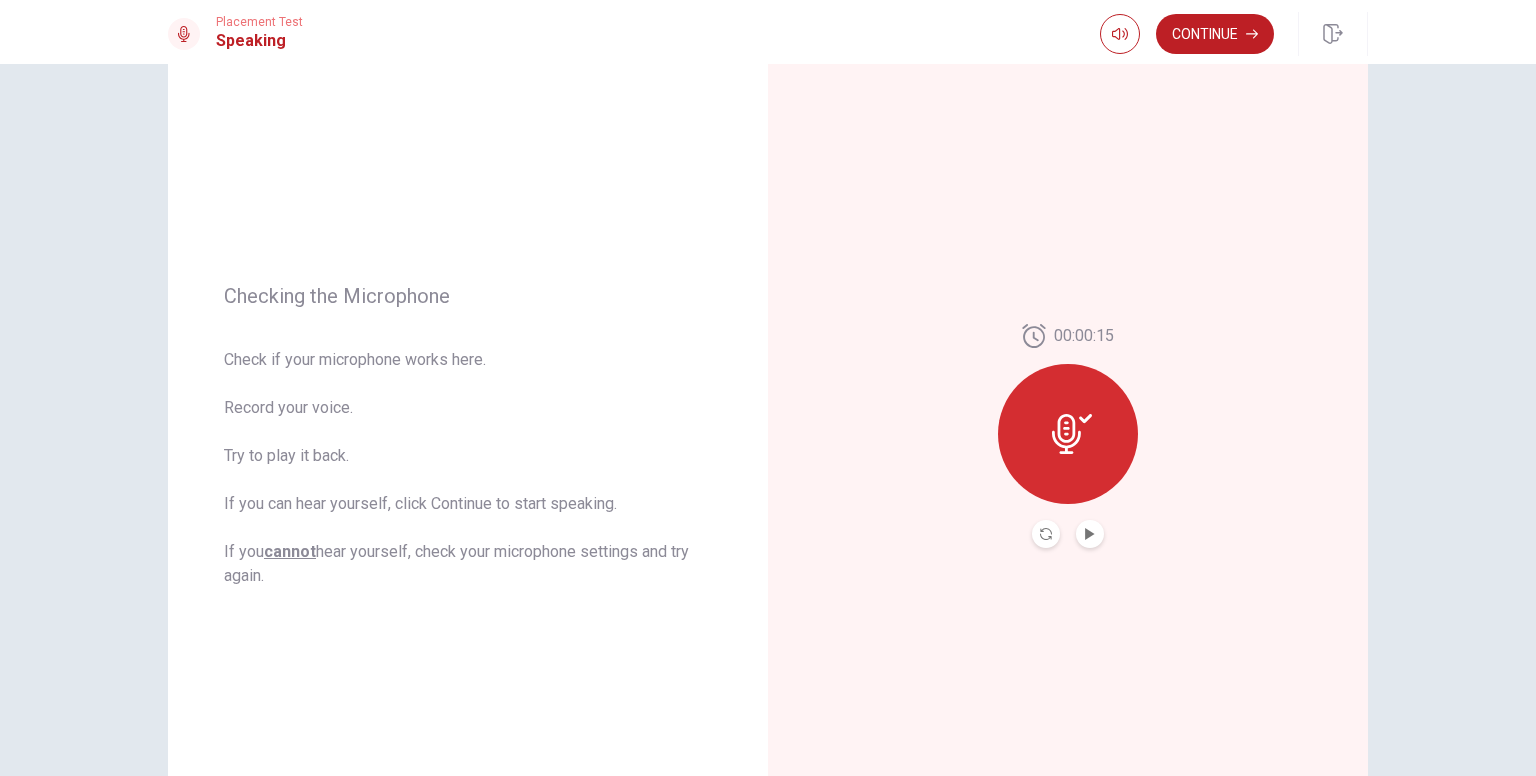 click at bounding box center (1068, 434) 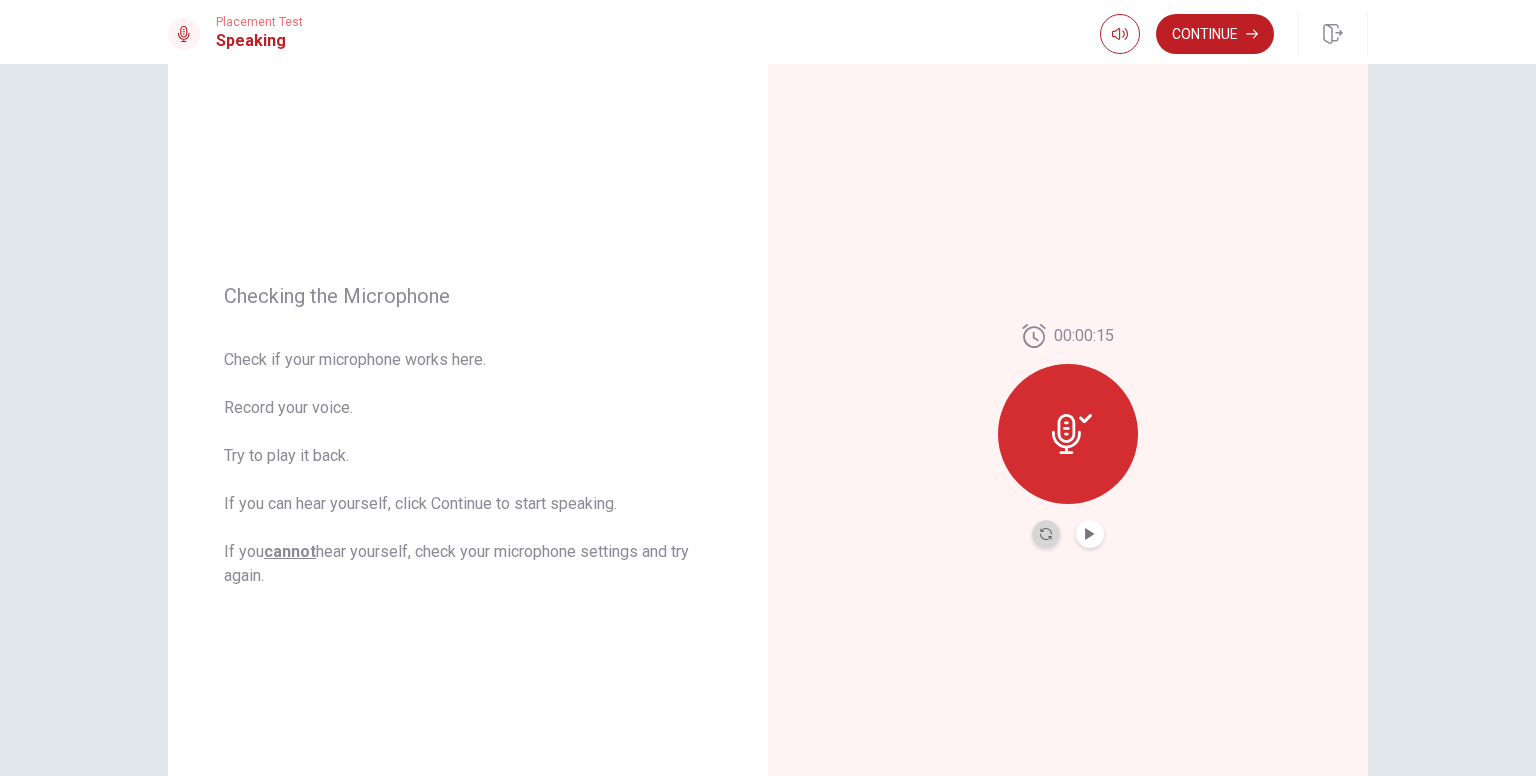 click at bounding box center (1046, 534) 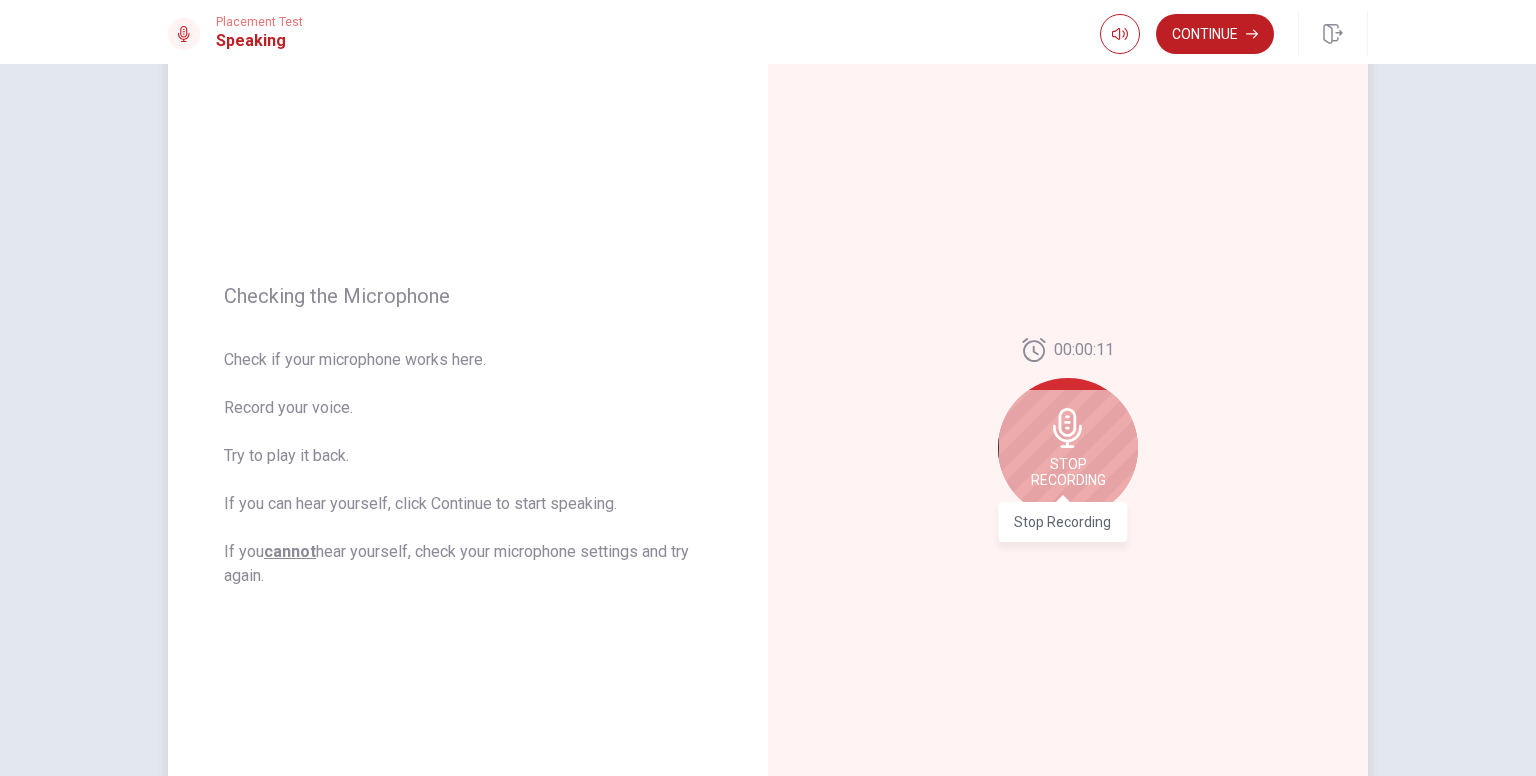 click on "Stop   Recording" at bounding box center (1068, 472) 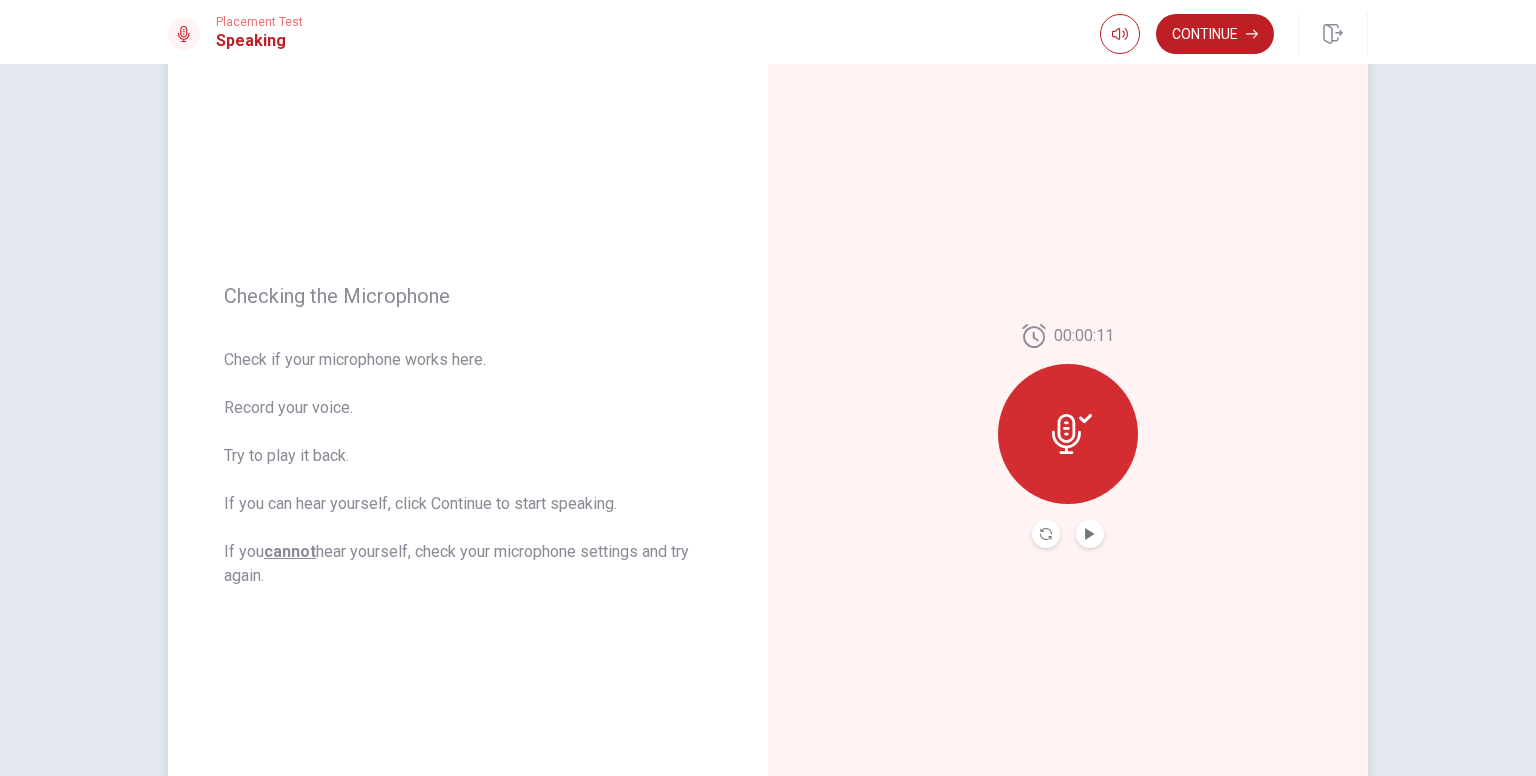 click at bounding box center [1090, 534] 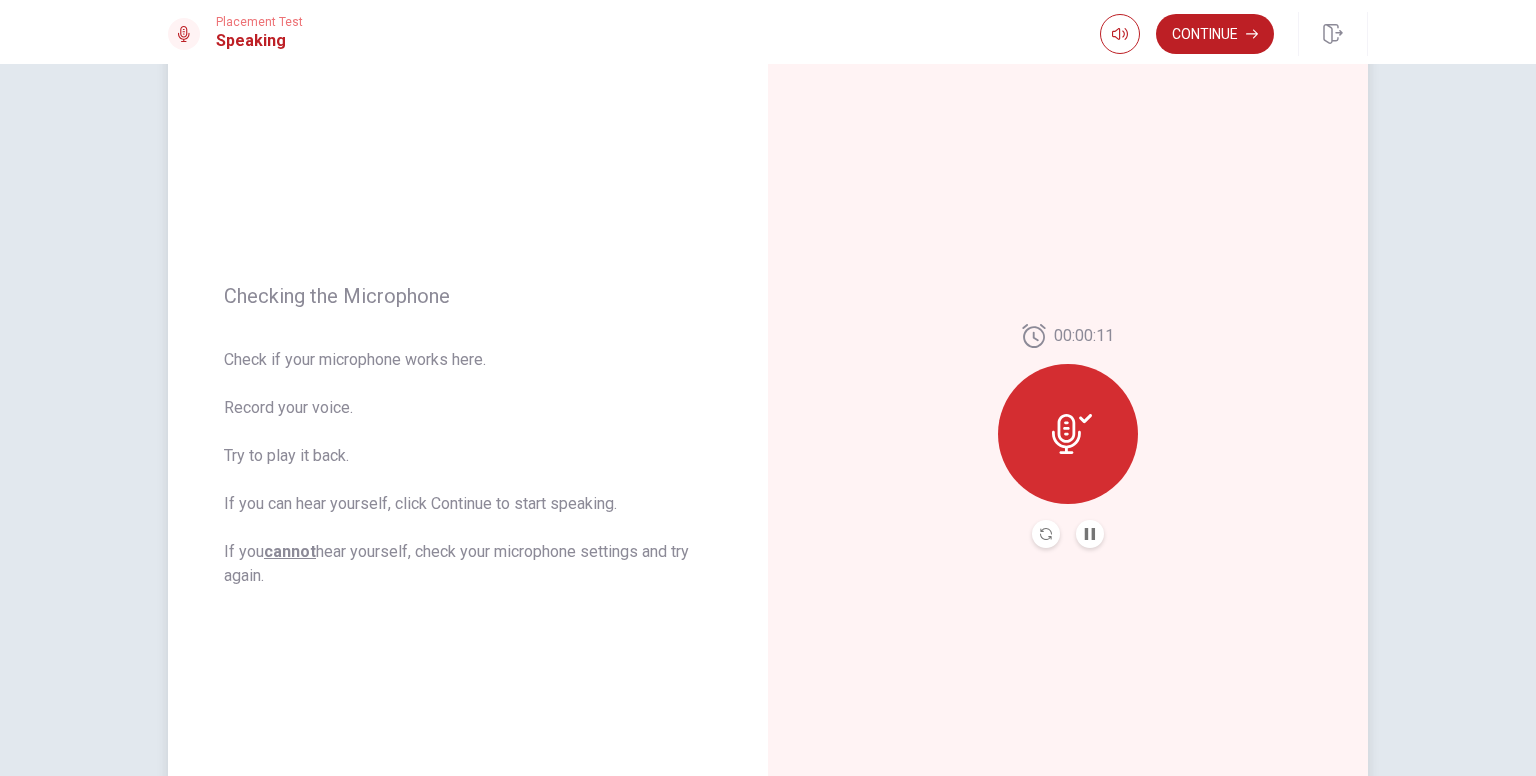 scroll, scrollTop: 0, scrollLeft: 0, axis: both 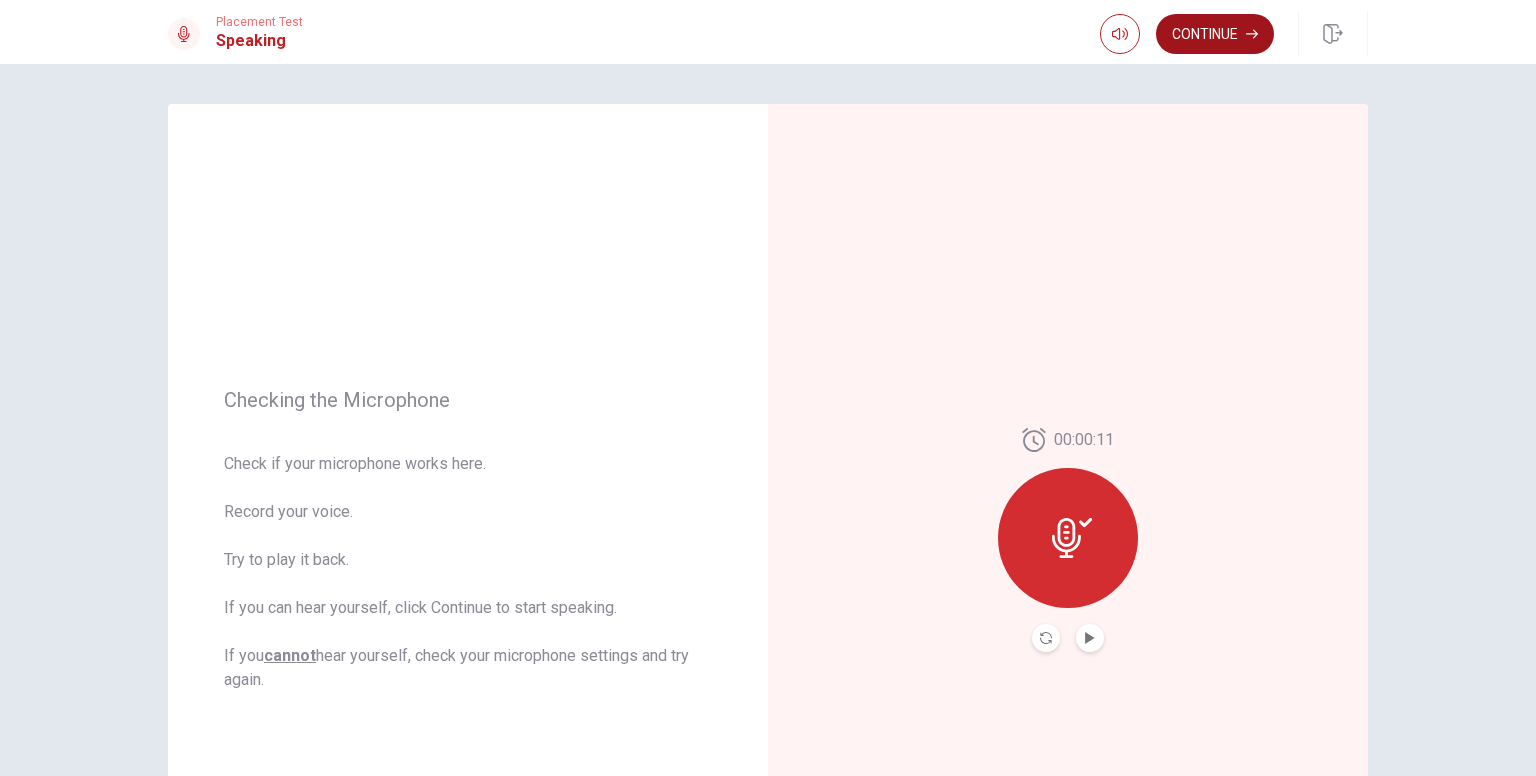 click on "Continue" at bounding box center [1215, 34] 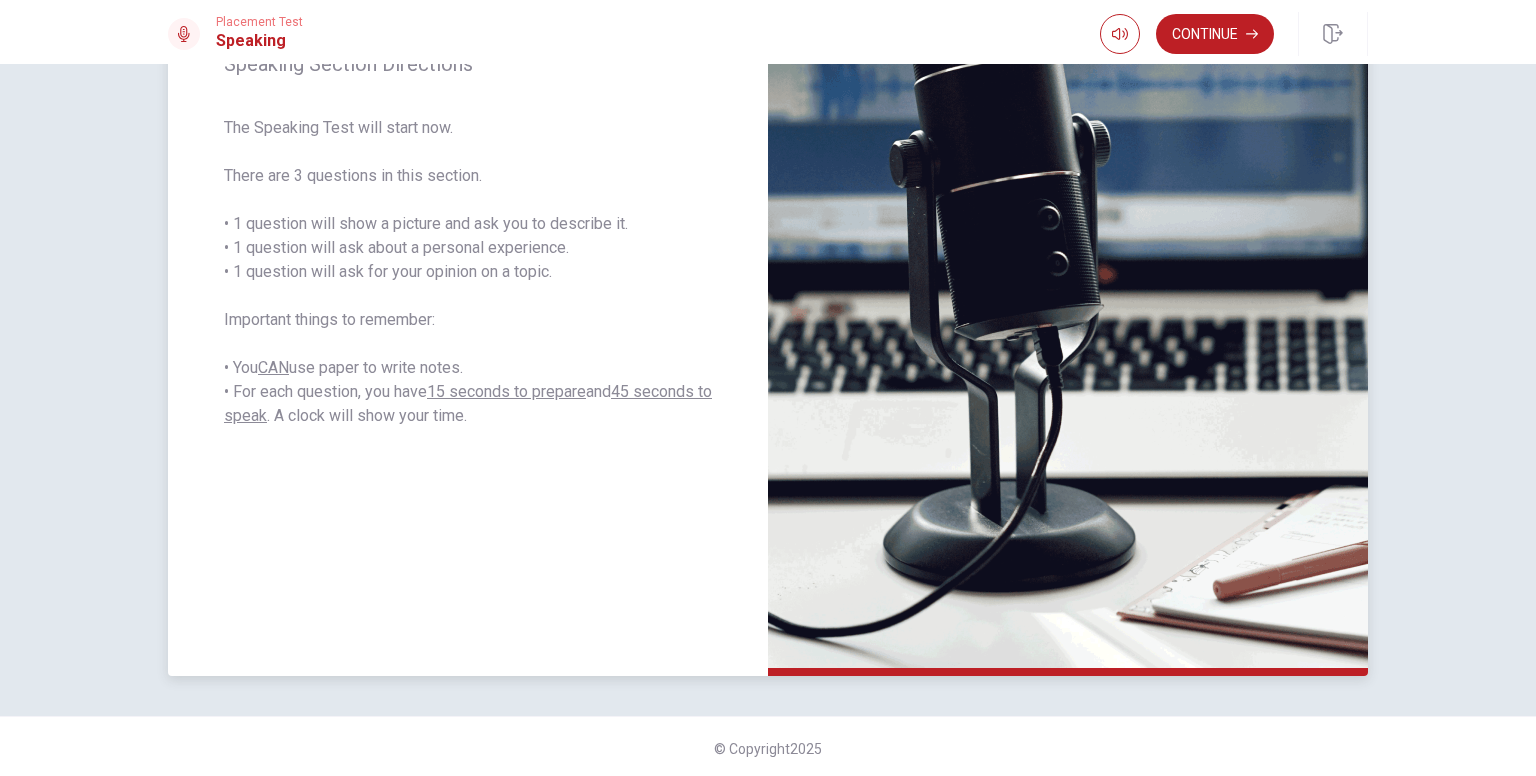 scroll, scrollTop: 304, scrollLeft: 0, axis: vertical 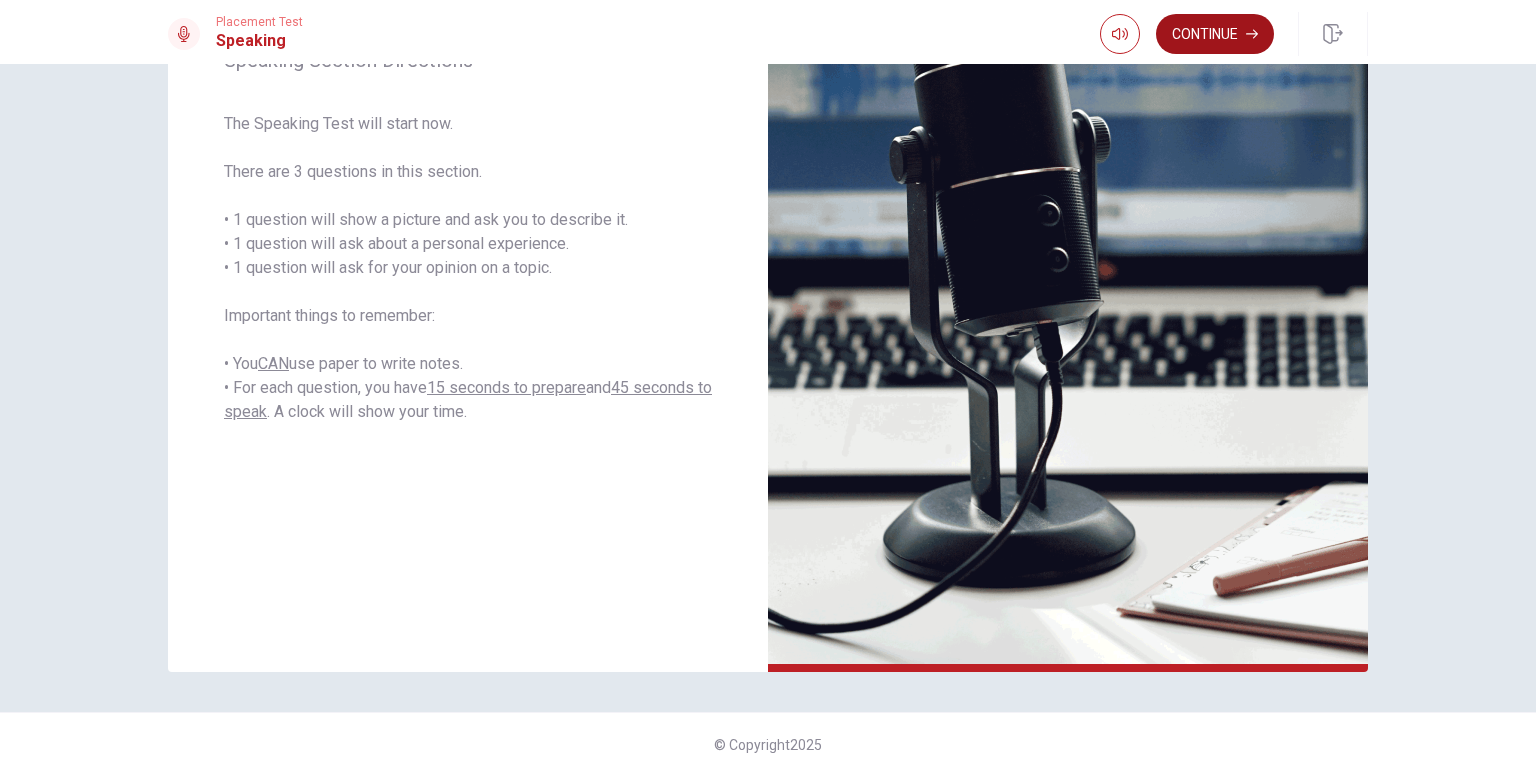 click on "Continue" at bounding box center [1215, 34] 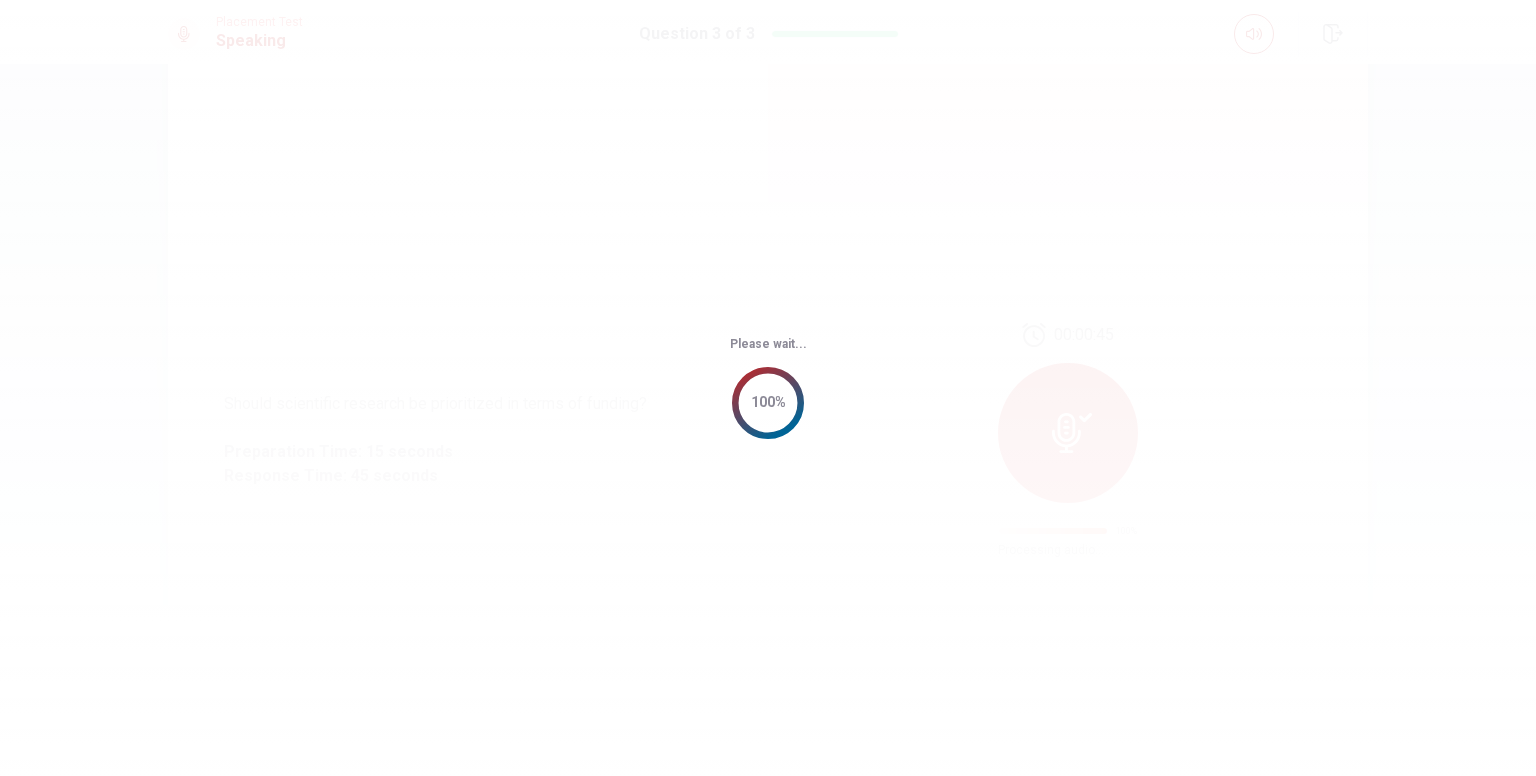 scroll, scrollTop: 0, scrollLeft: 0, axis: both 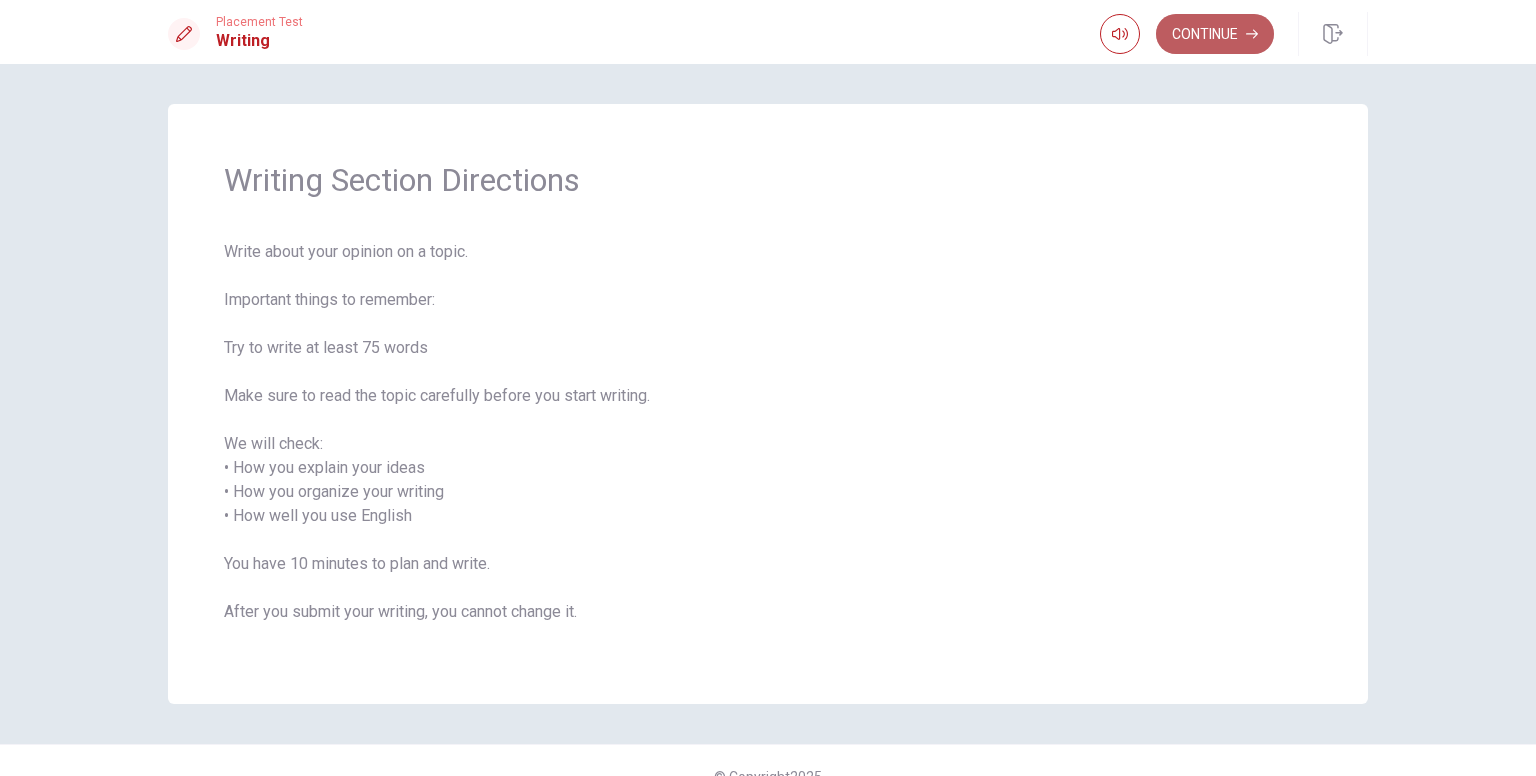 click on "Continue" at bounding box center [1215, 34] 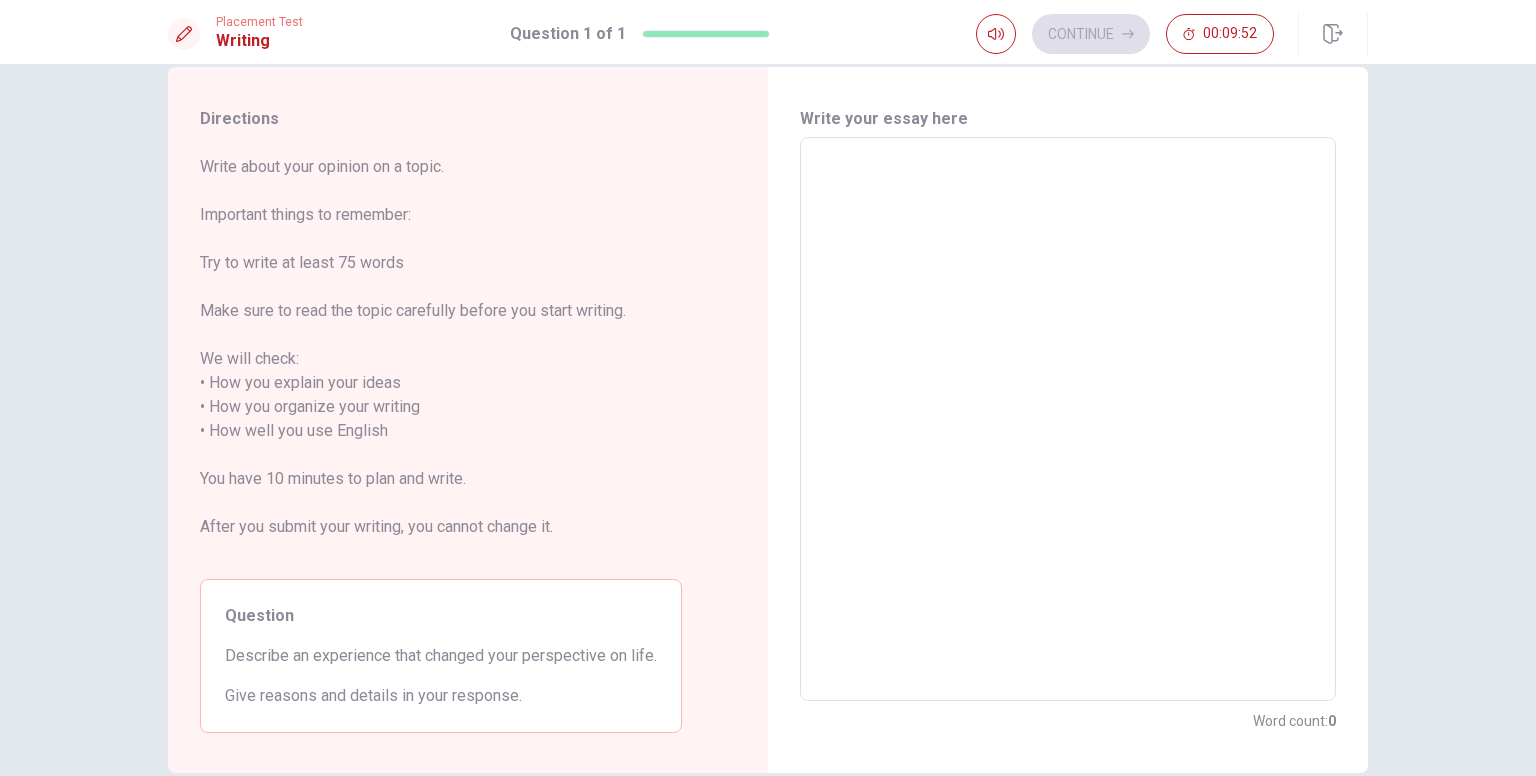 scroll, scrollTop: 0, scrollLeft: 0, axis: both 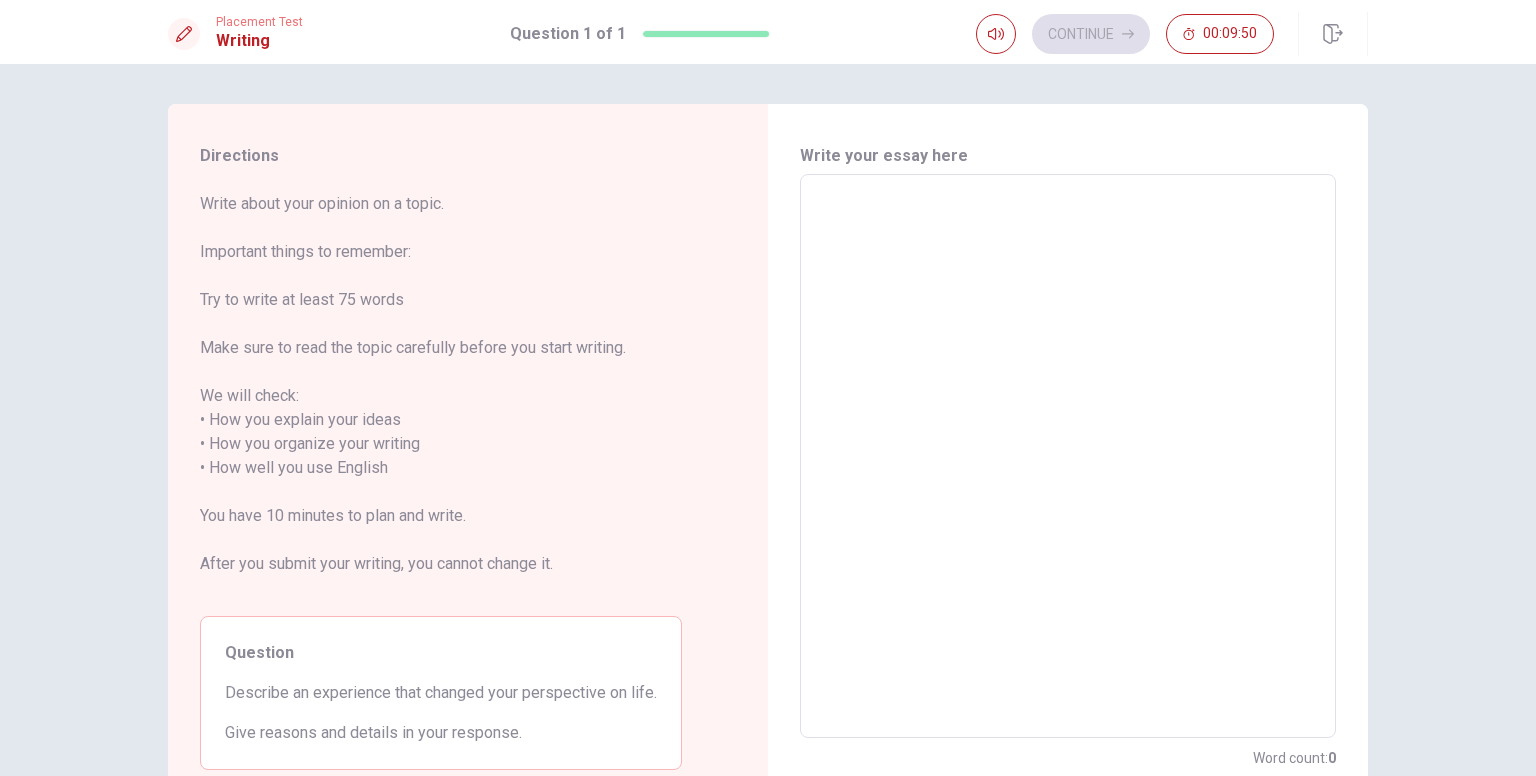 click at bounding box center [1068, 456] 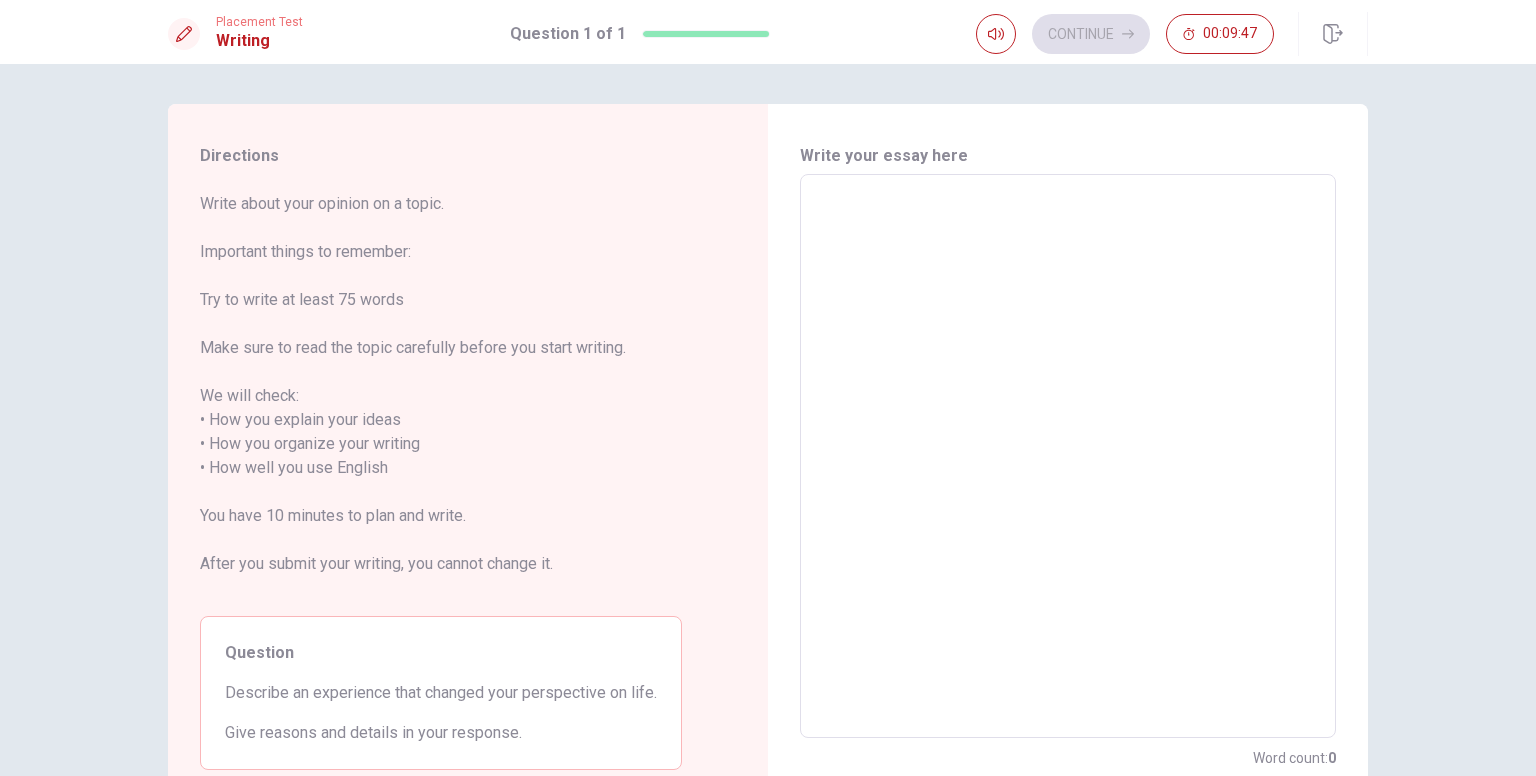 type on "I" 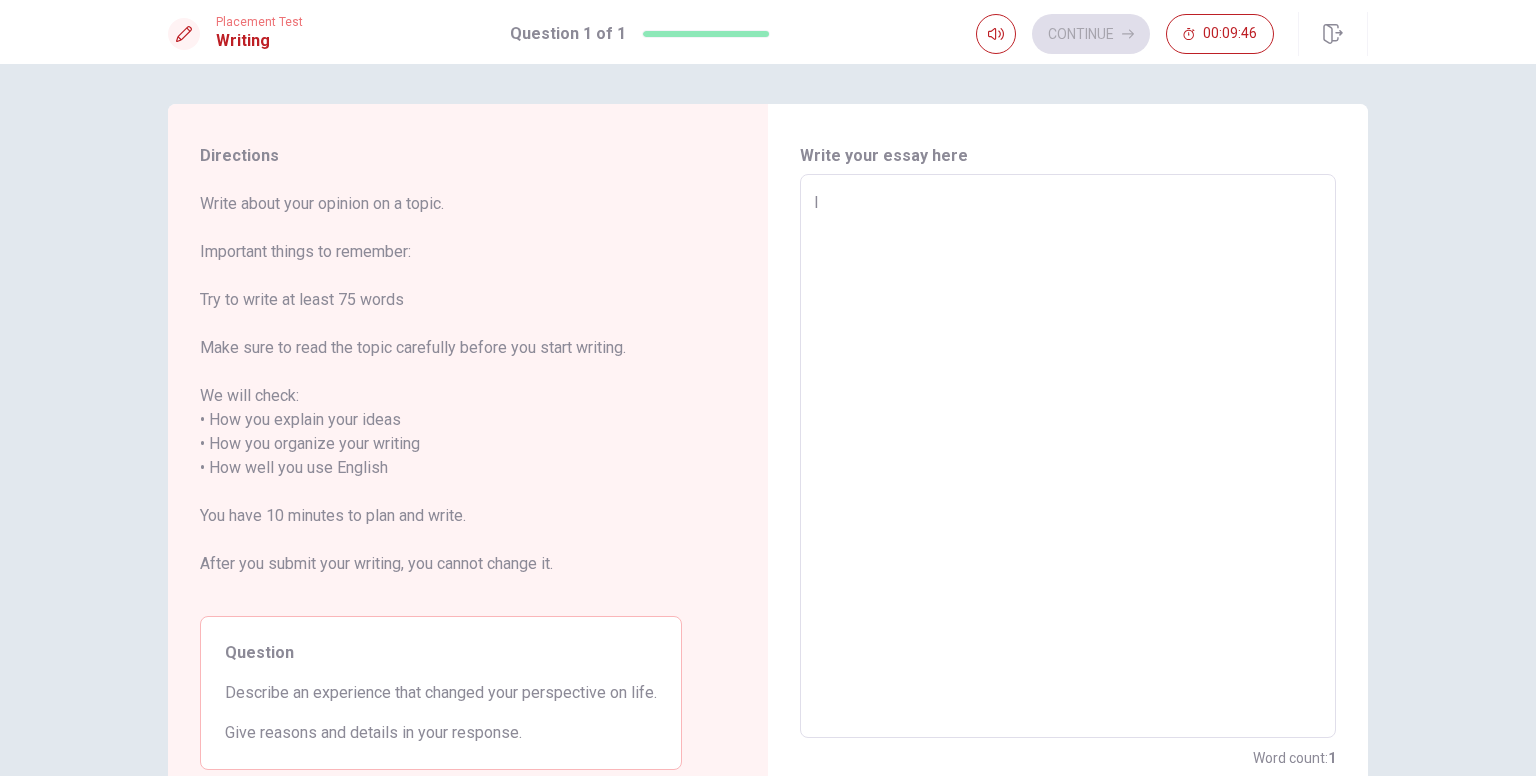 type on "In" 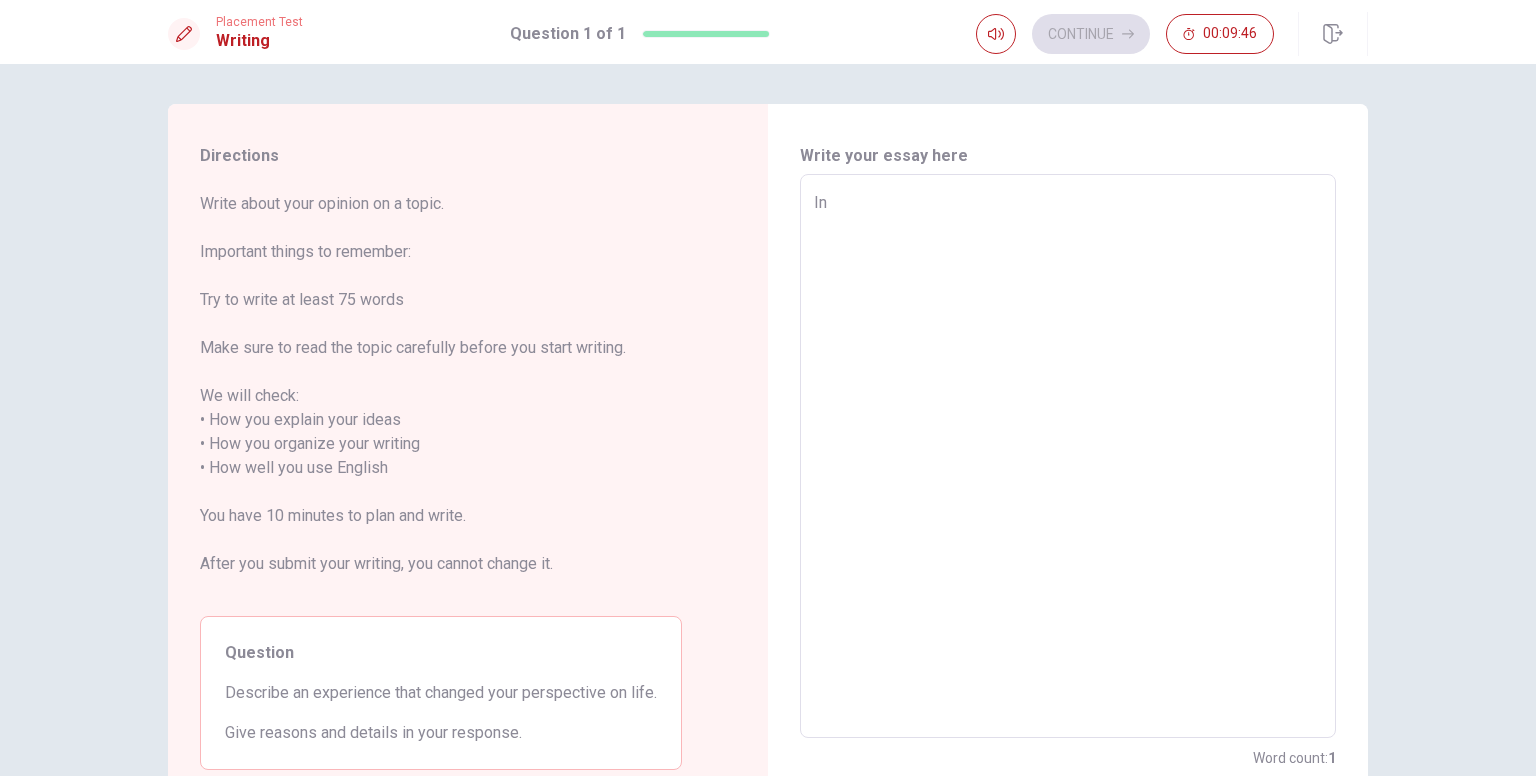 type on "x" 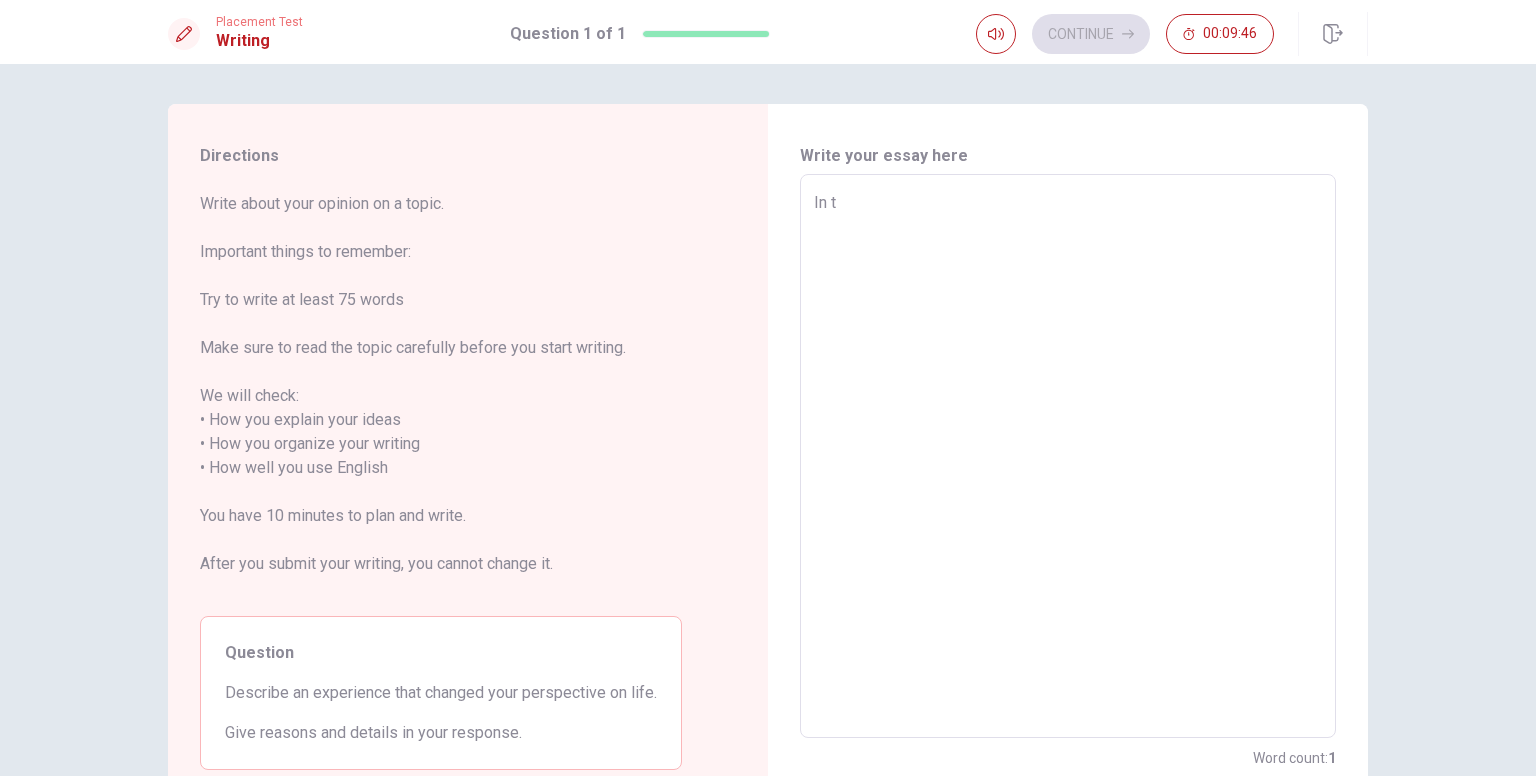 type on "x" 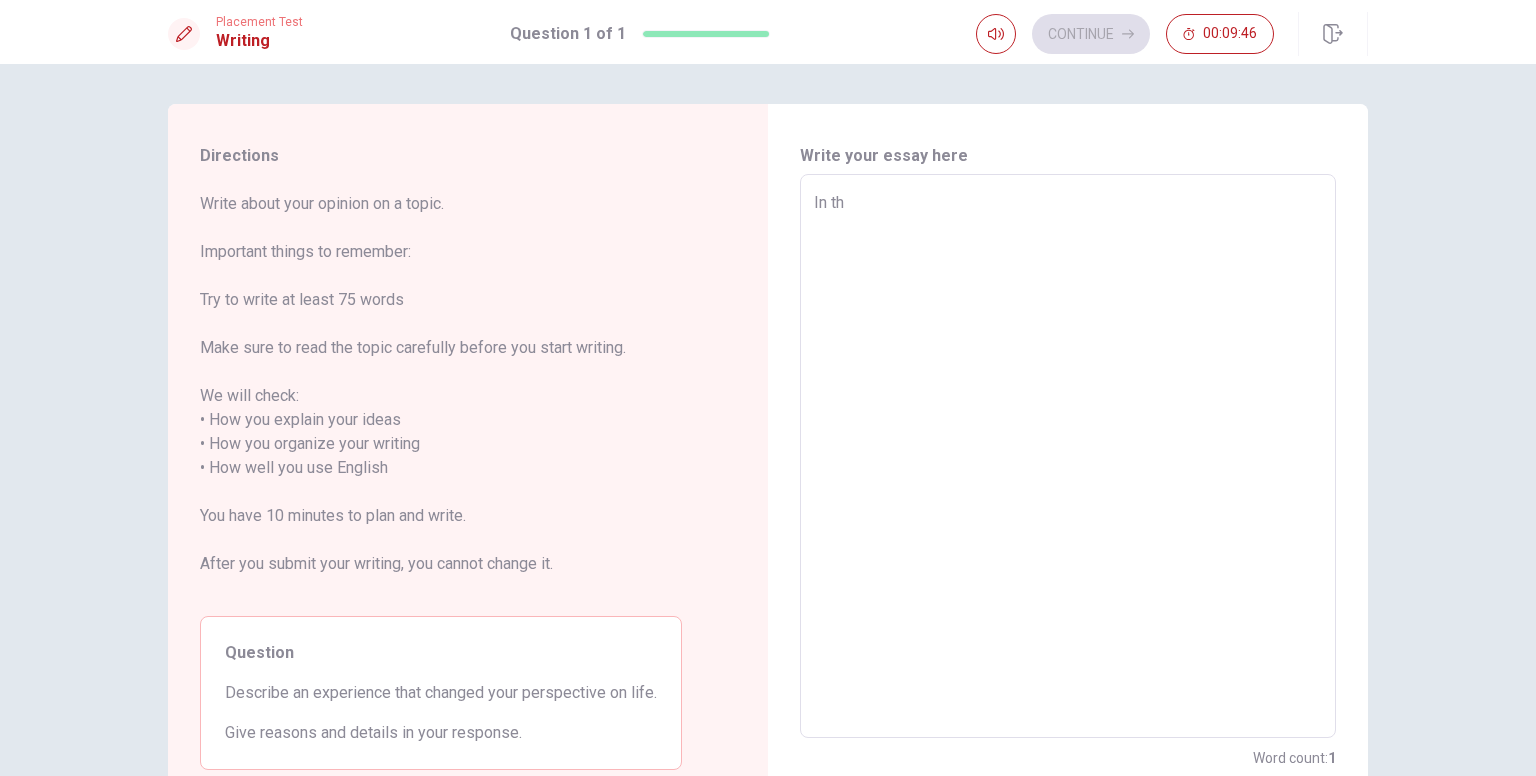 type on "x" 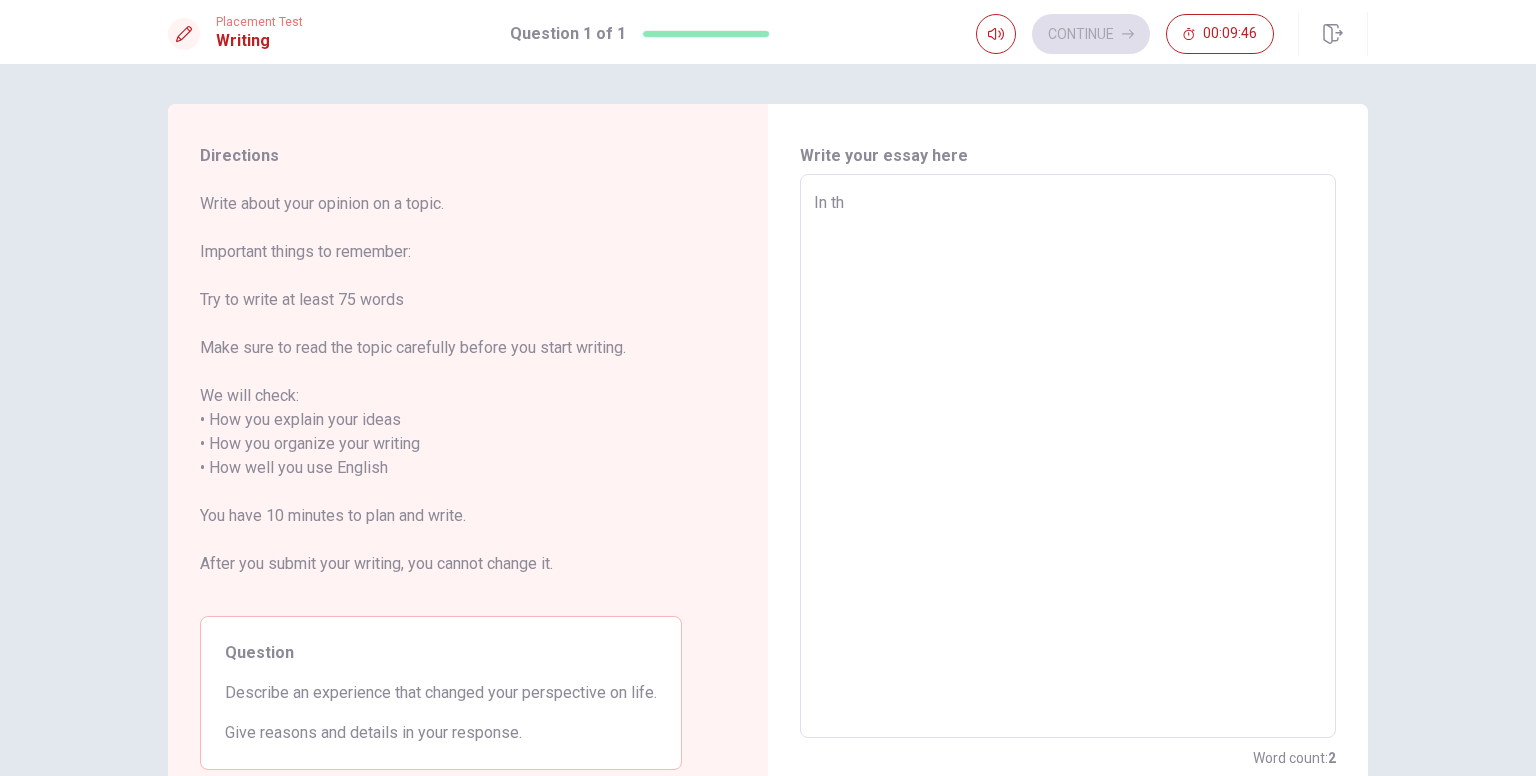 type on "In thi" 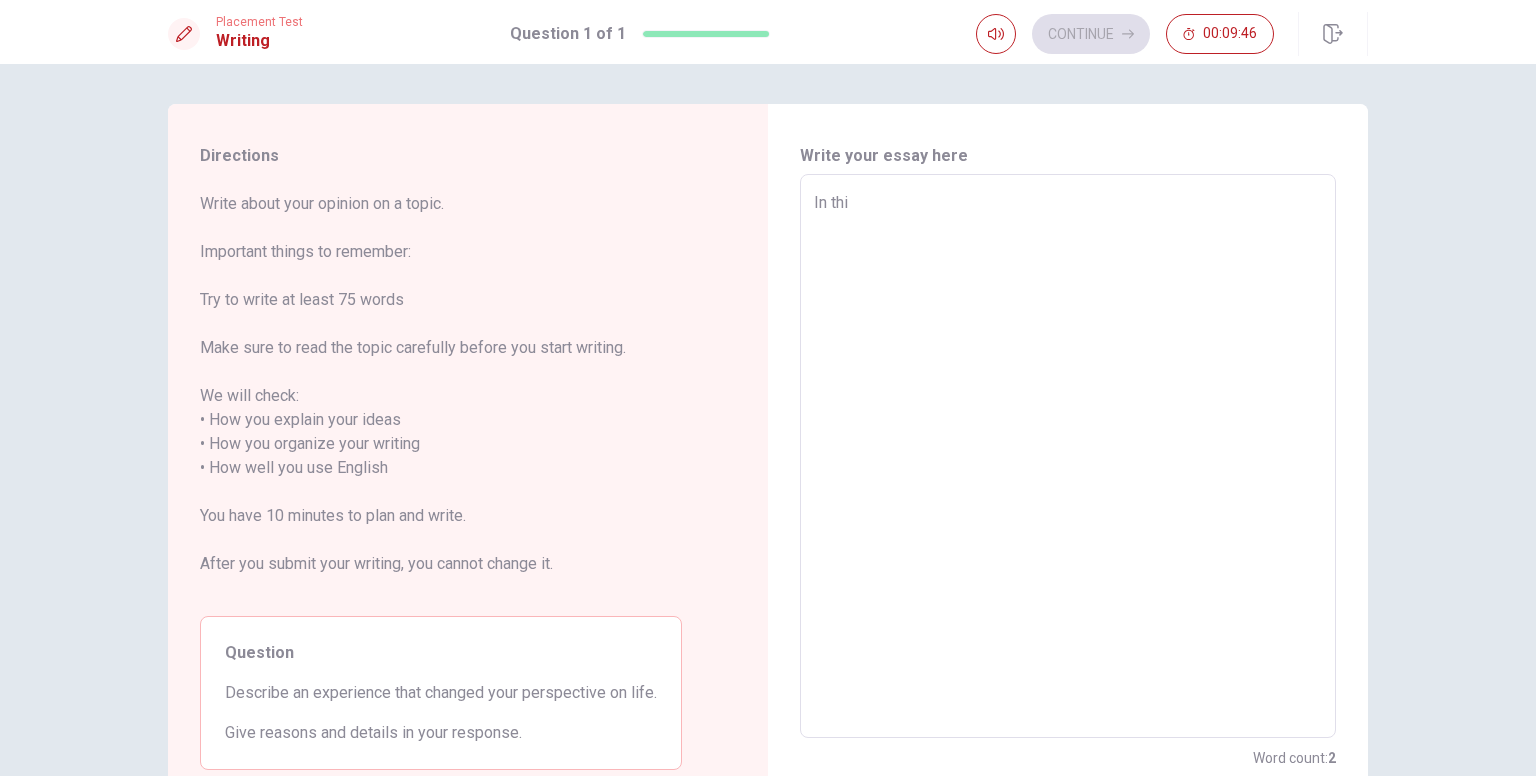 type on "x" 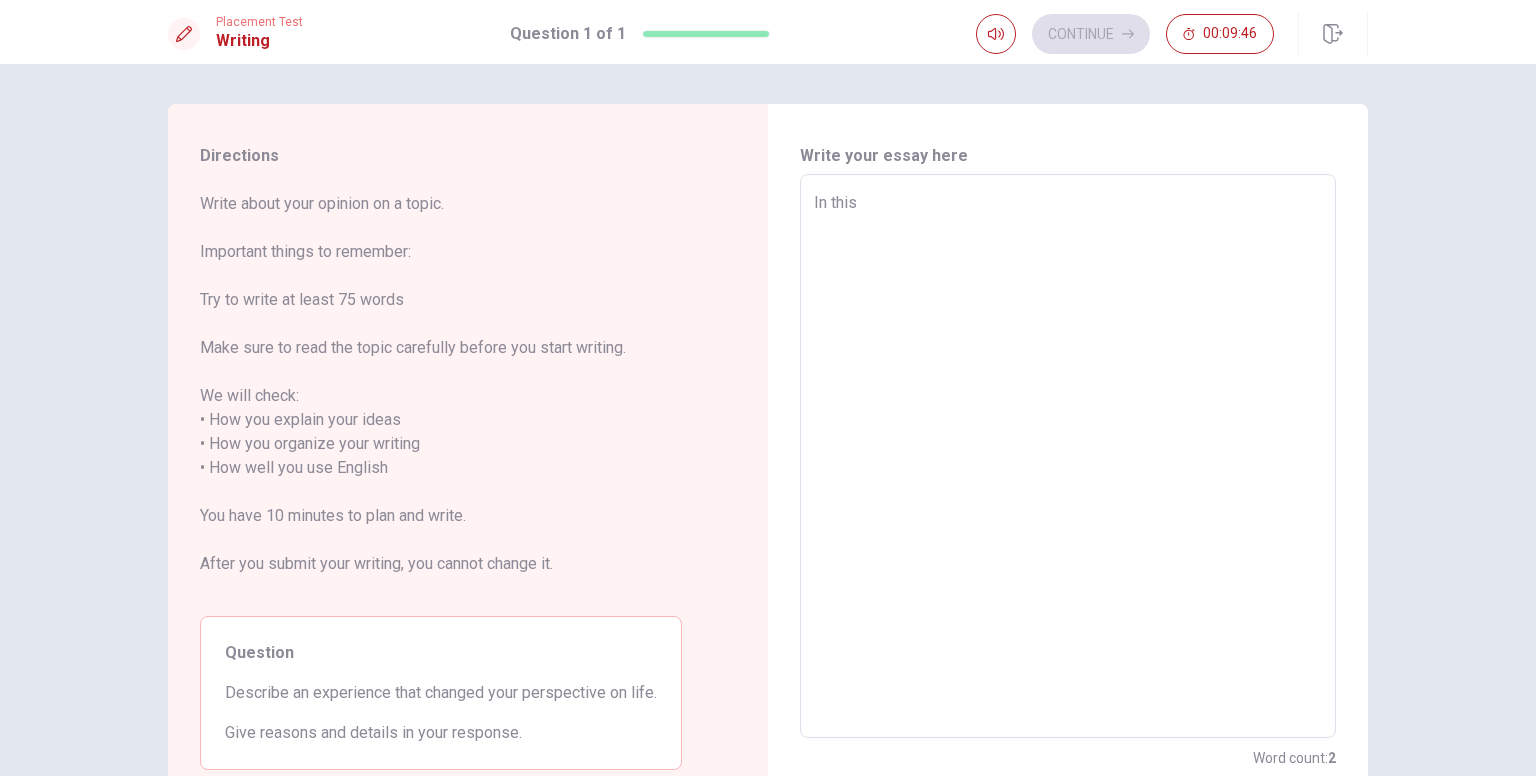 type on "x" 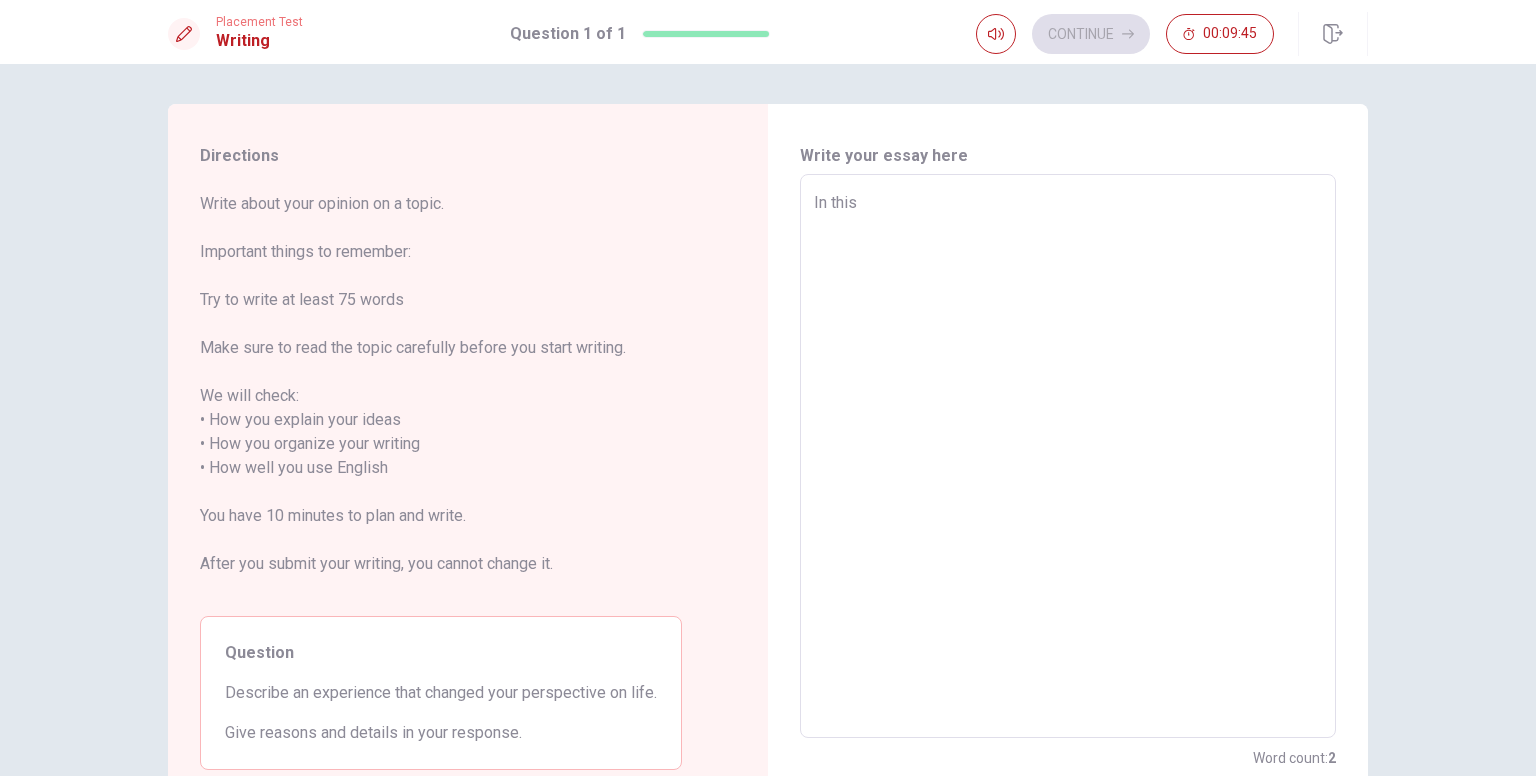 type on "In this" 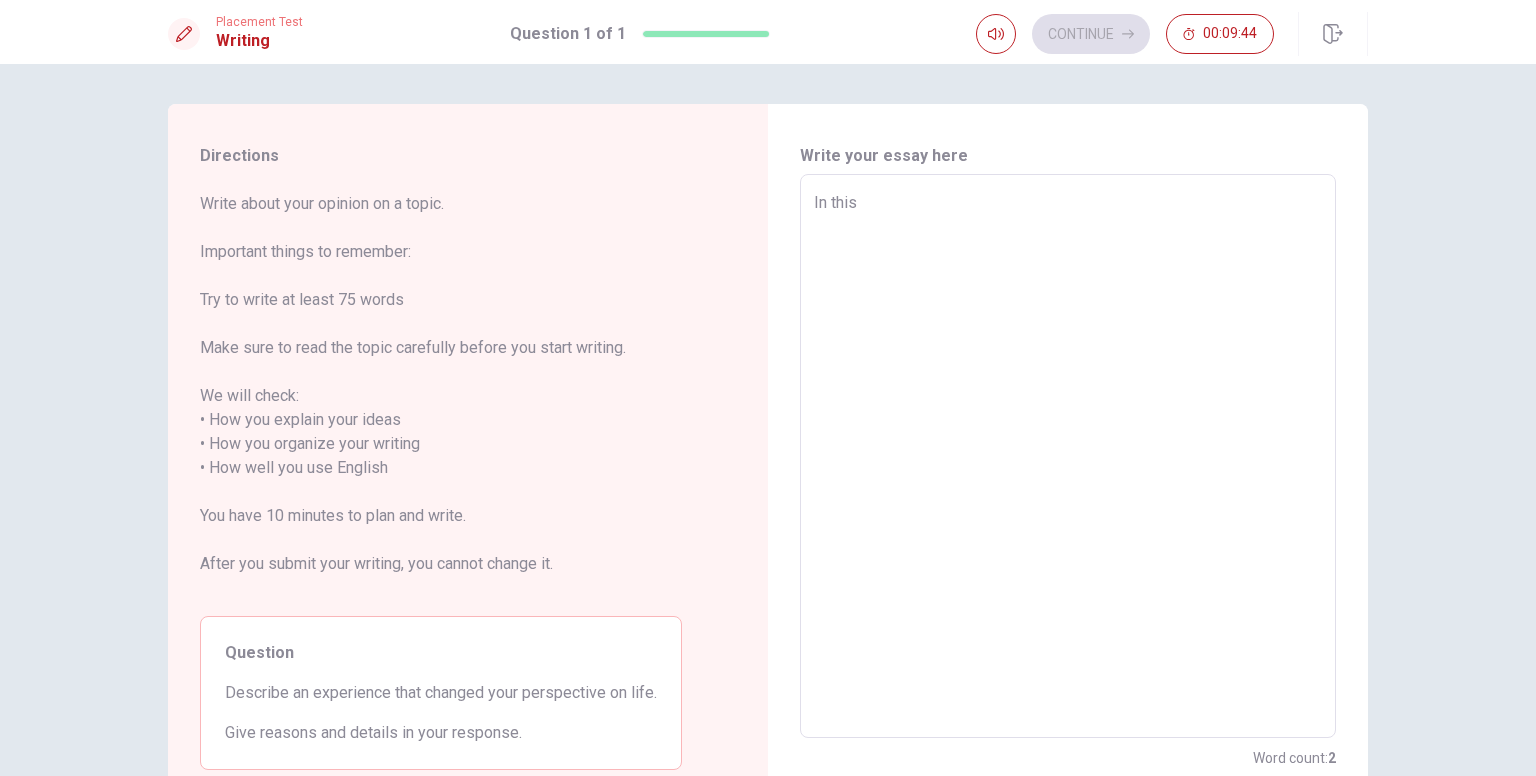 type on "In this e" 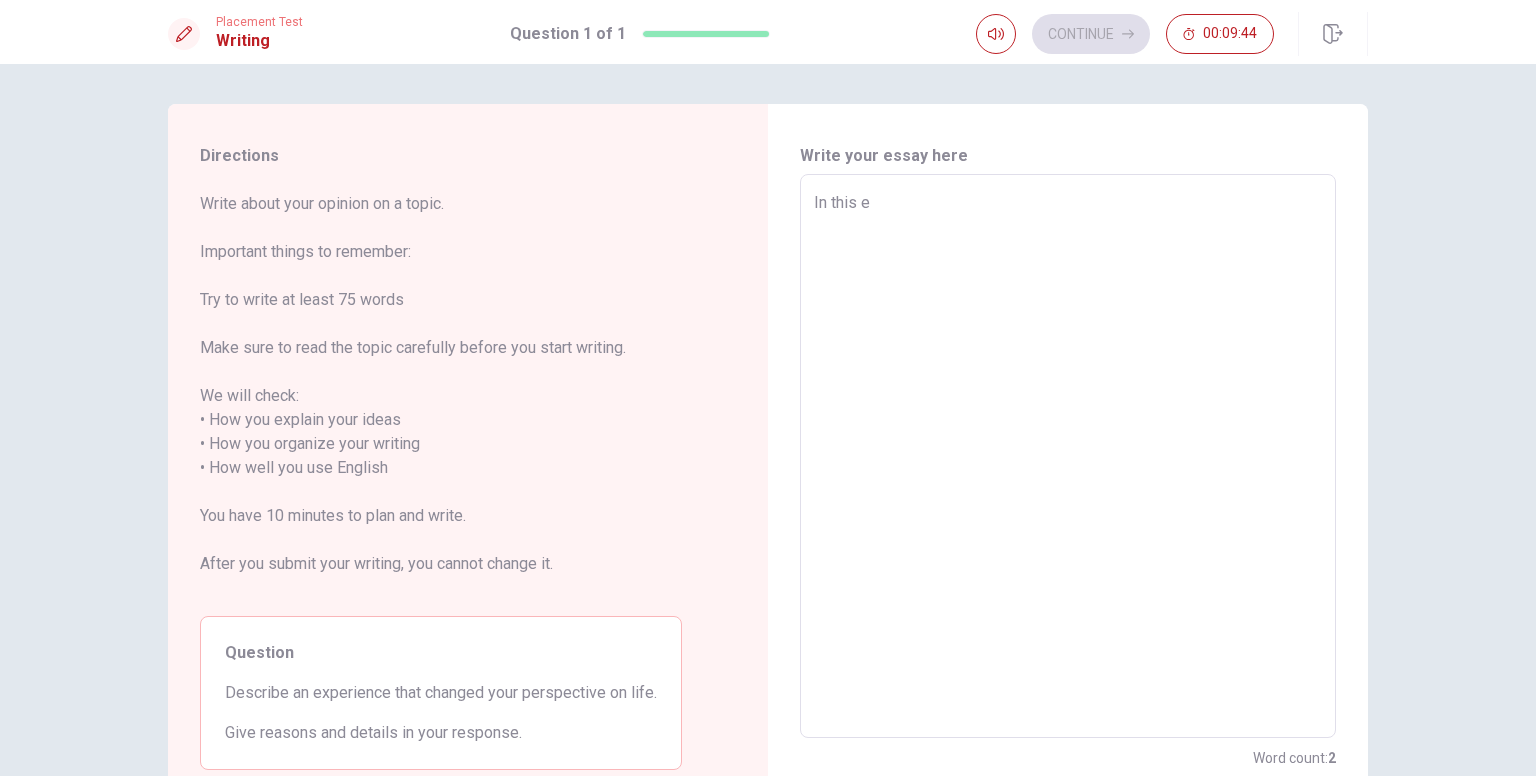 type on "x" 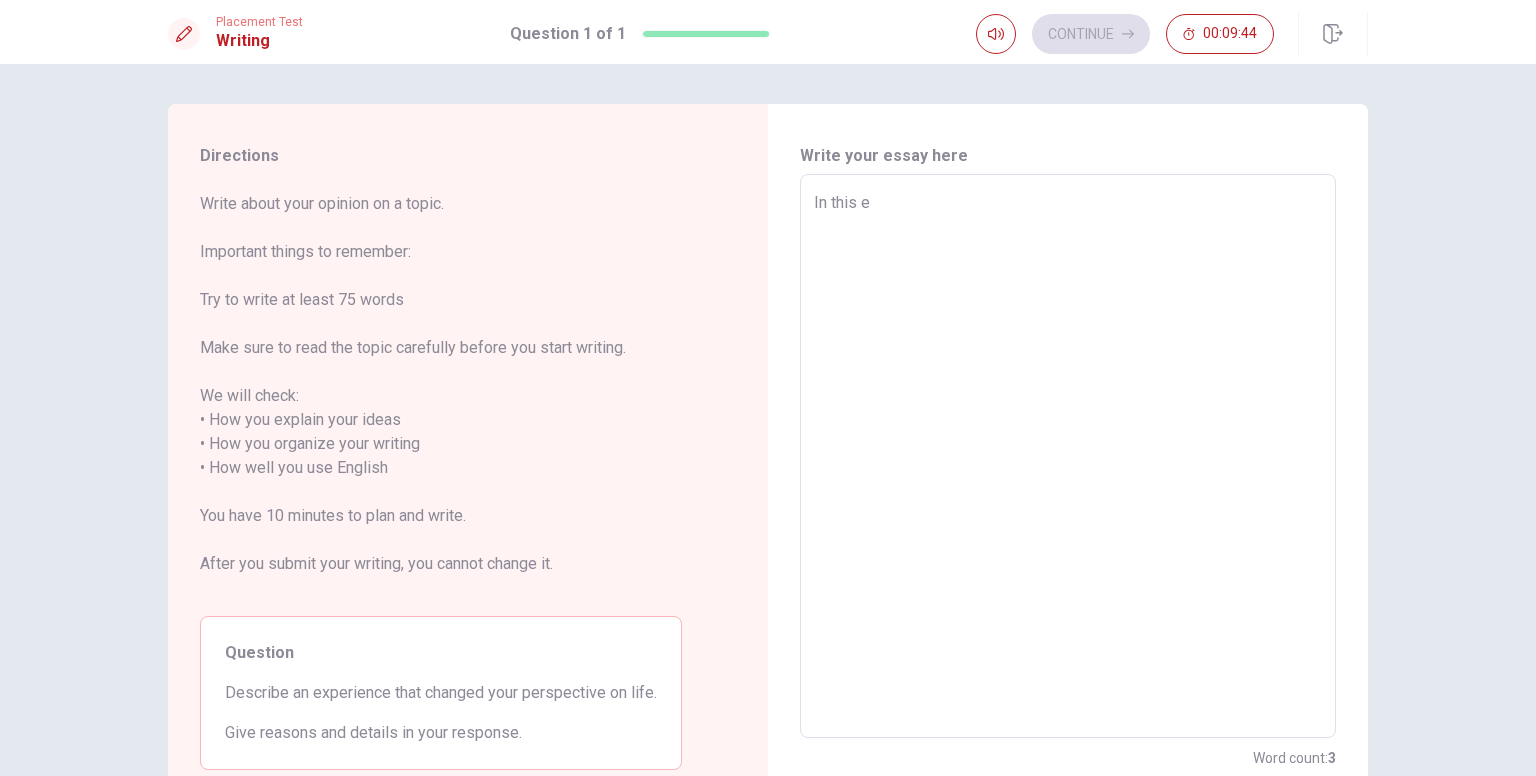 type on "In this es" 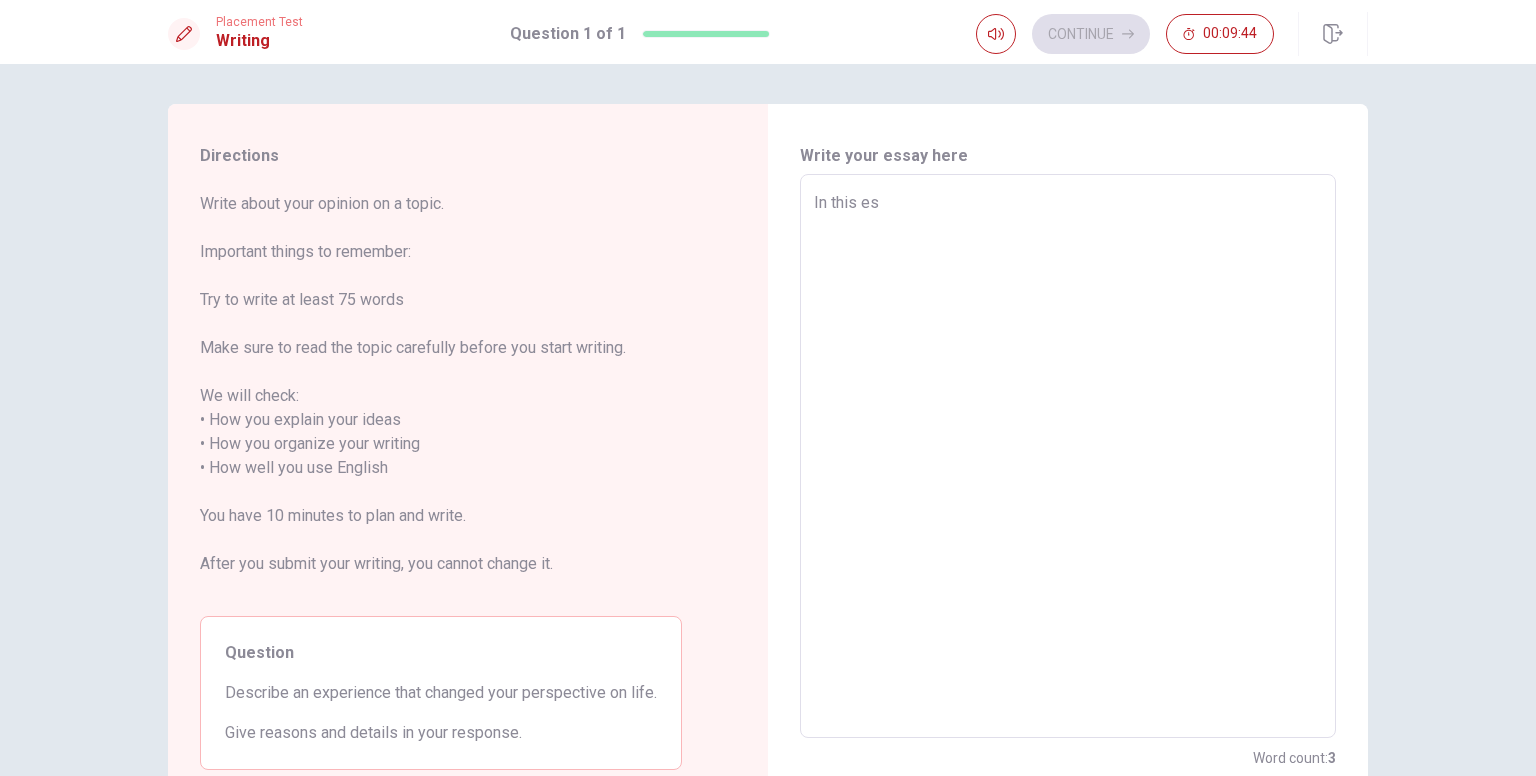 type on "x" 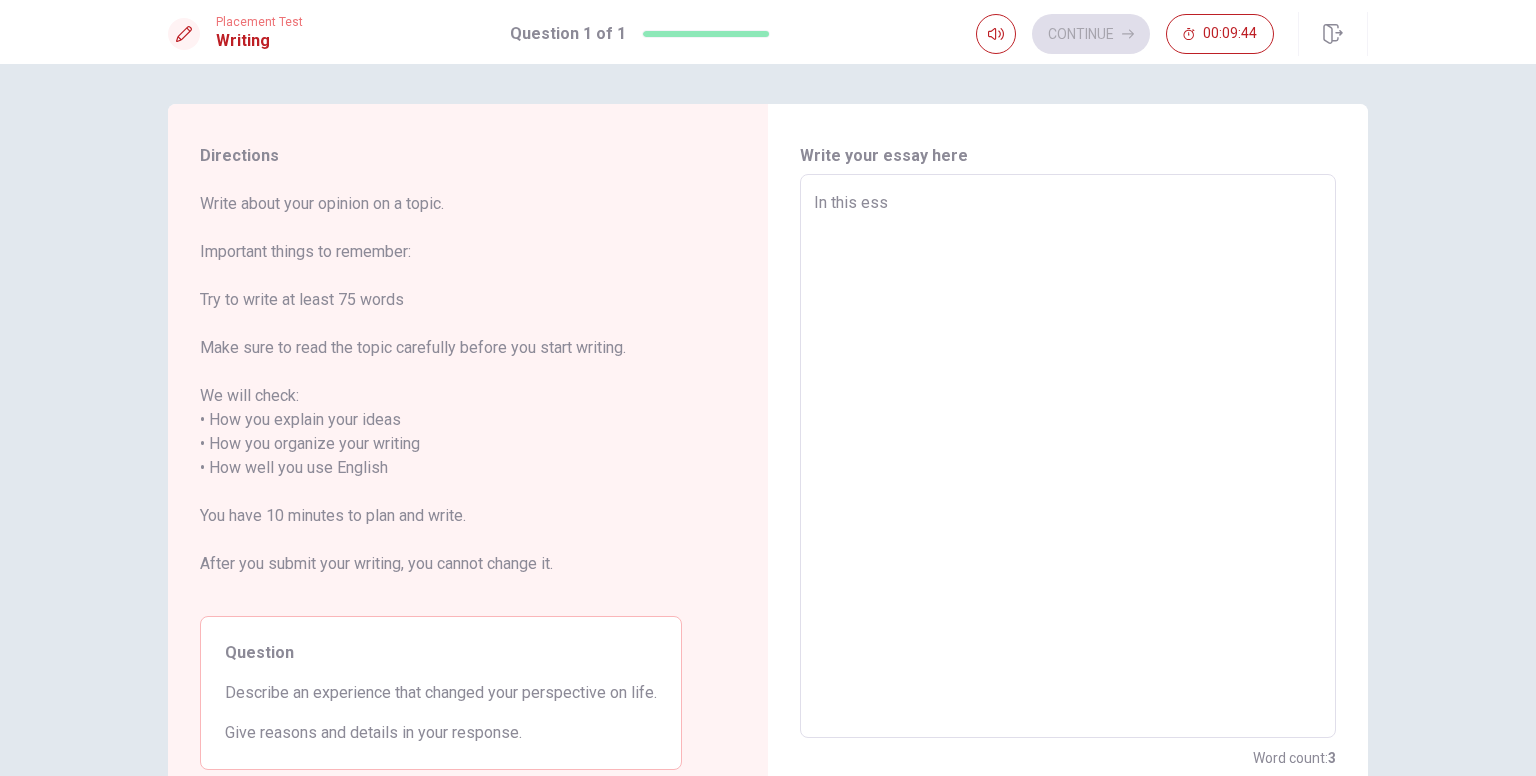 type on "x" 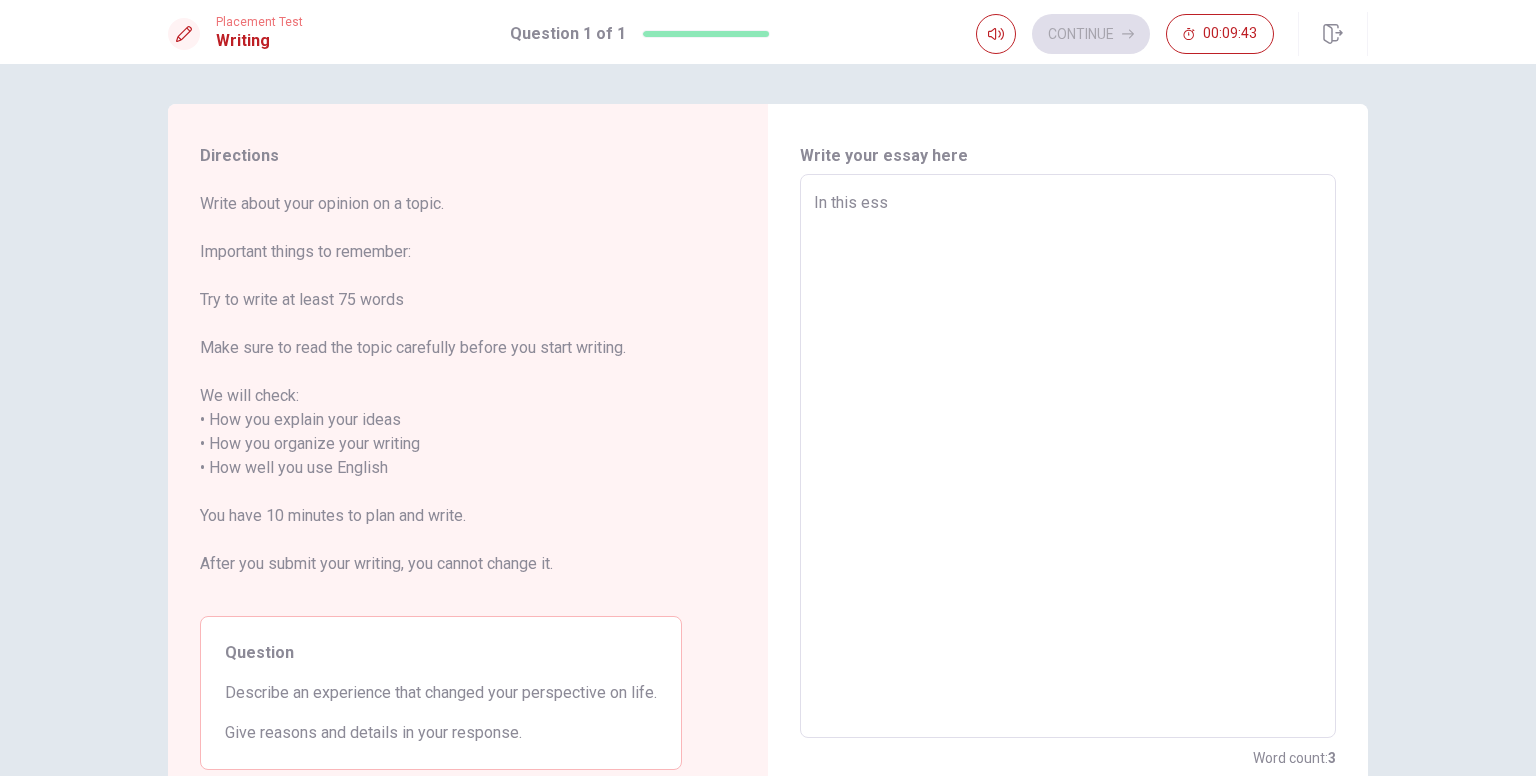 type on "In this essa" 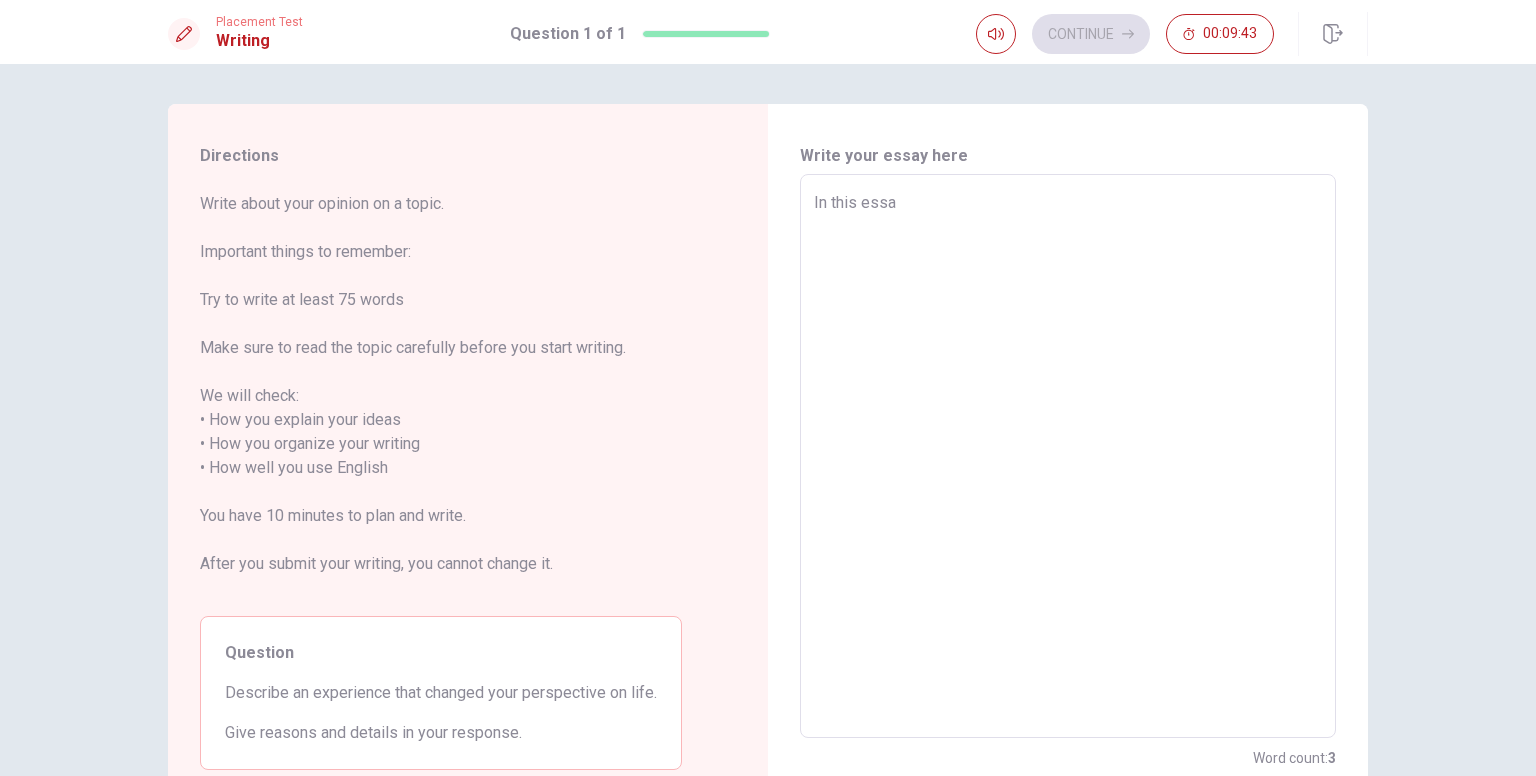 type on "x" 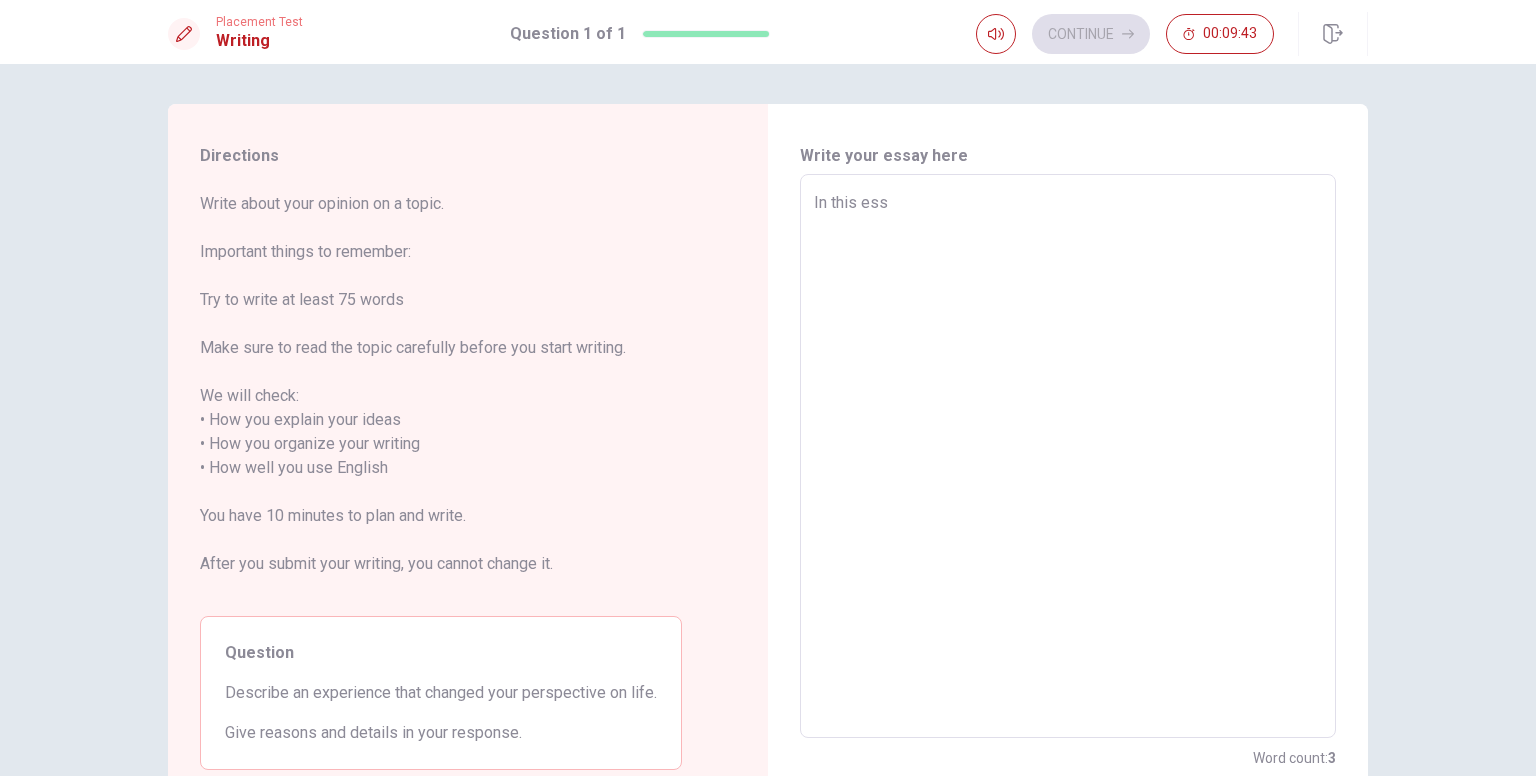 type on "x" 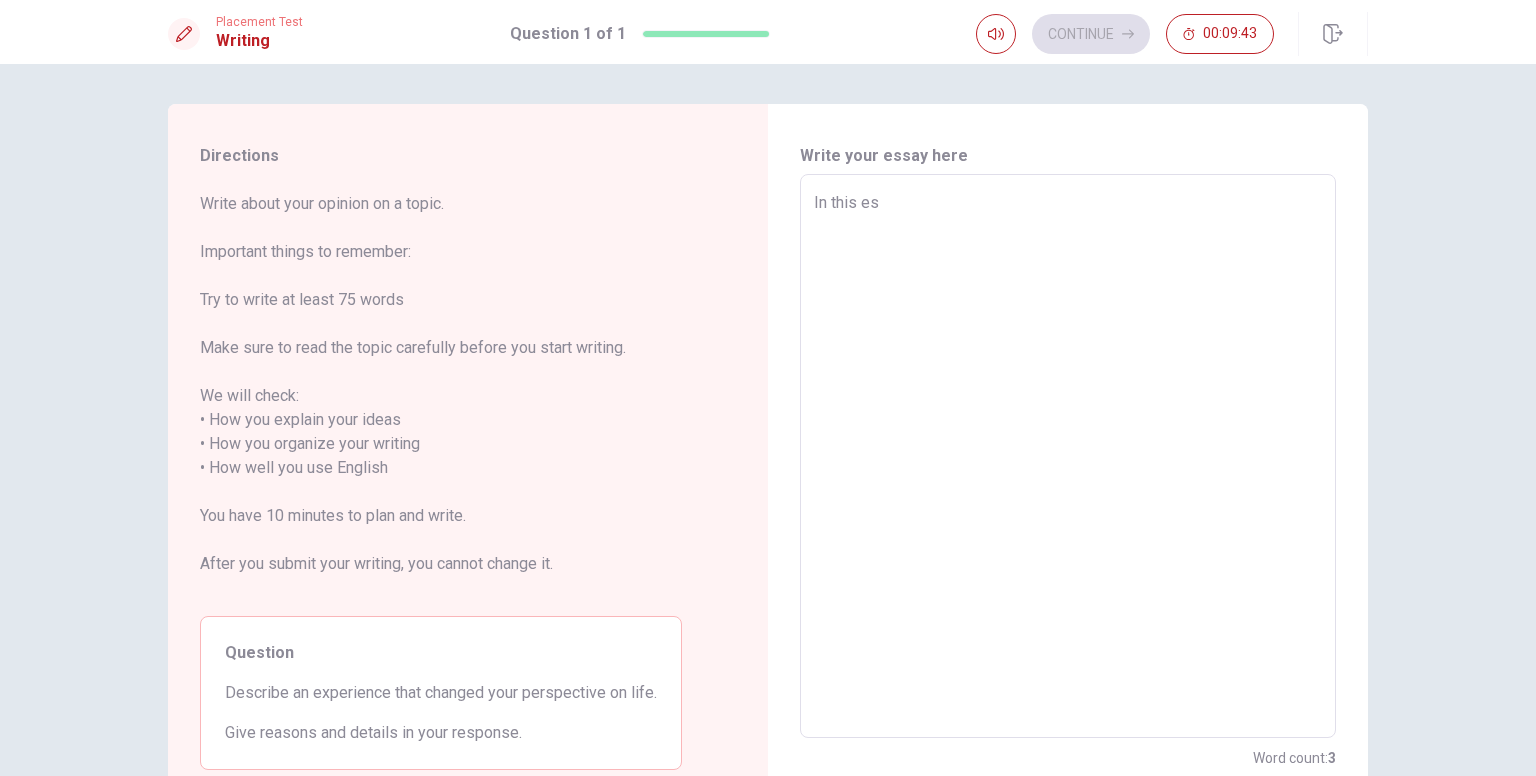 type on "x" 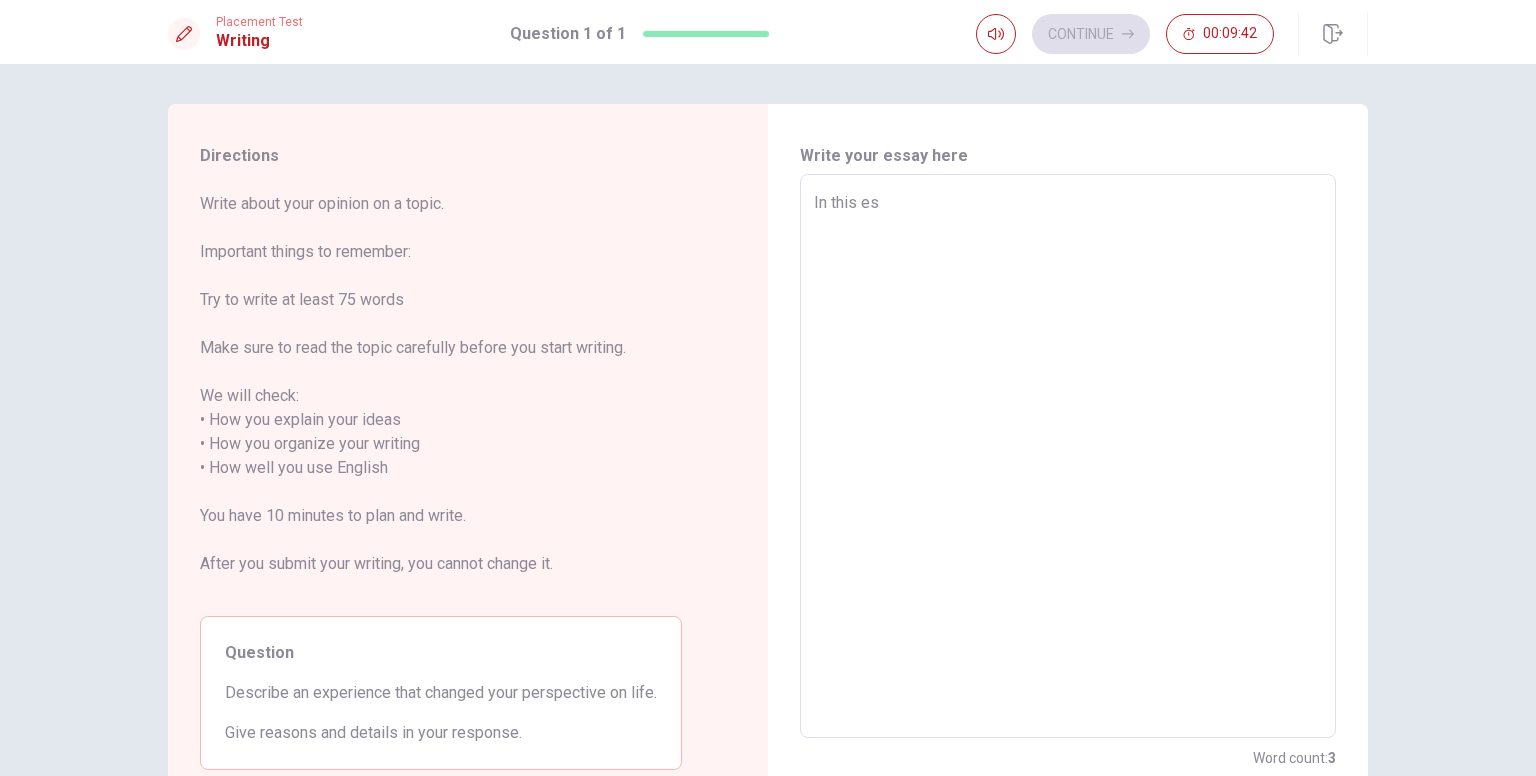 type on "In this e" 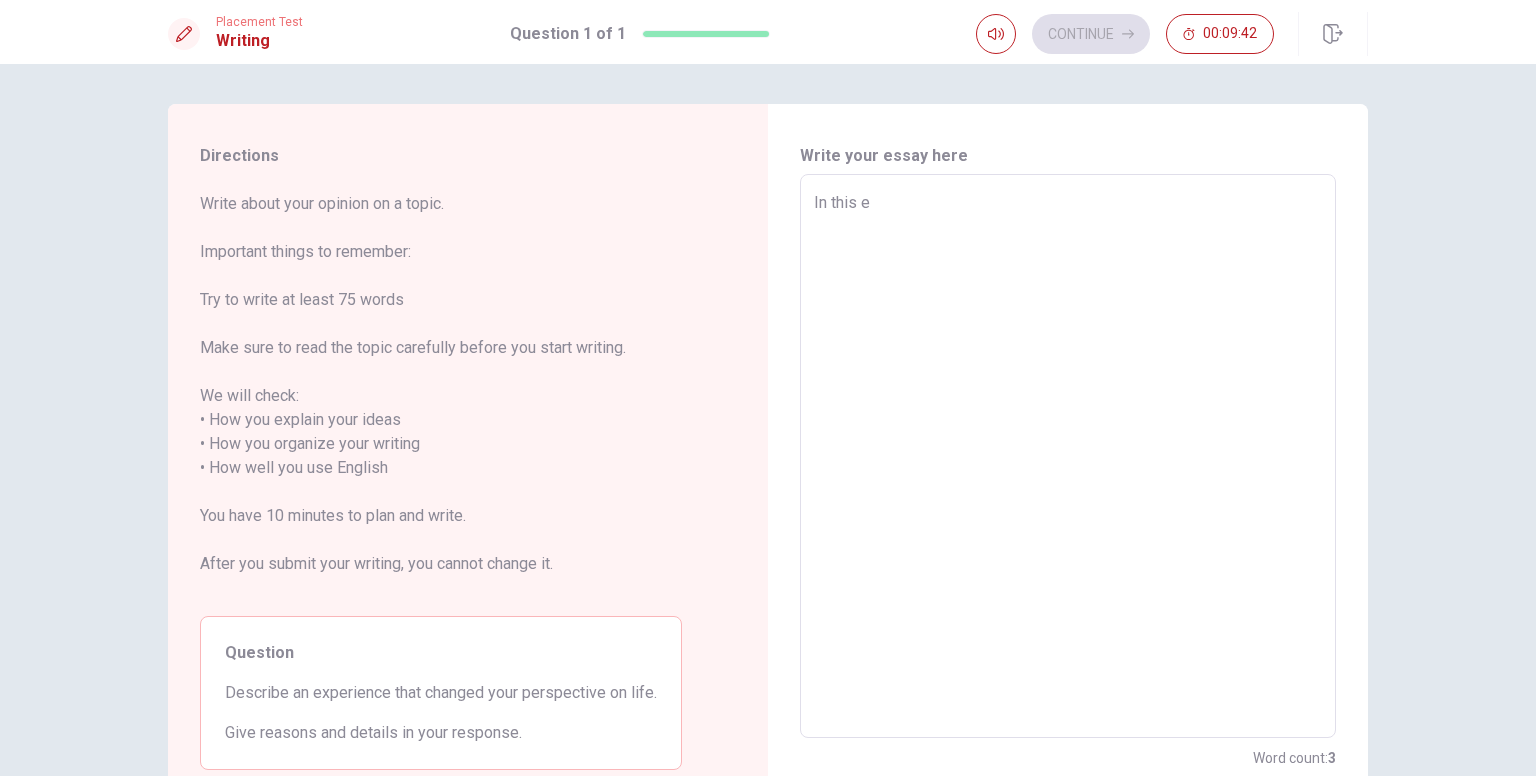 type on "x" 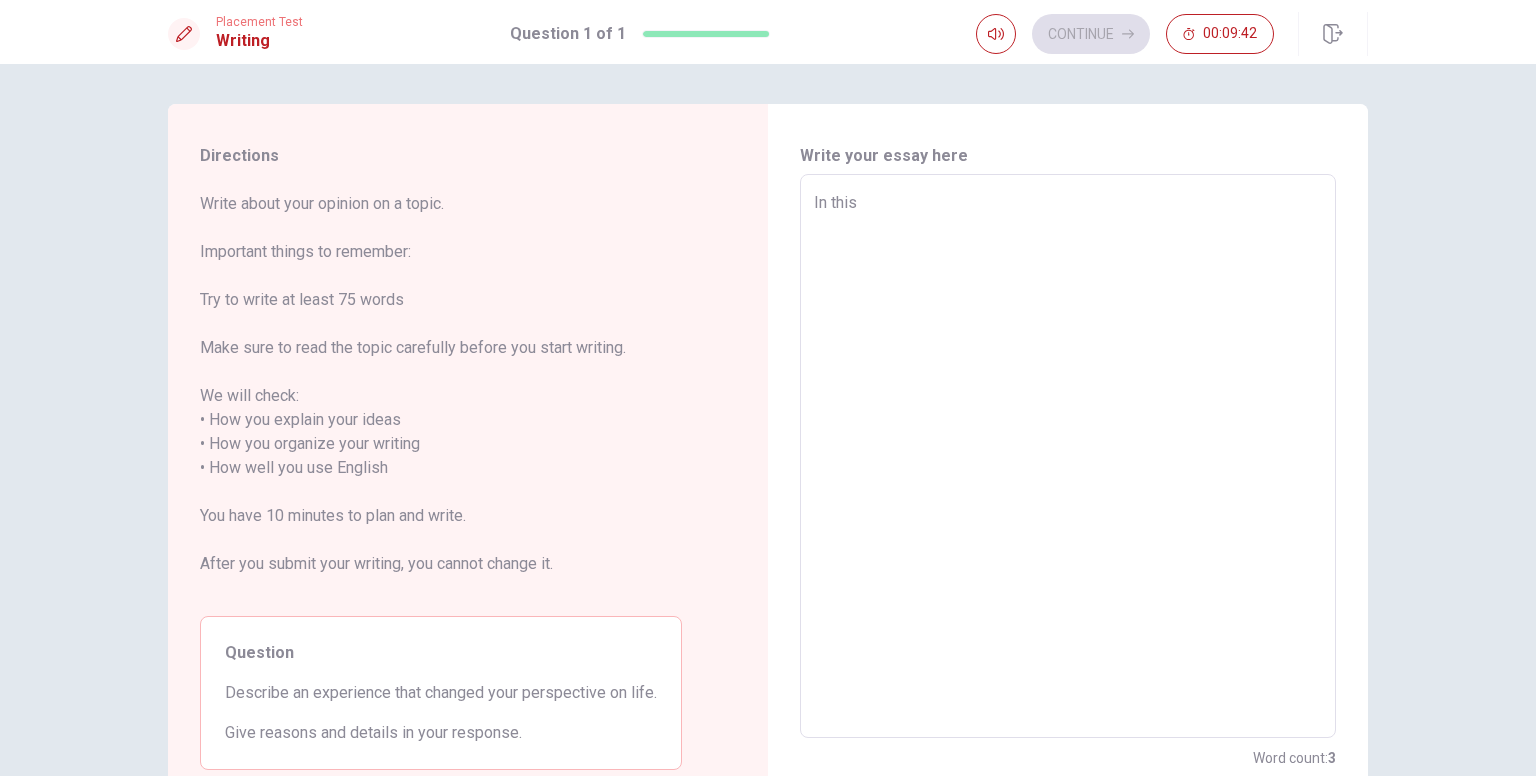 type on "x" 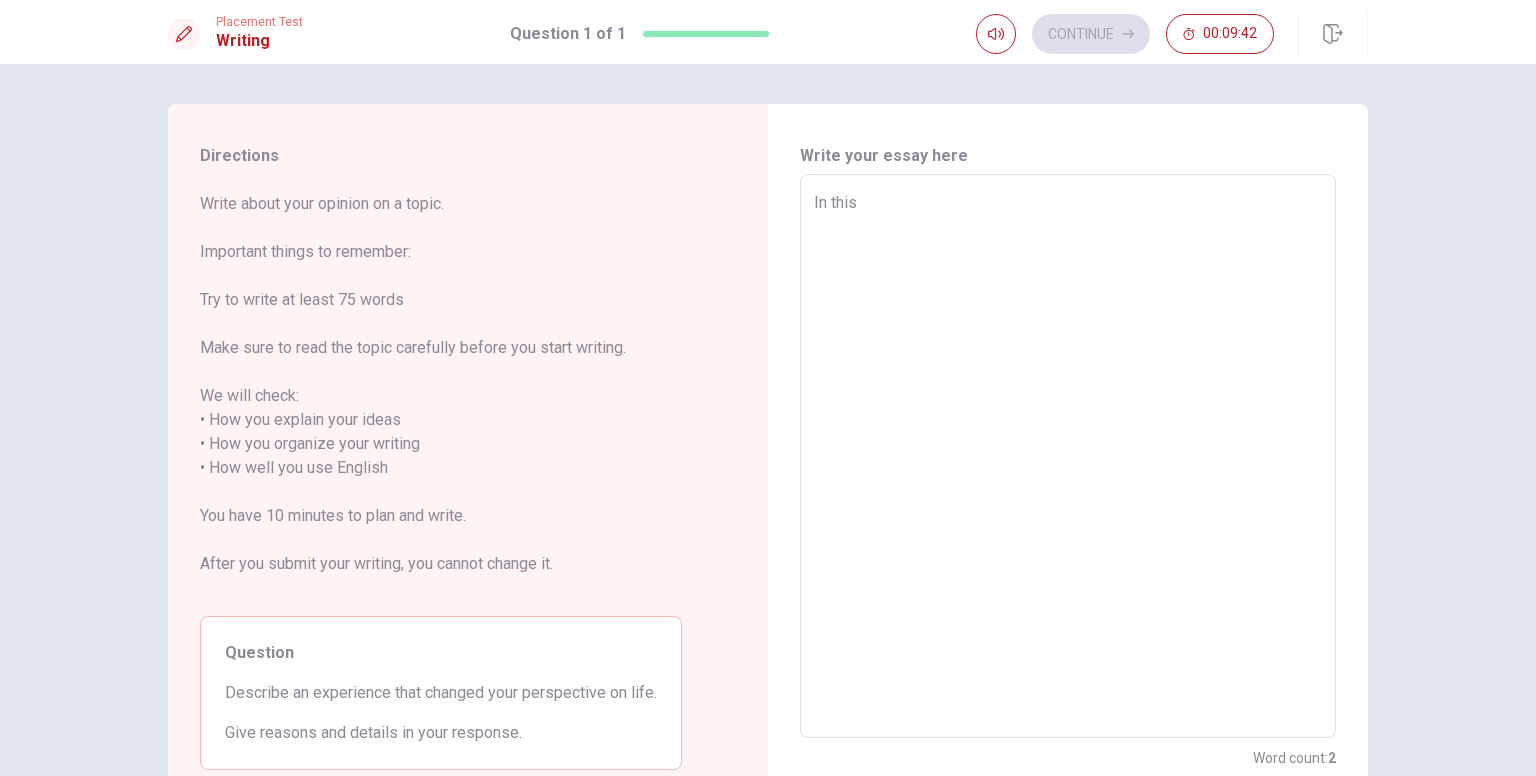 type on "In thiss" 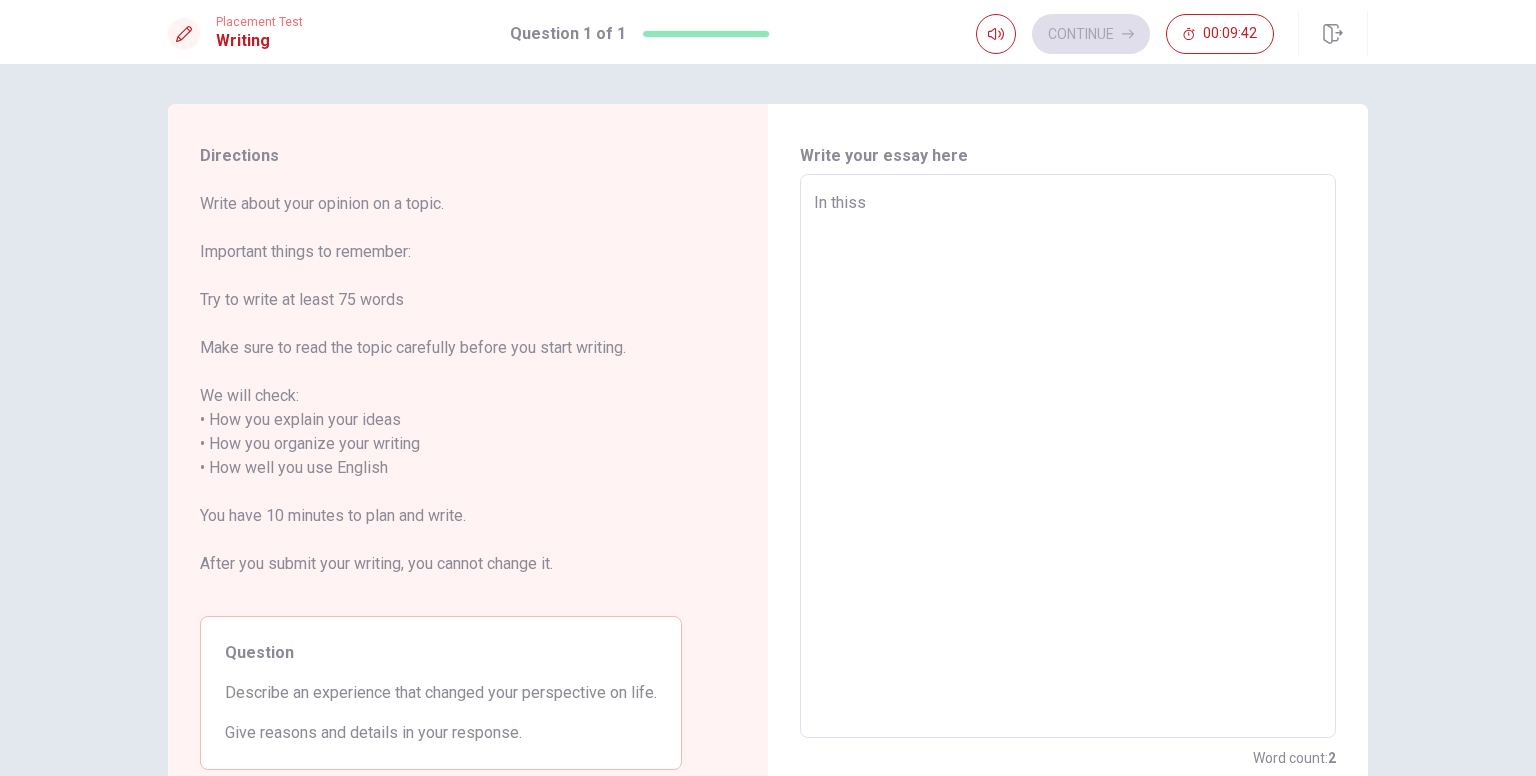 type on "x" 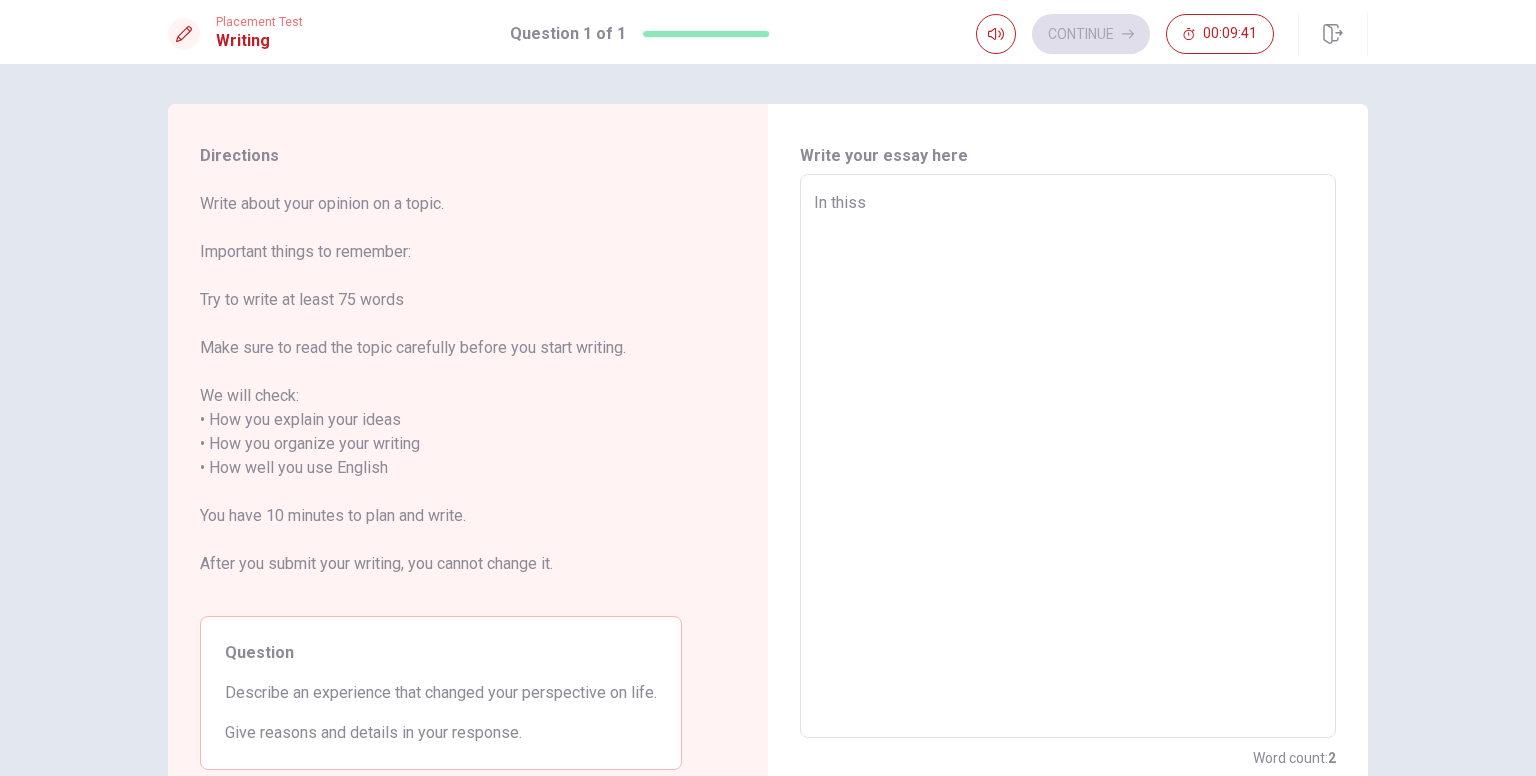 type on "In thiss" 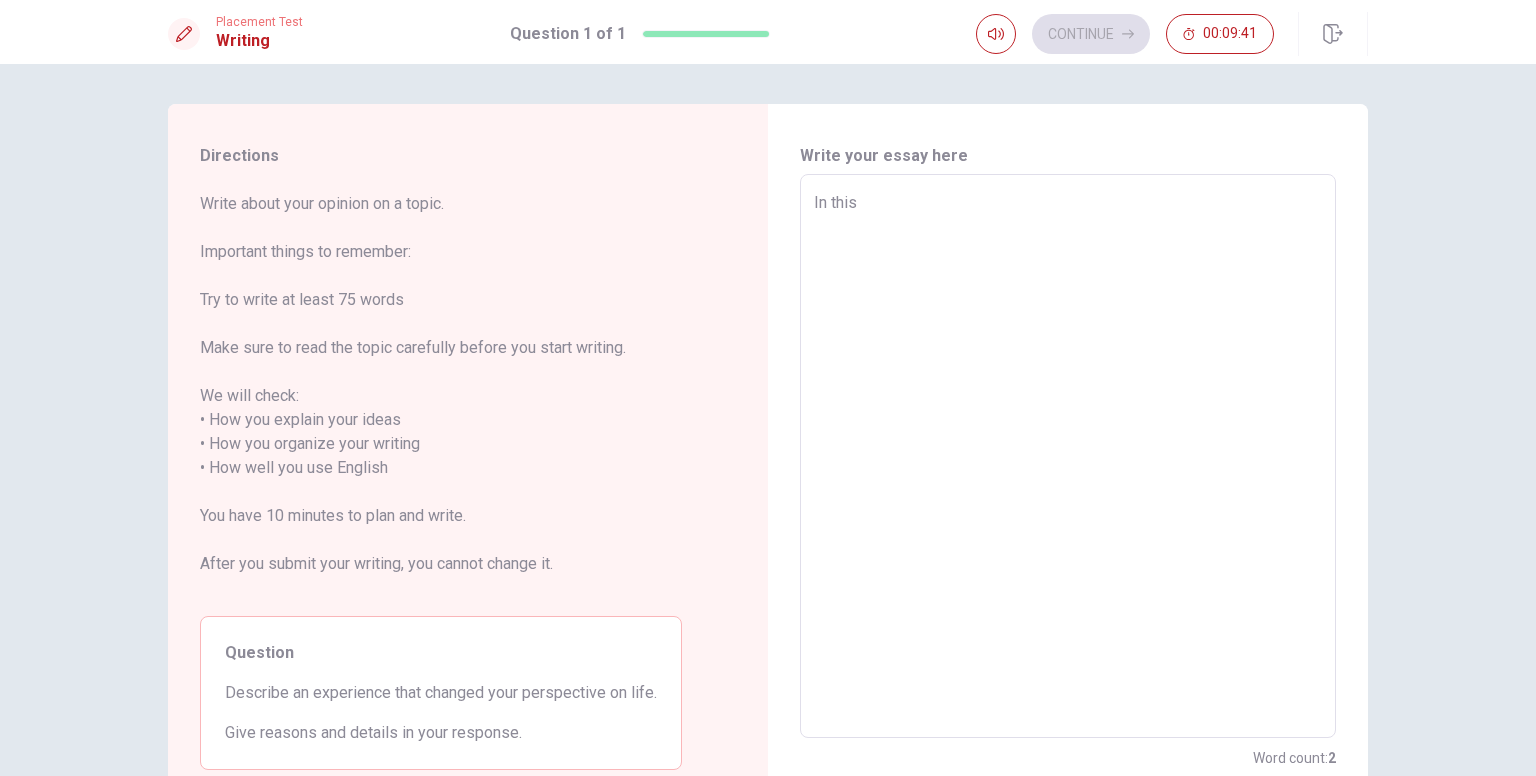 type on "x" 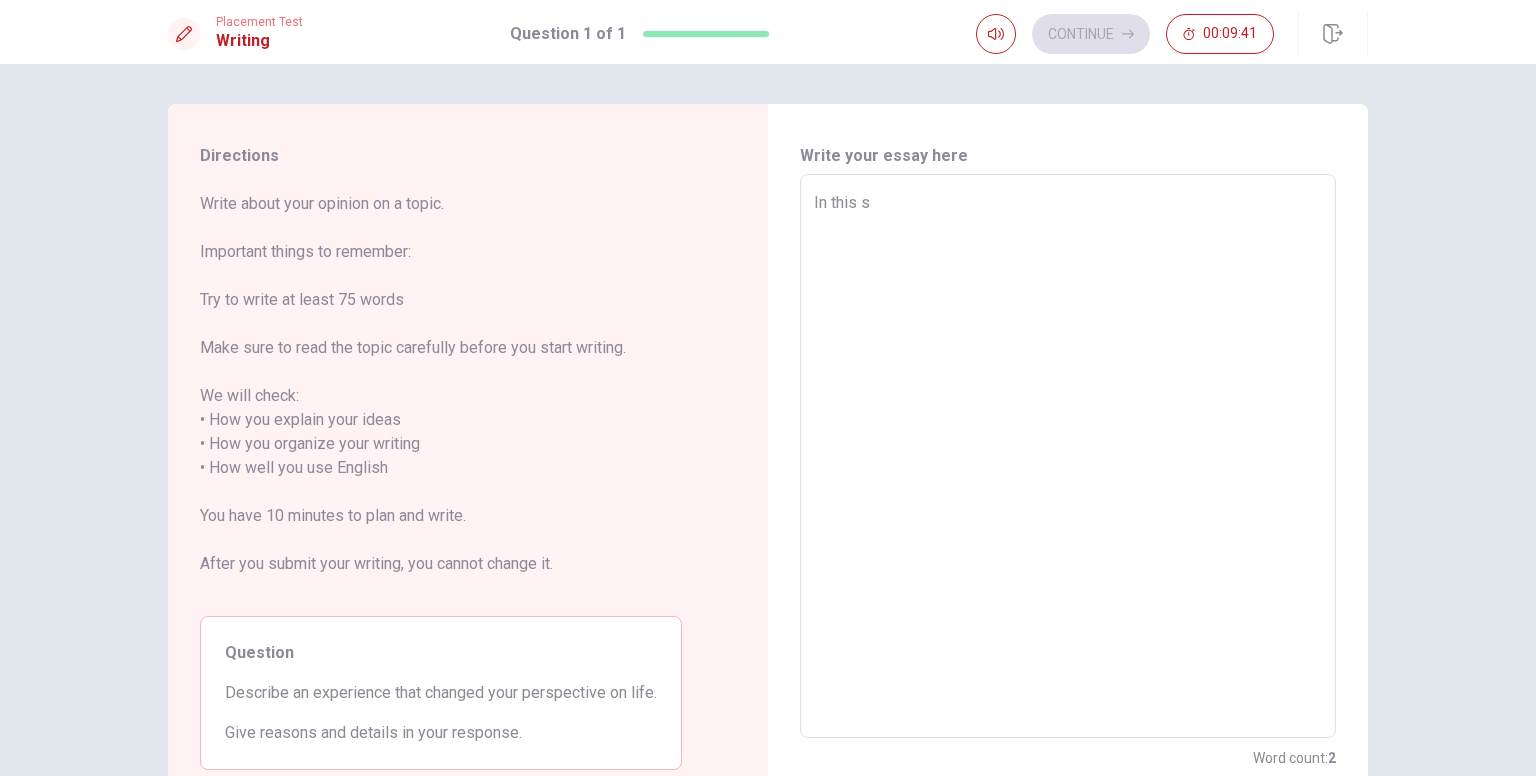 type on "x" 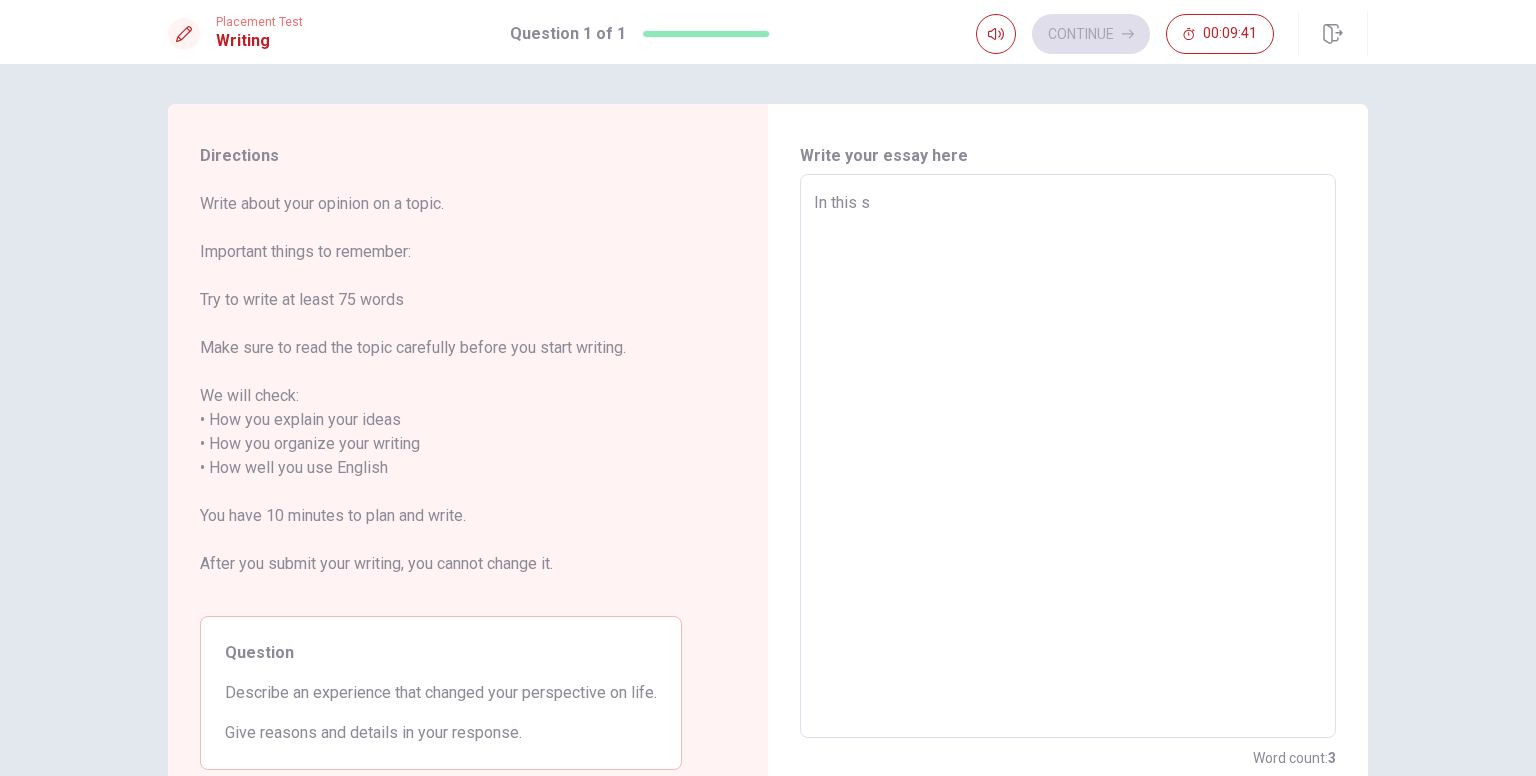 type on "In this sh" 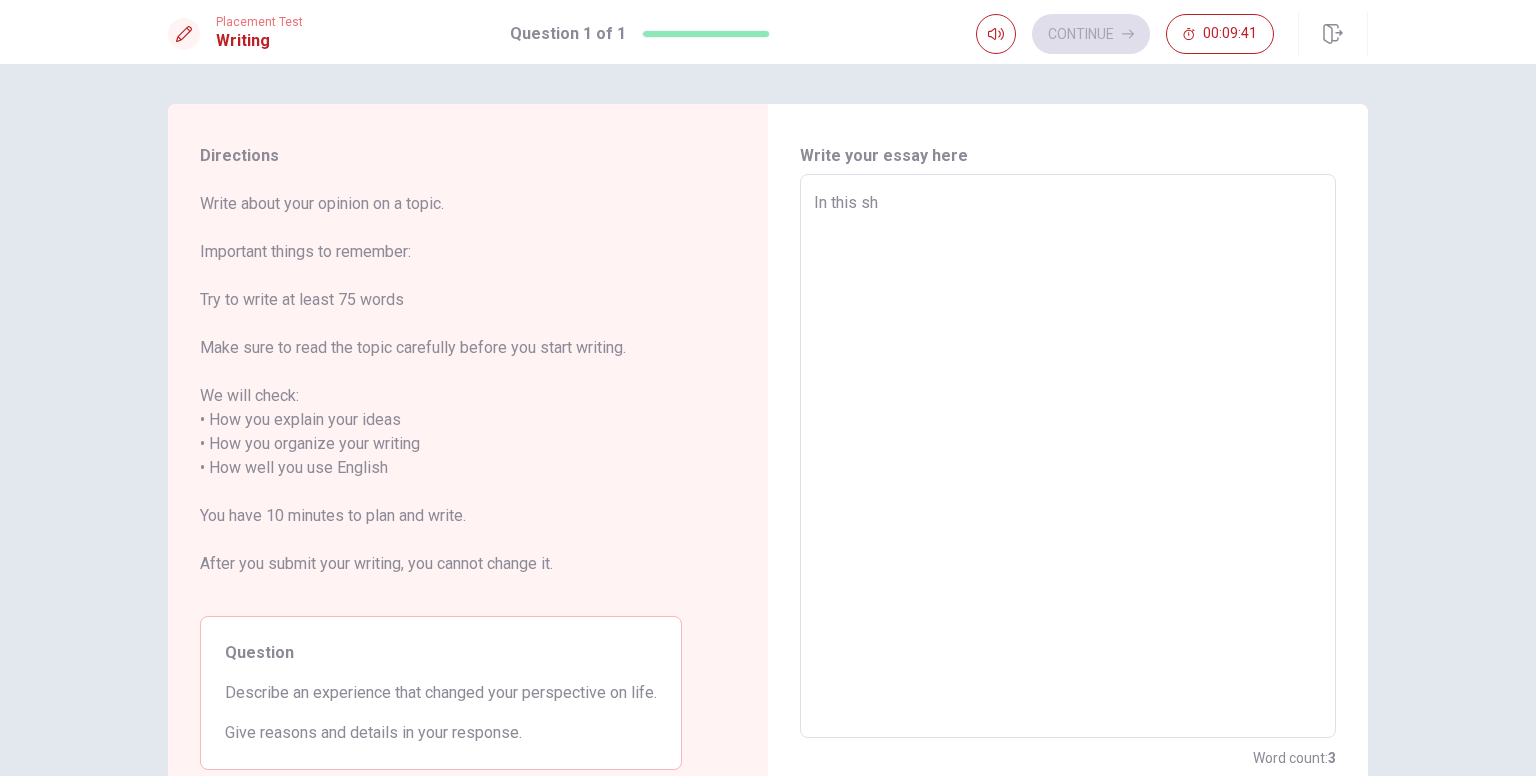 type on "x" 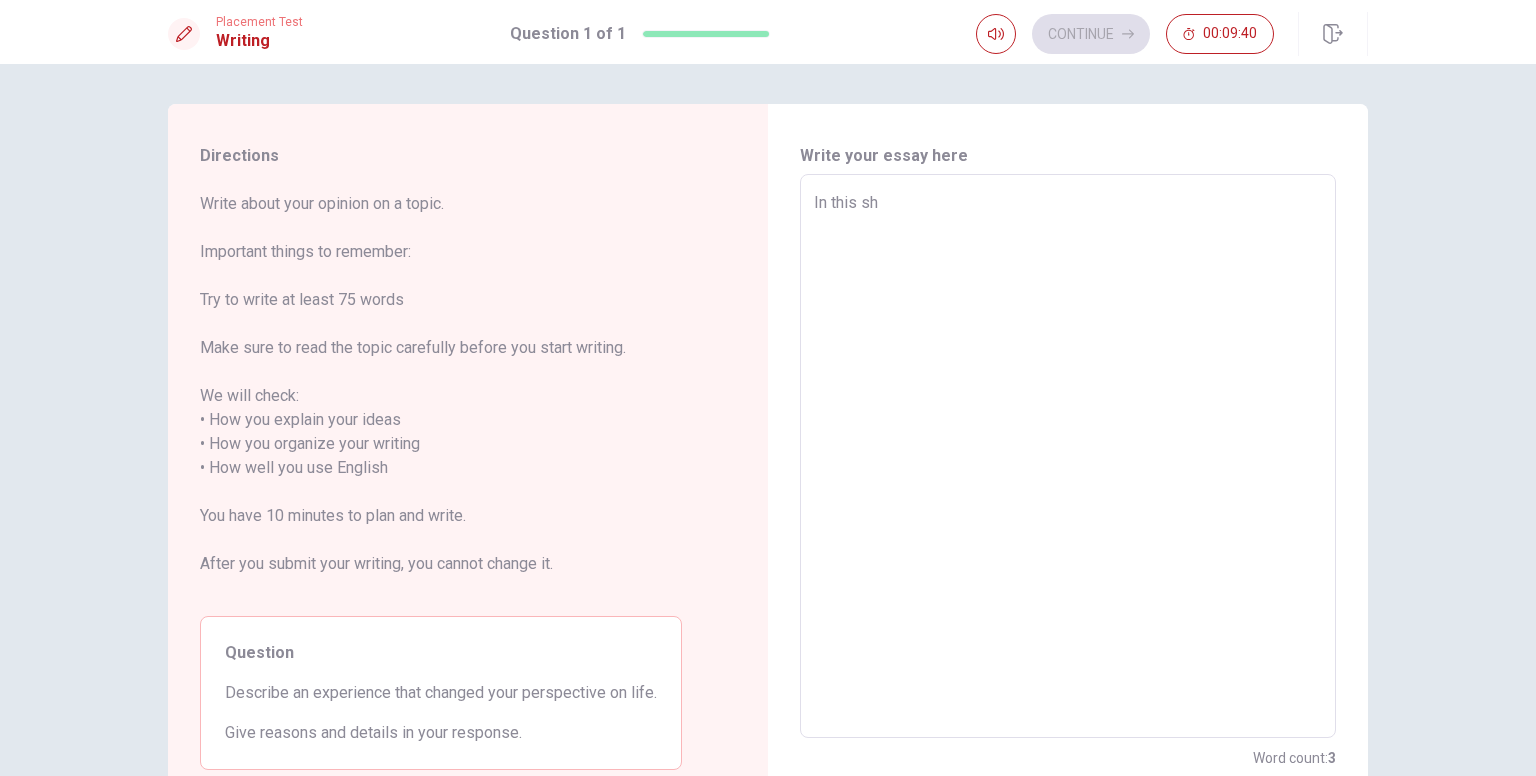 type on "In this sho" 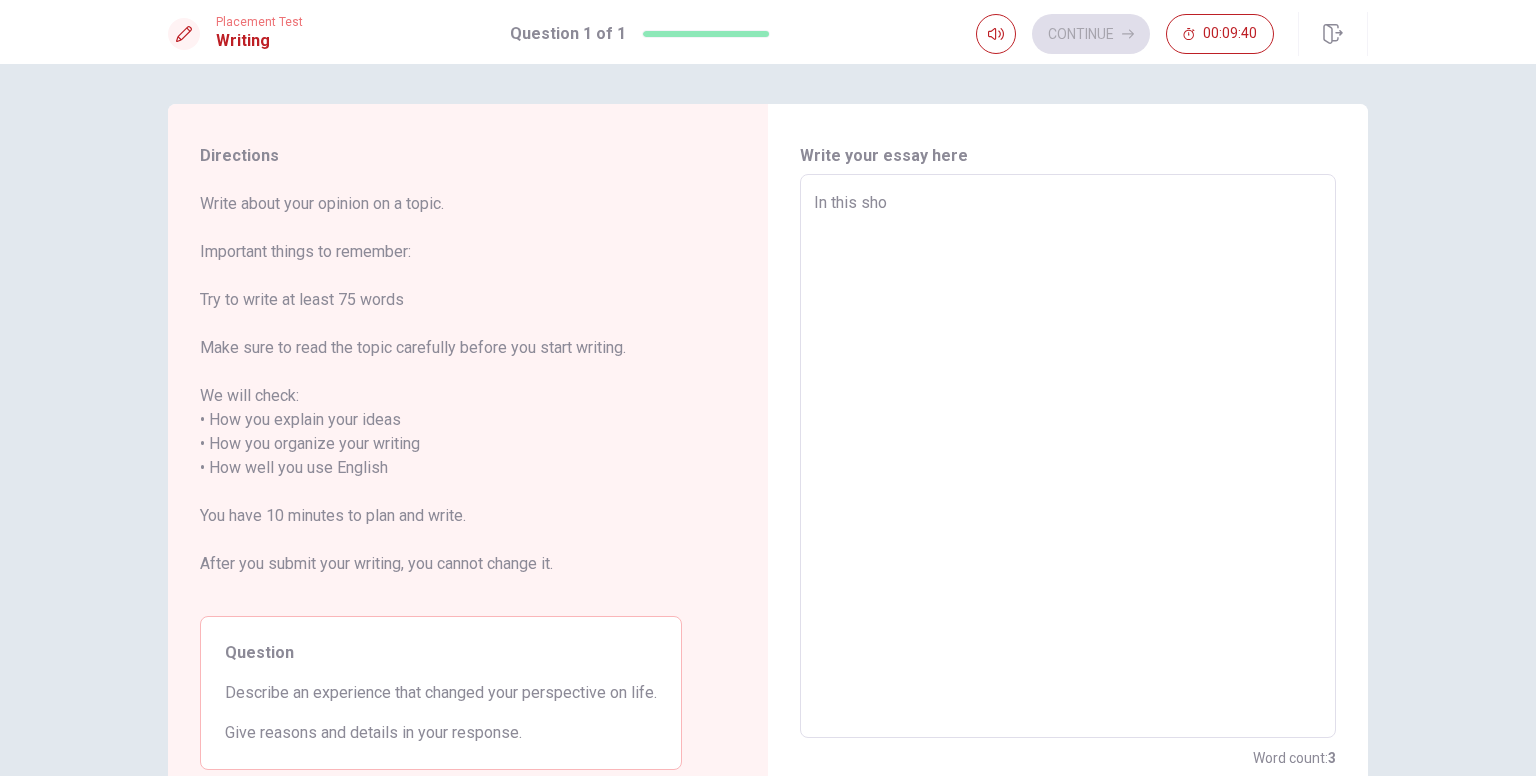 type on "x" 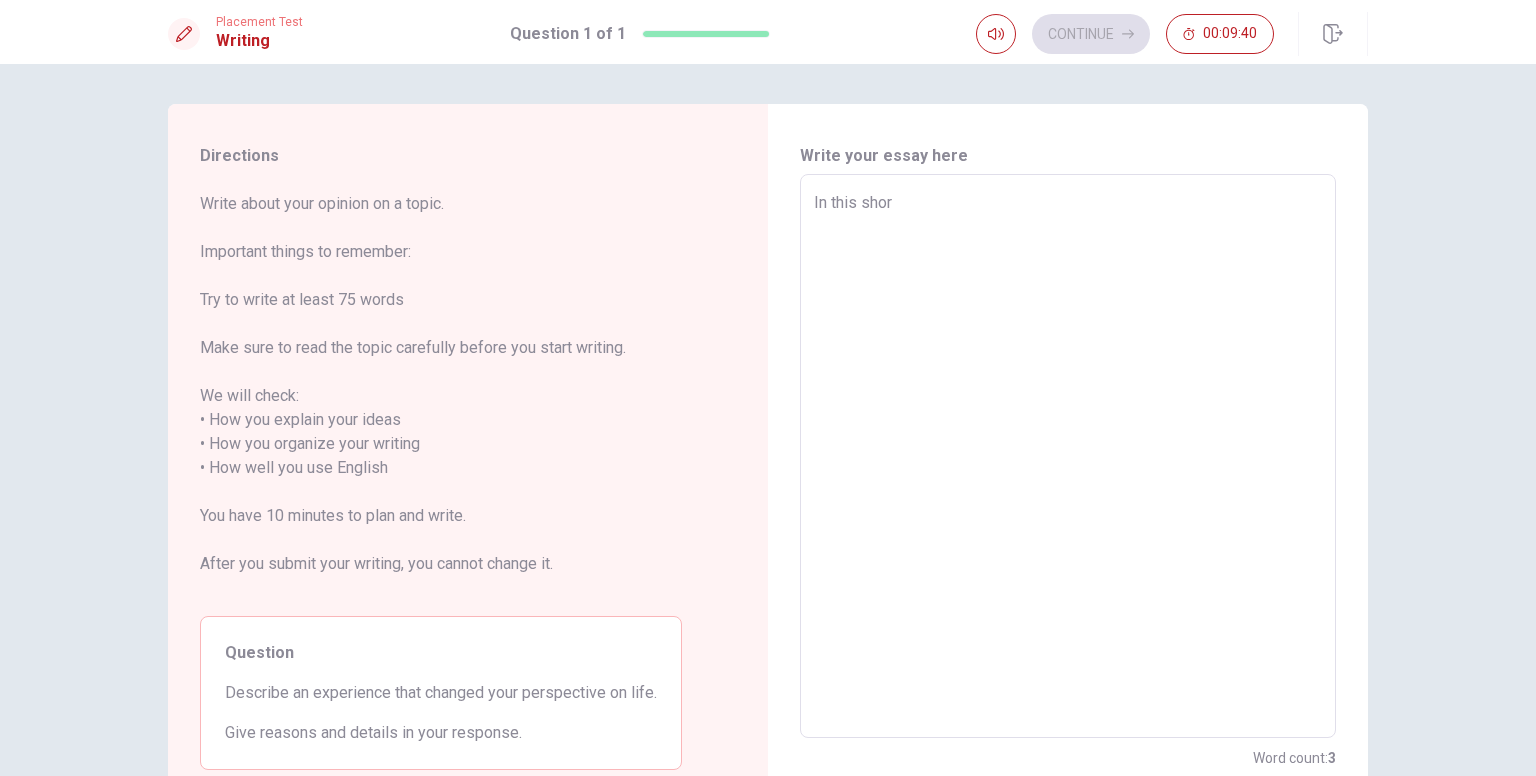 type on "x" 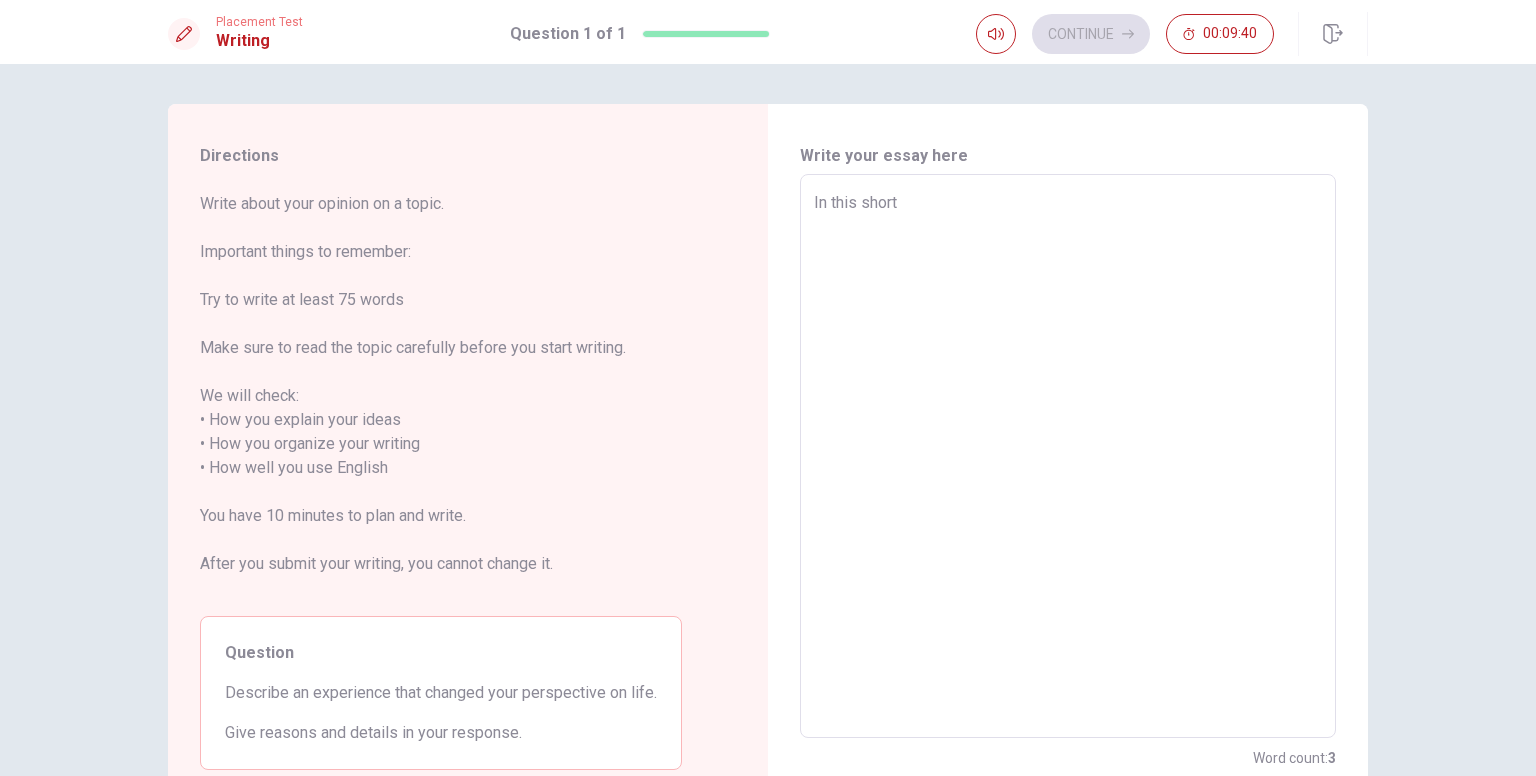 type on "x" 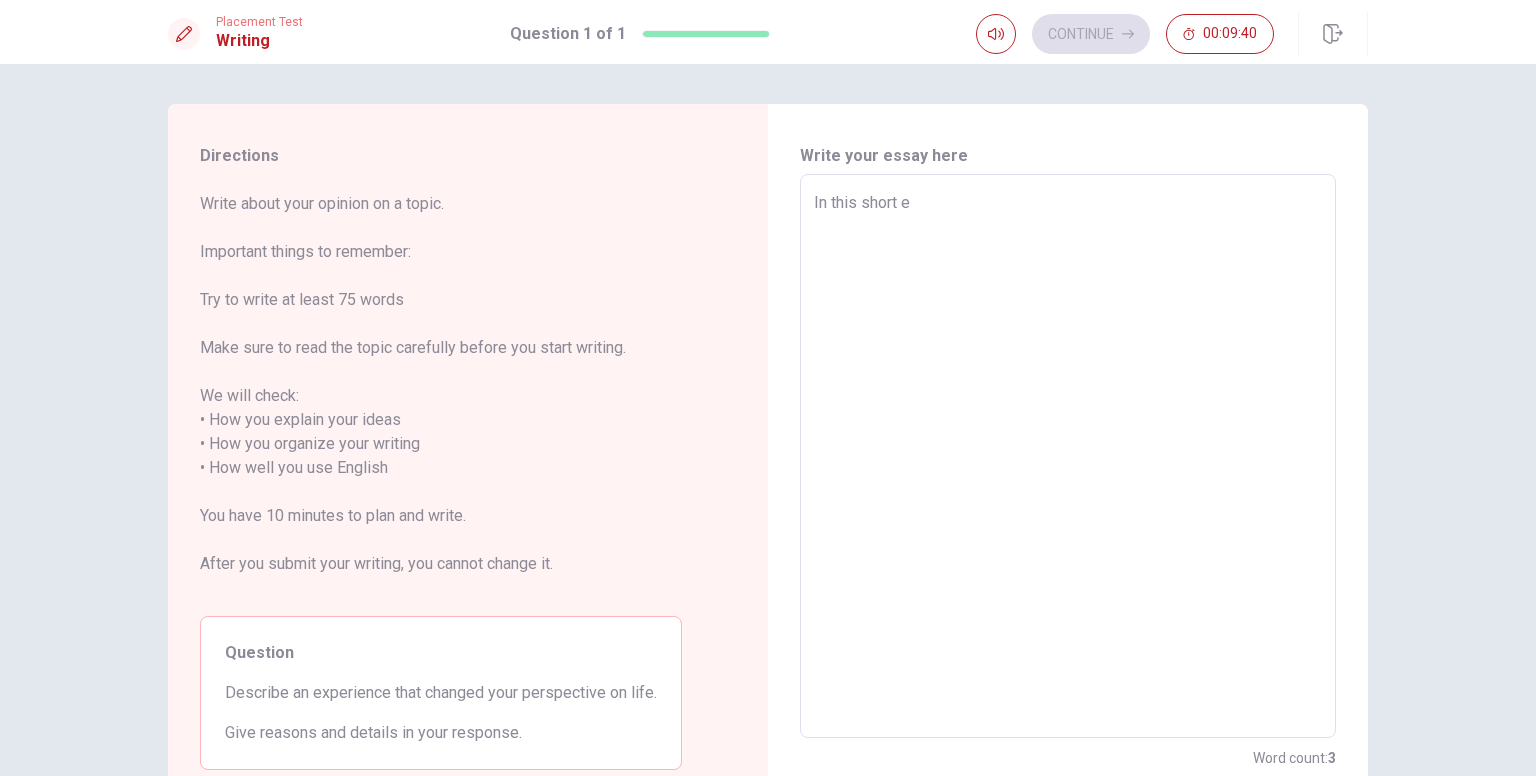 type on "x" 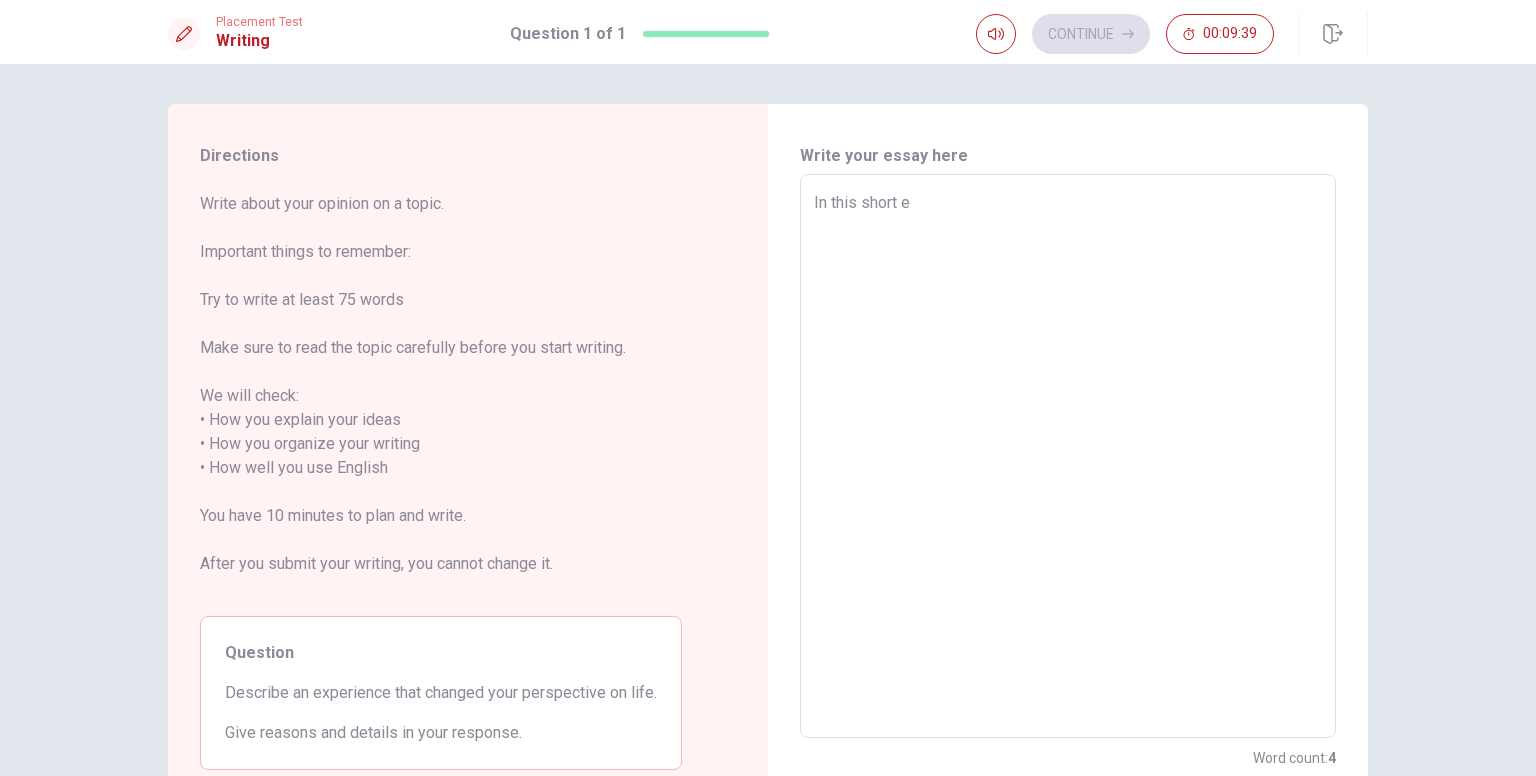 type on "In this short es" 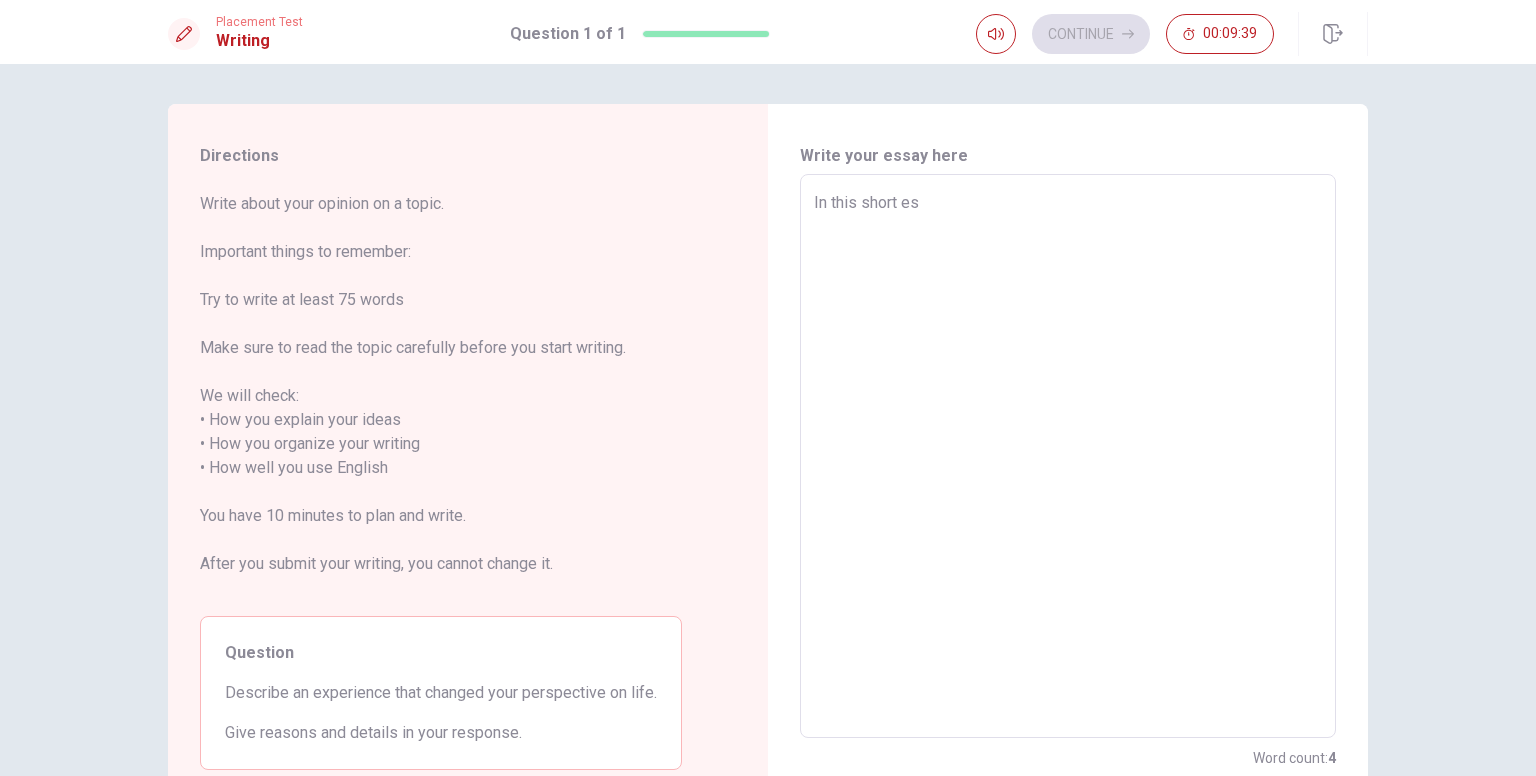 type on "x" 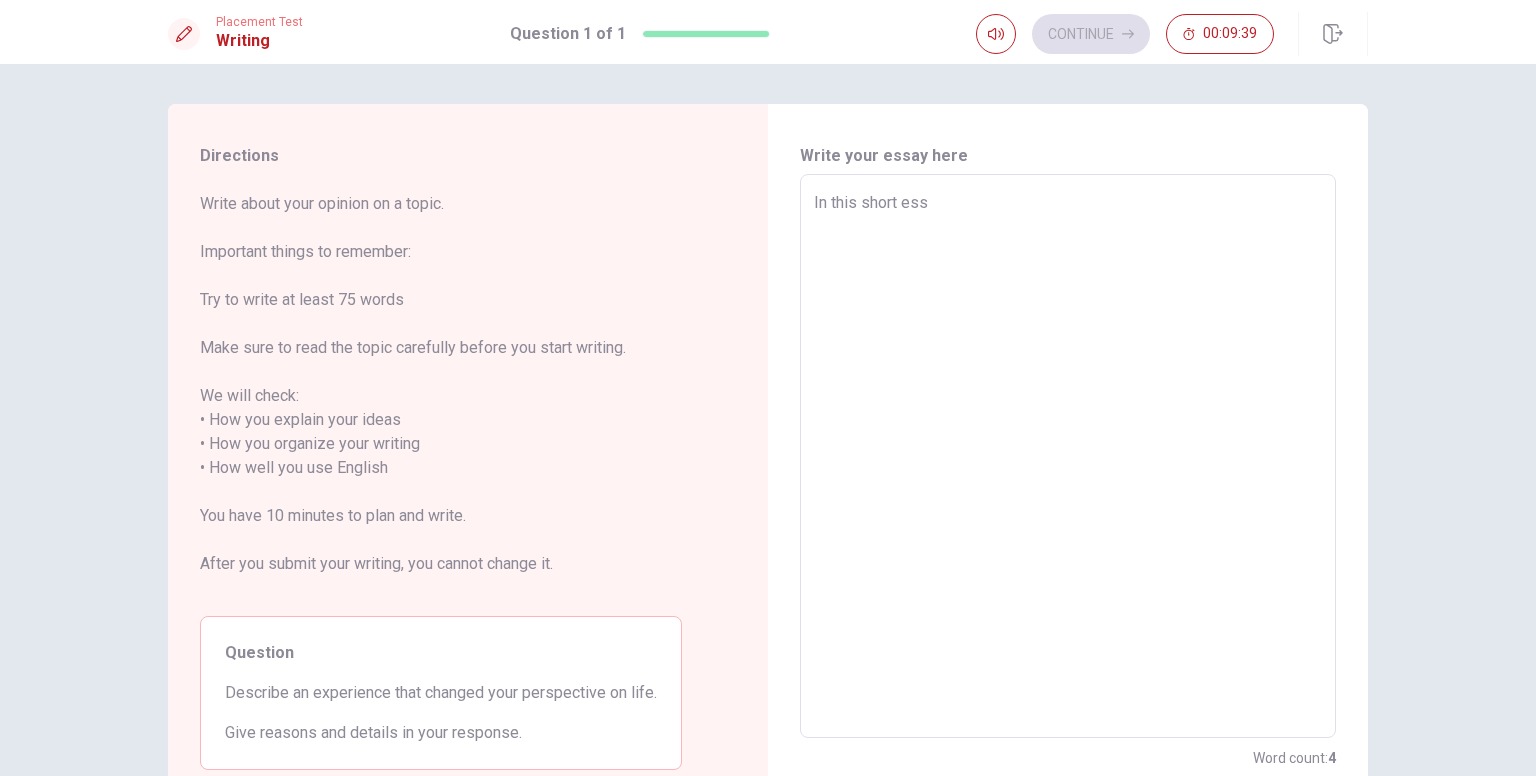 type on "x" 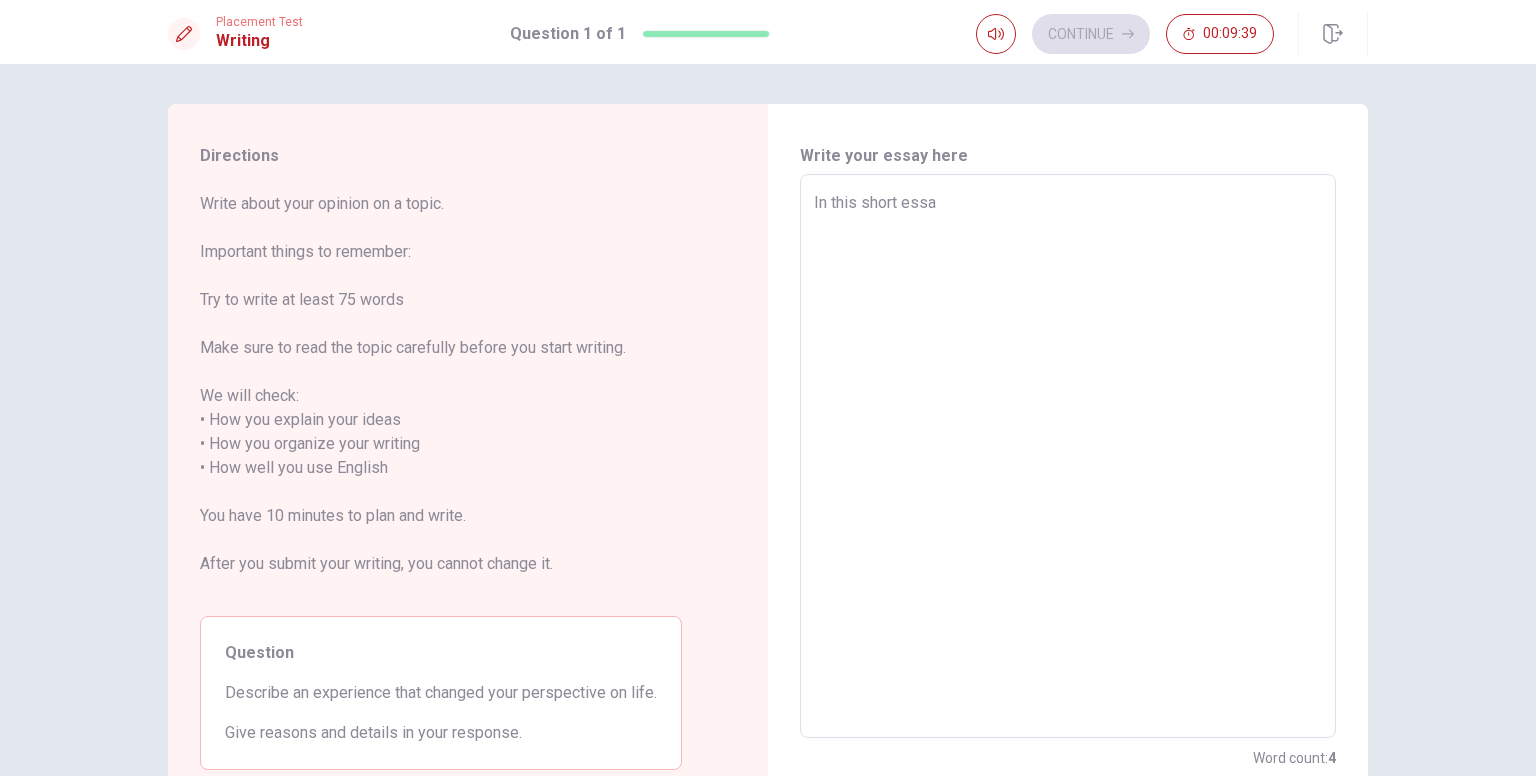 type on "x" 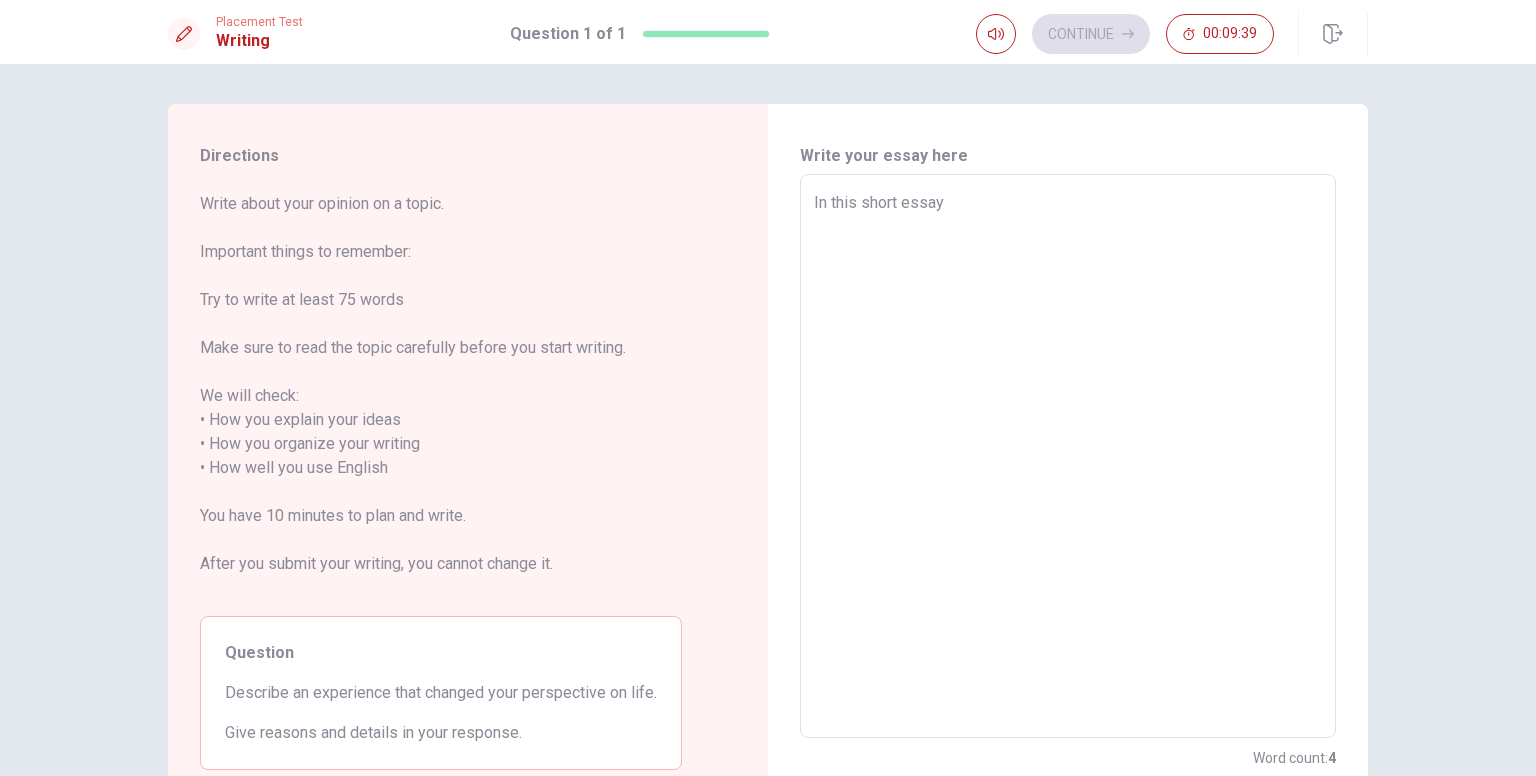 type on "x" 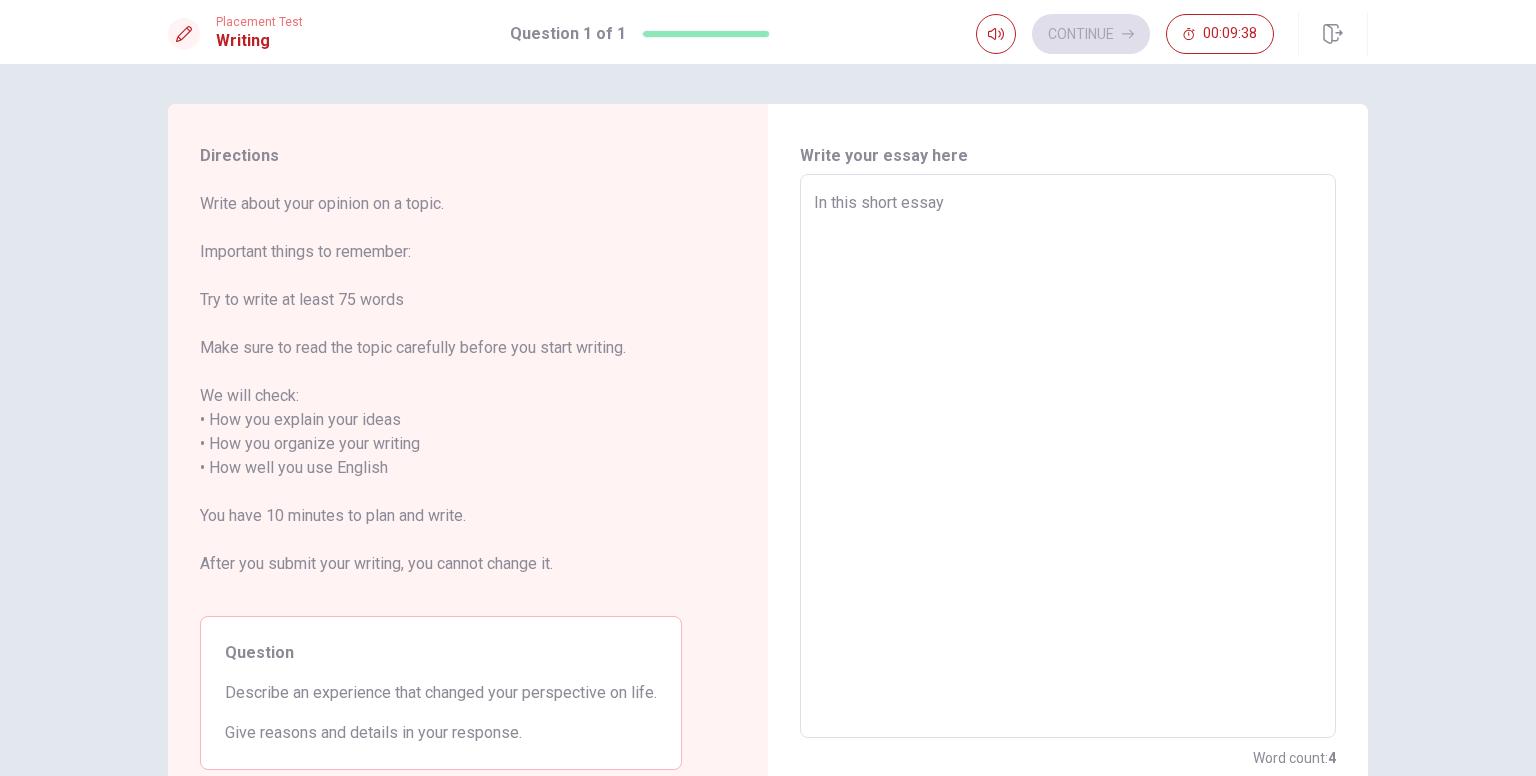 type on "In this short essay I" 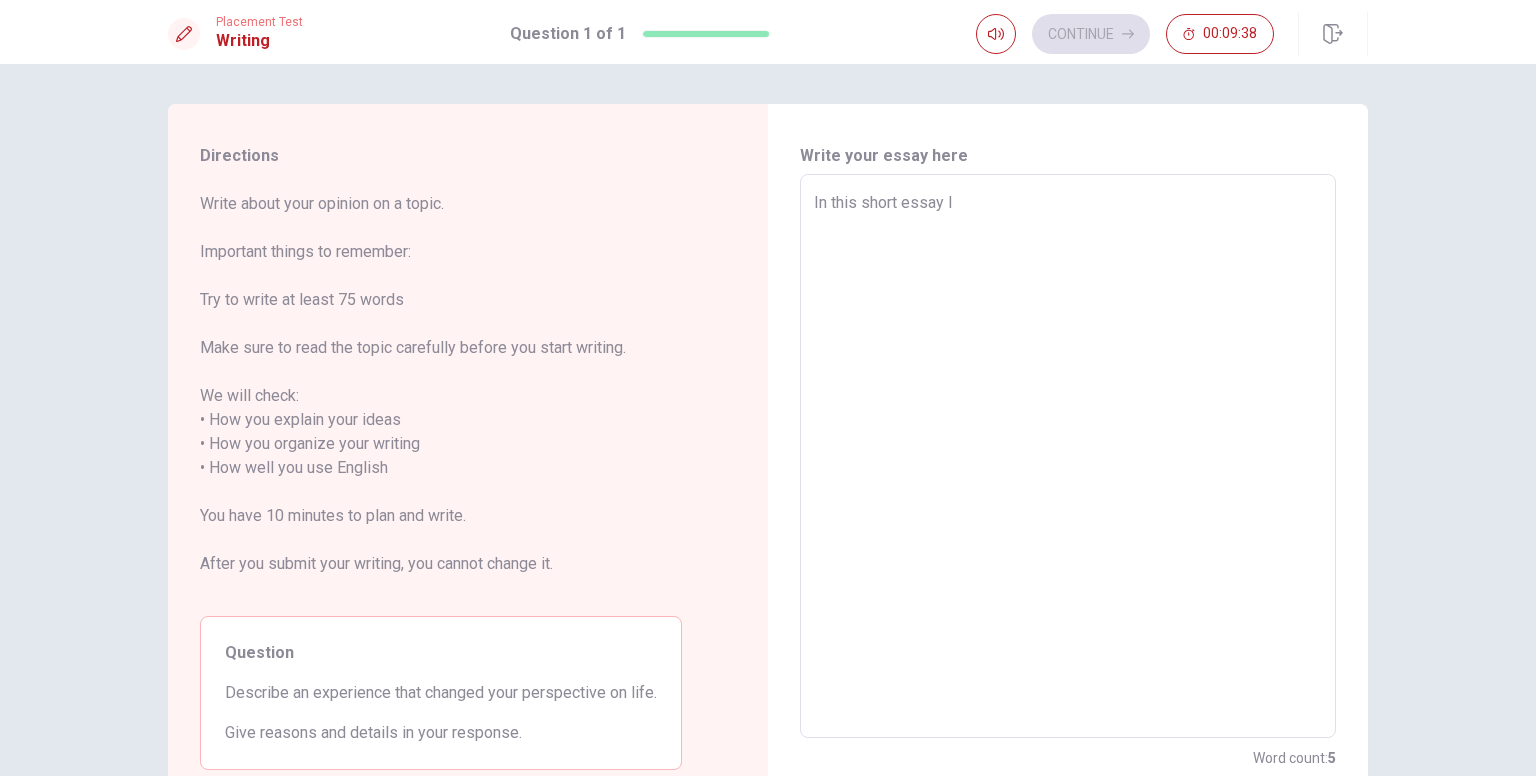 type on "x" 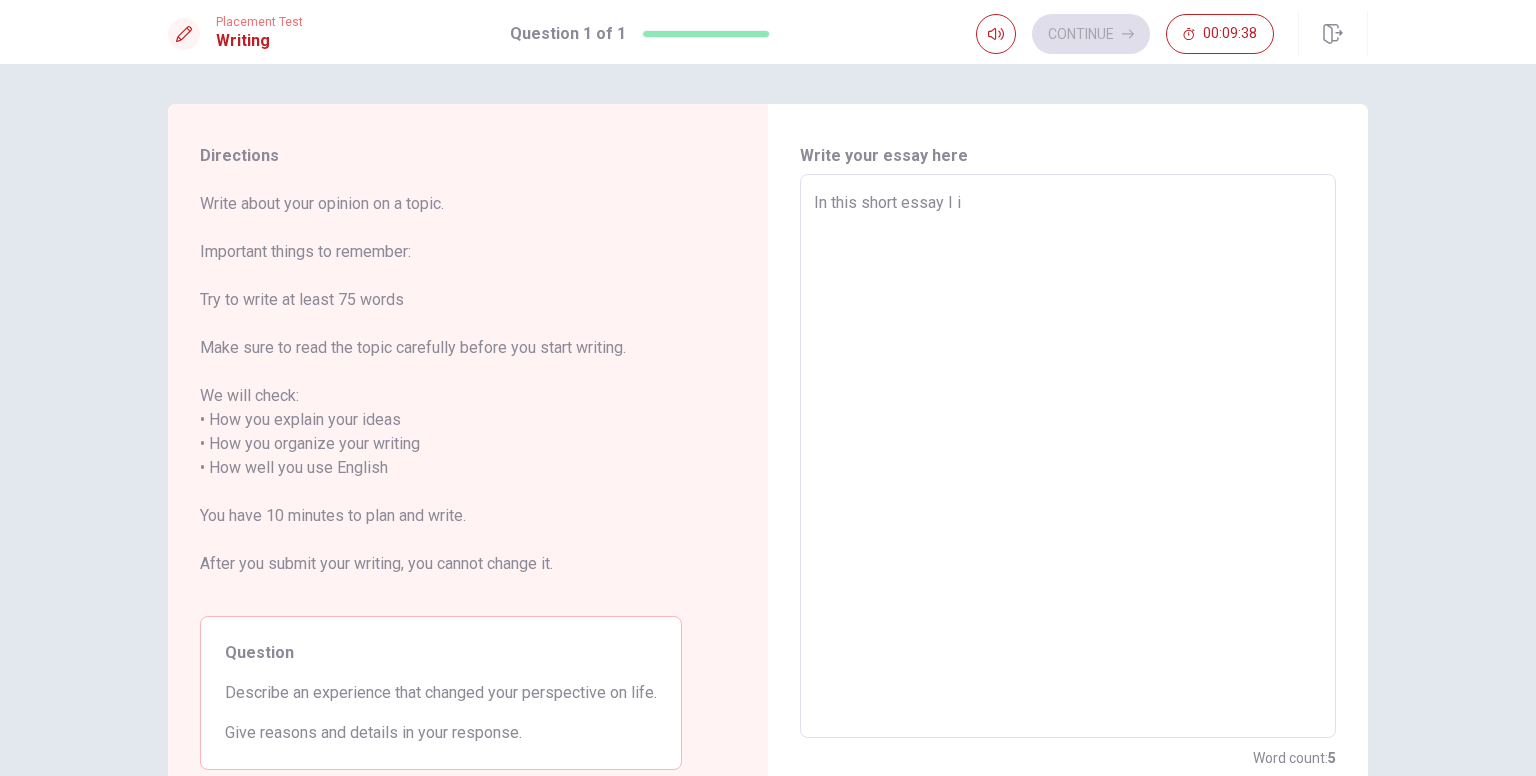 type on "x" 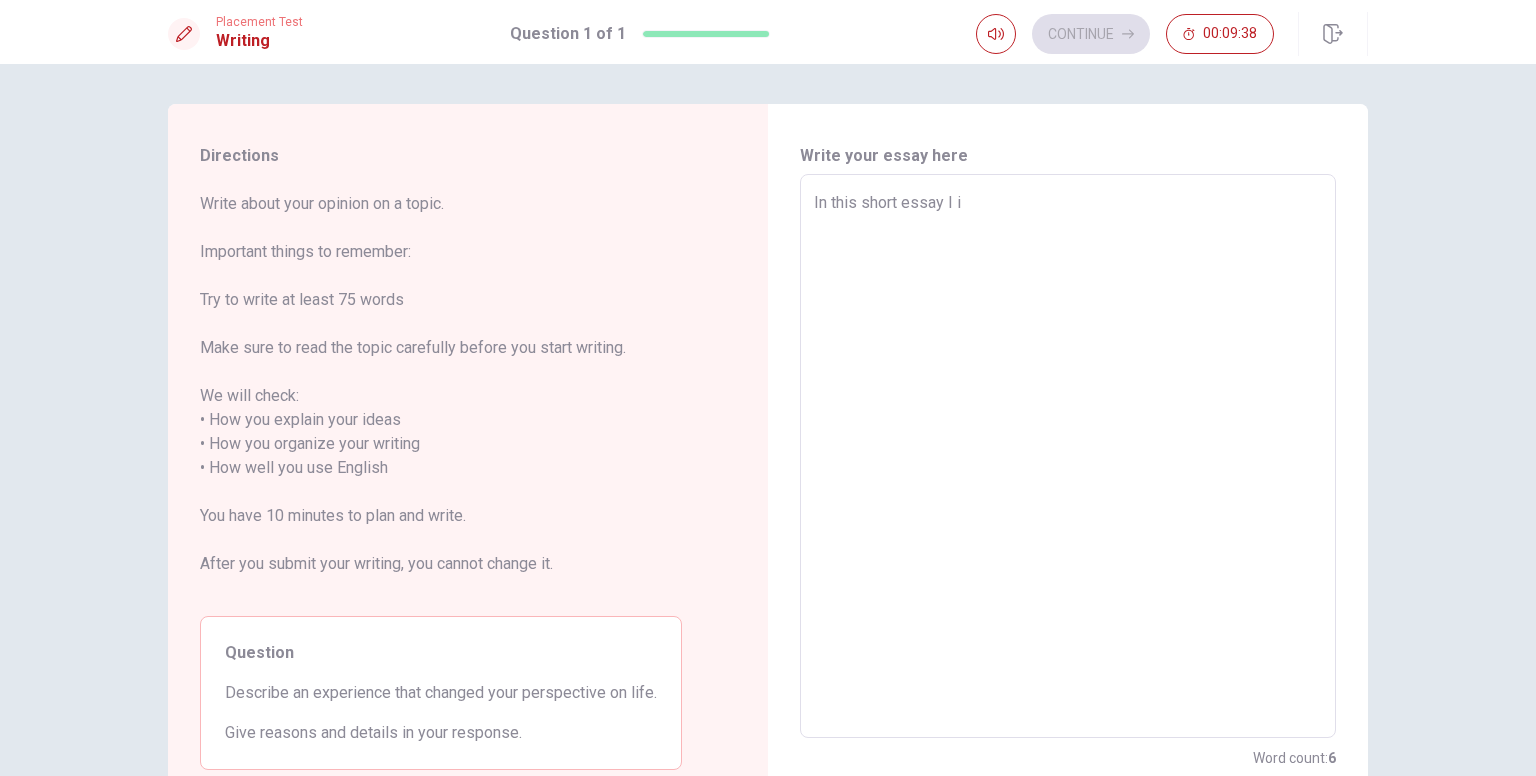 type on "In this short essay I in" 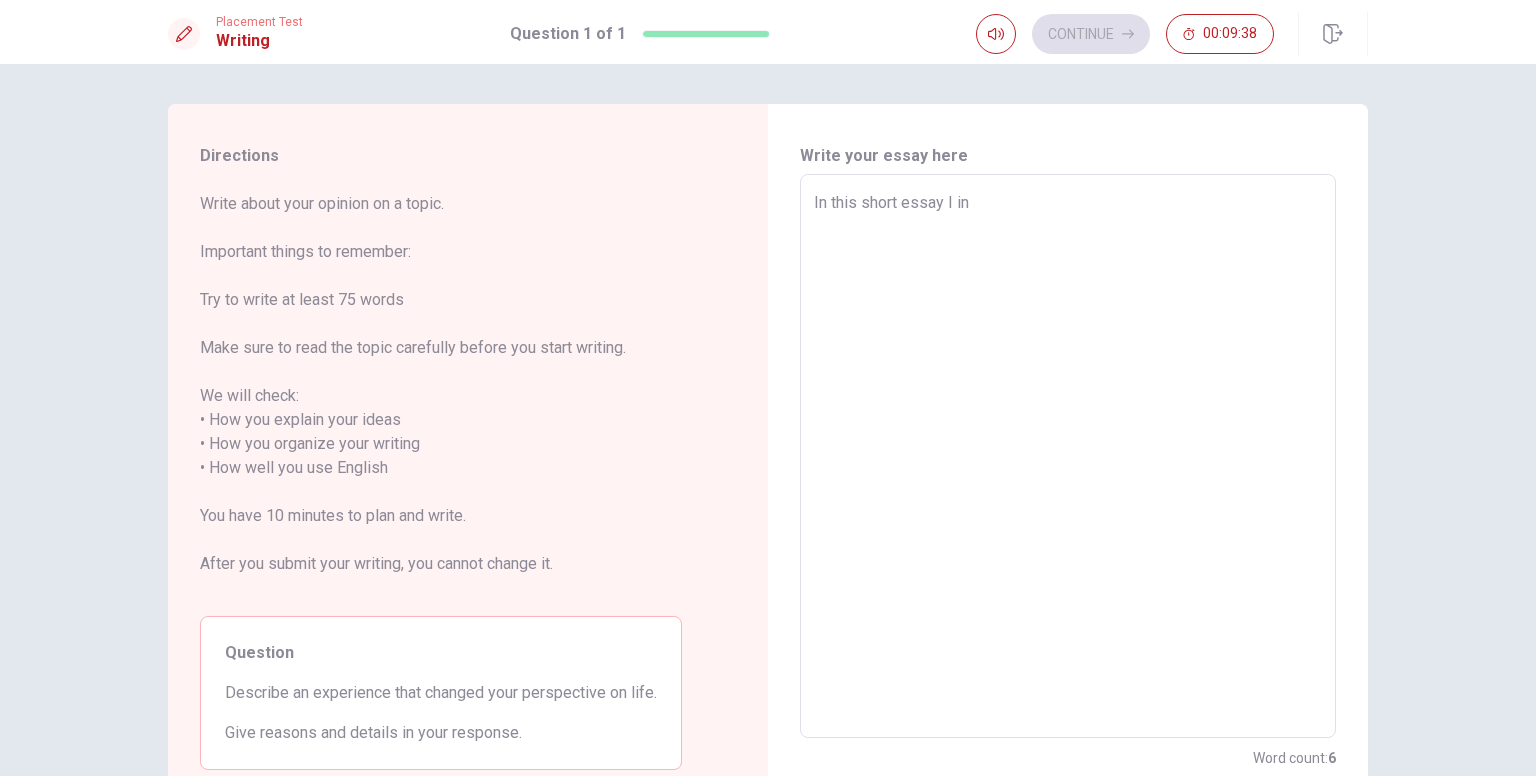 type on "x" 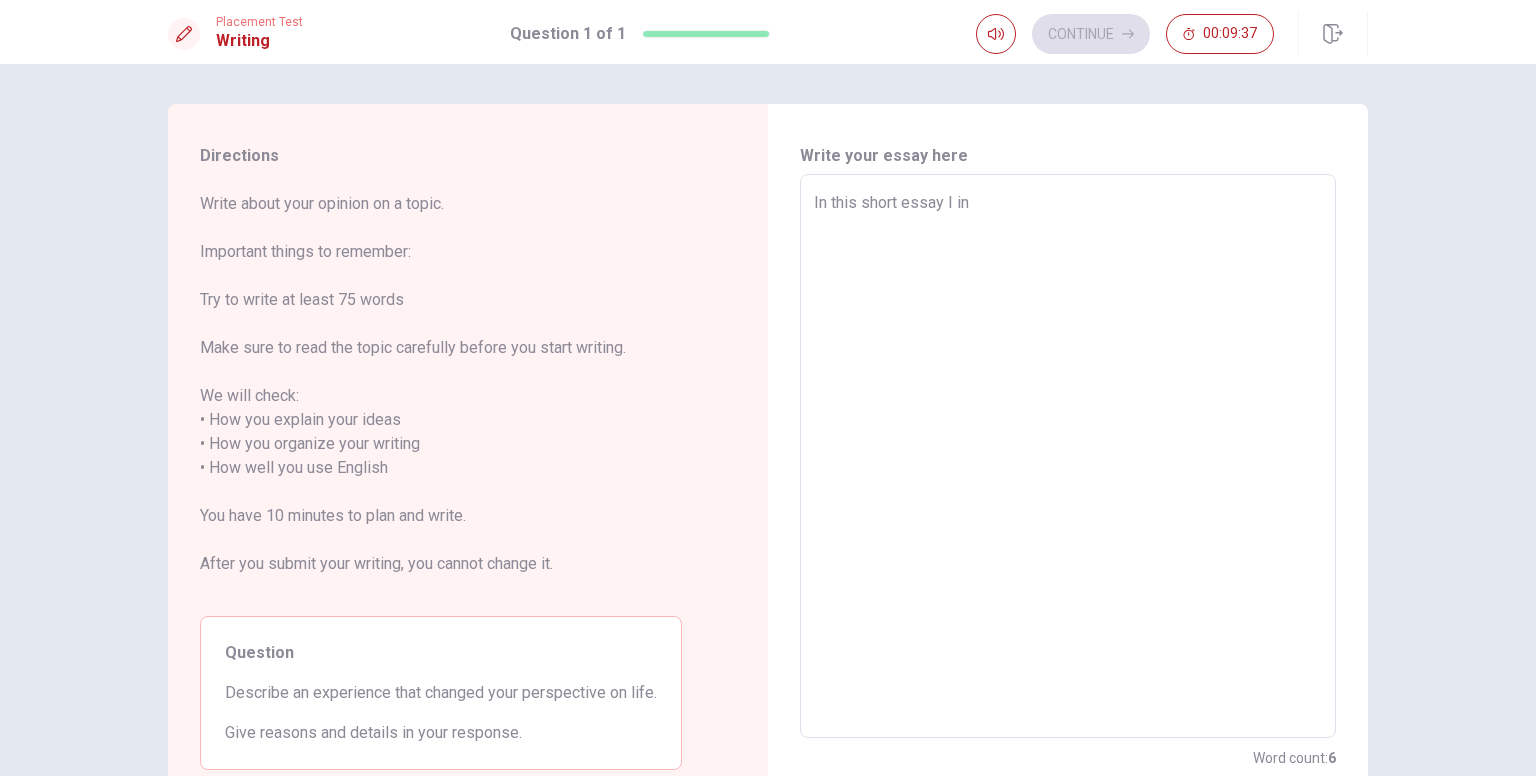 type on "In this short essay I ine" 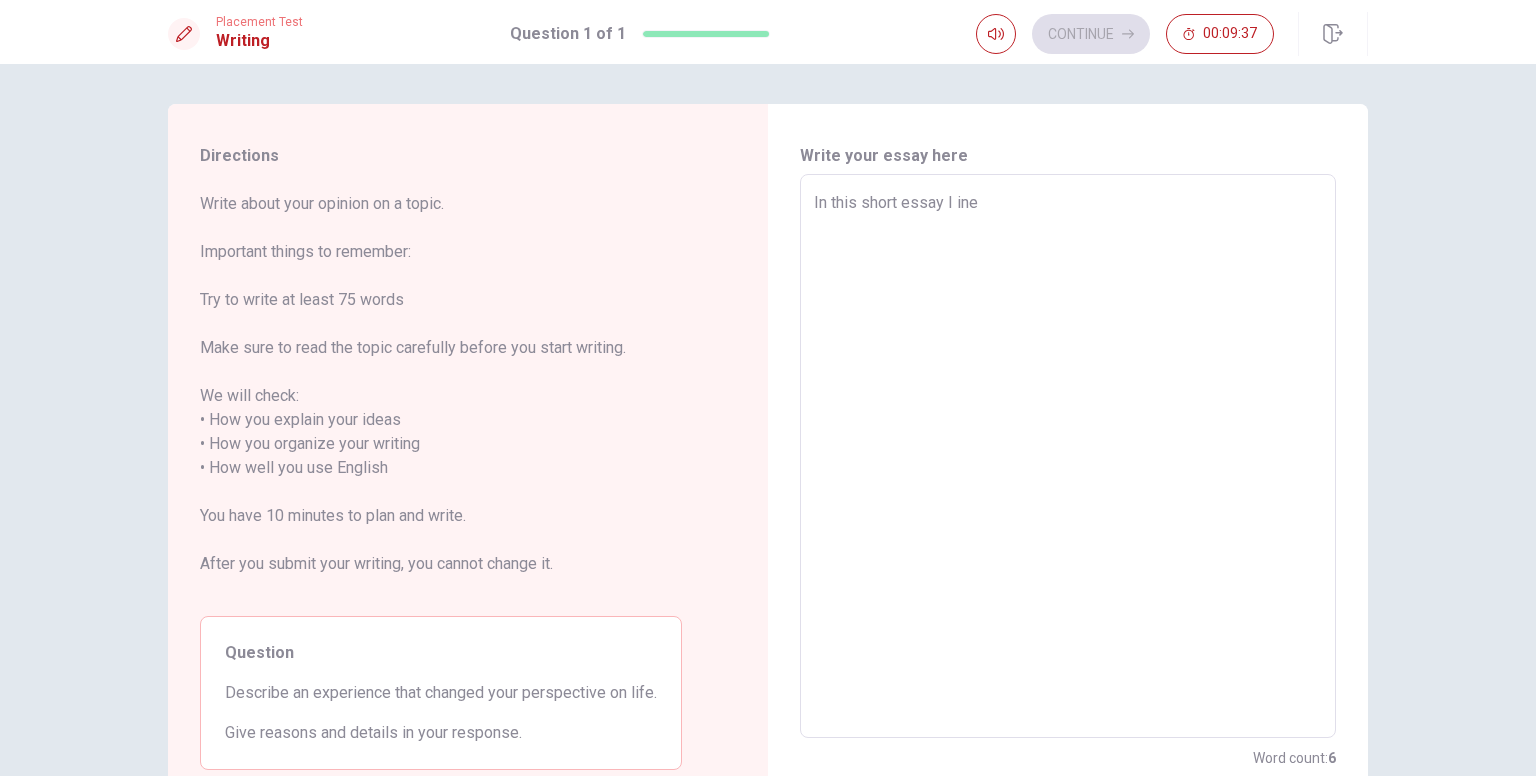 type on "x" 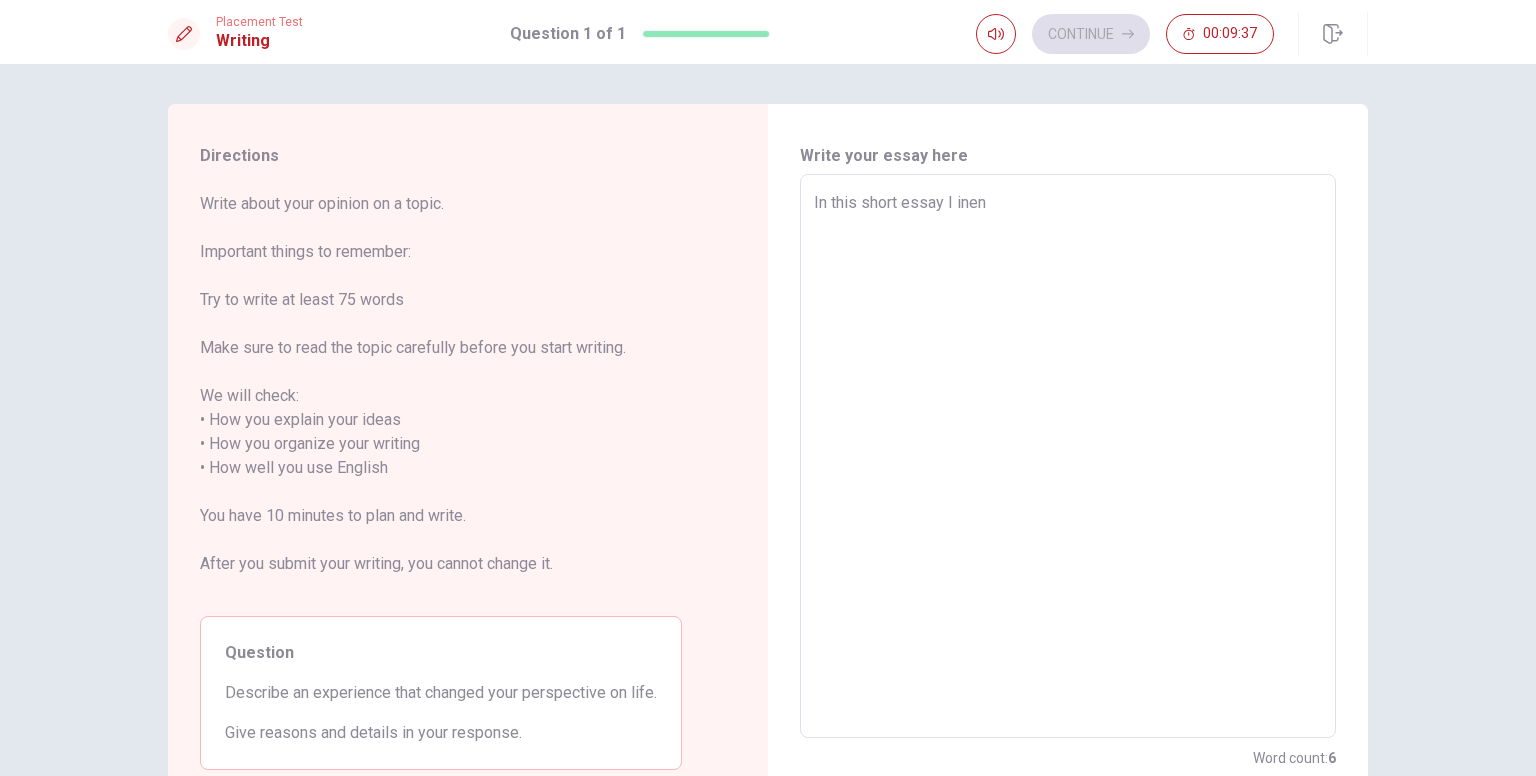 type on "x" 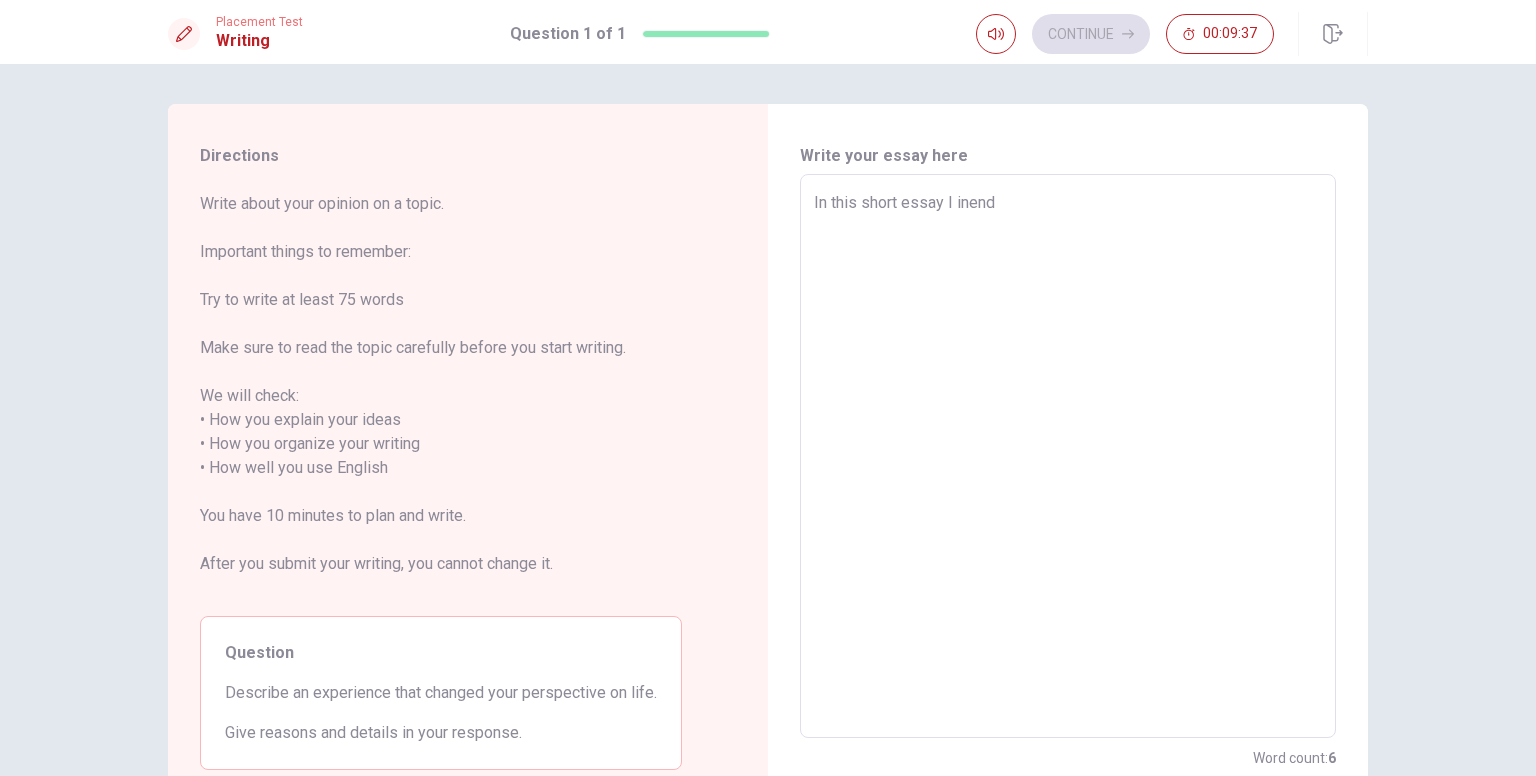 type on "x" 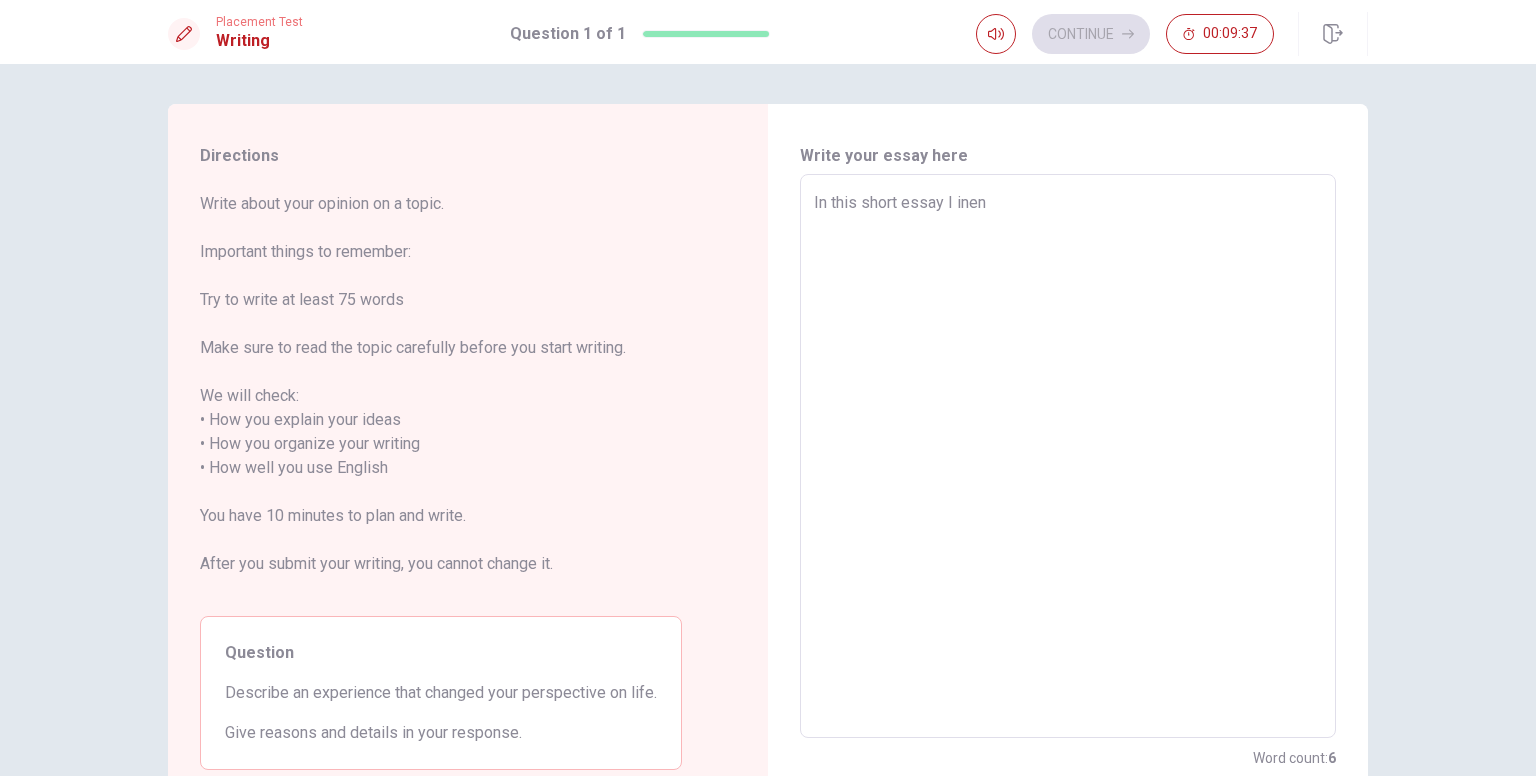 type on "x" 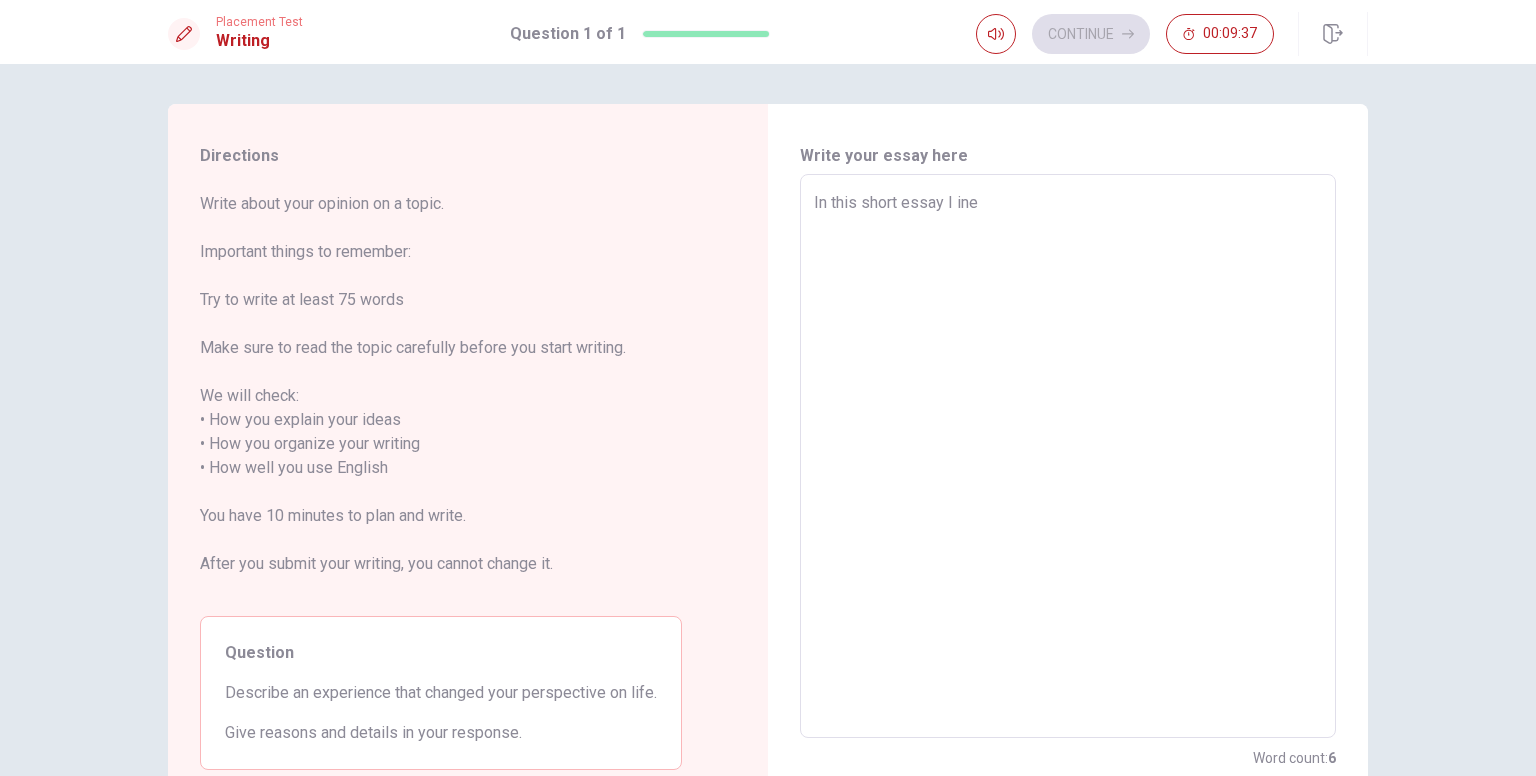 type on "x" 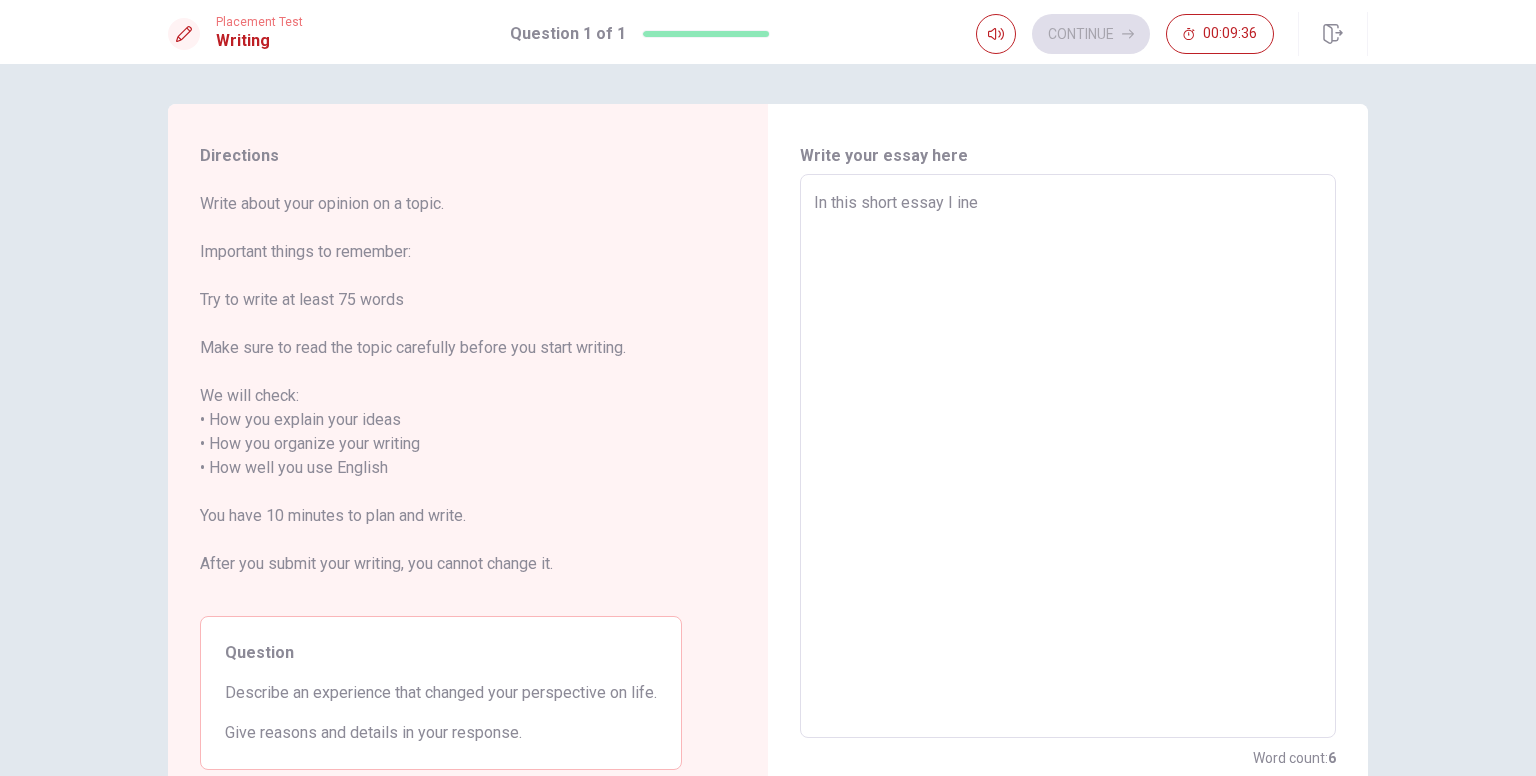 type on "In this short essay I in" 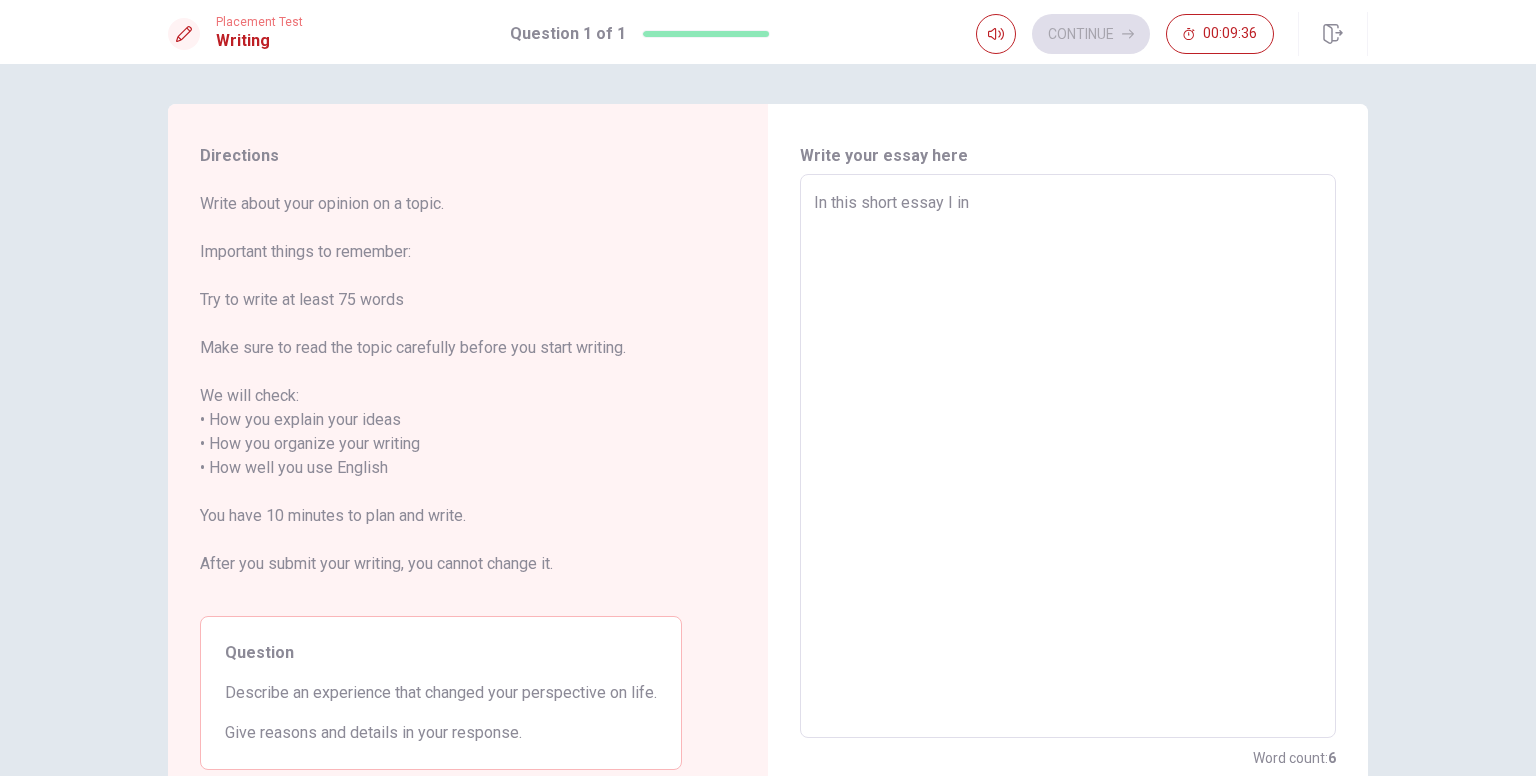 type on "x" 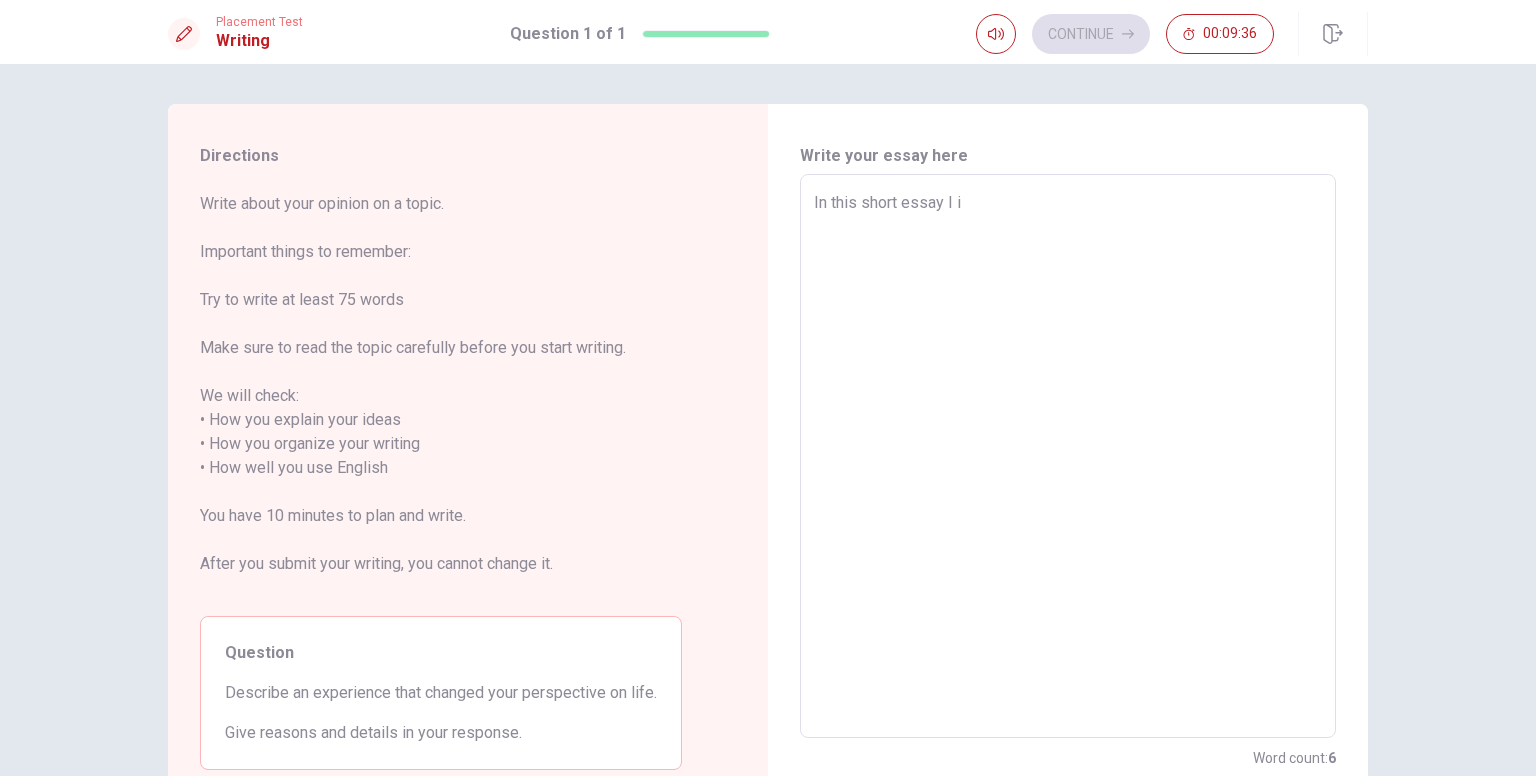 type on "In this short essay I" 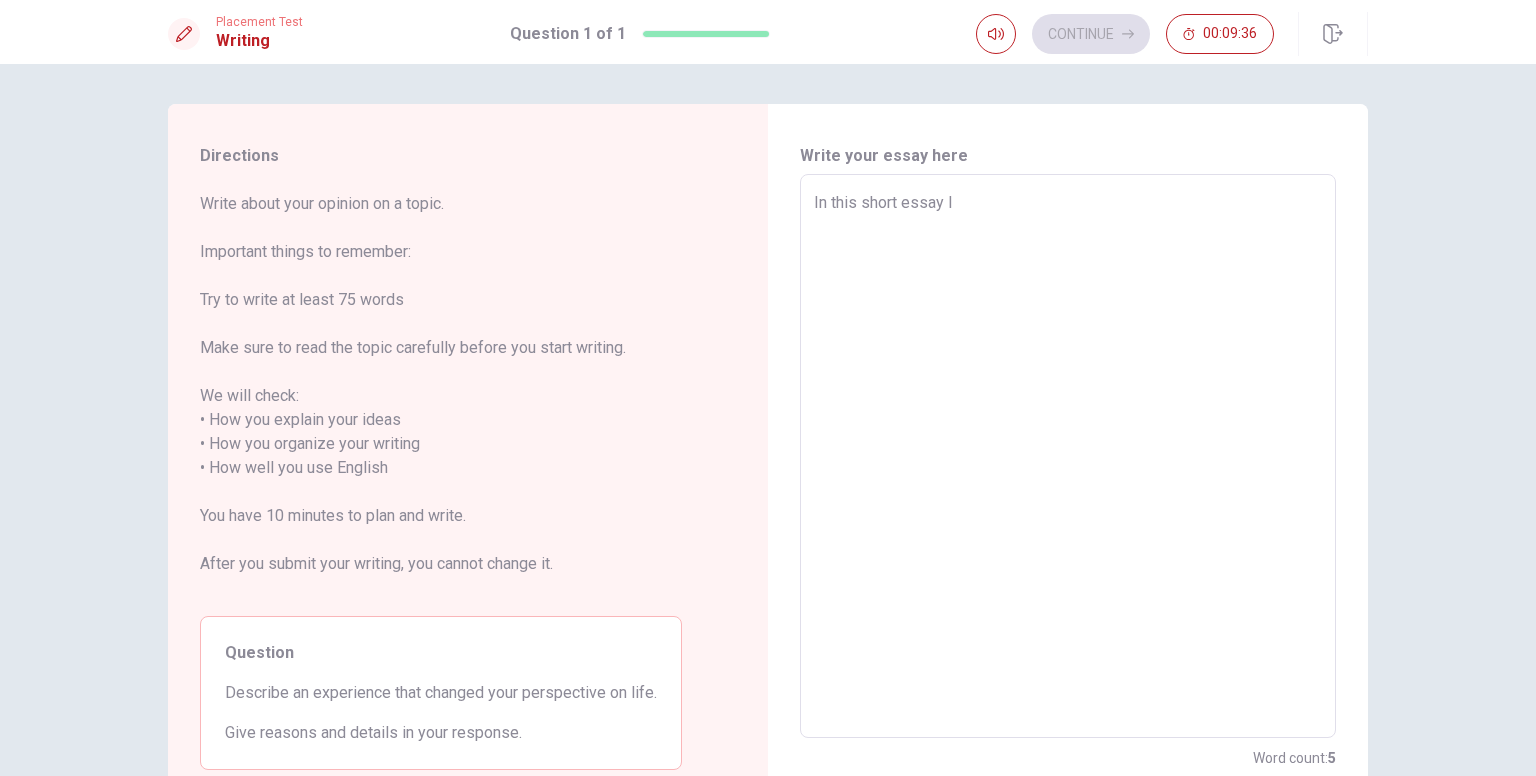 type on "x" 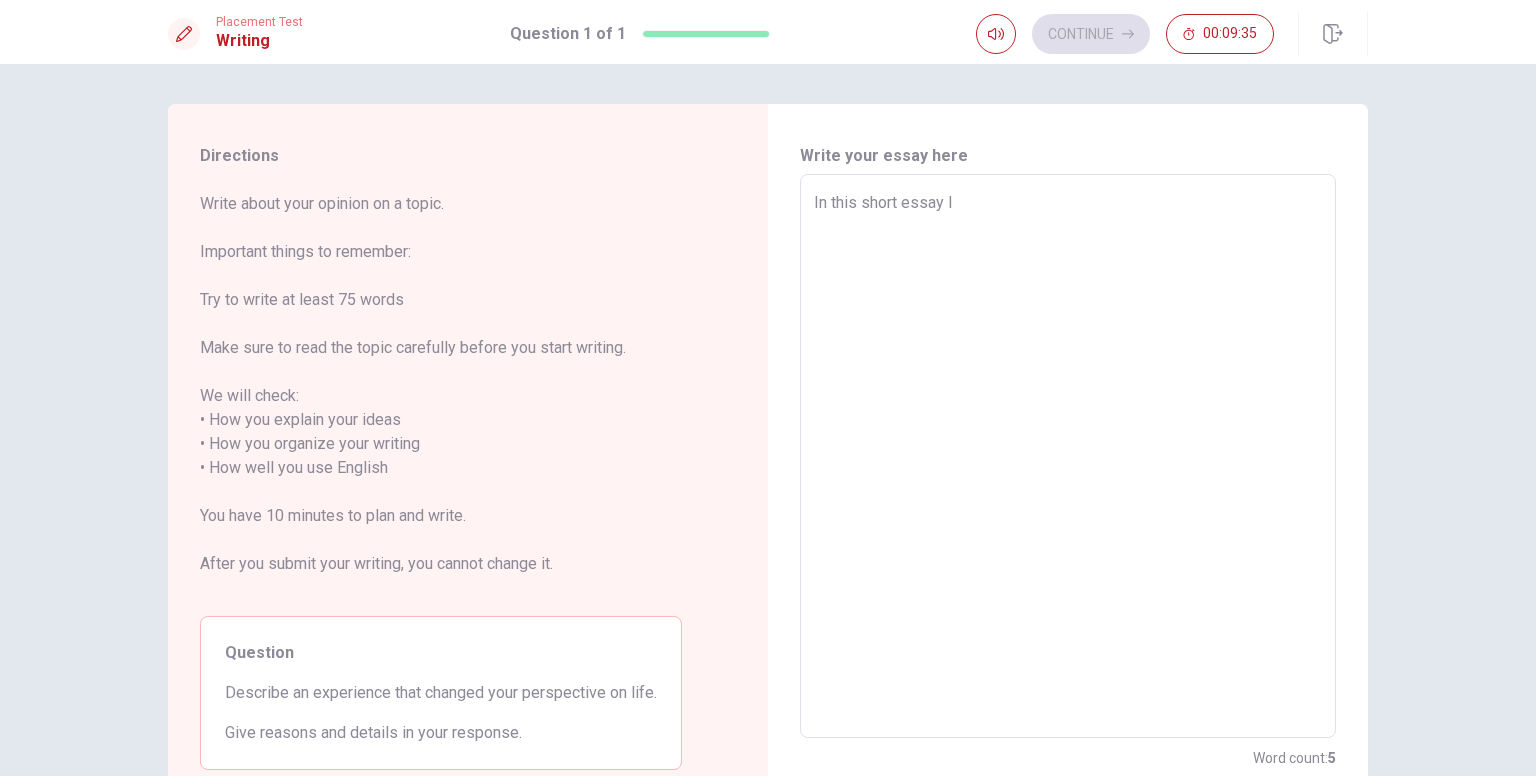 type on "In this short essay I i" 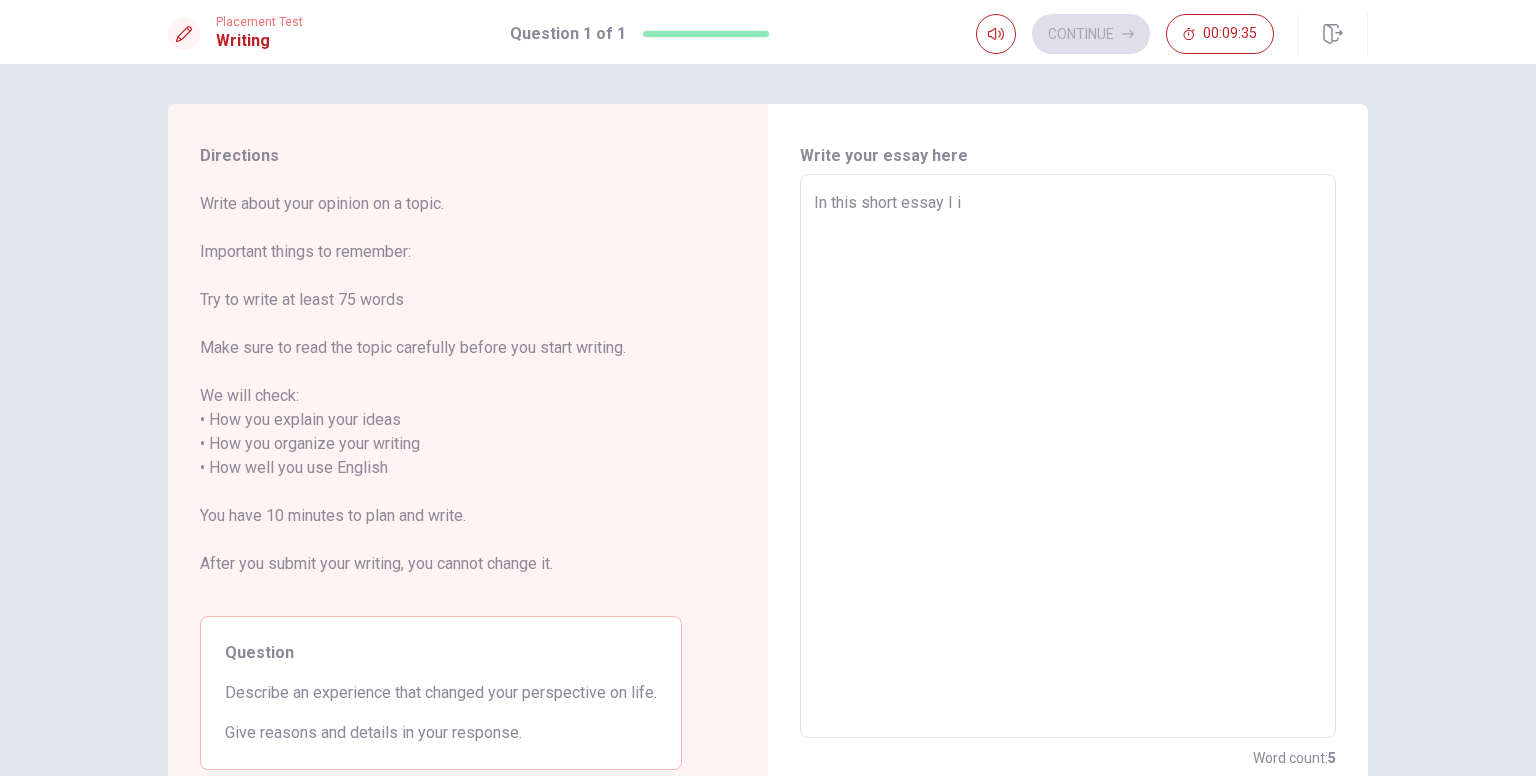 type on "x" 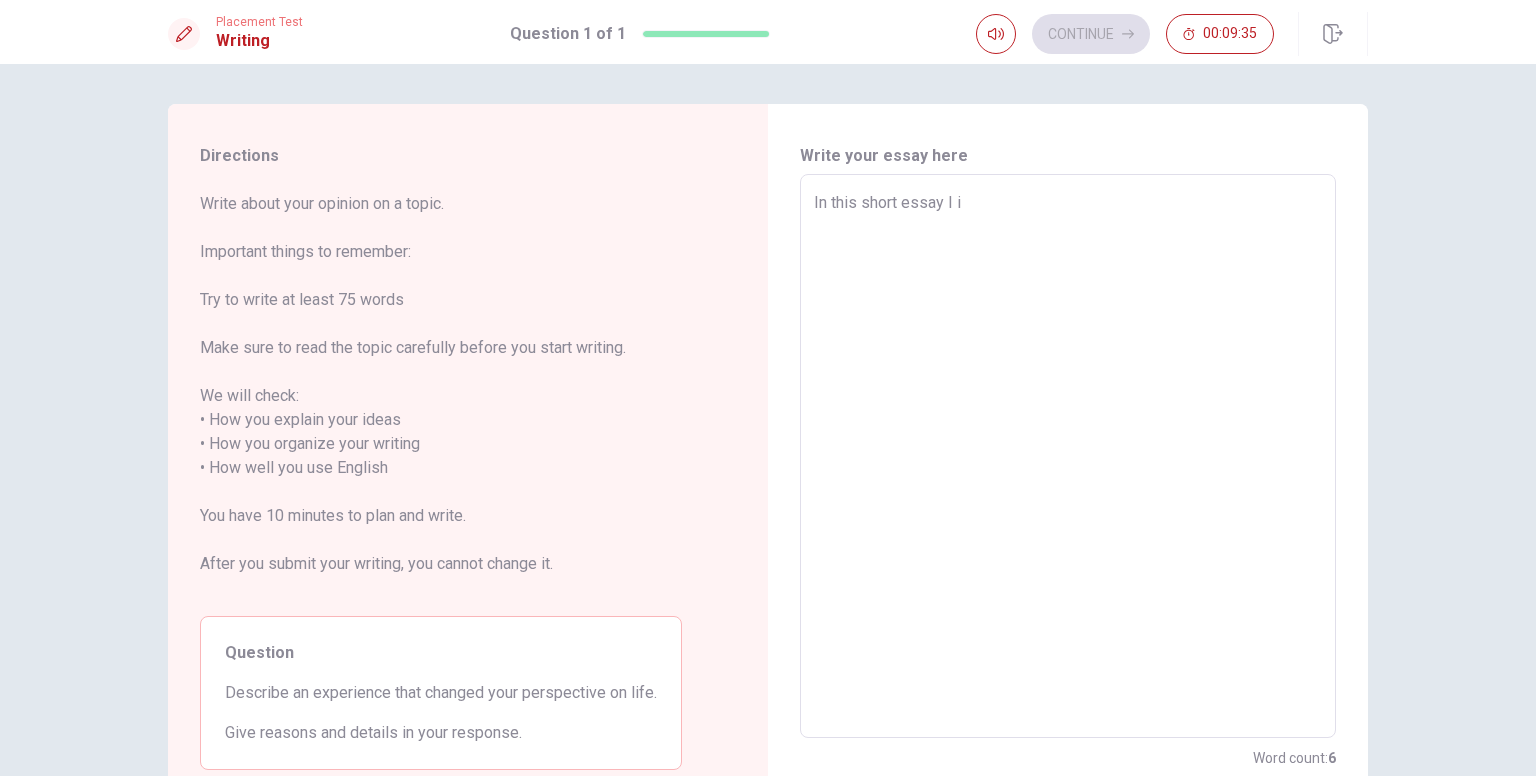 type on "In this short essay I in" 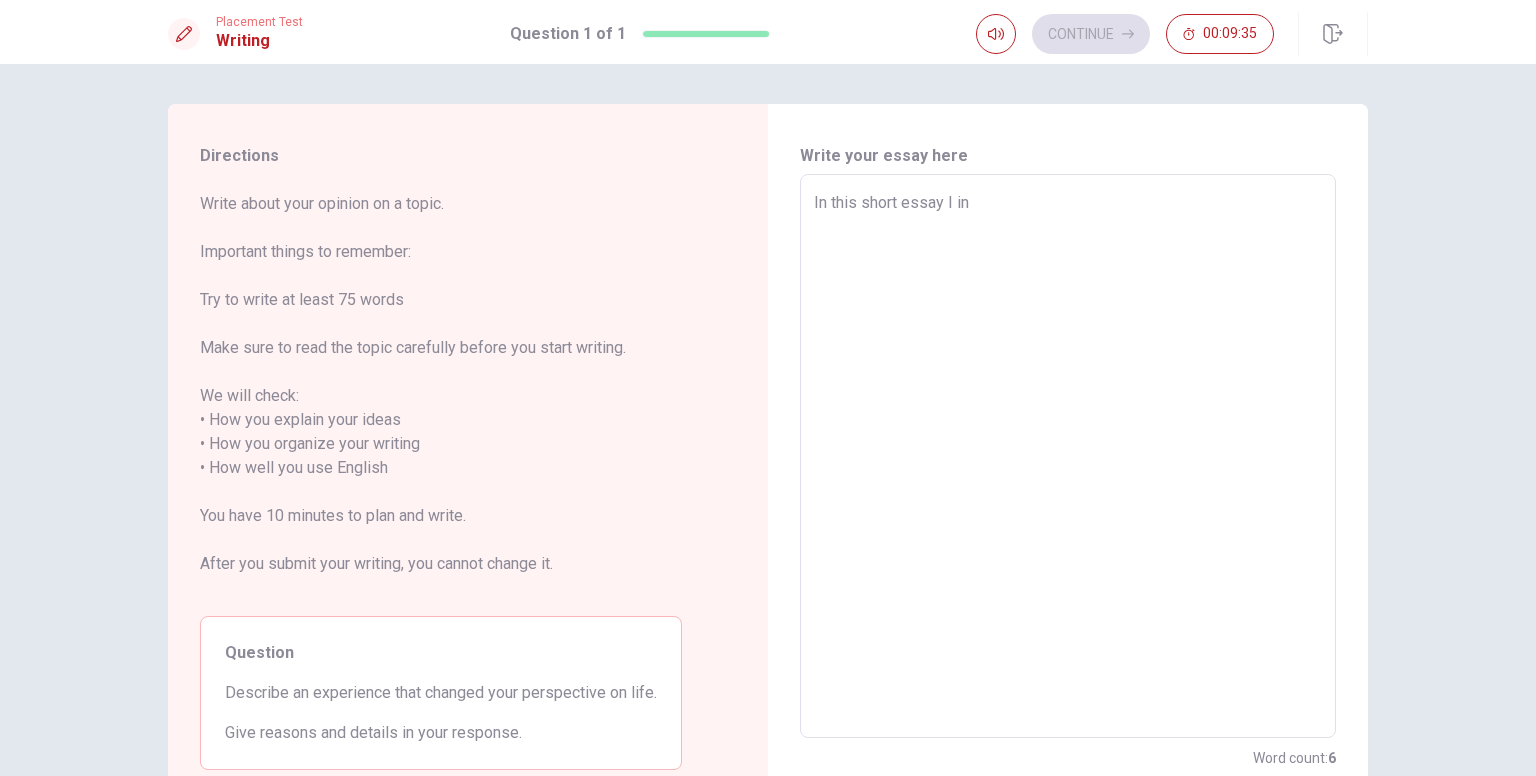 type on "x" 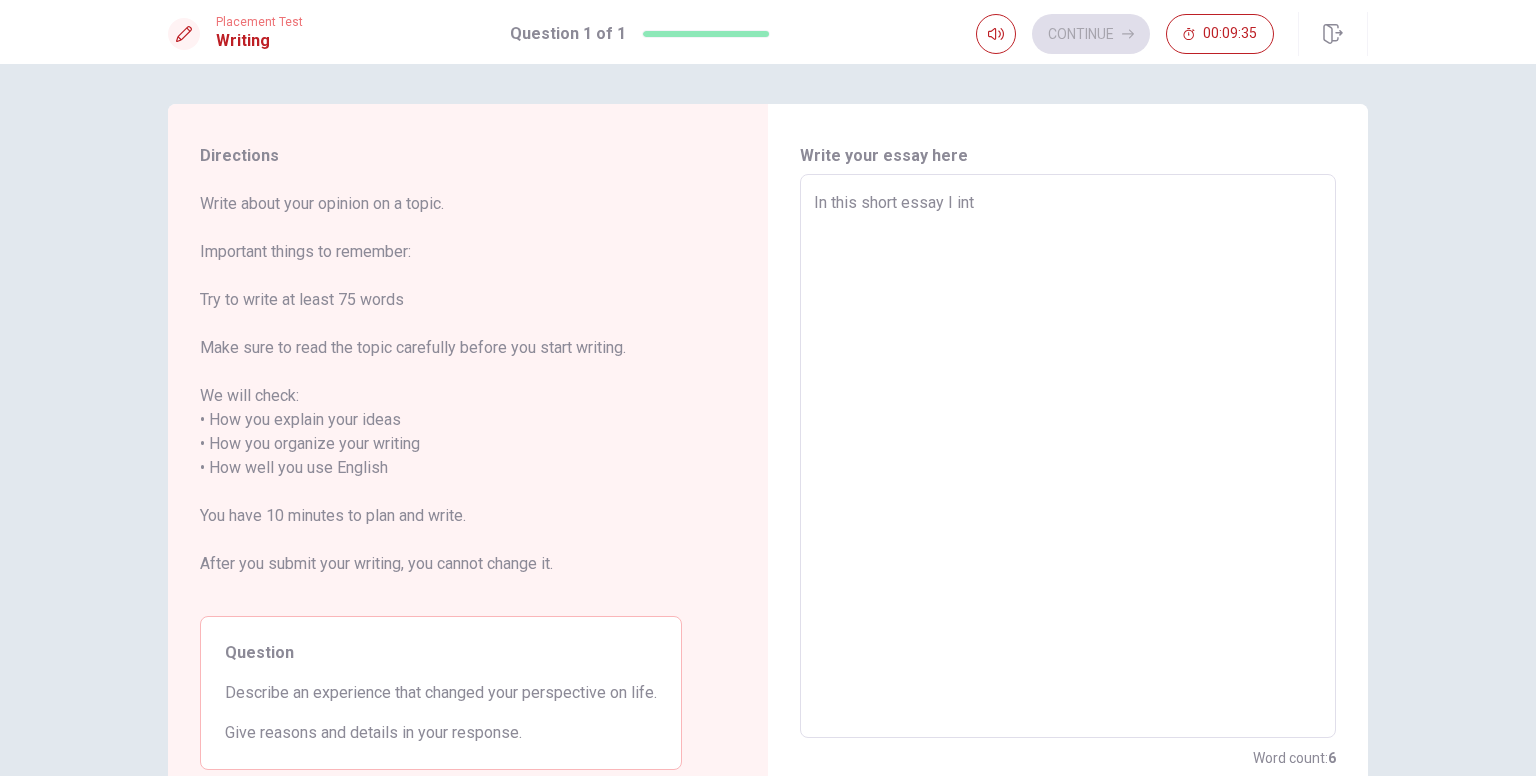 type on "x" 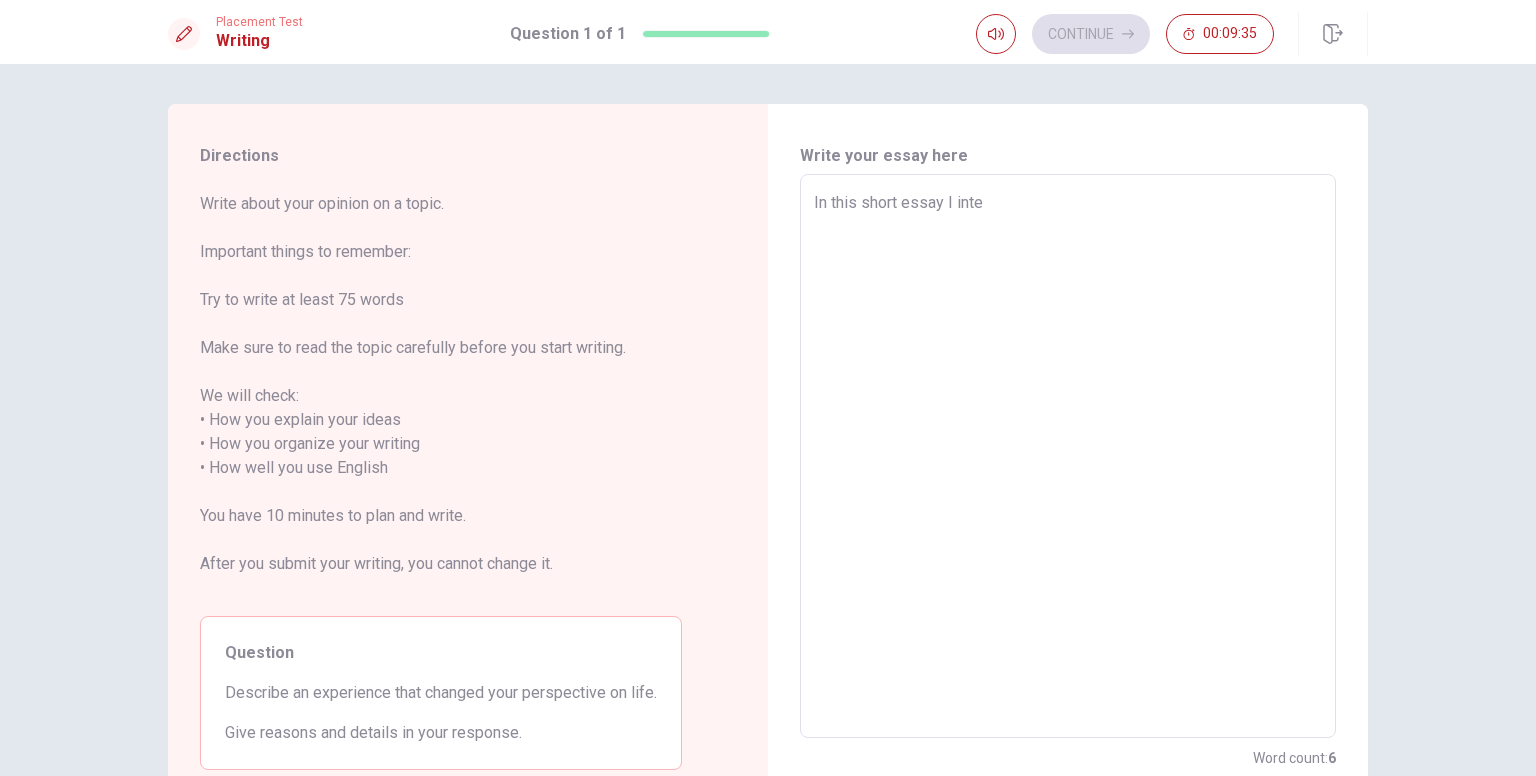 type on "x" 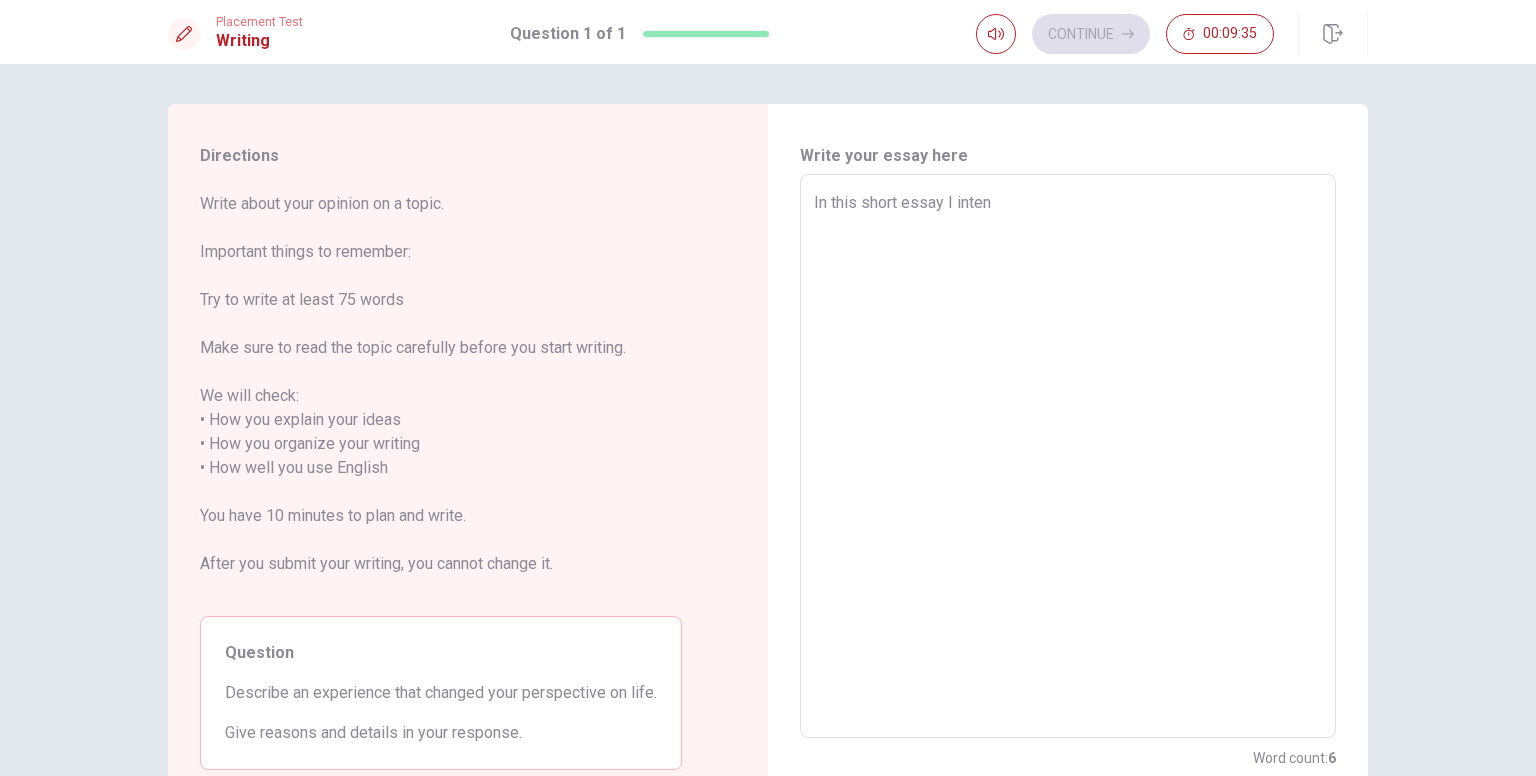 type on "x" 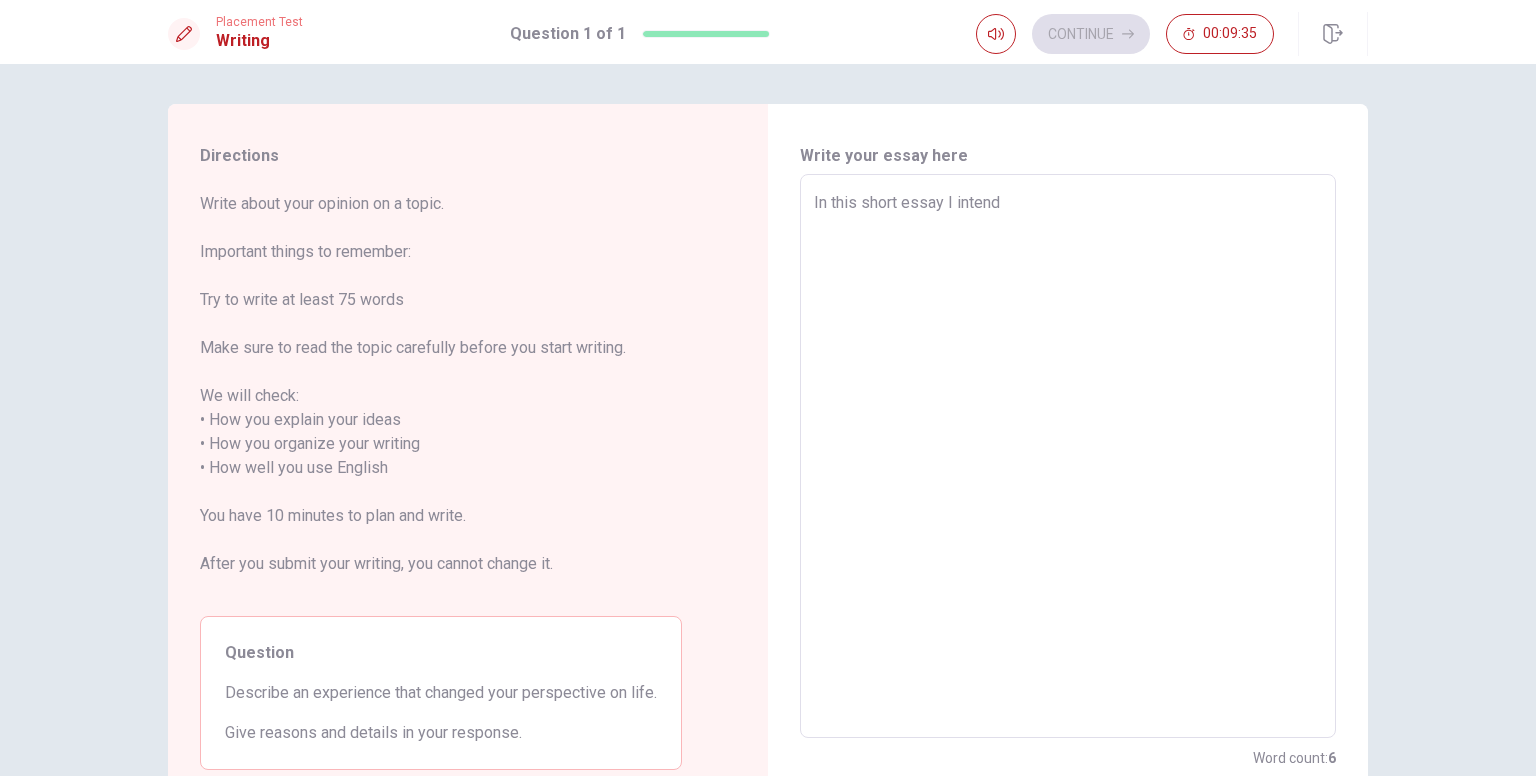 type on "x" 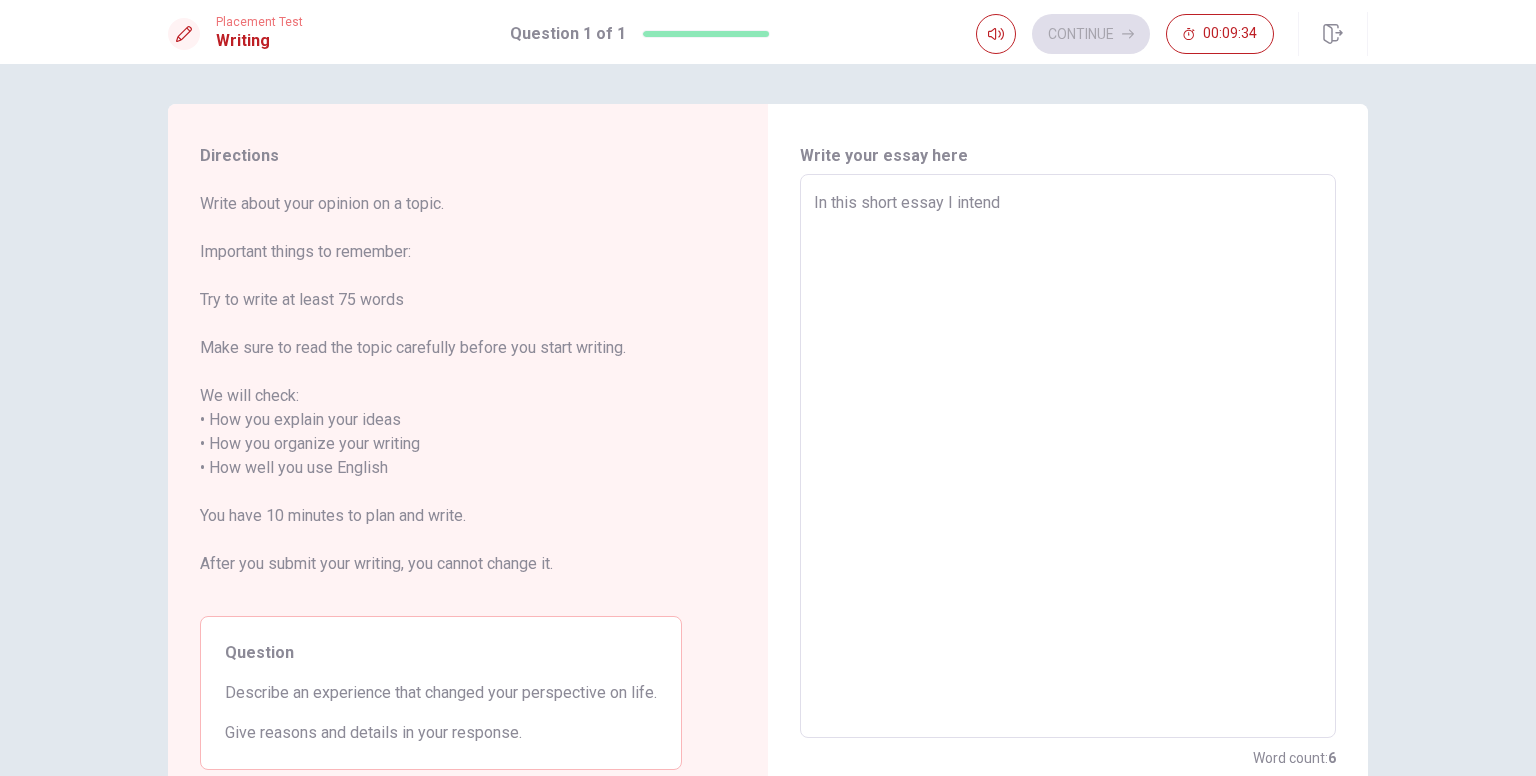 type on "In this short essay I intend t" 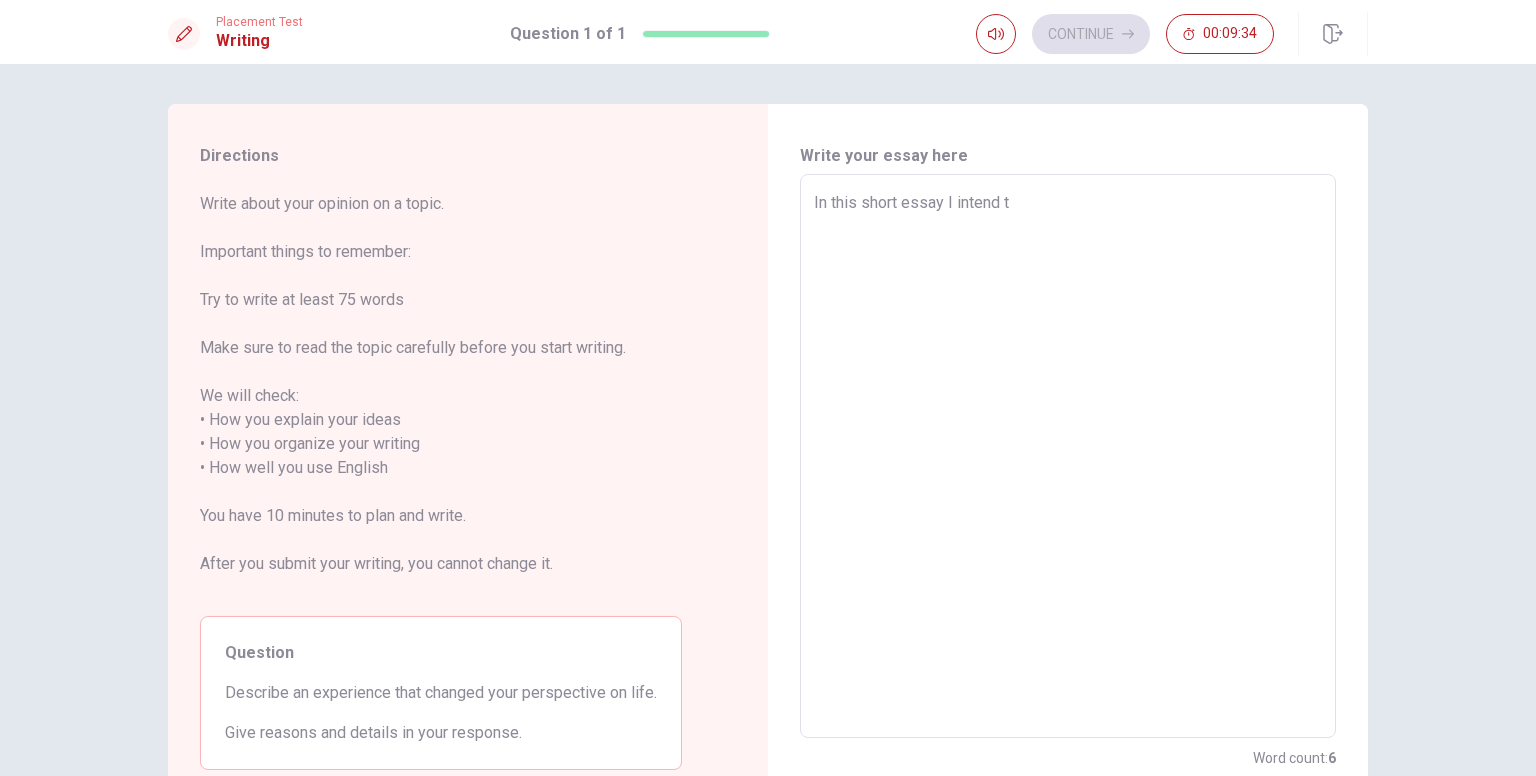 type on "x" 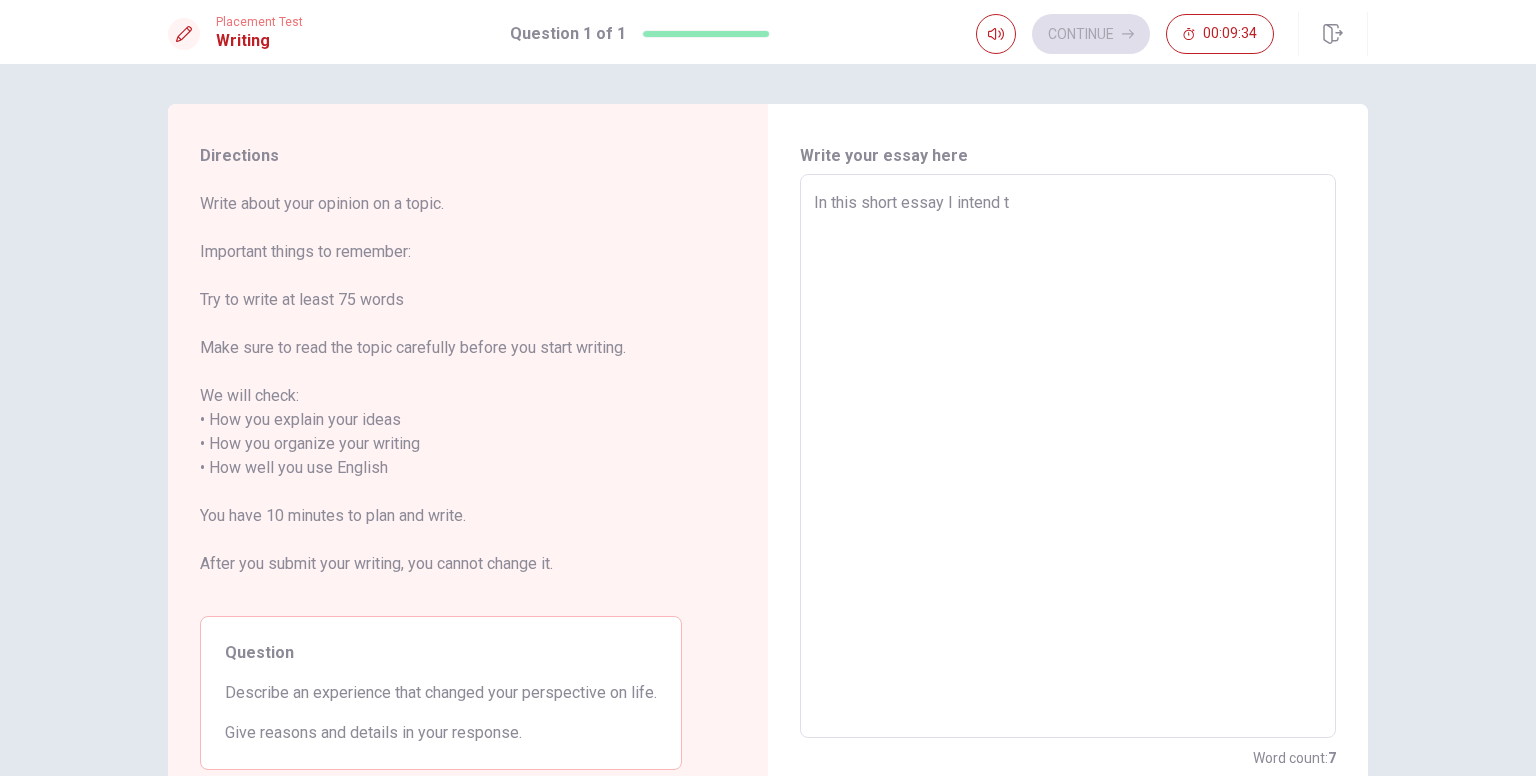 type on "In this short essay I intend to" 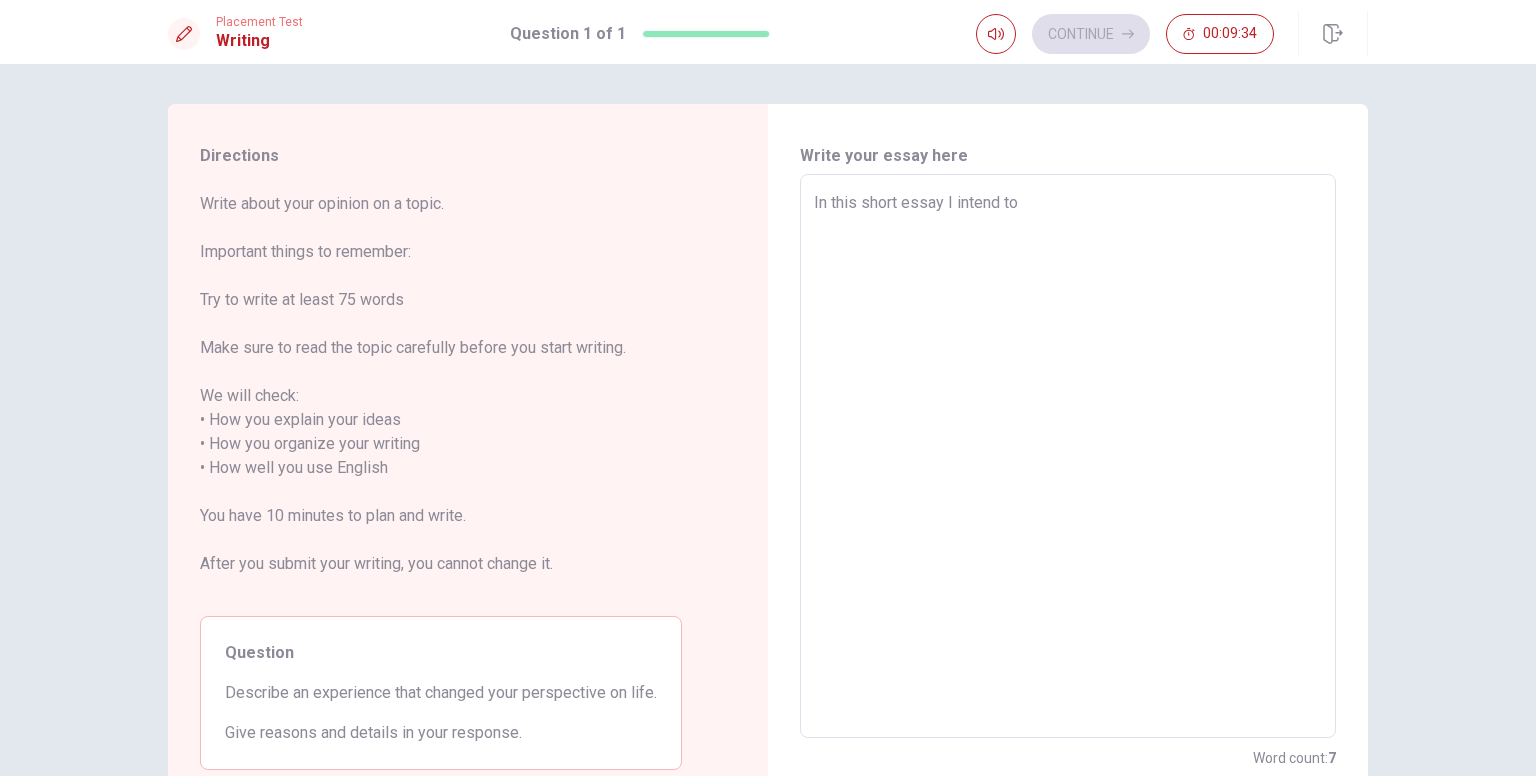 type on "x" 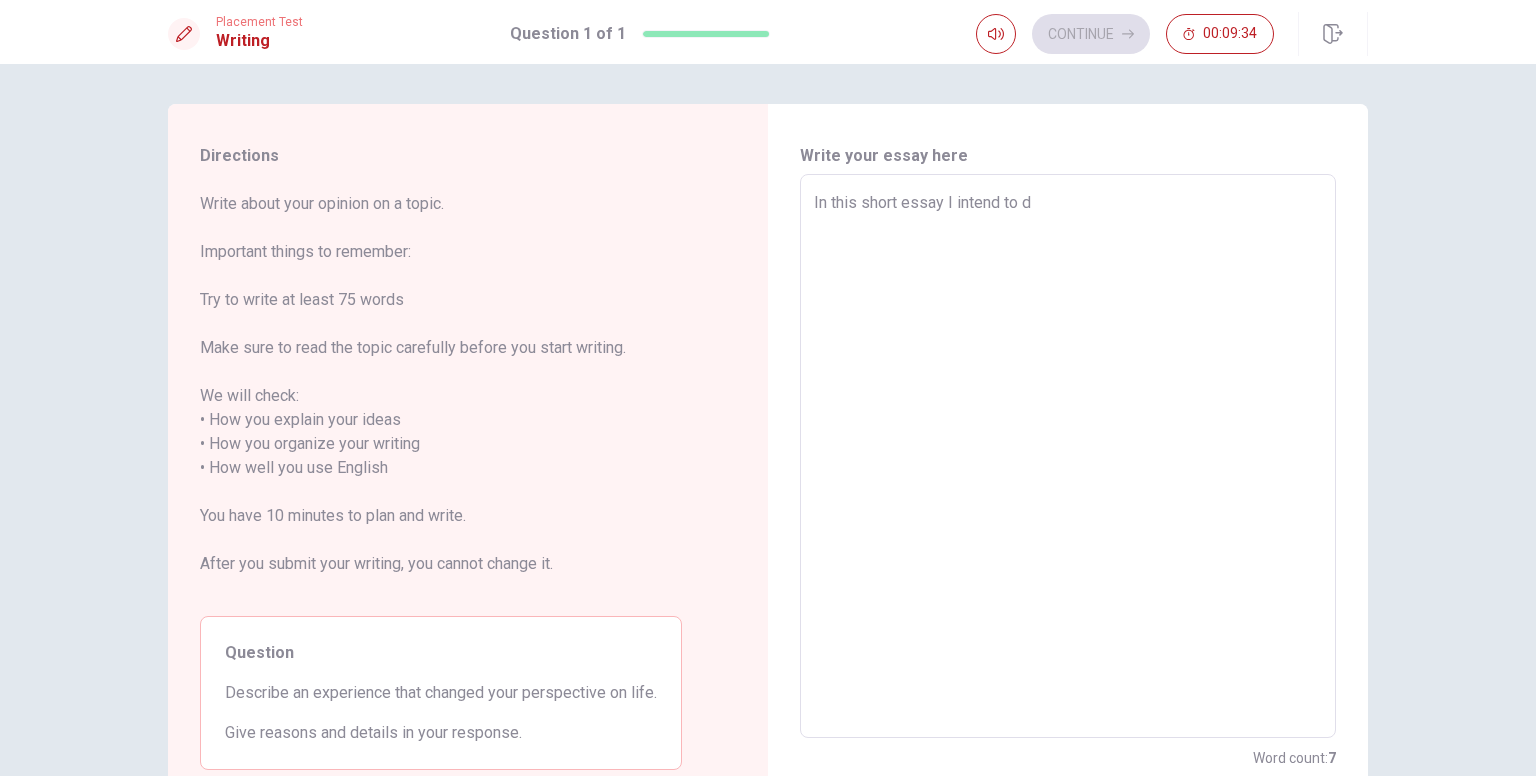 type on "x" 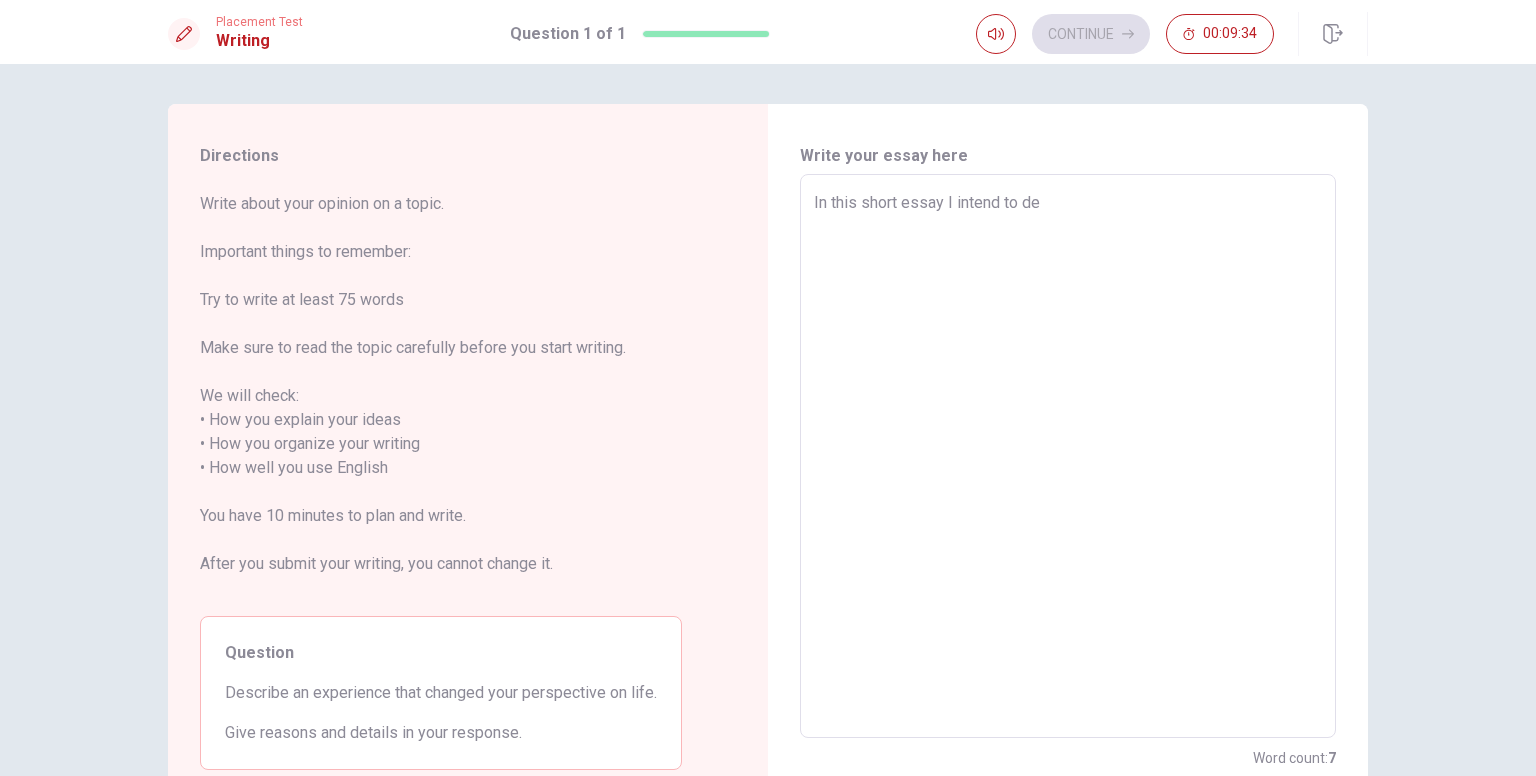 type on "x" 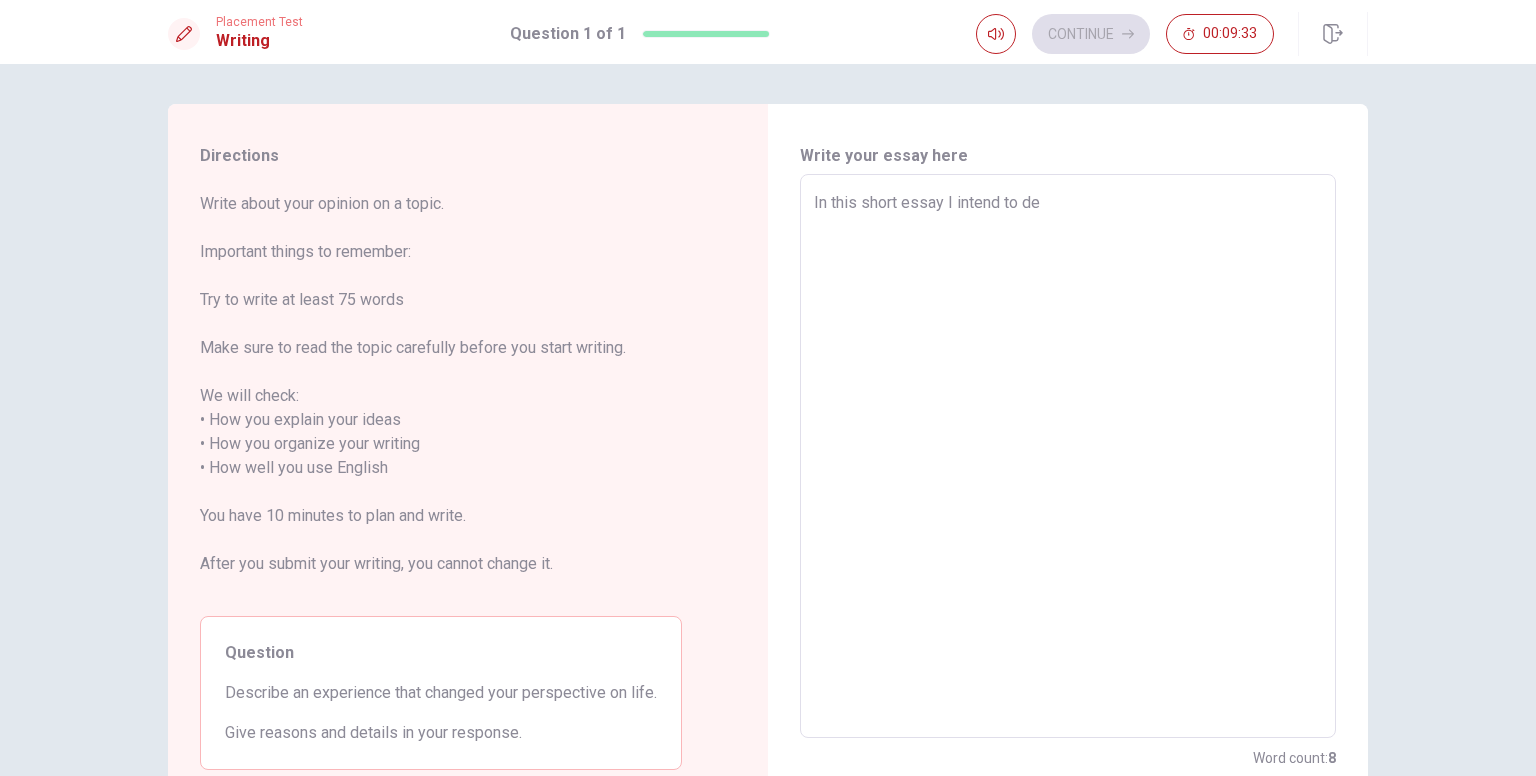 type on "In this short essay I intend to des" 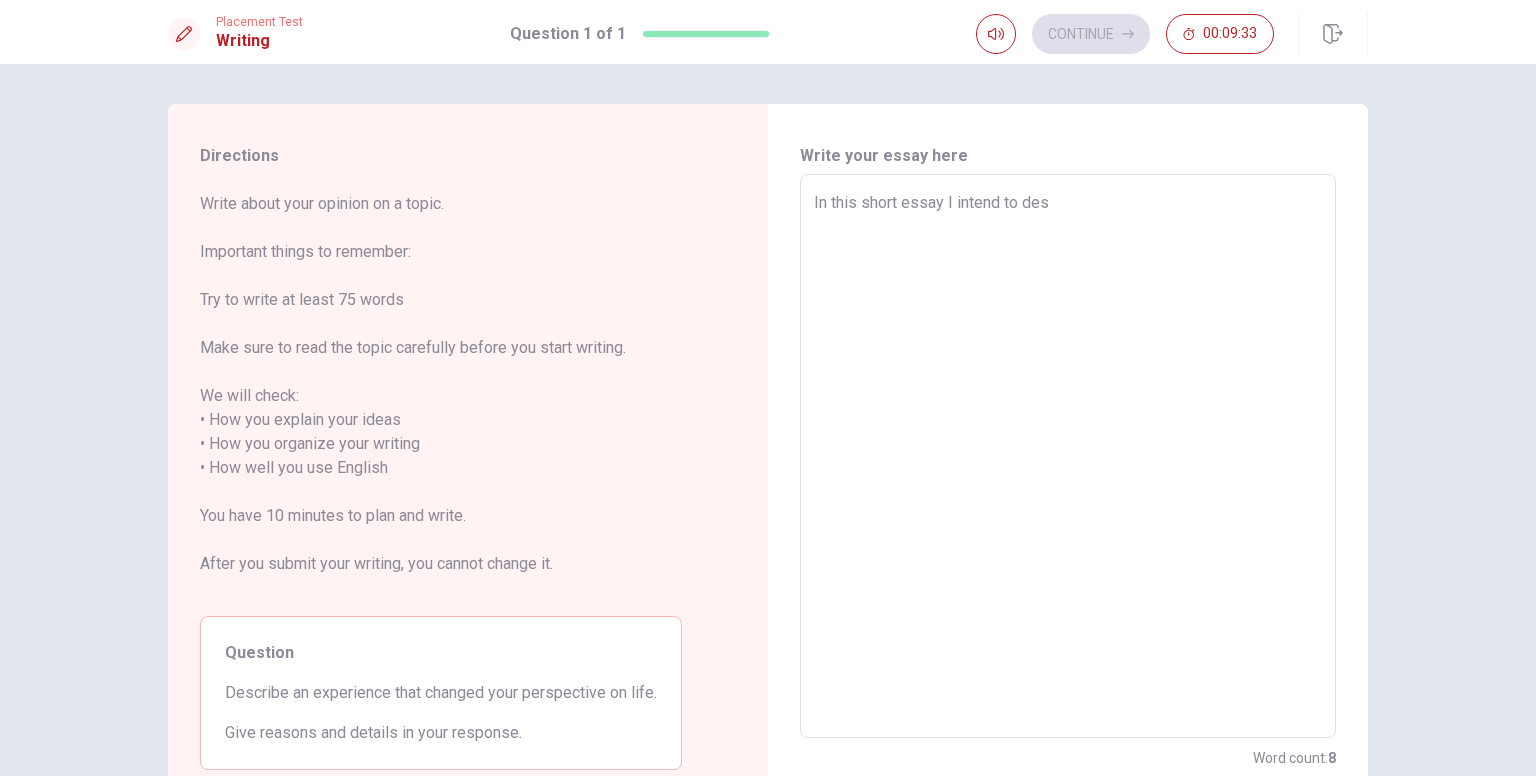 type on "x" 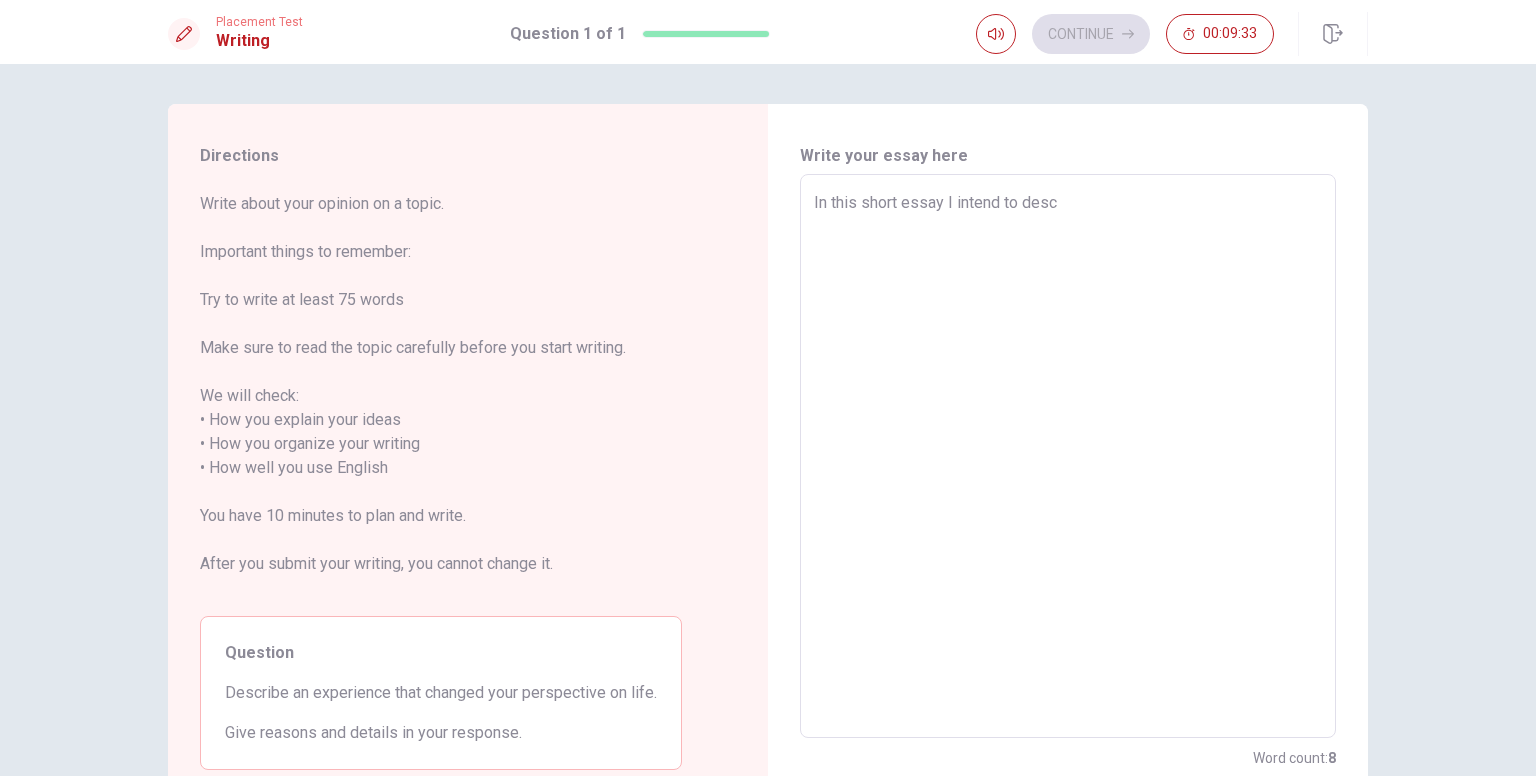 type on "x" 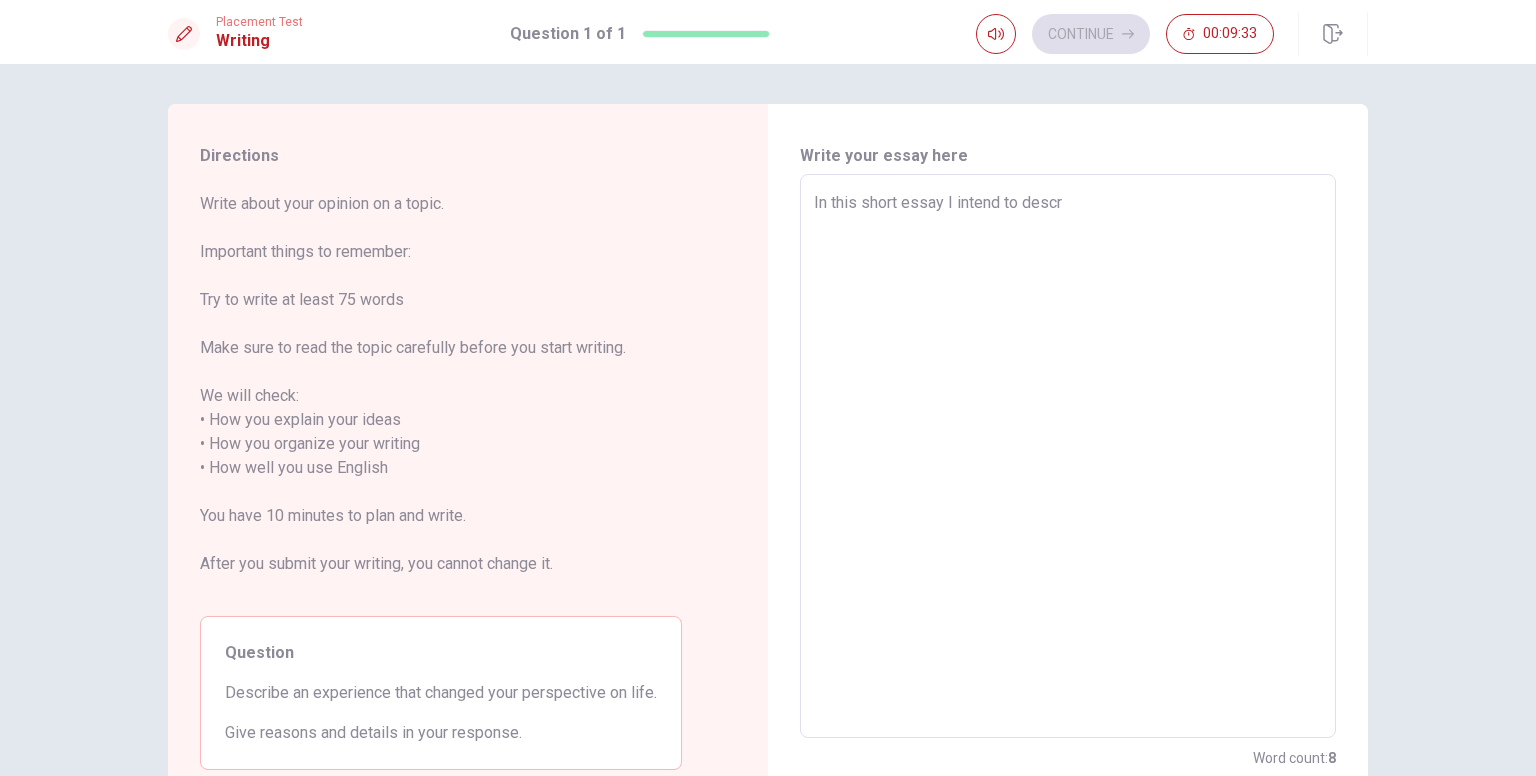 type on "x" 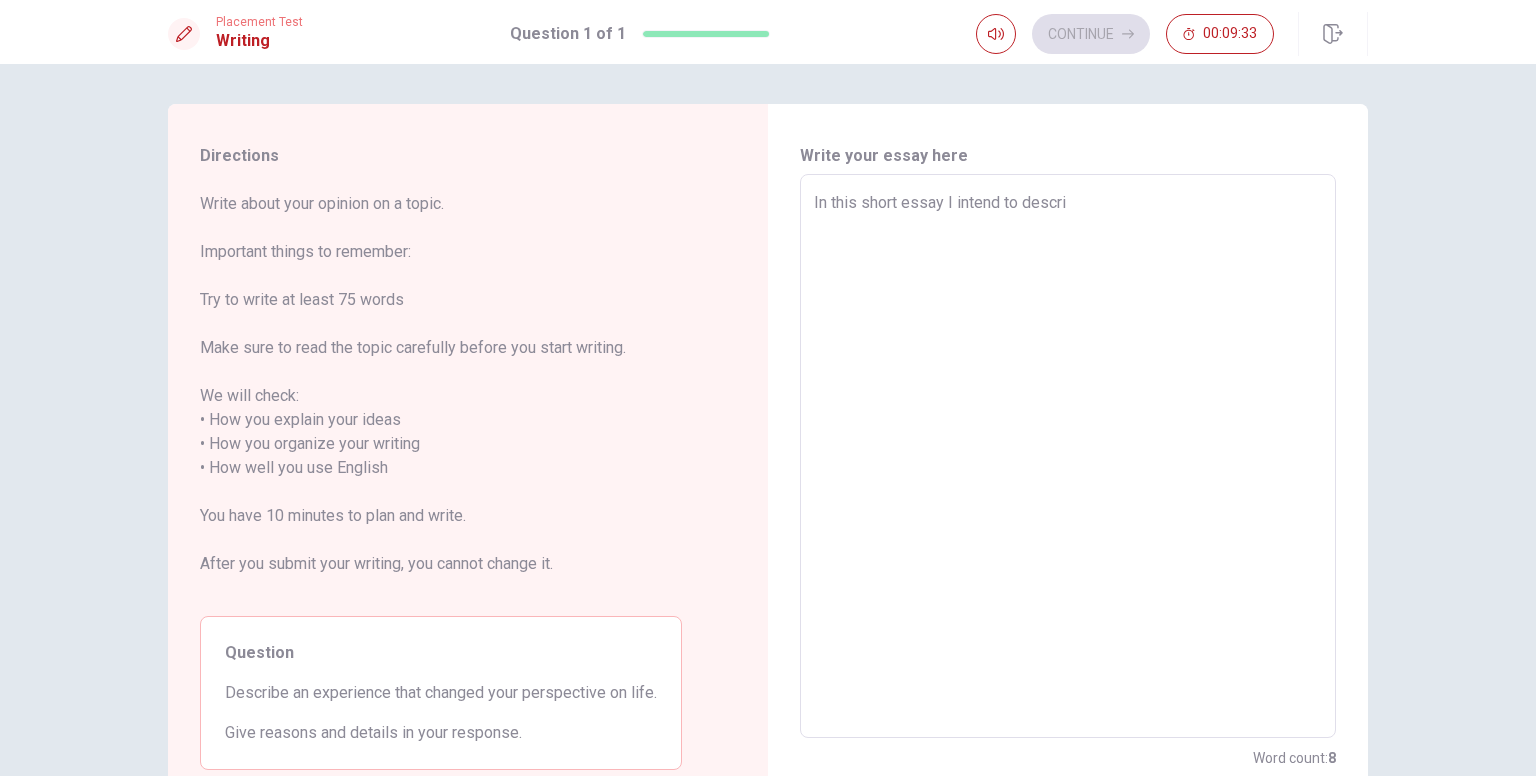 type on "x" 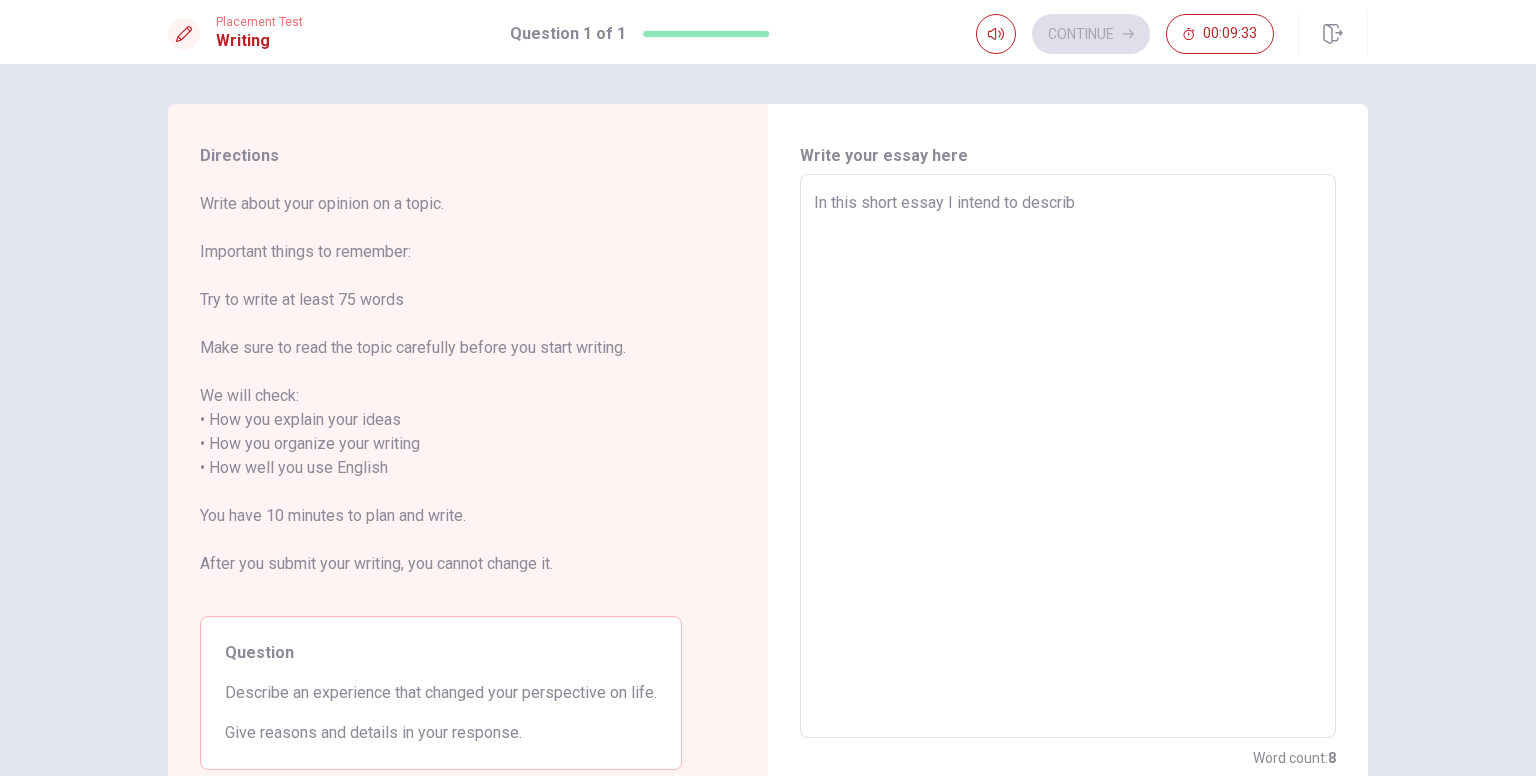 type on "x" 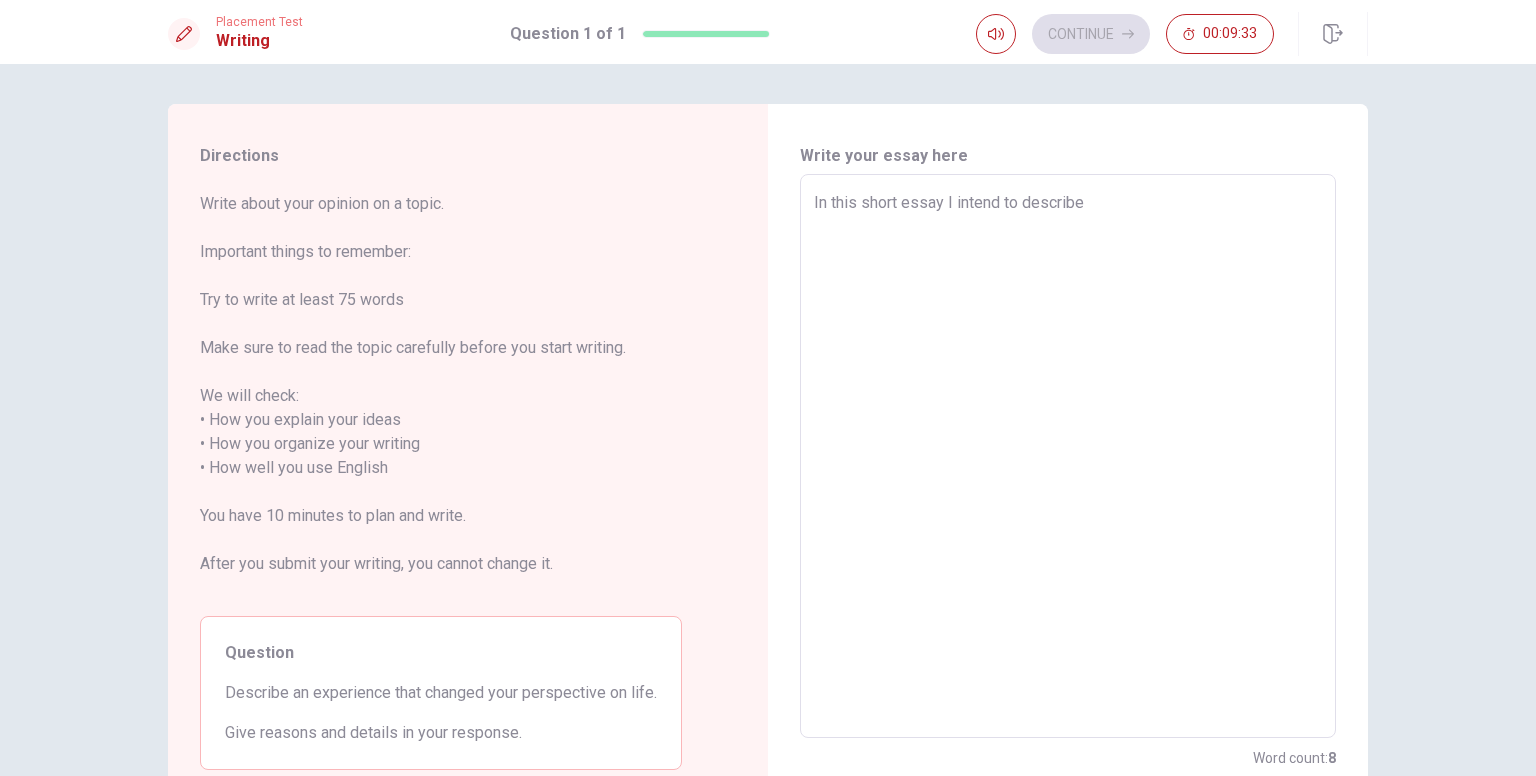 type on "x" 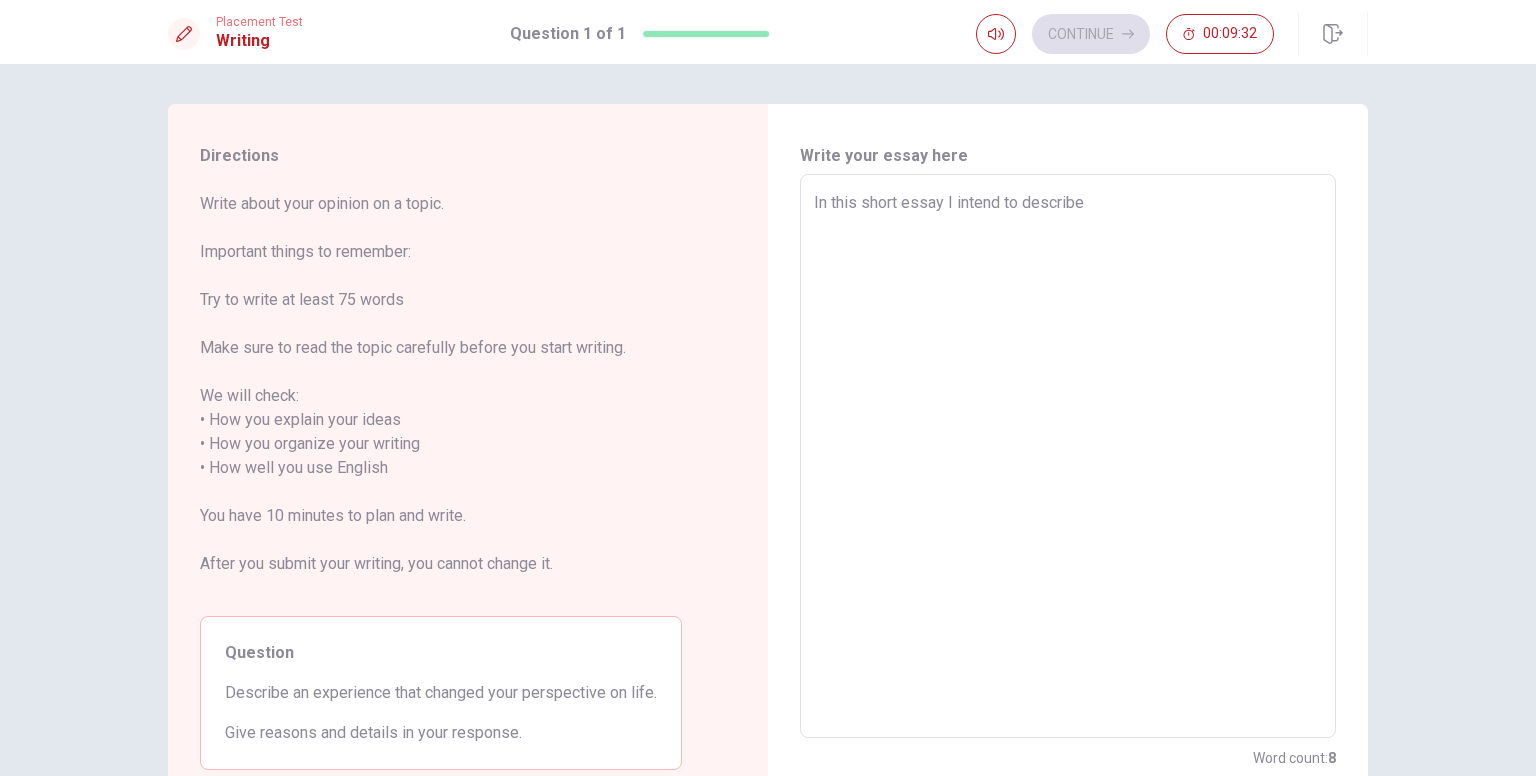 type on "x" 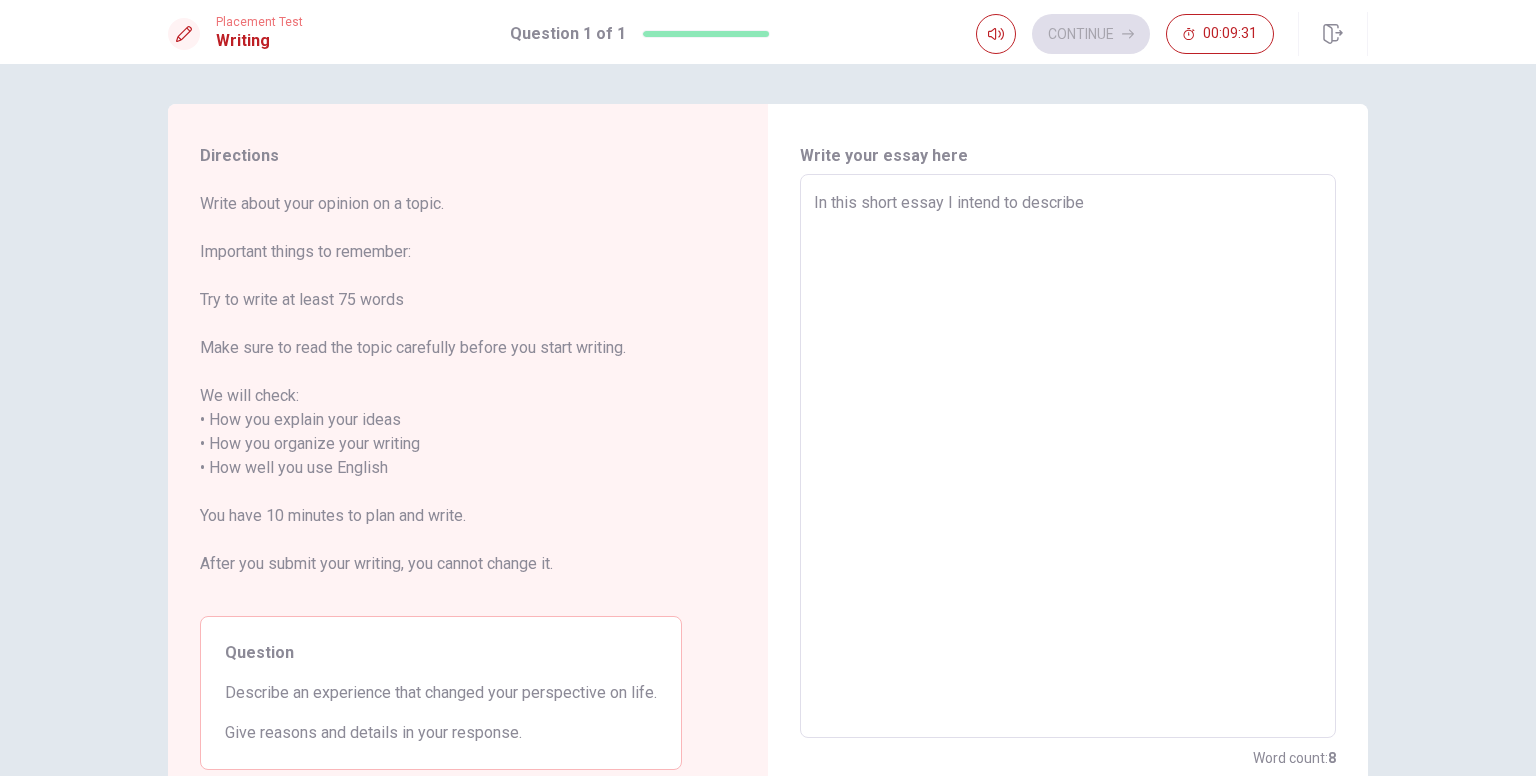 type on "In this short essay I intend to describe a" 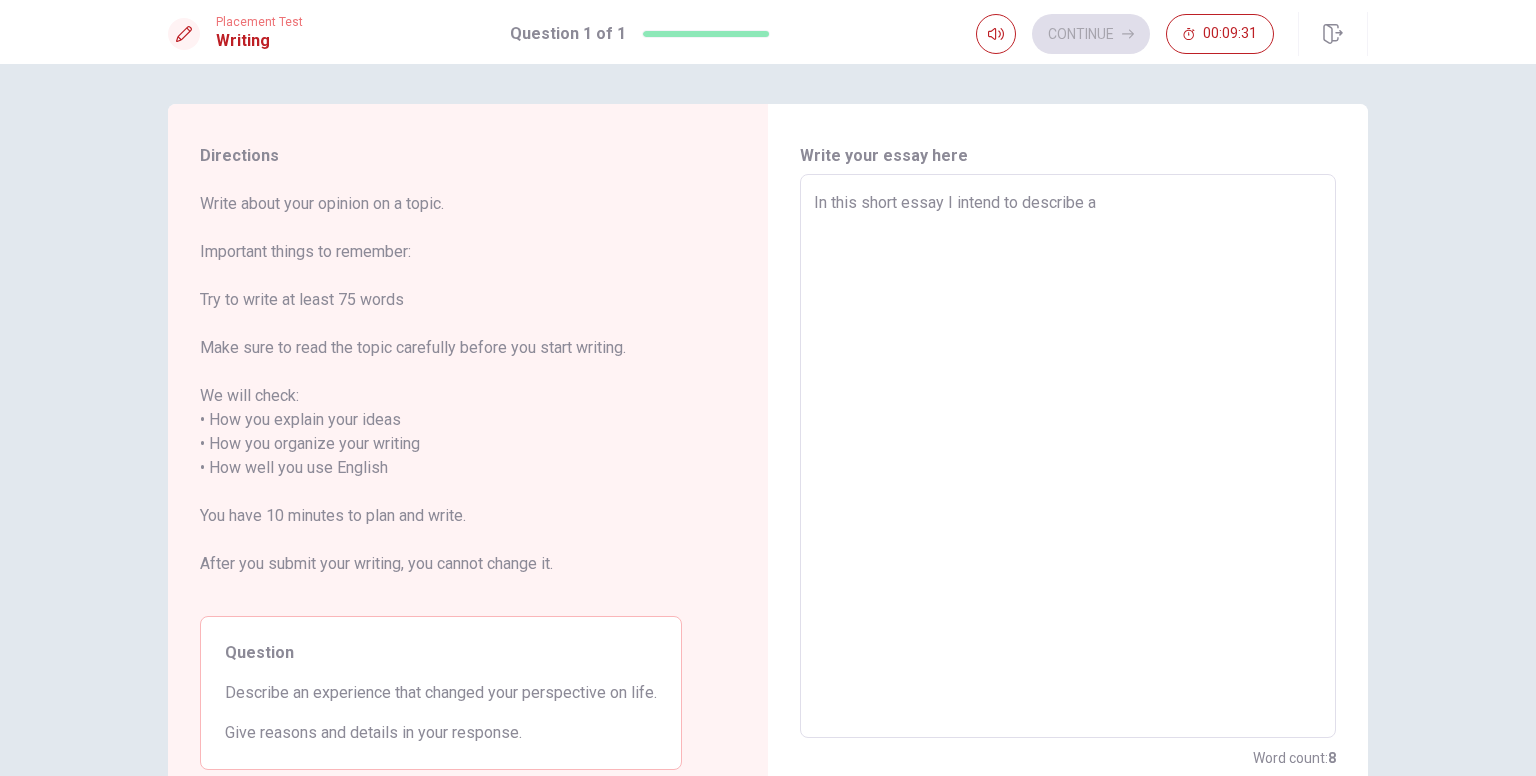 type on "x" 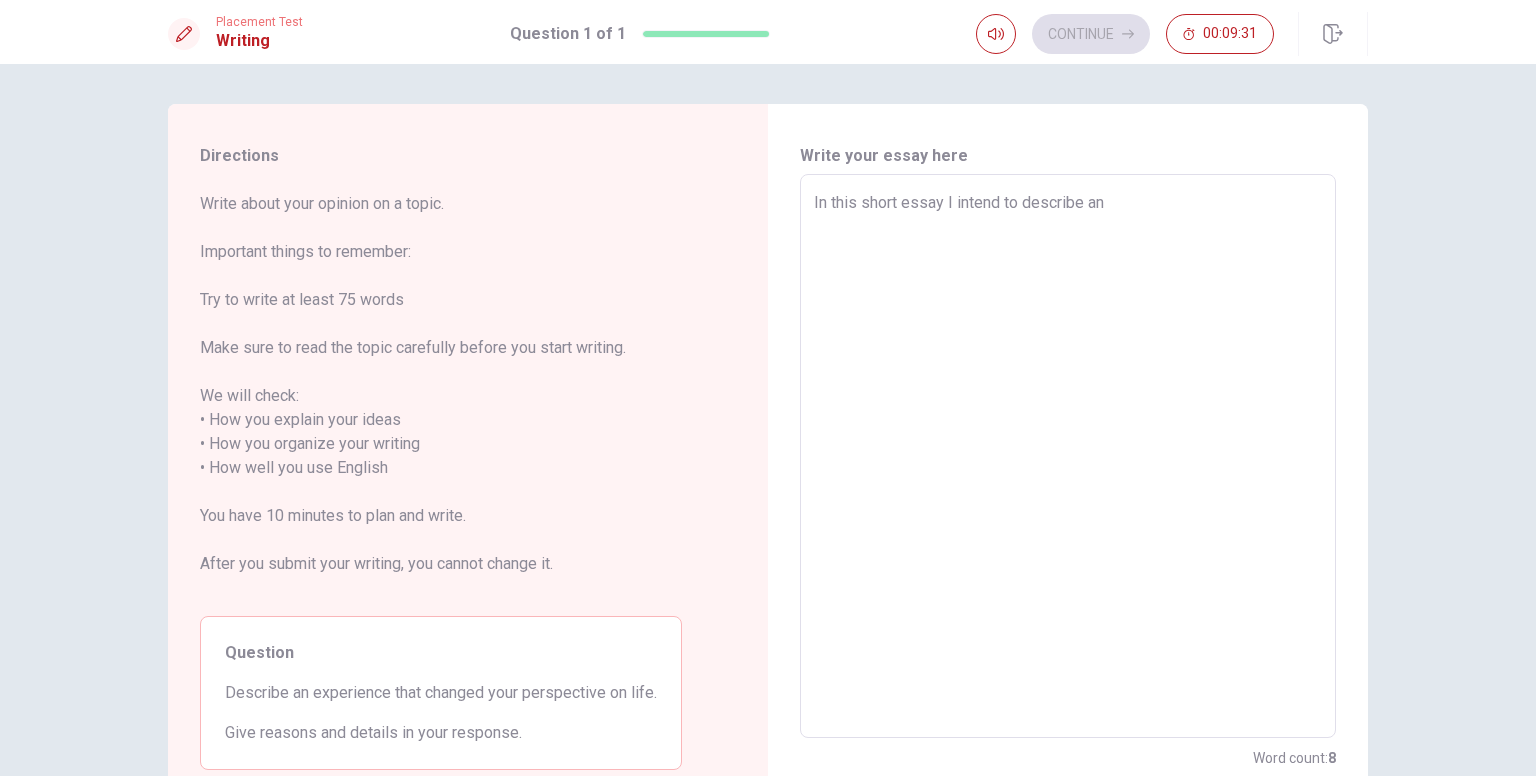 type on "x" 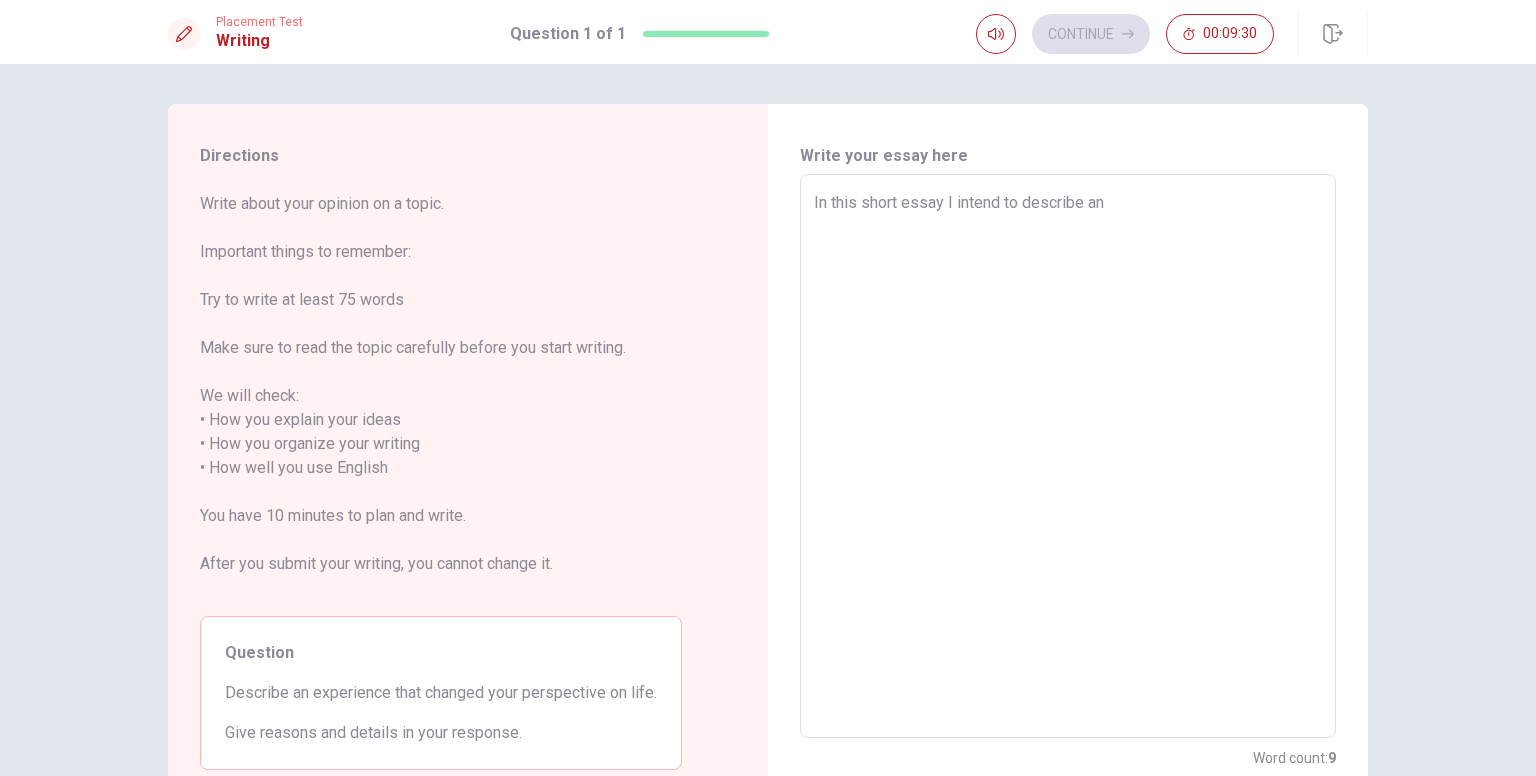 type on "In this short essay I intend to describe an" 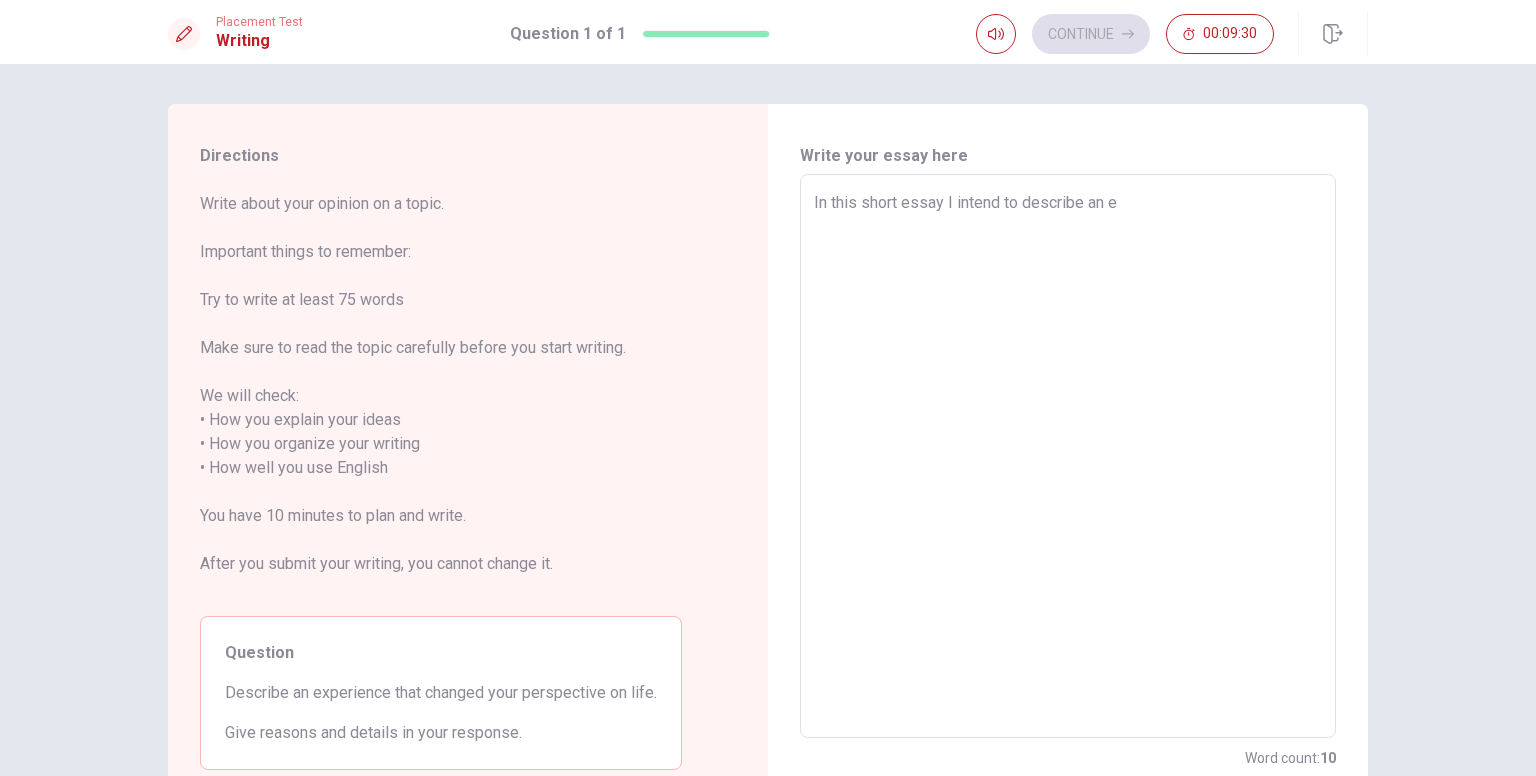 type on "x" 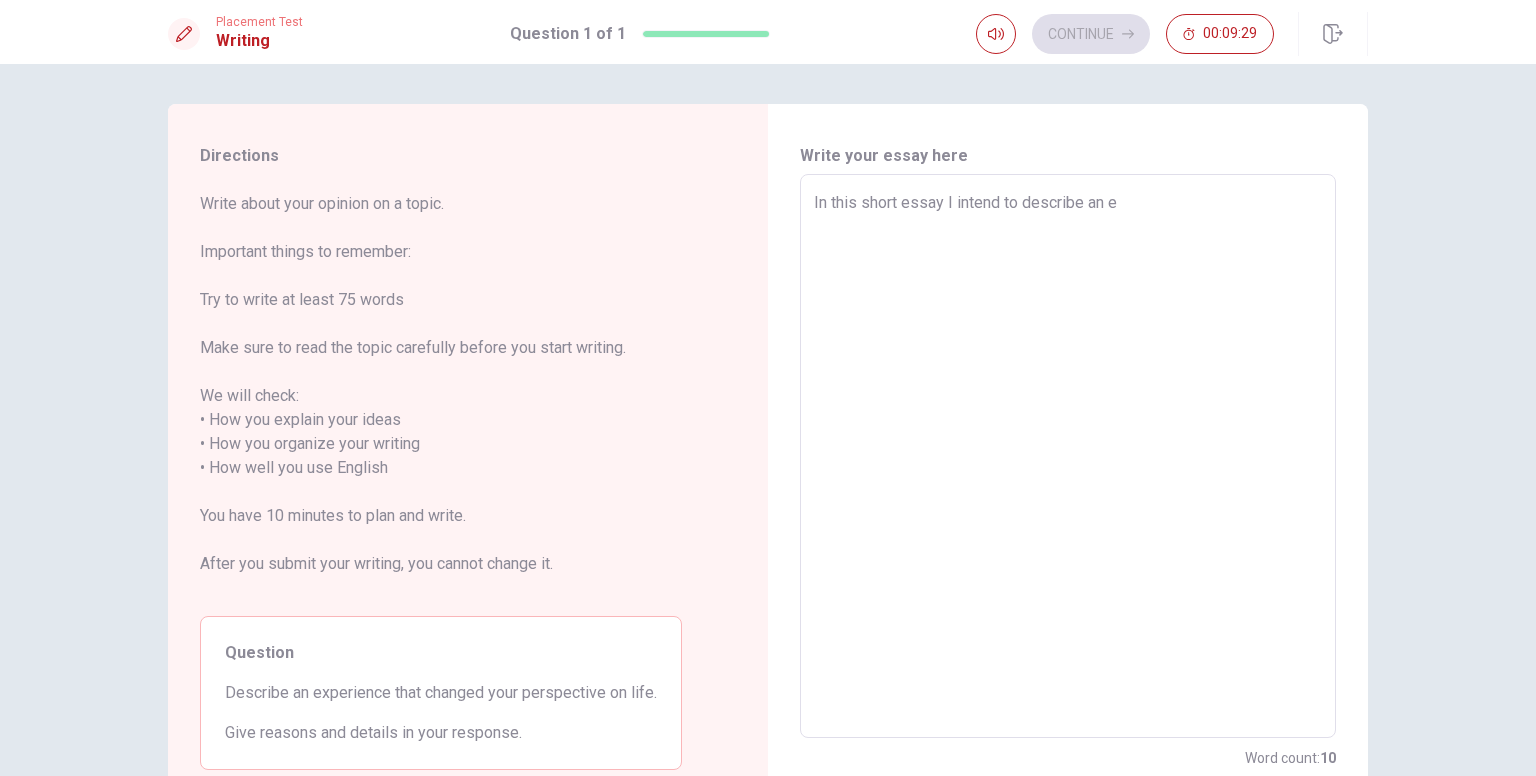 type on "In this short essay I intend to describe an ex" 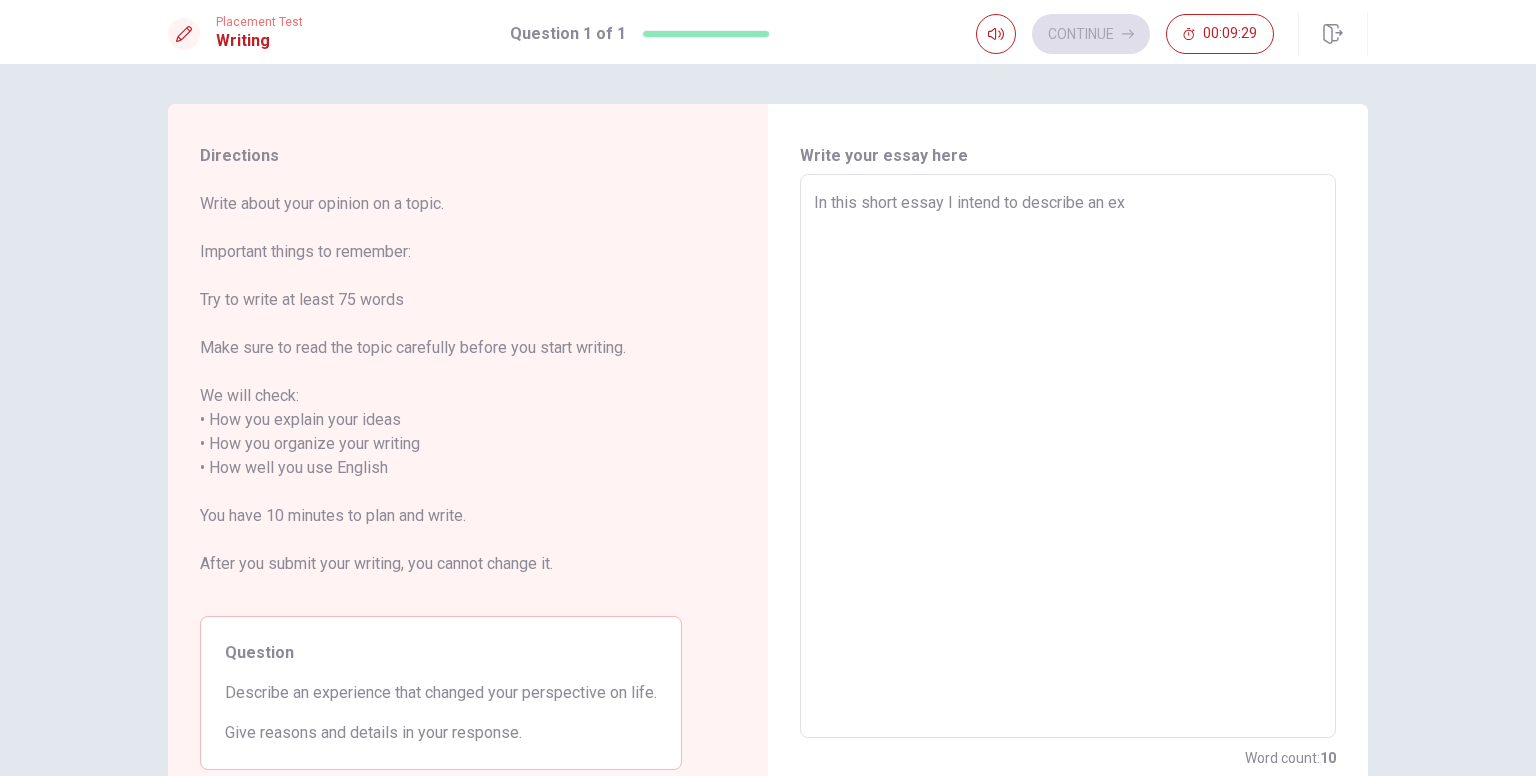 type on "x" 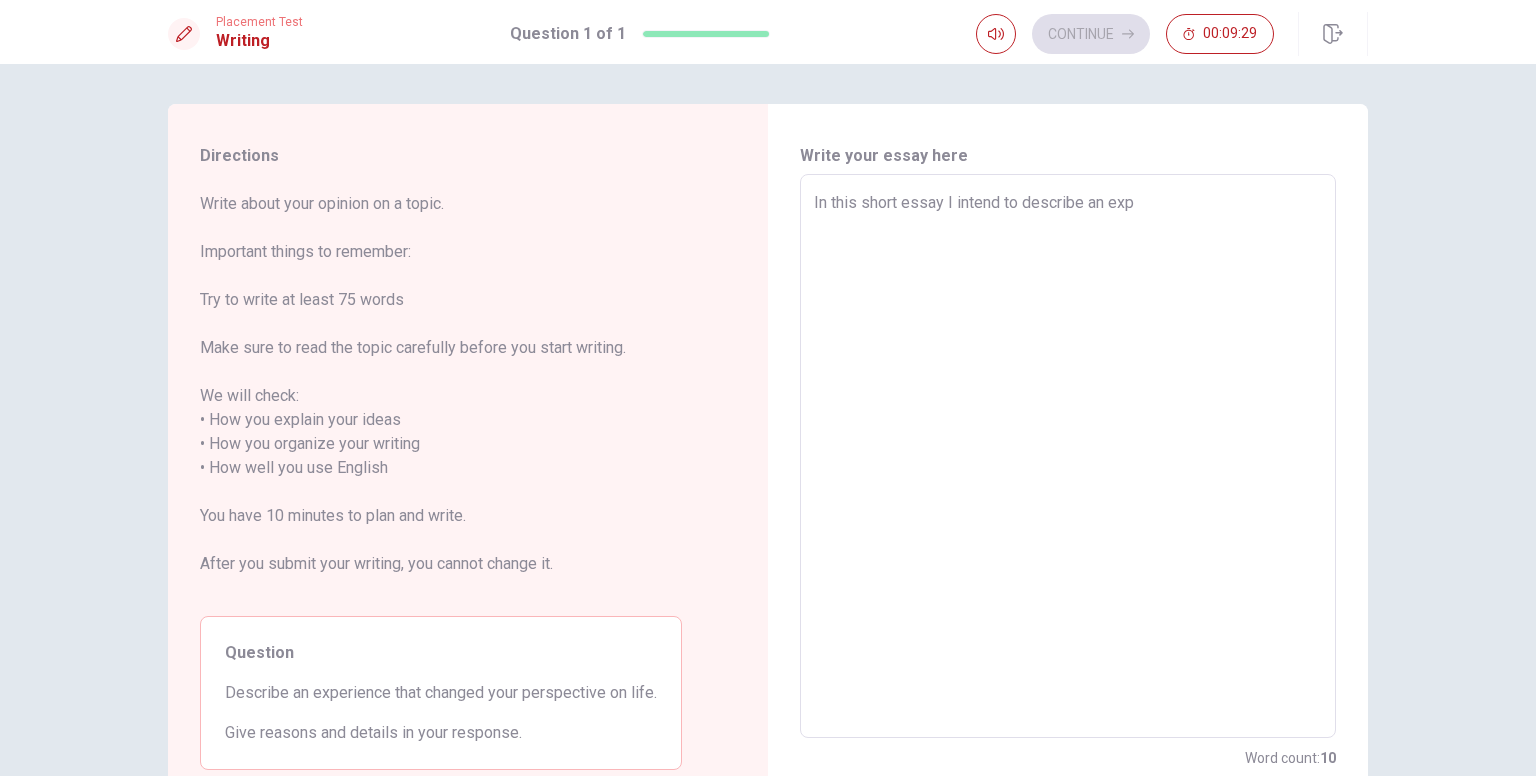 type on "x" 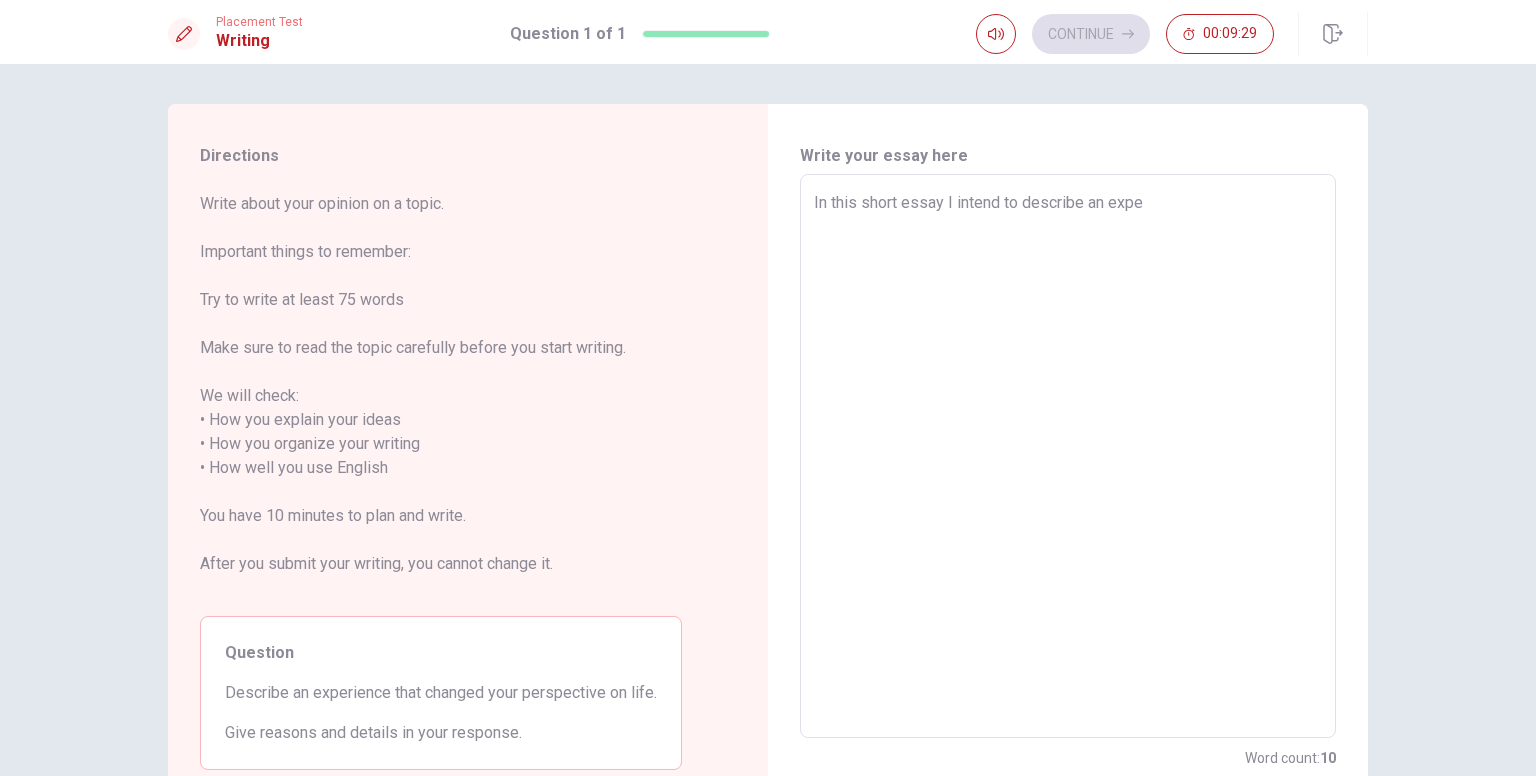 type on "x" 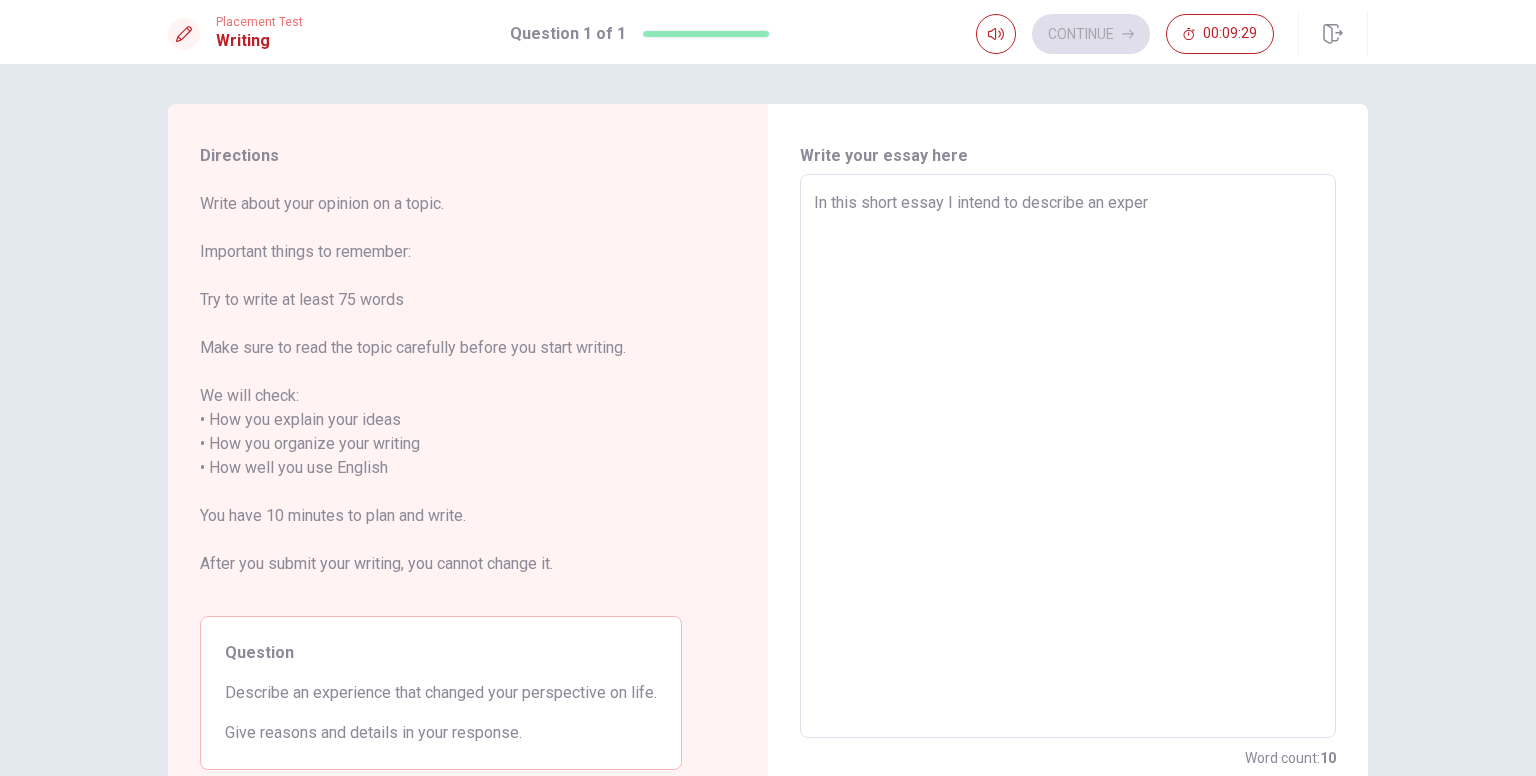 type on "x" 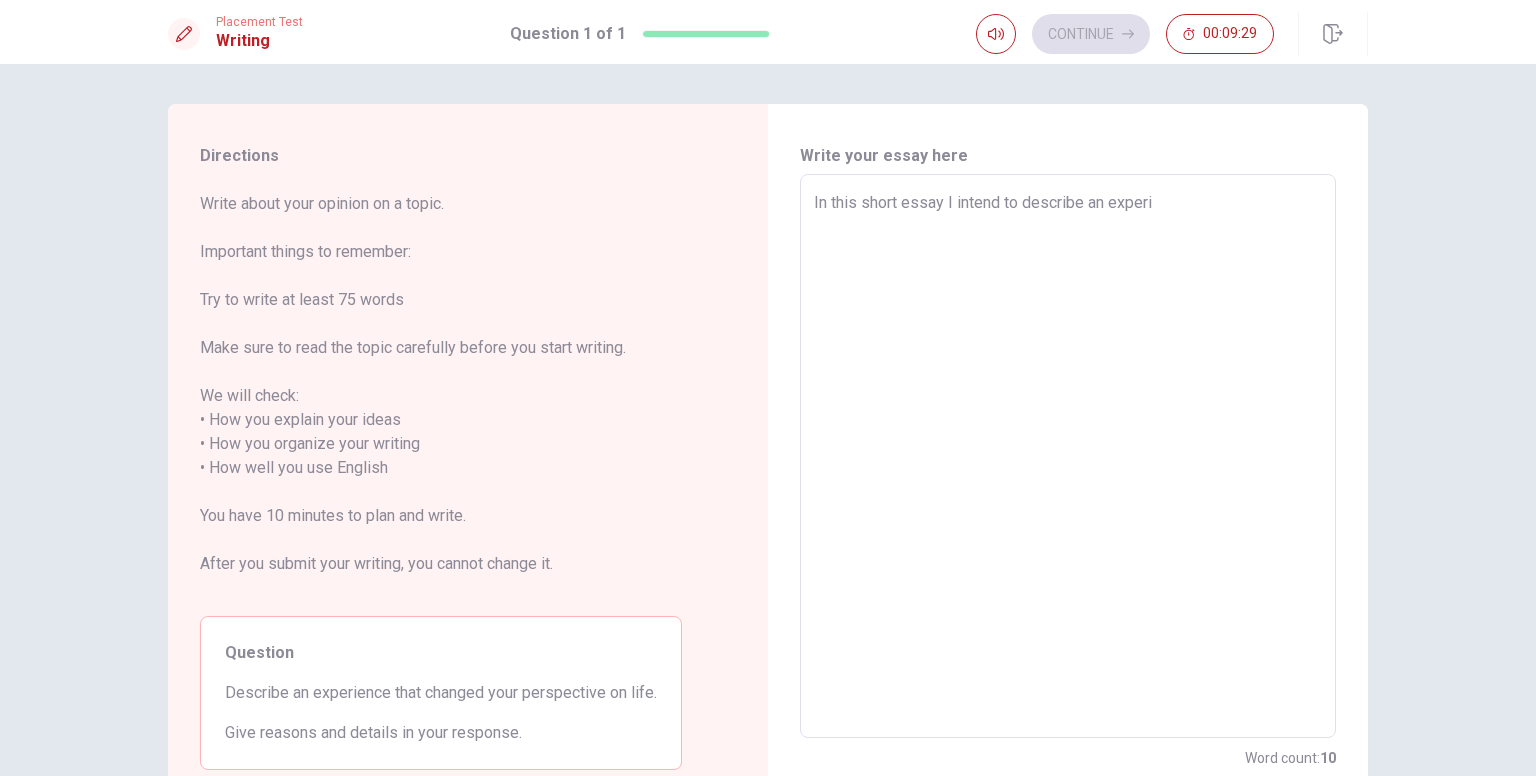 type on "x" 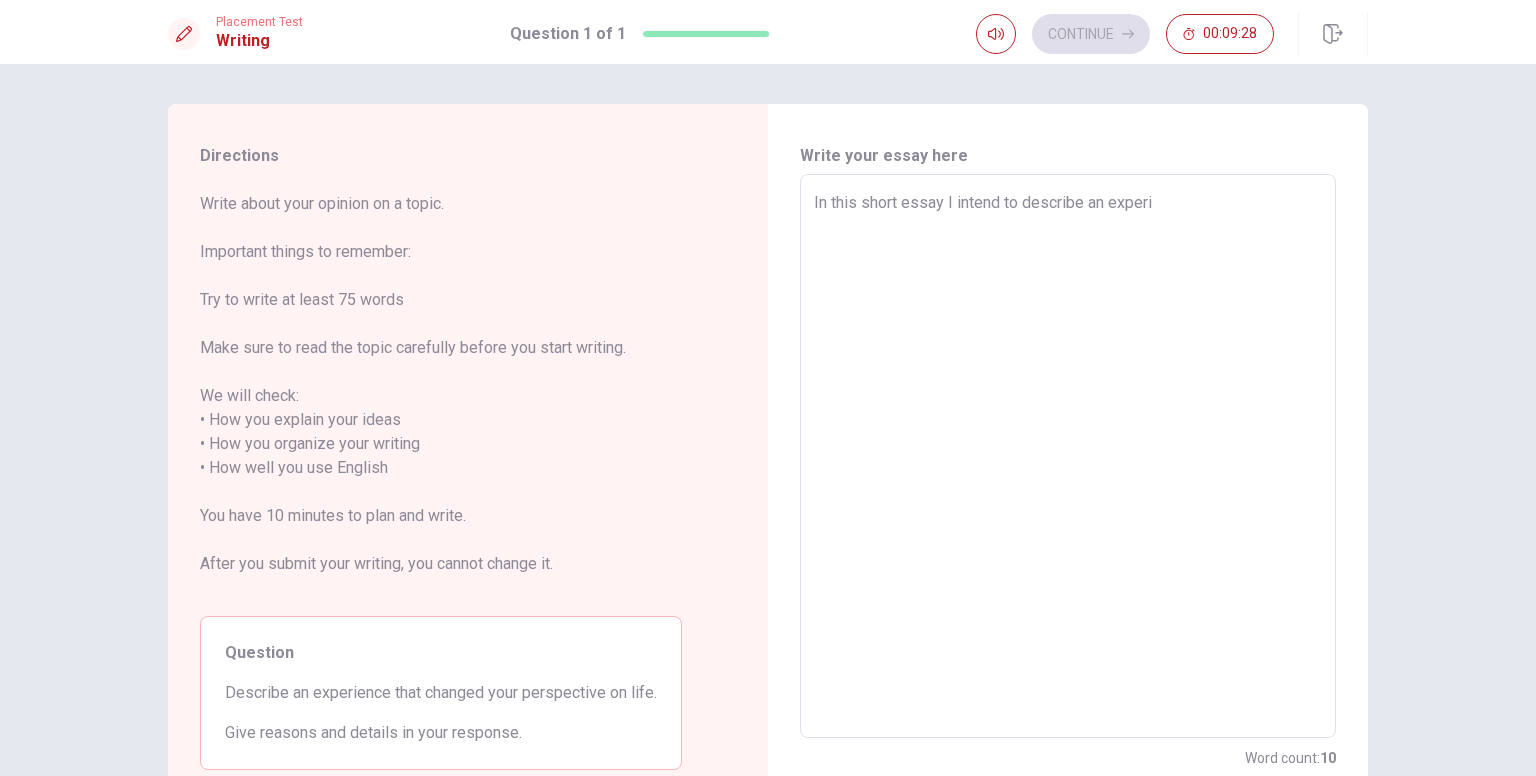 type on "In this short essay I intend to describe an experie" 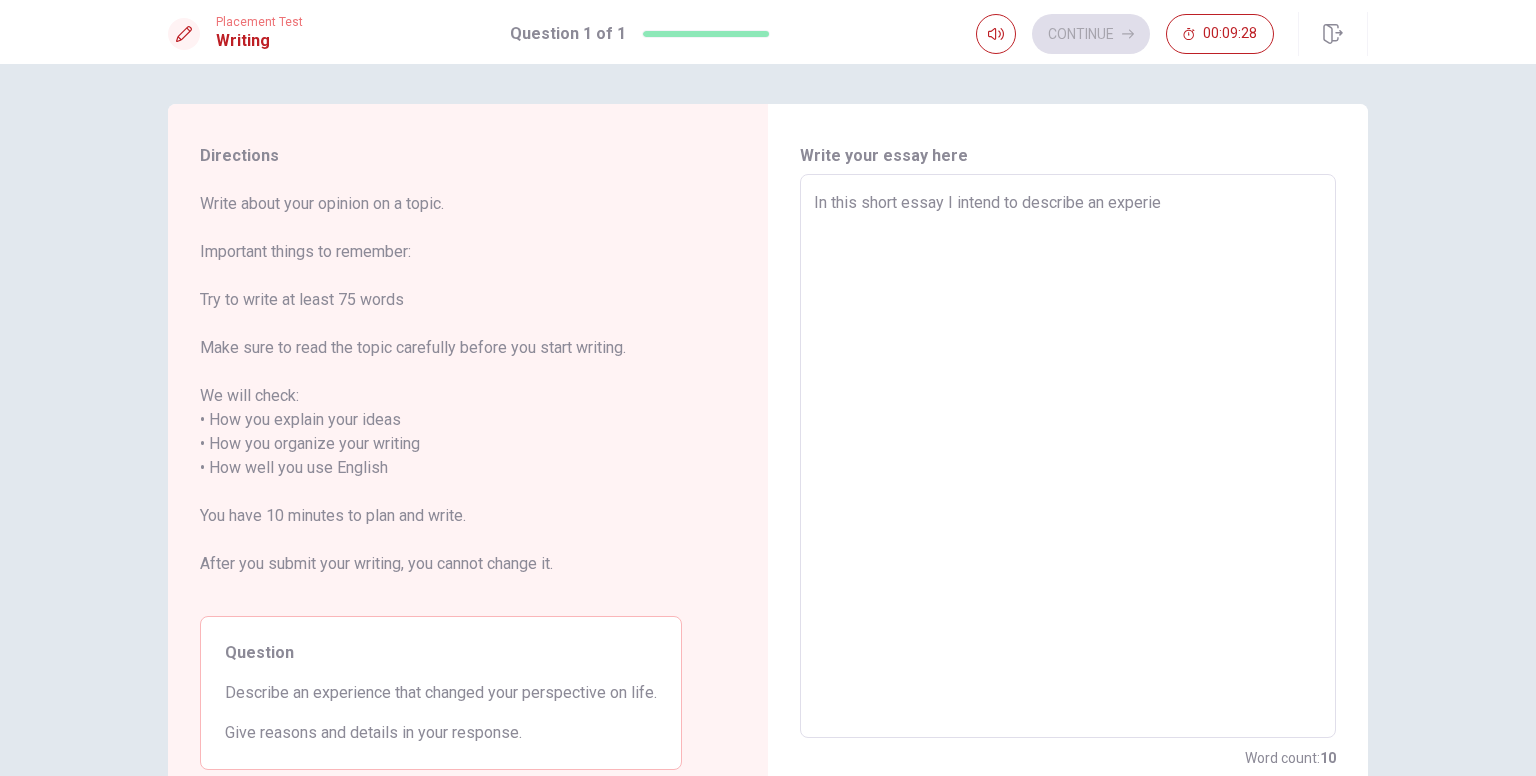 type on "x" 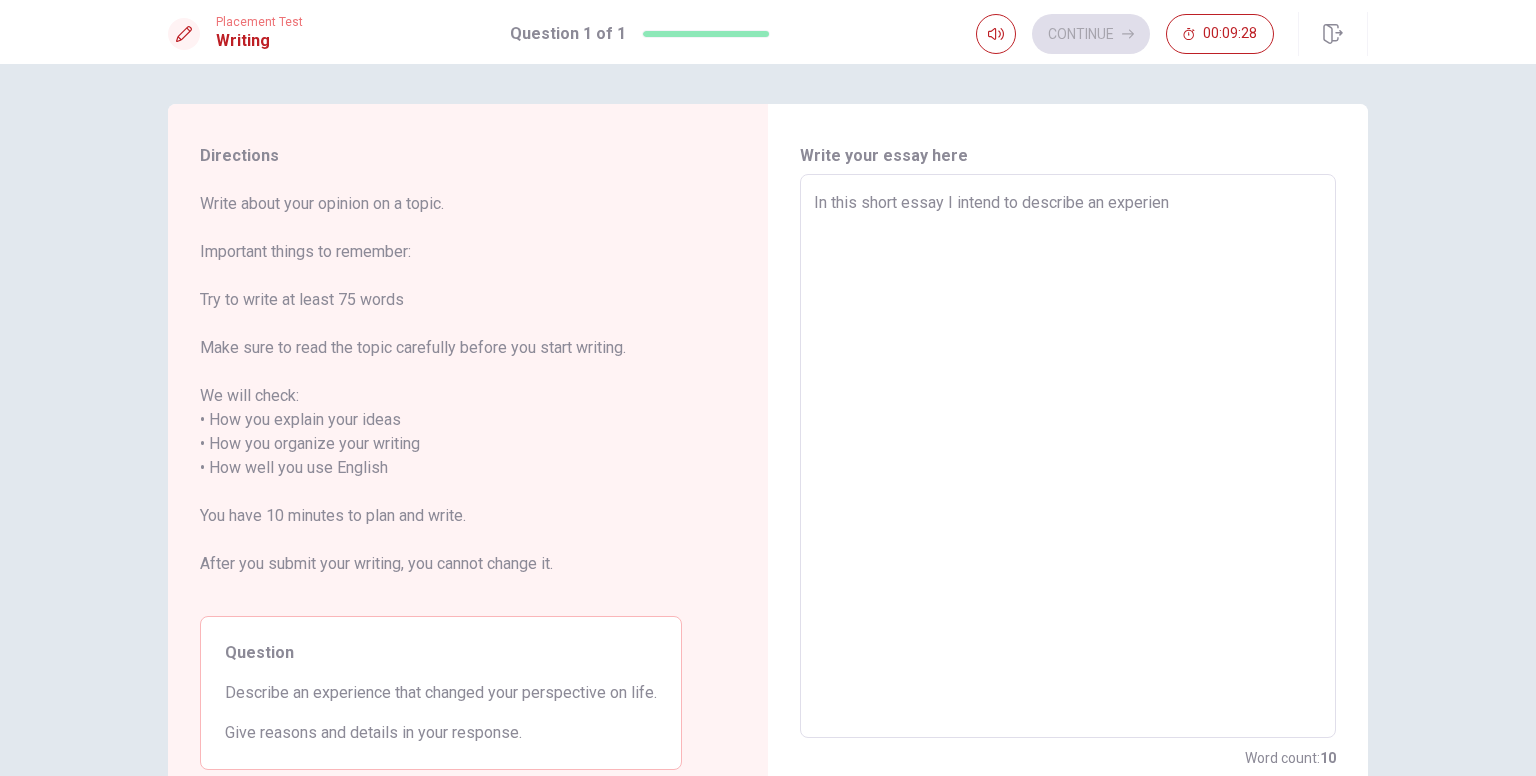 type on "x" 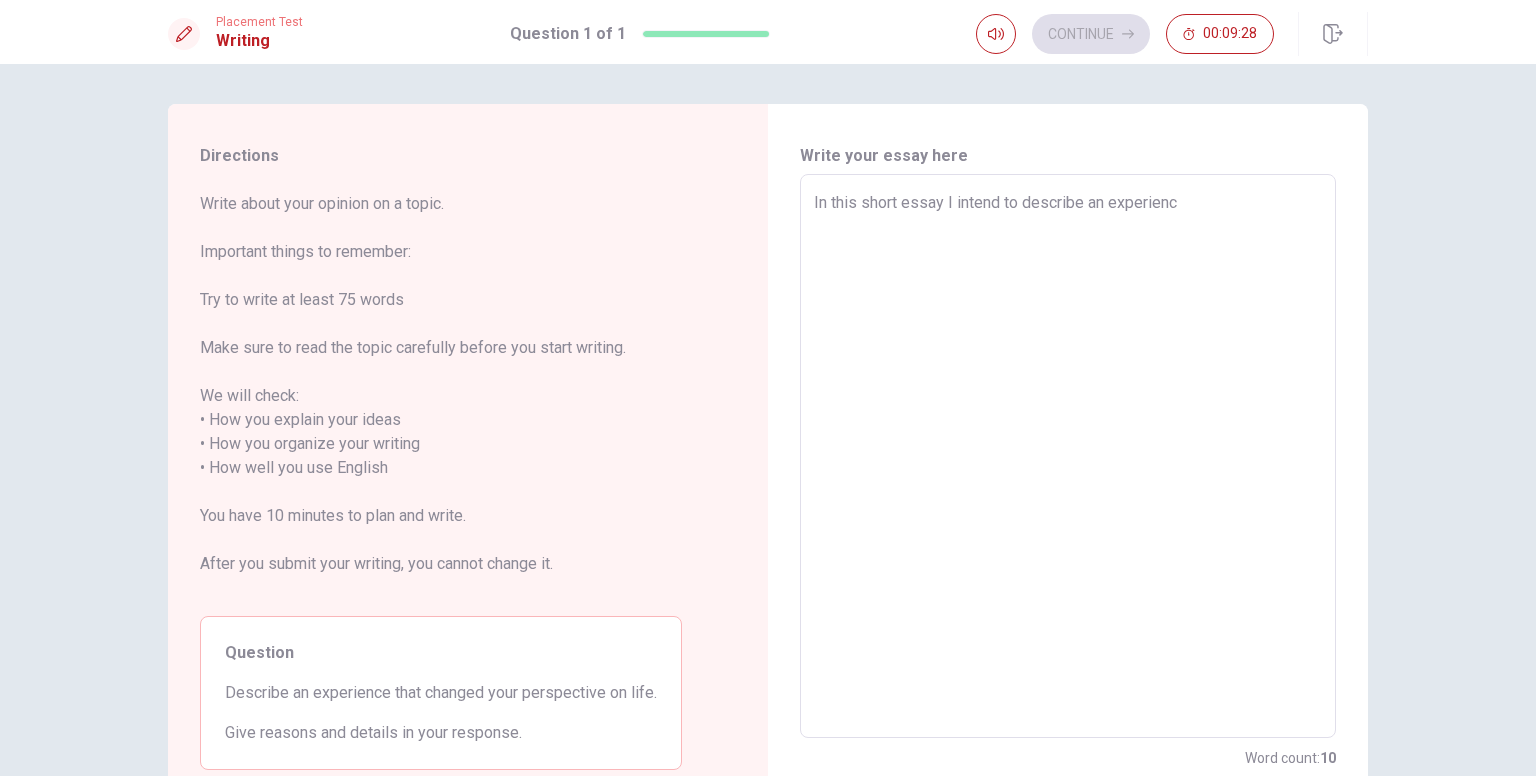 type on "x" 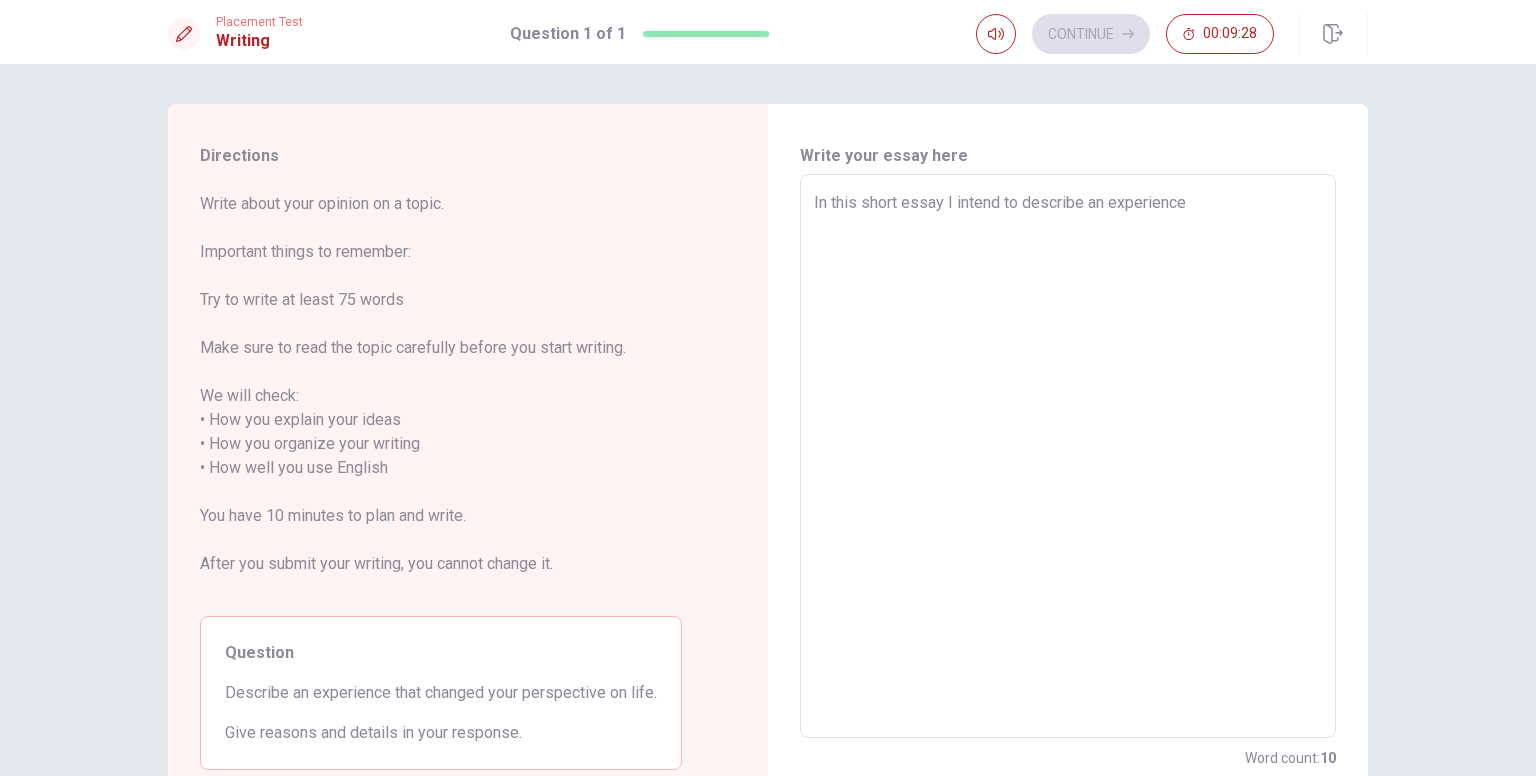 type on "x" 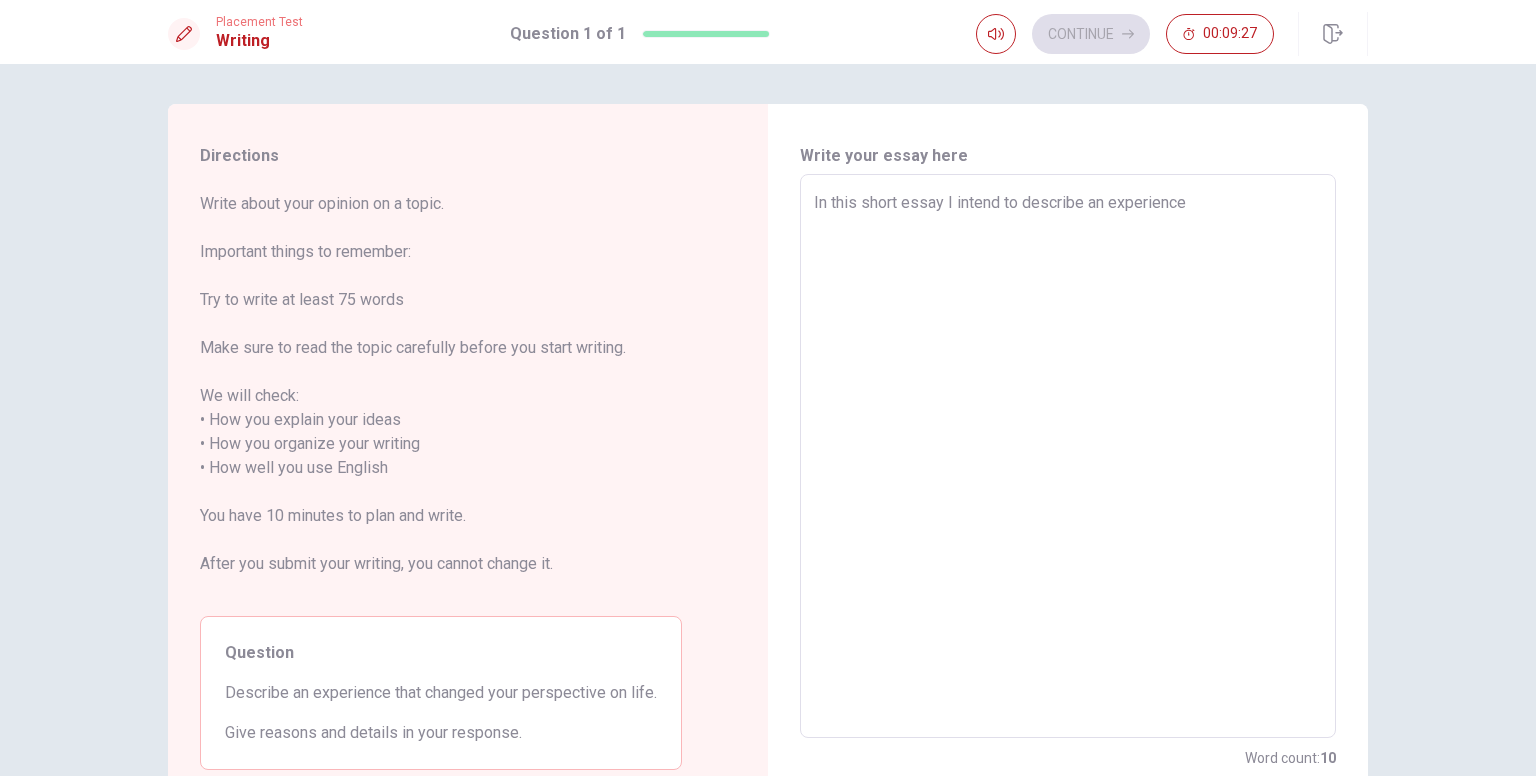 type on "In this short essay I intend to describe an experience t" 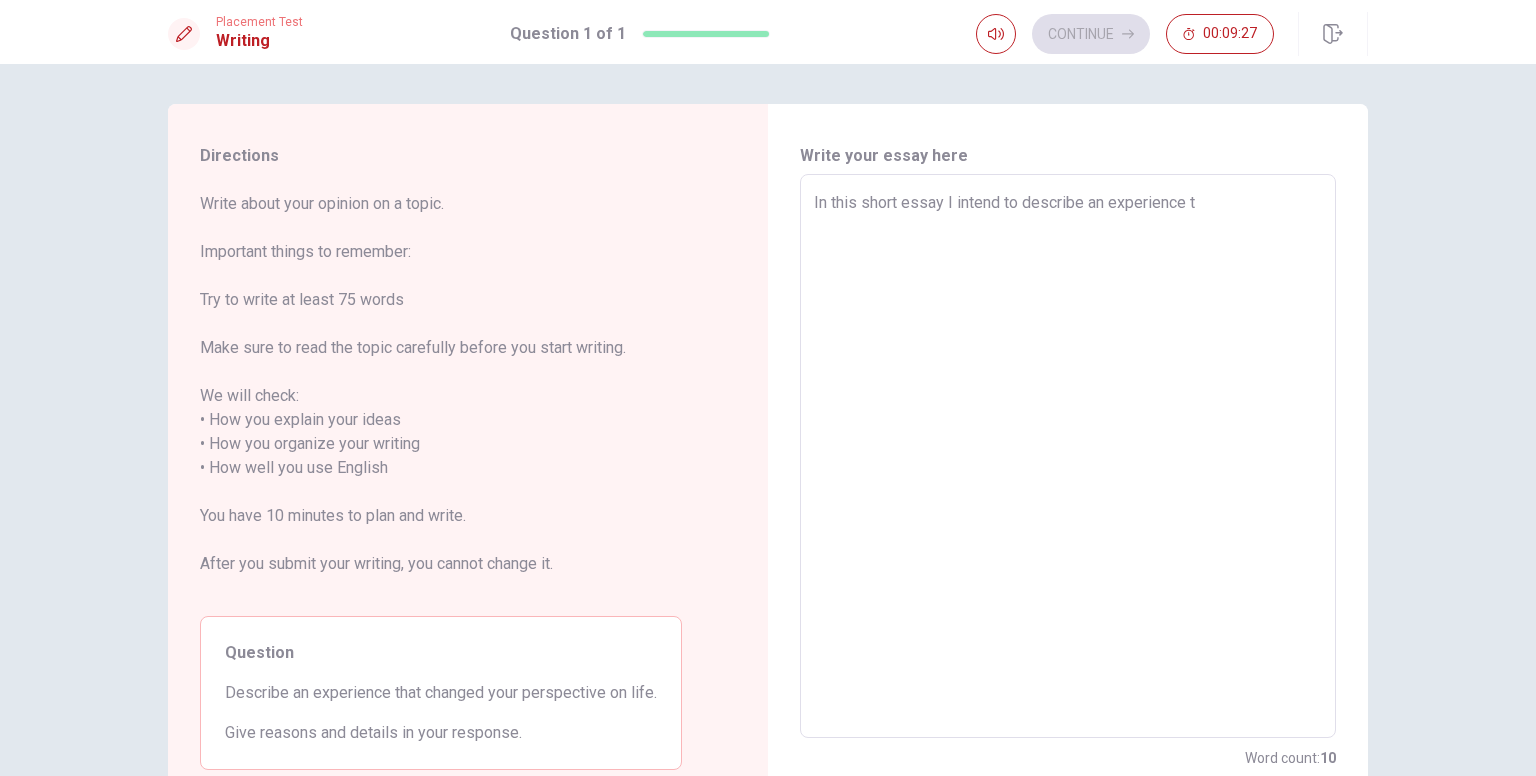 type on "x" 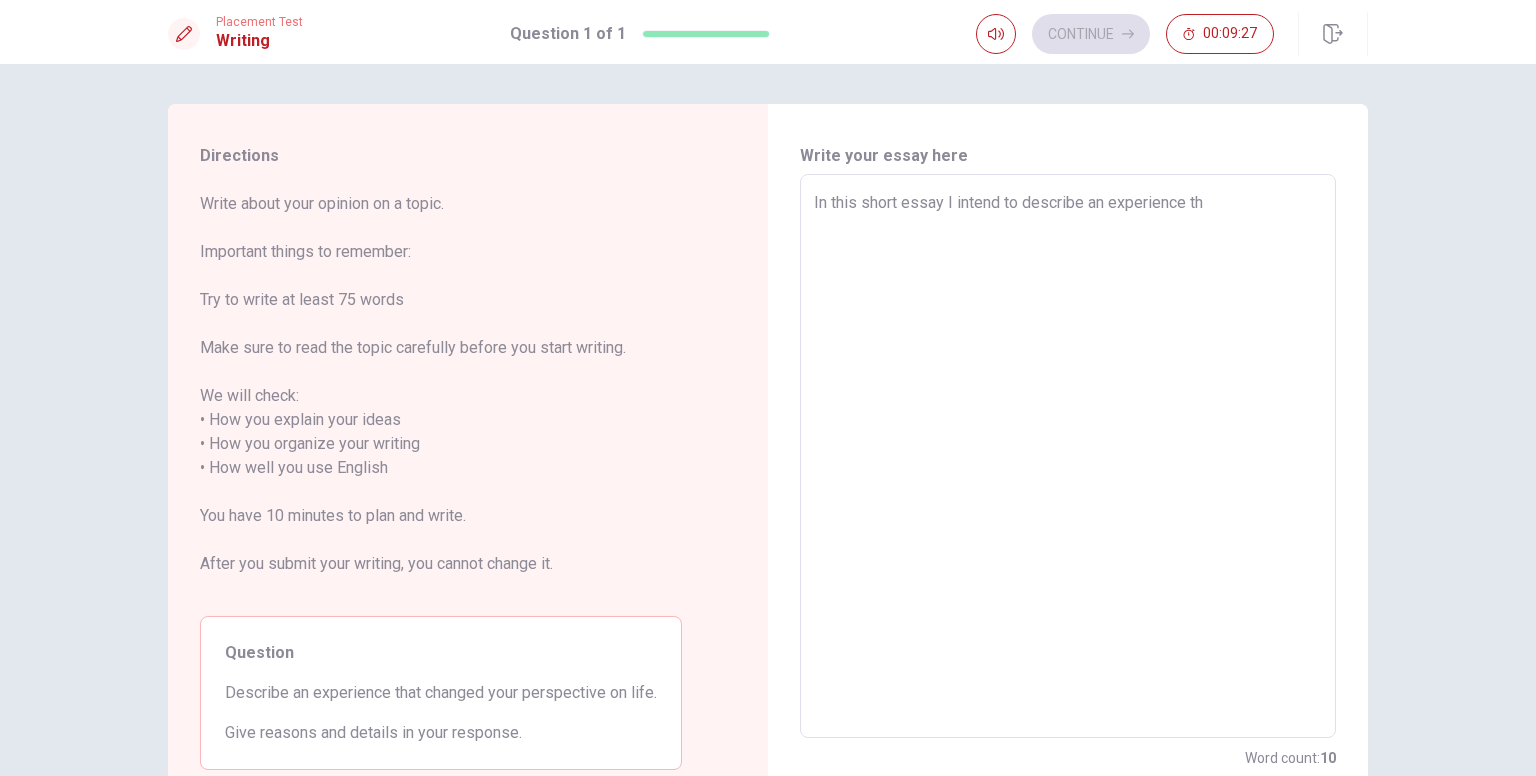 type on "x" 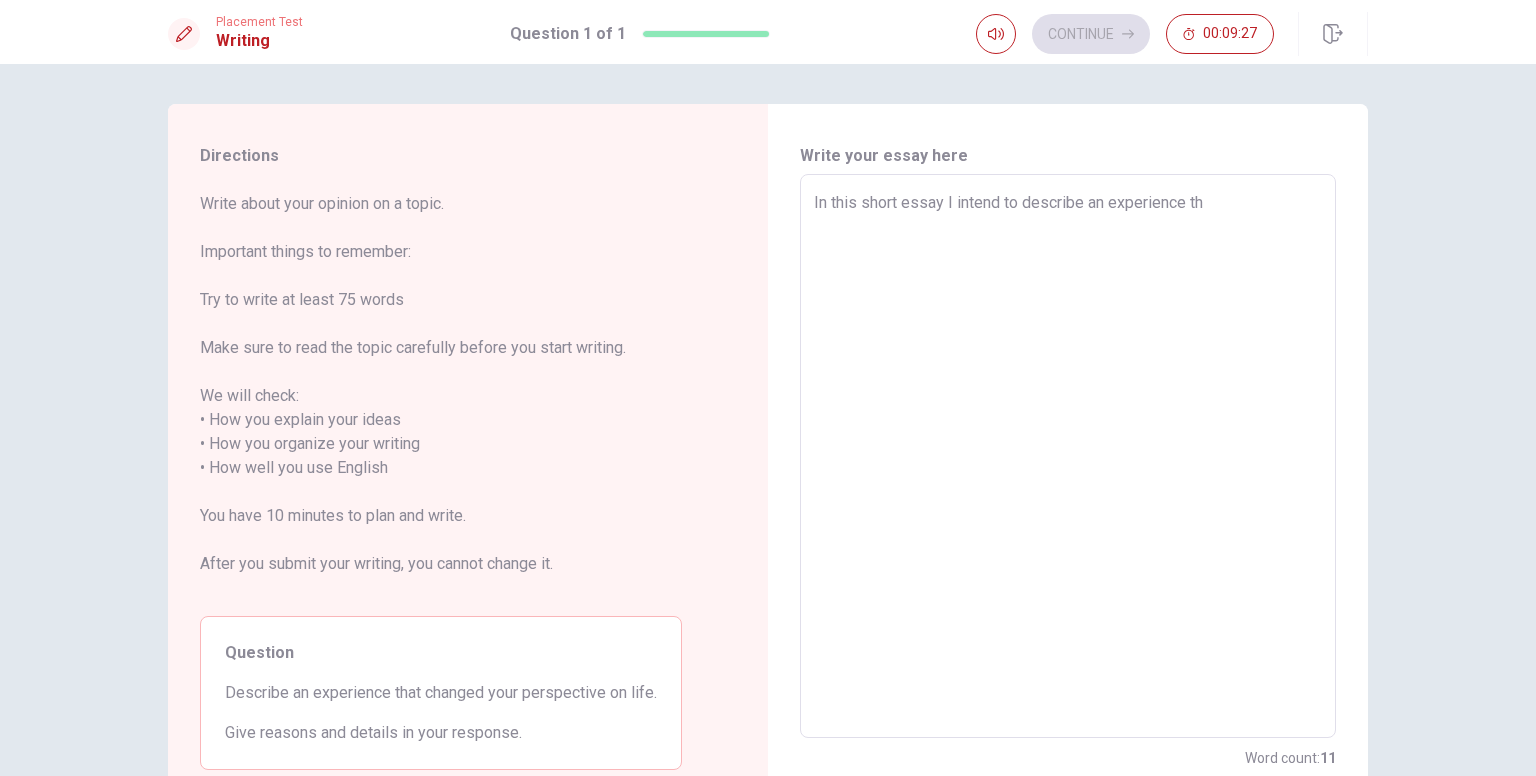 type on "In this short essay I intend to describe an experience tha" 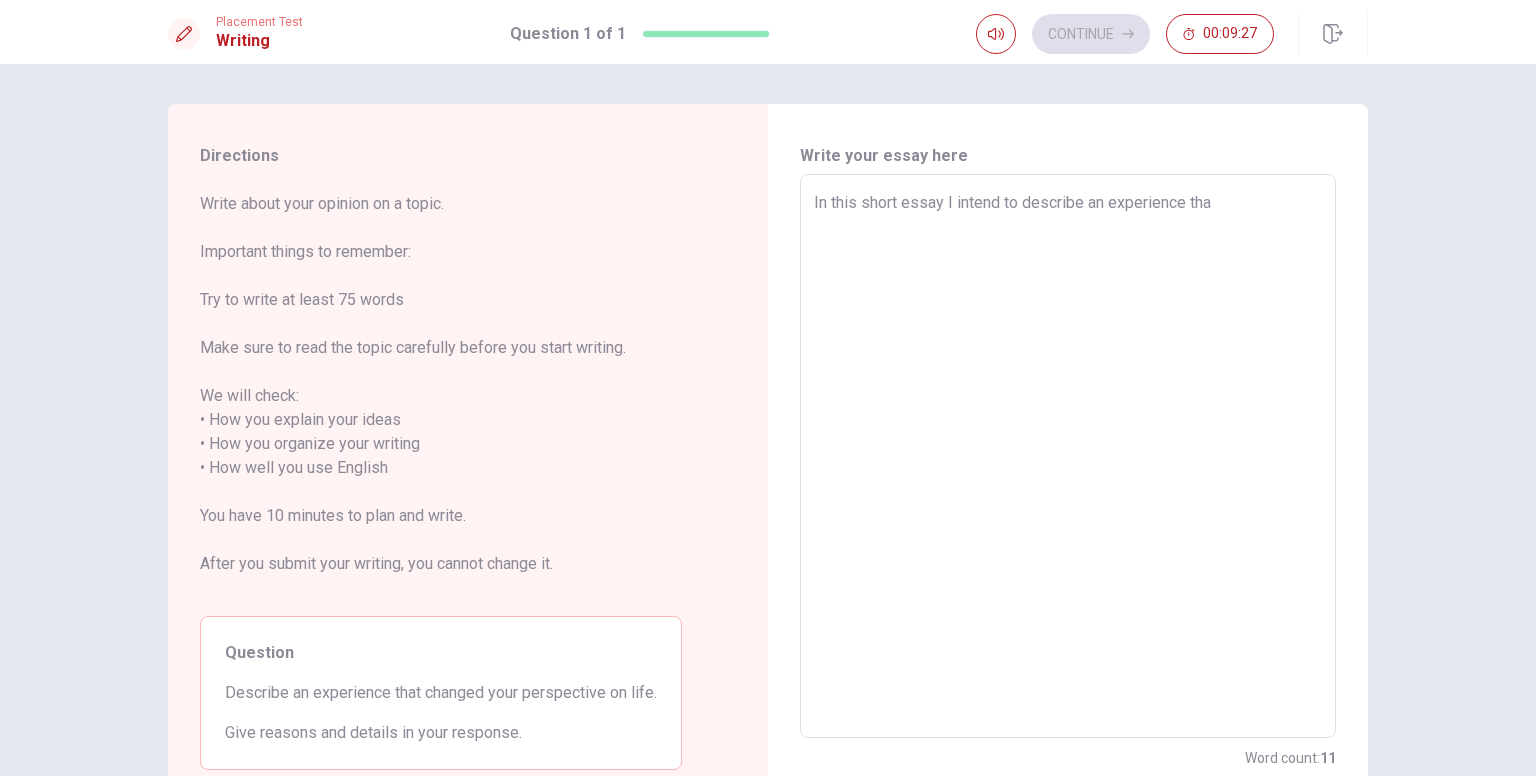 type on "x" 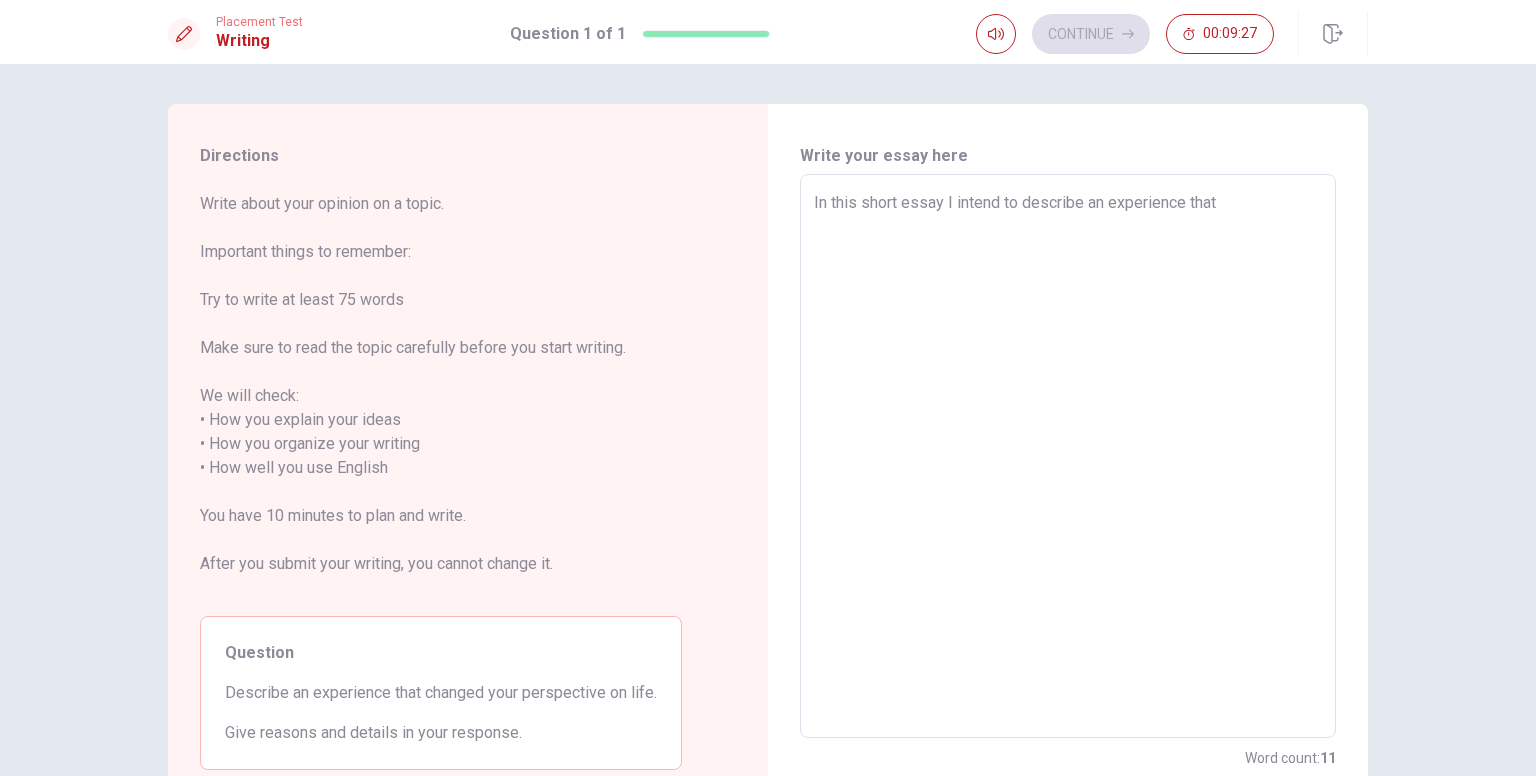 type on "x" 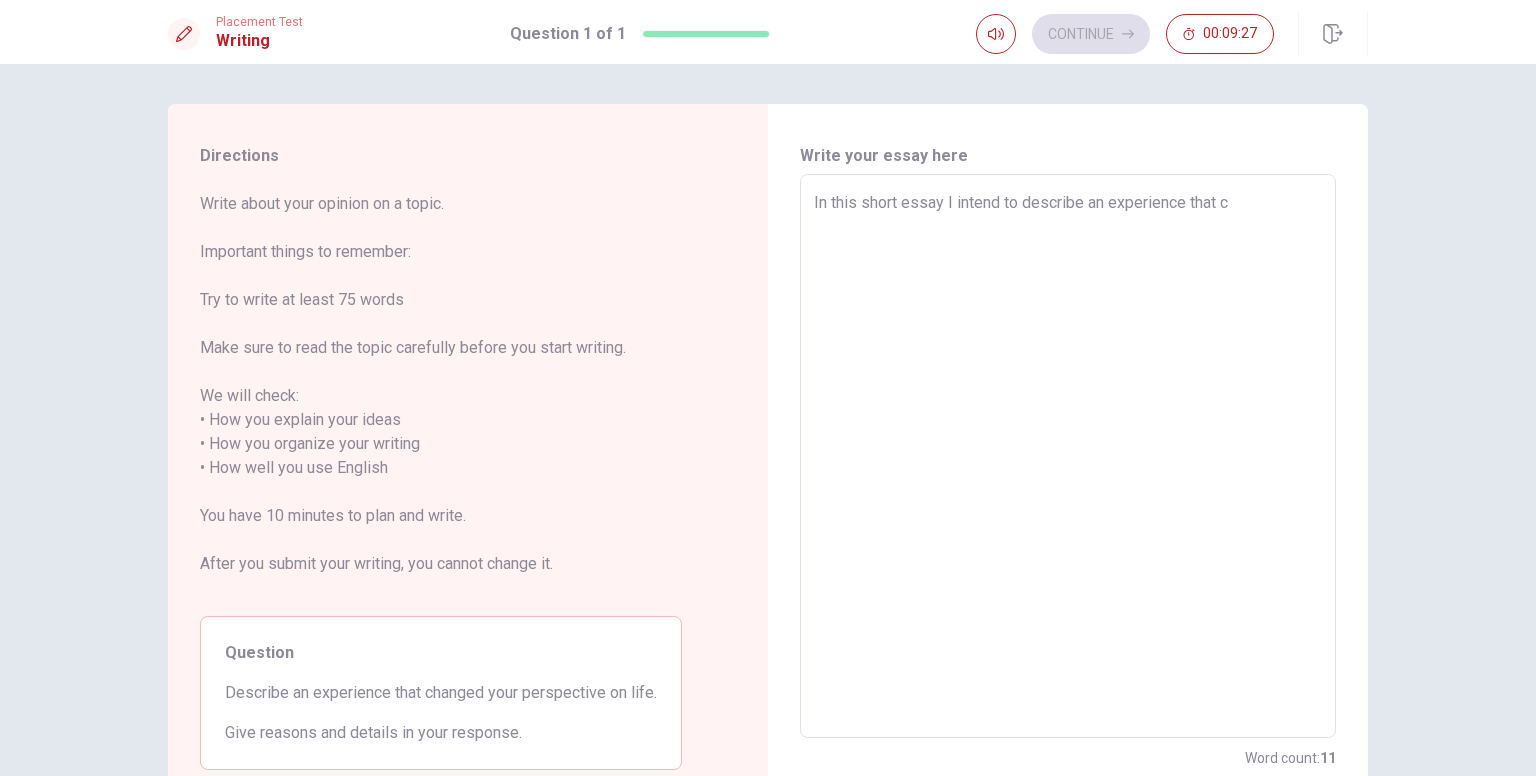 type on "x" 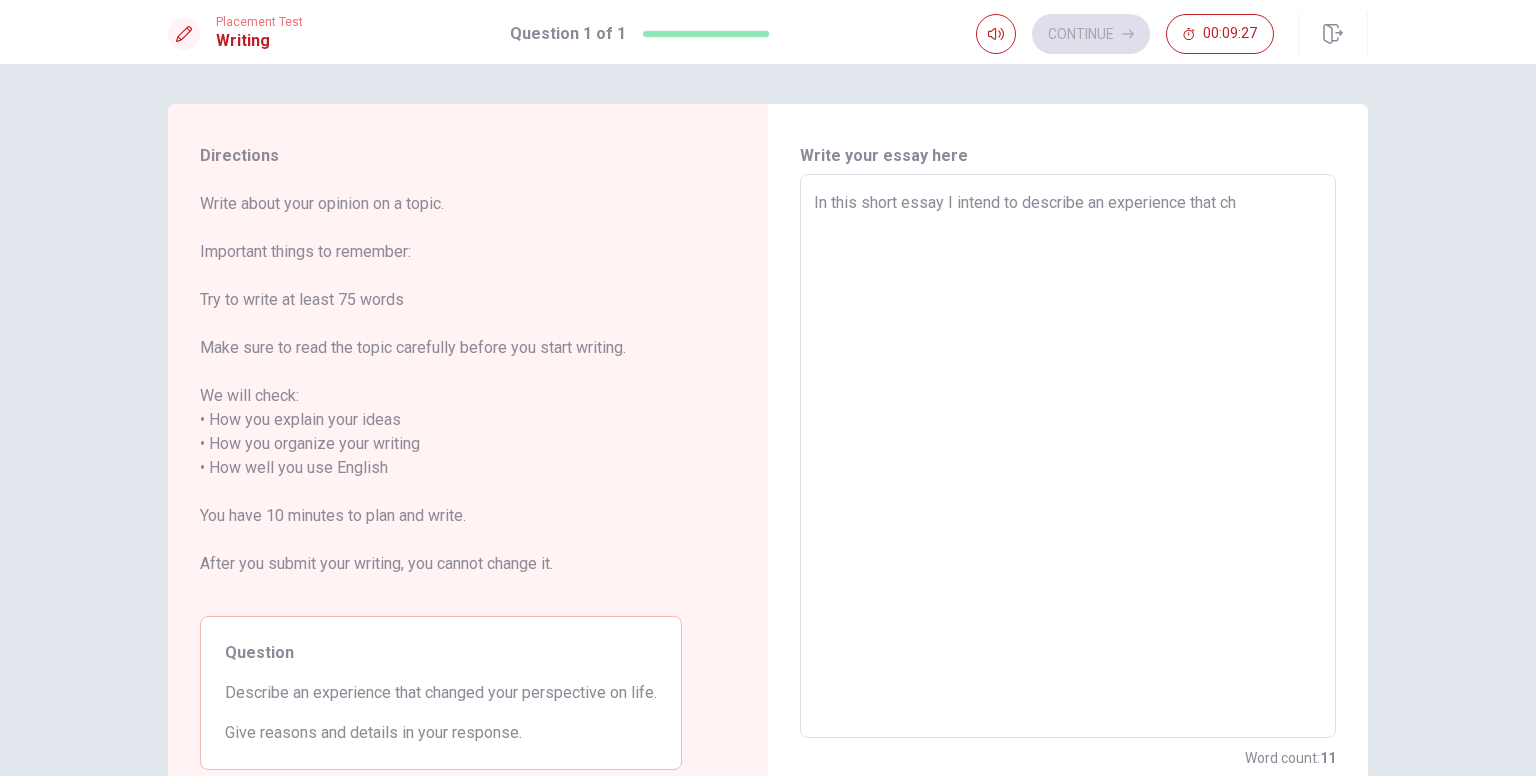 type on "x" 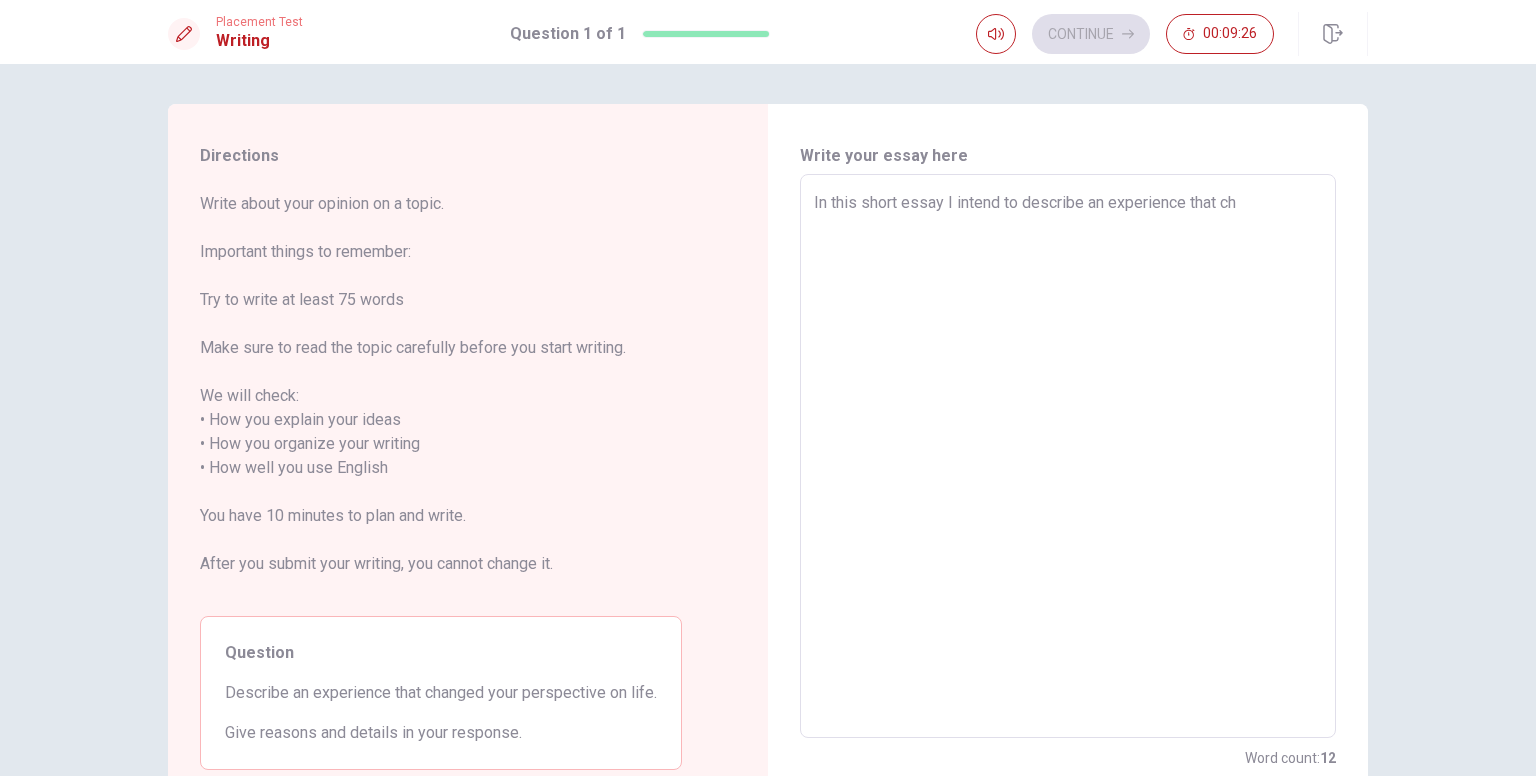 type on "In this short essay I intend to describe an experience that cha" 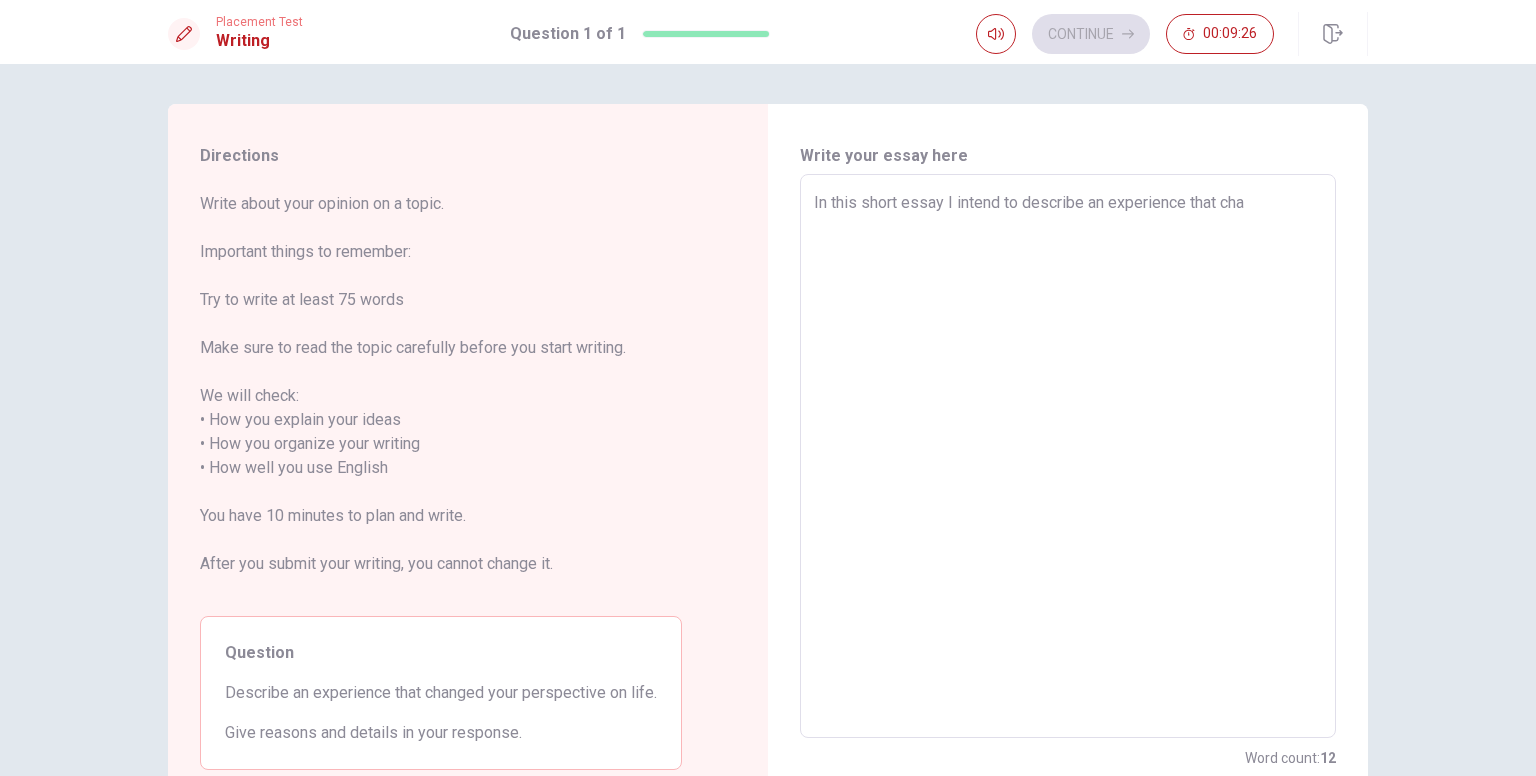 type on "x" 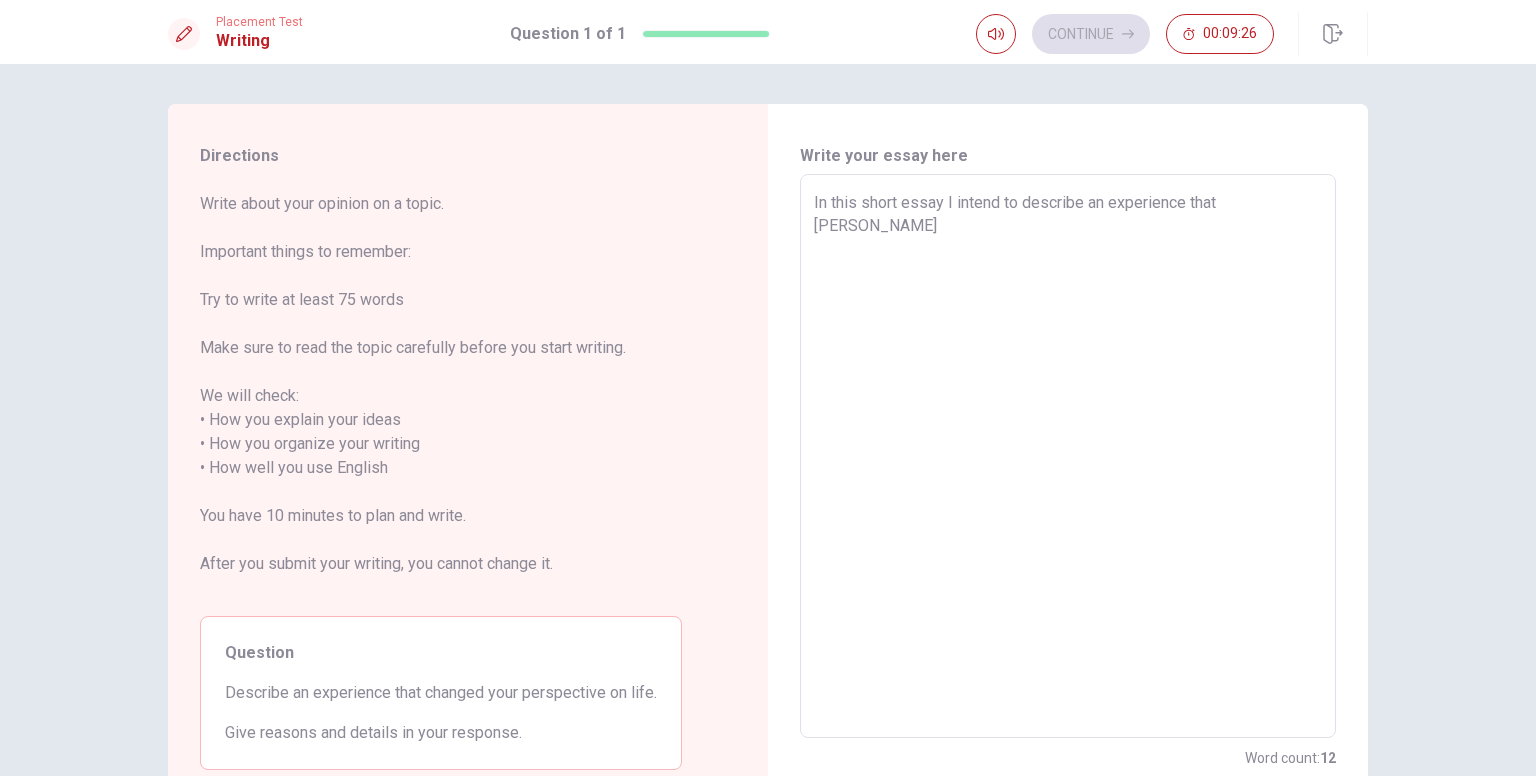 type on "x" 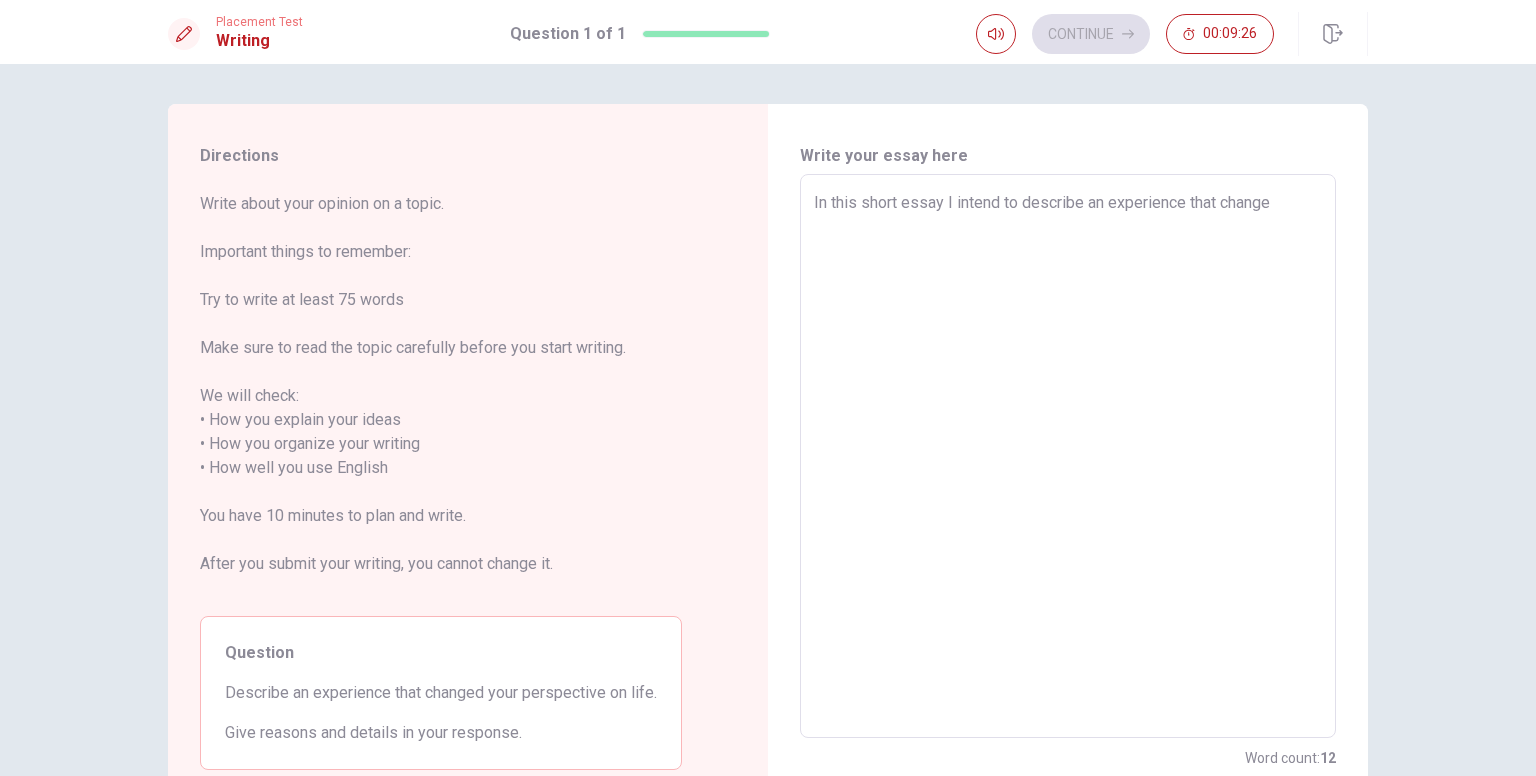 type on "x" 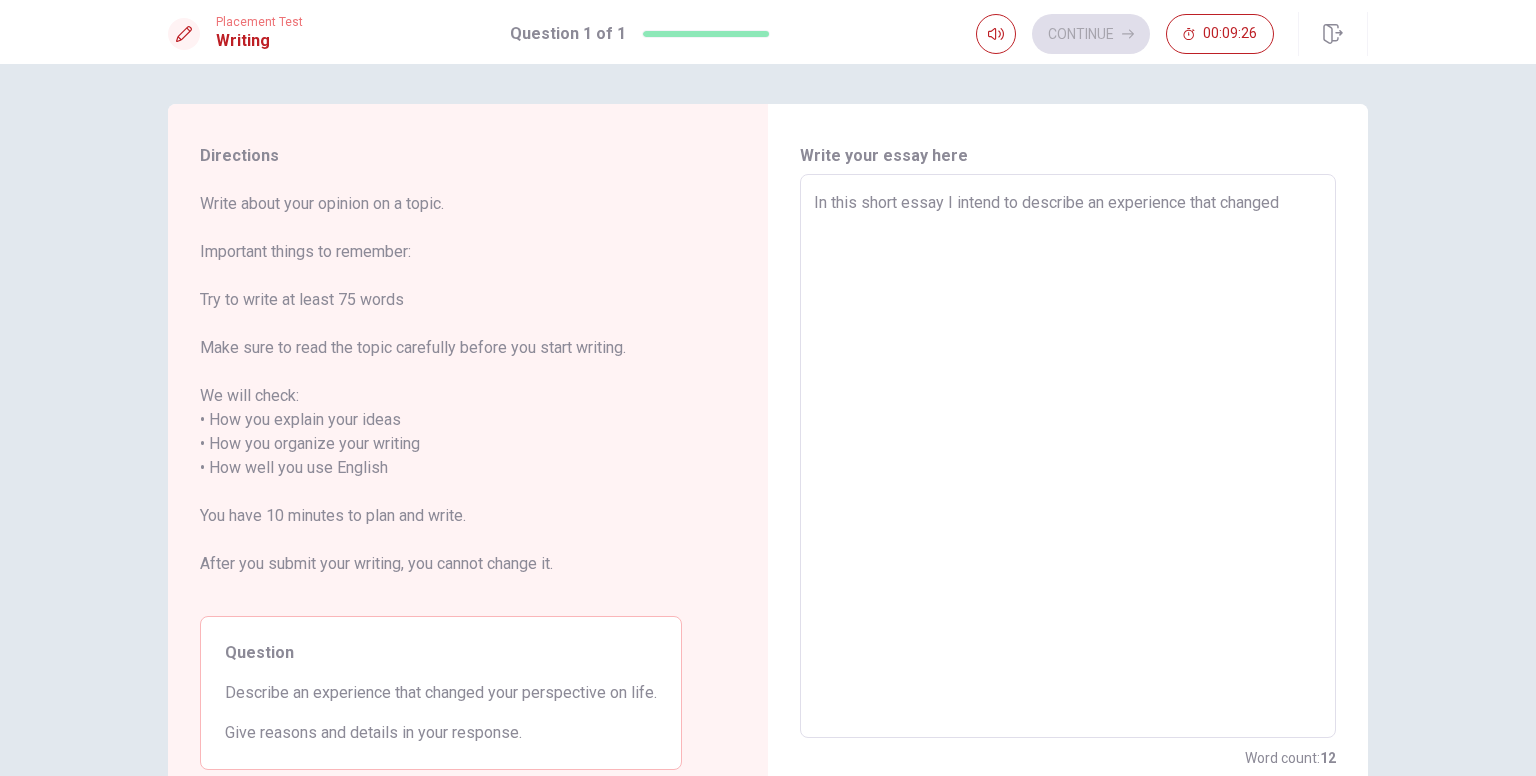 type on "x" 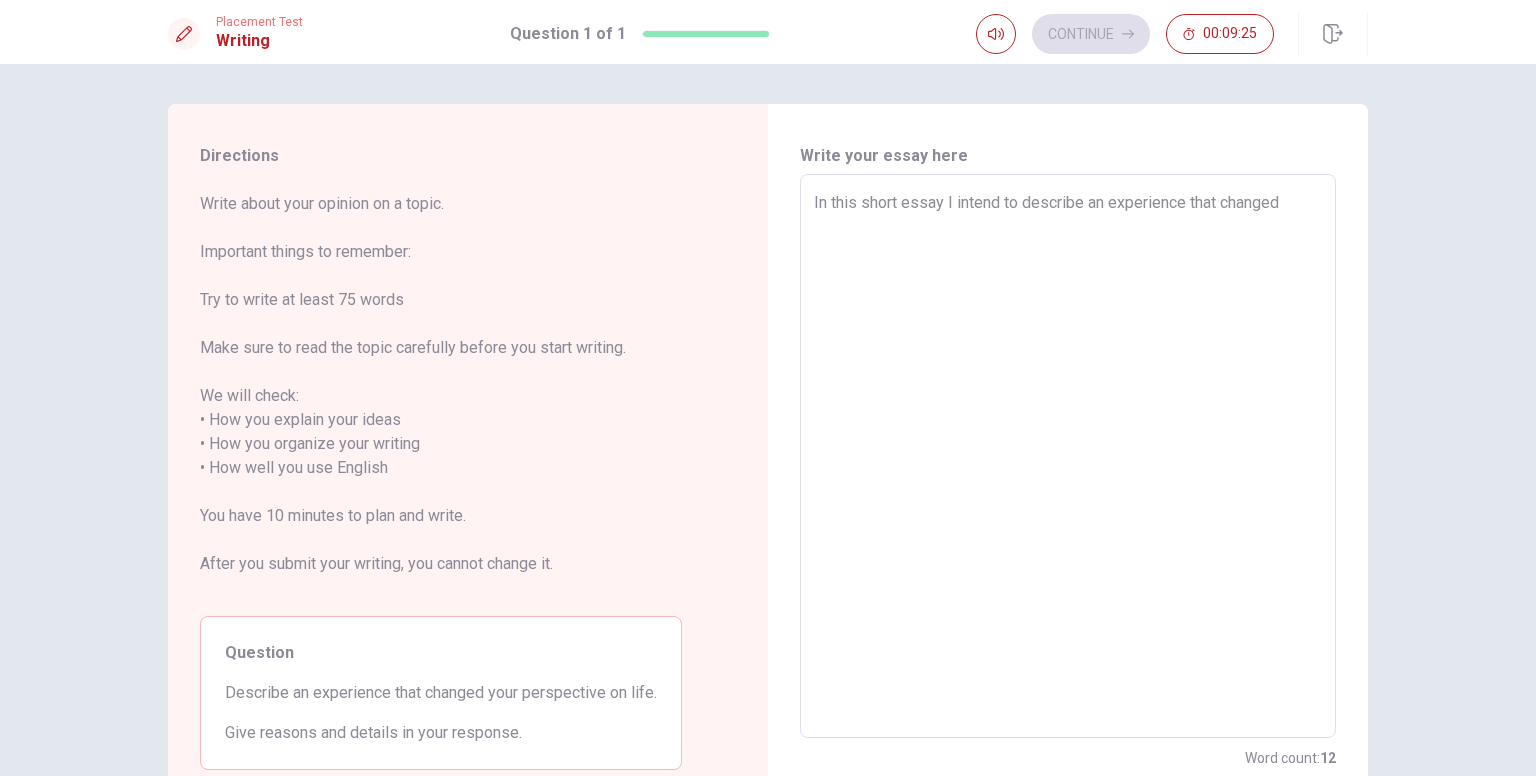 type on "In this short essay I intend to describe an experience that changed" 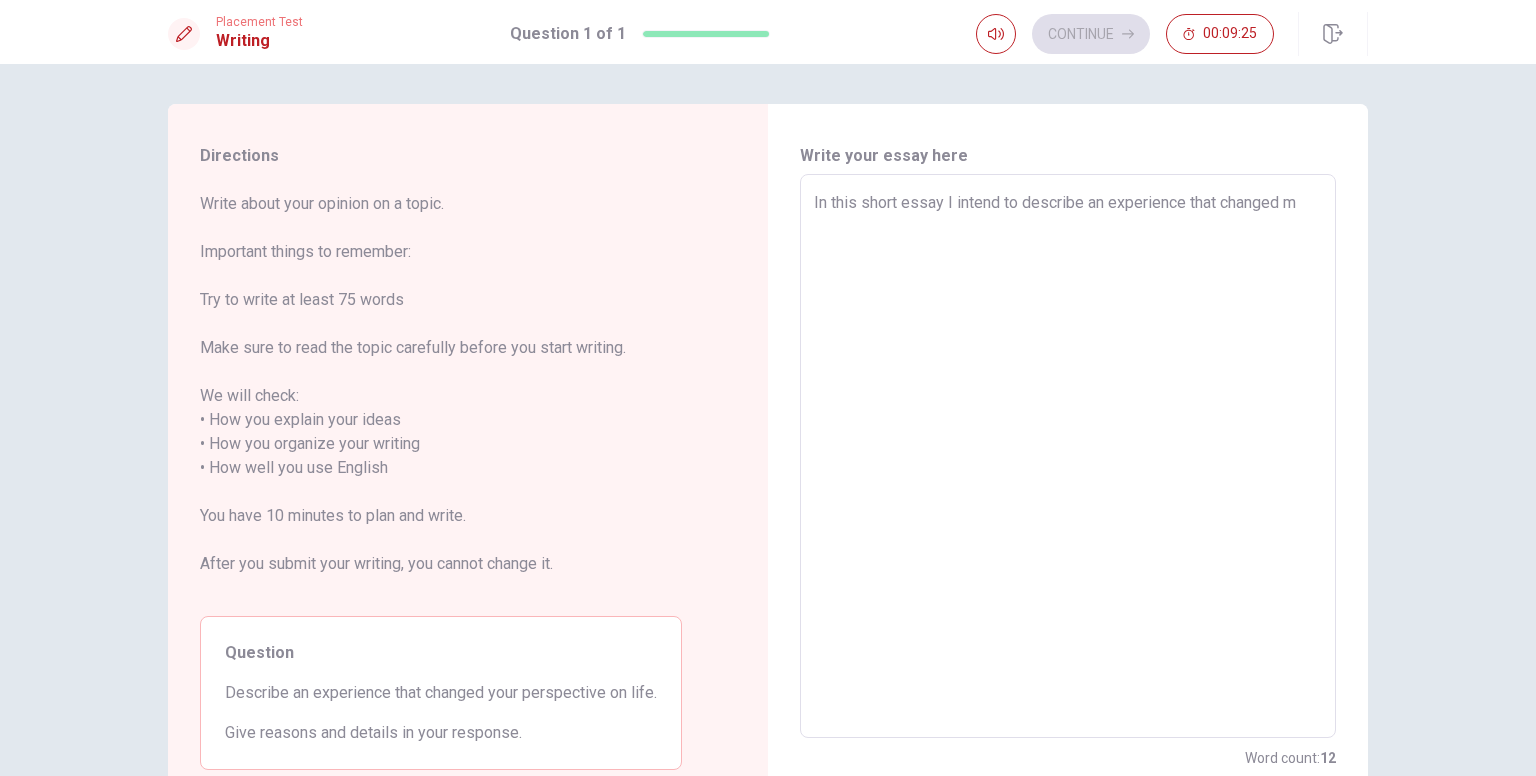 type on "x" 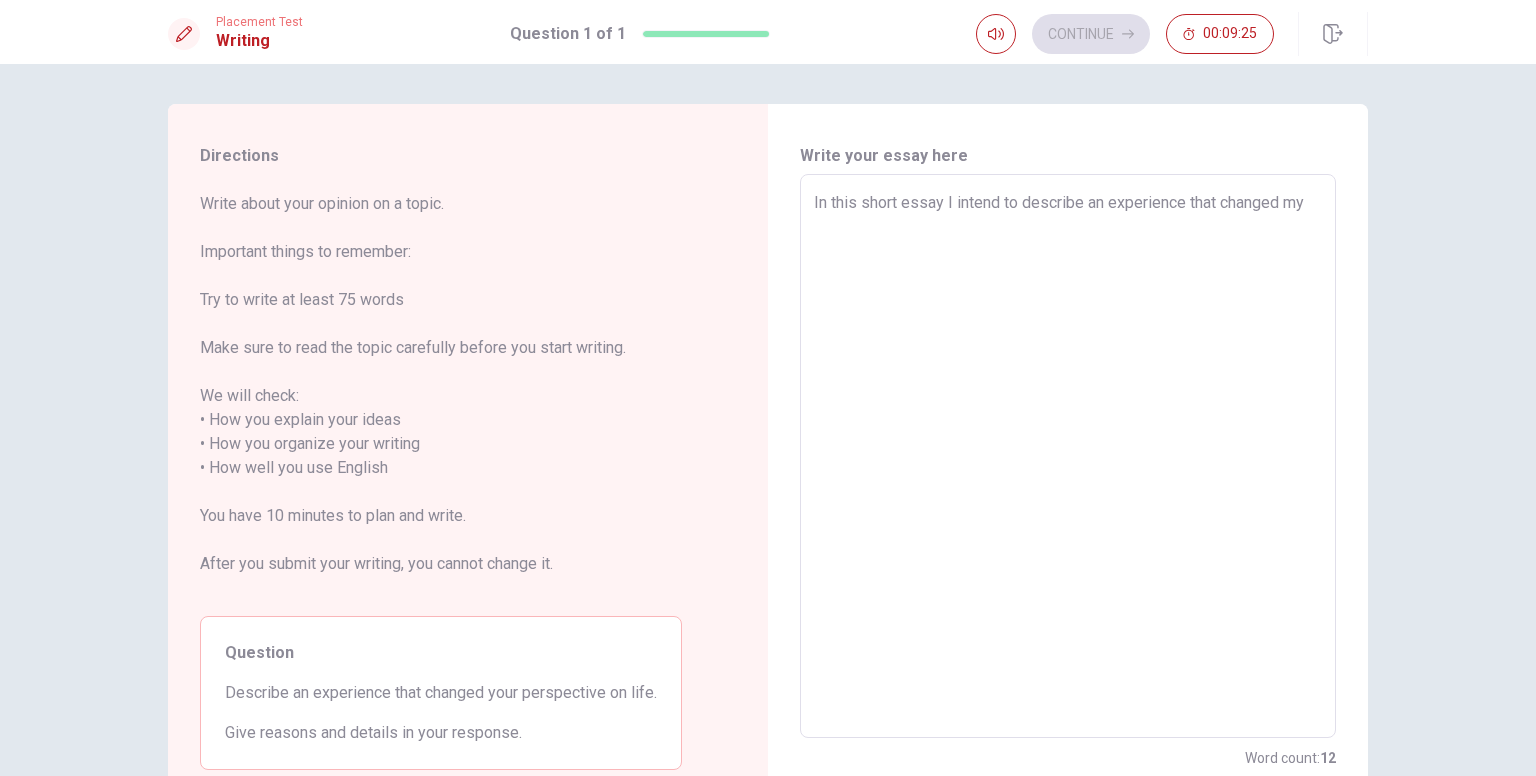type on "x" 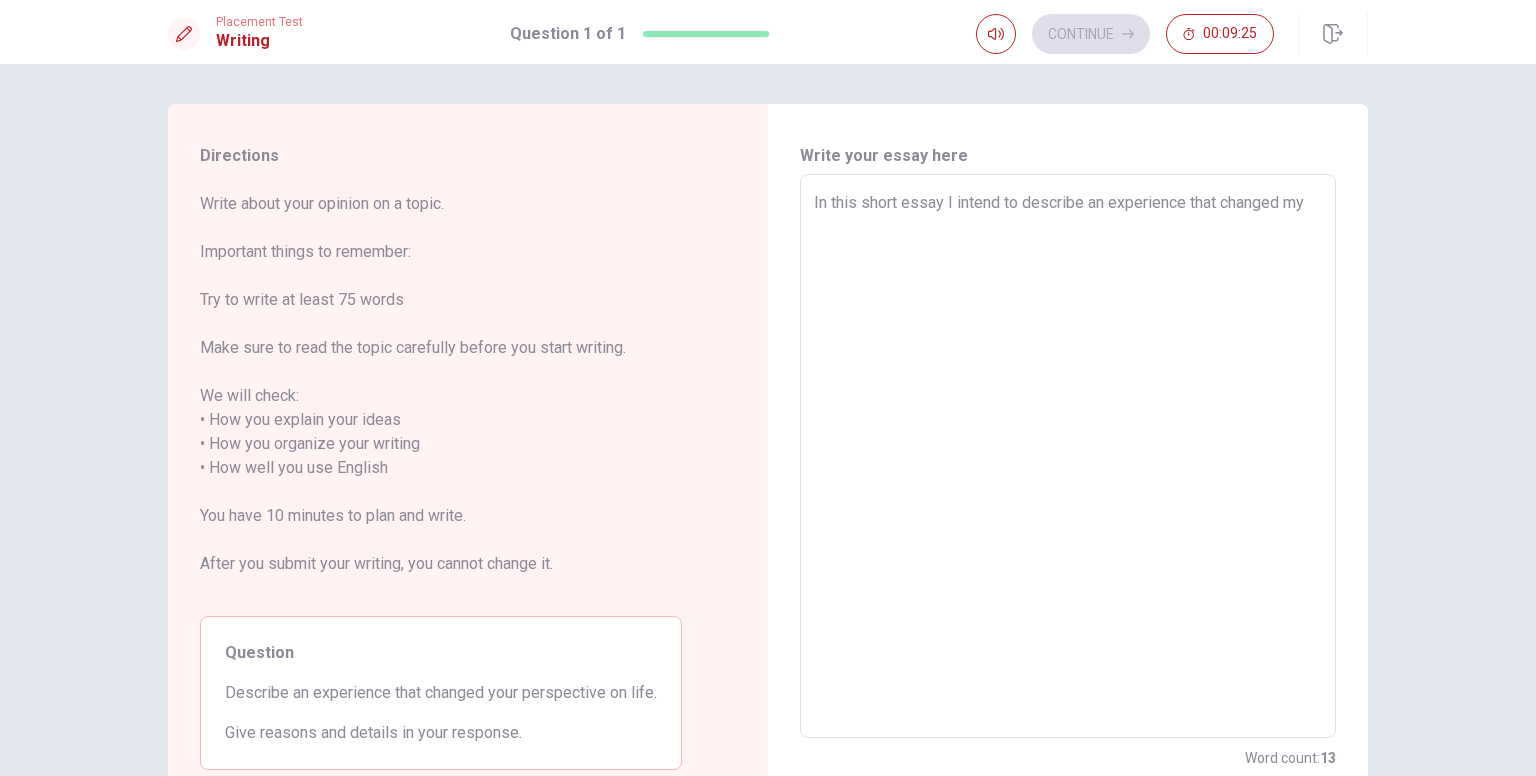 type on "In this short essay I intend to describe an experience that changed my" 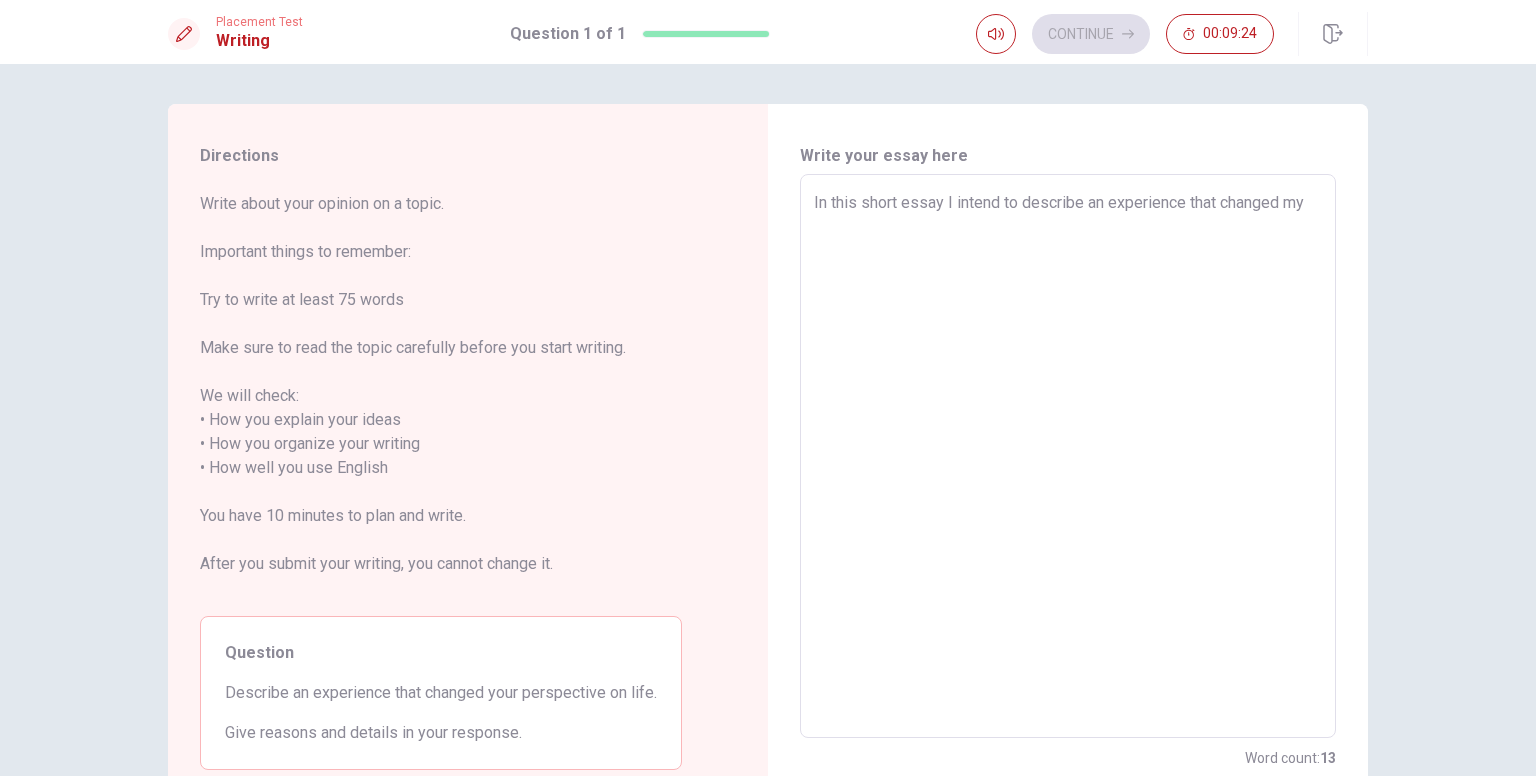 type on "In this short essay I intend to describe an experience that changed my p" 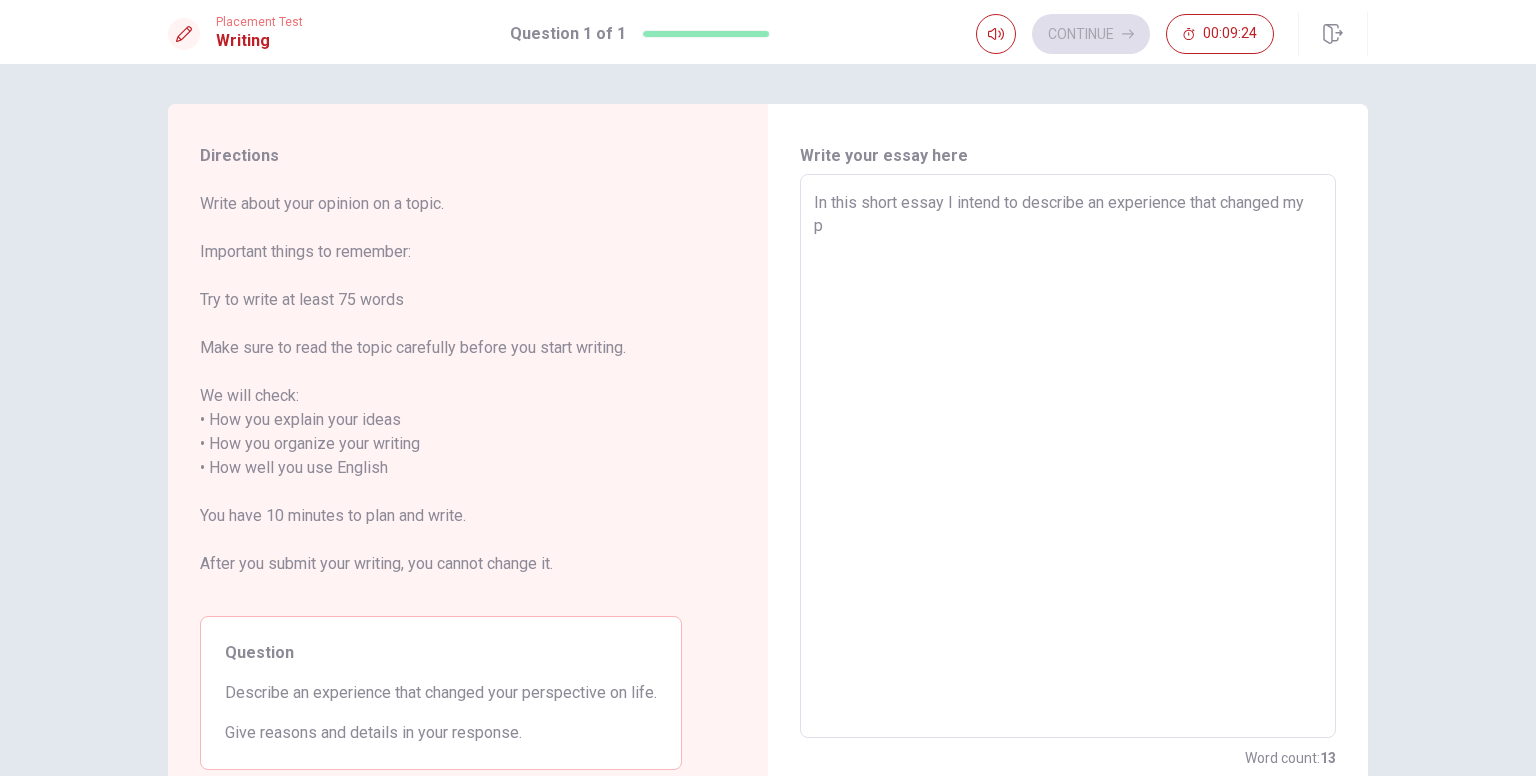 type on "x" 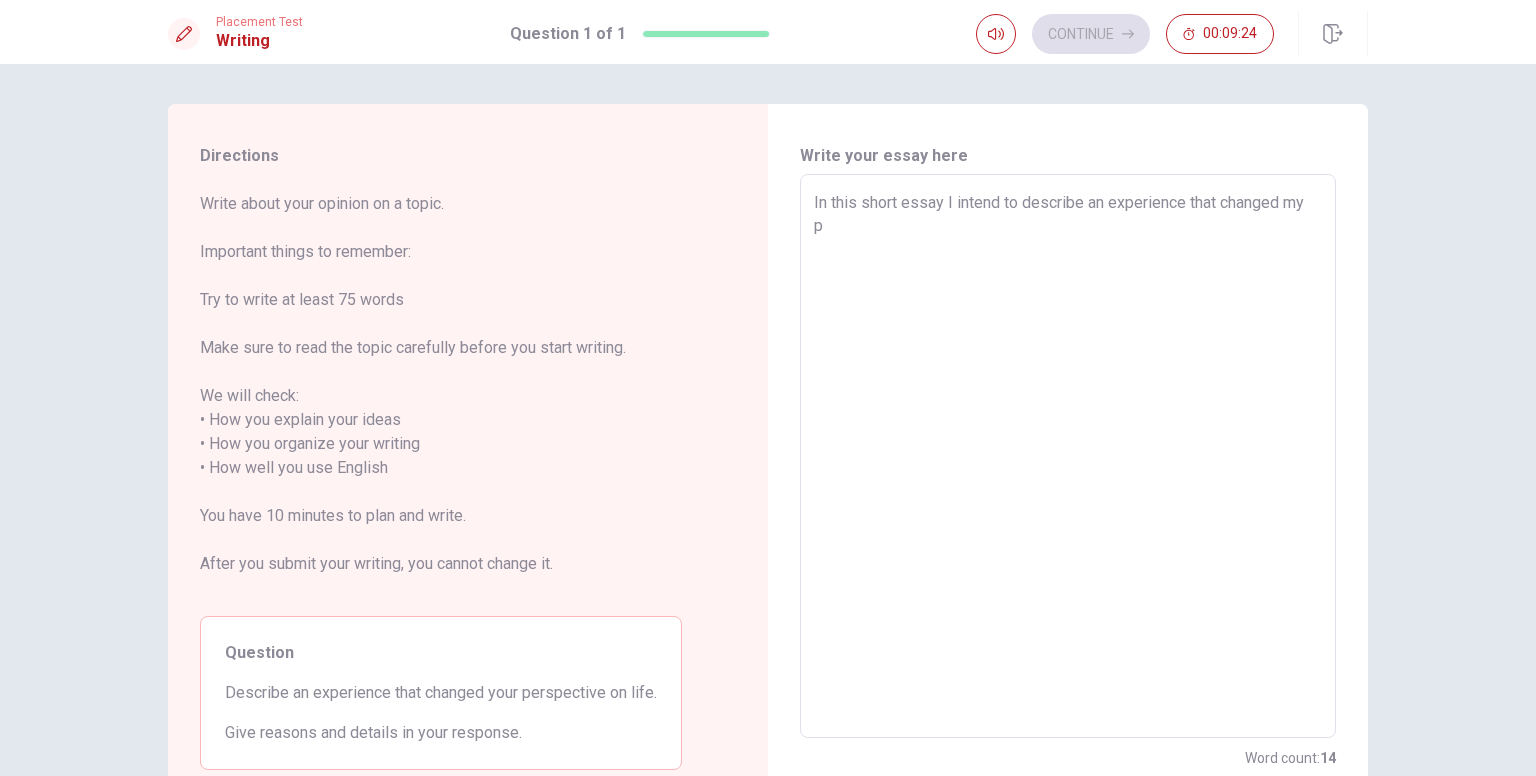 type on "In this short essay I intend to describe an experience that changed my pe" 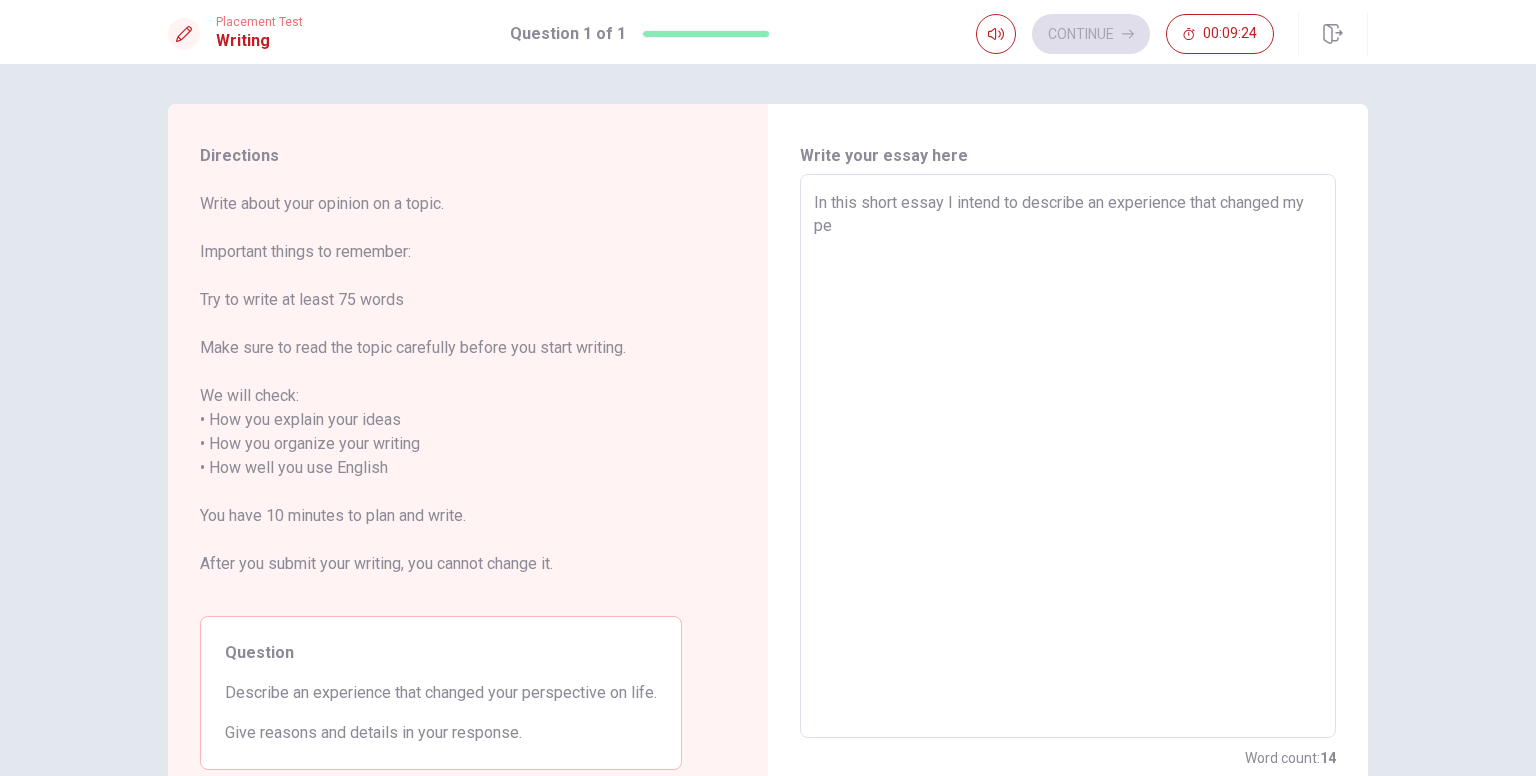 type on "x" 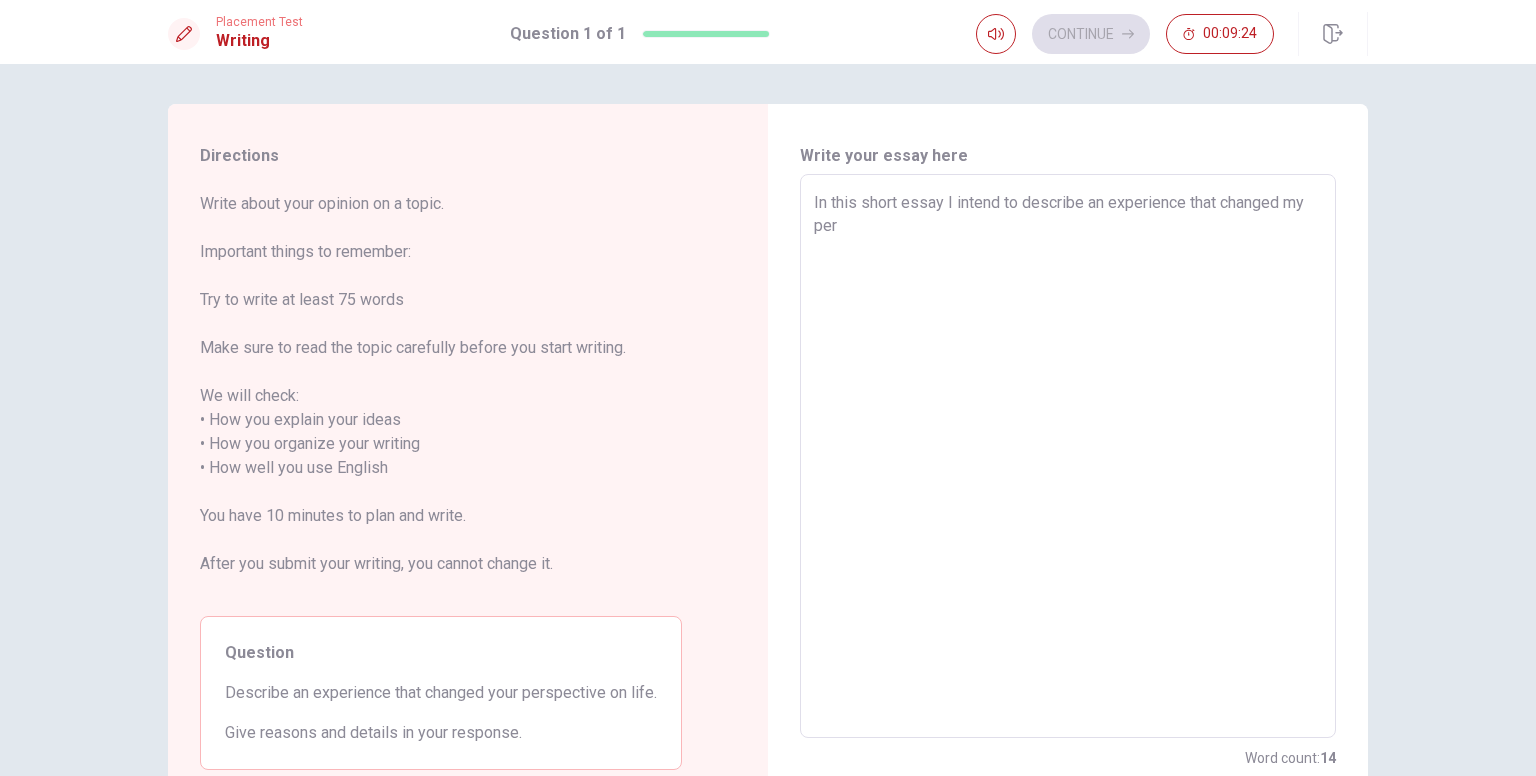 type on "x" 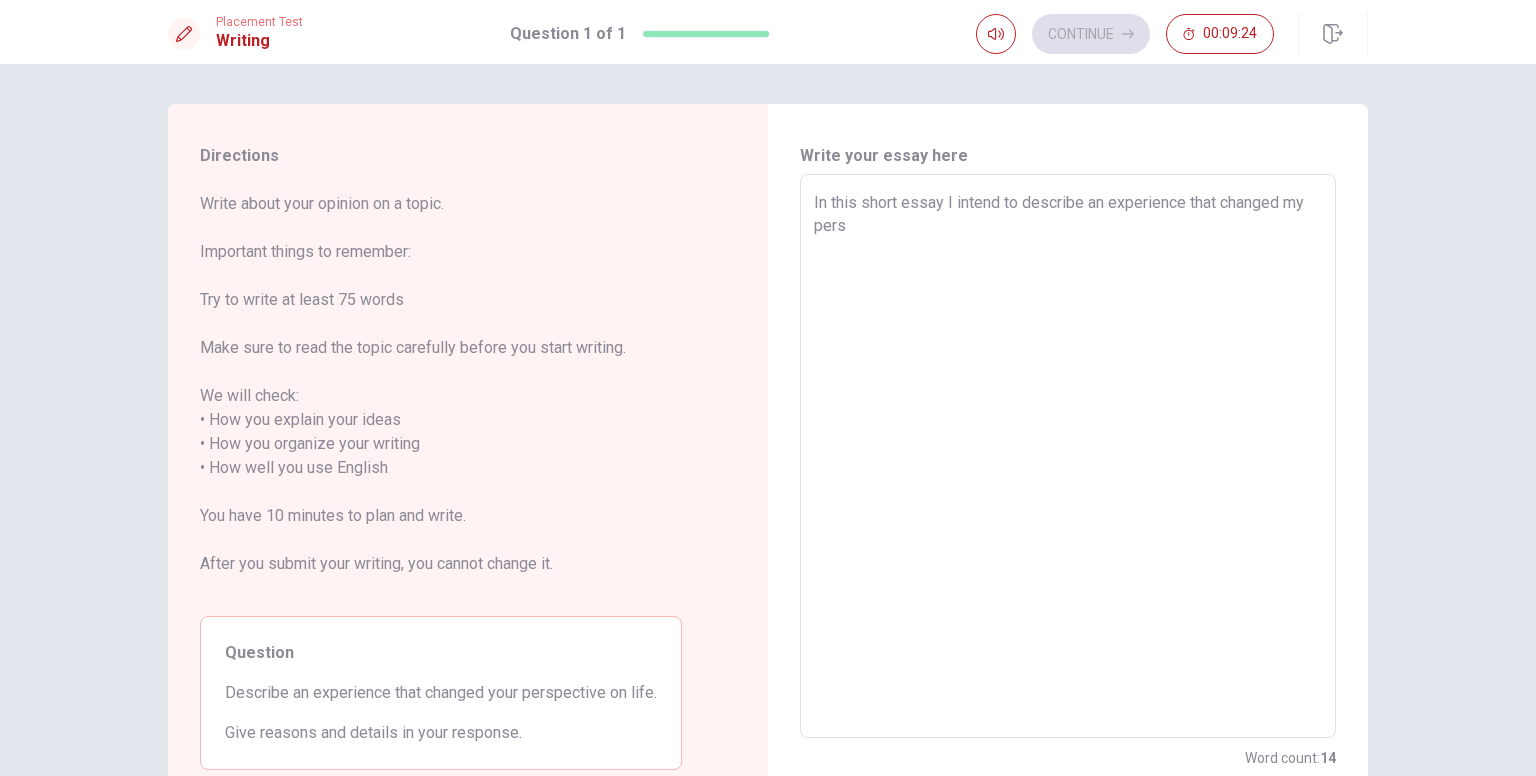 type 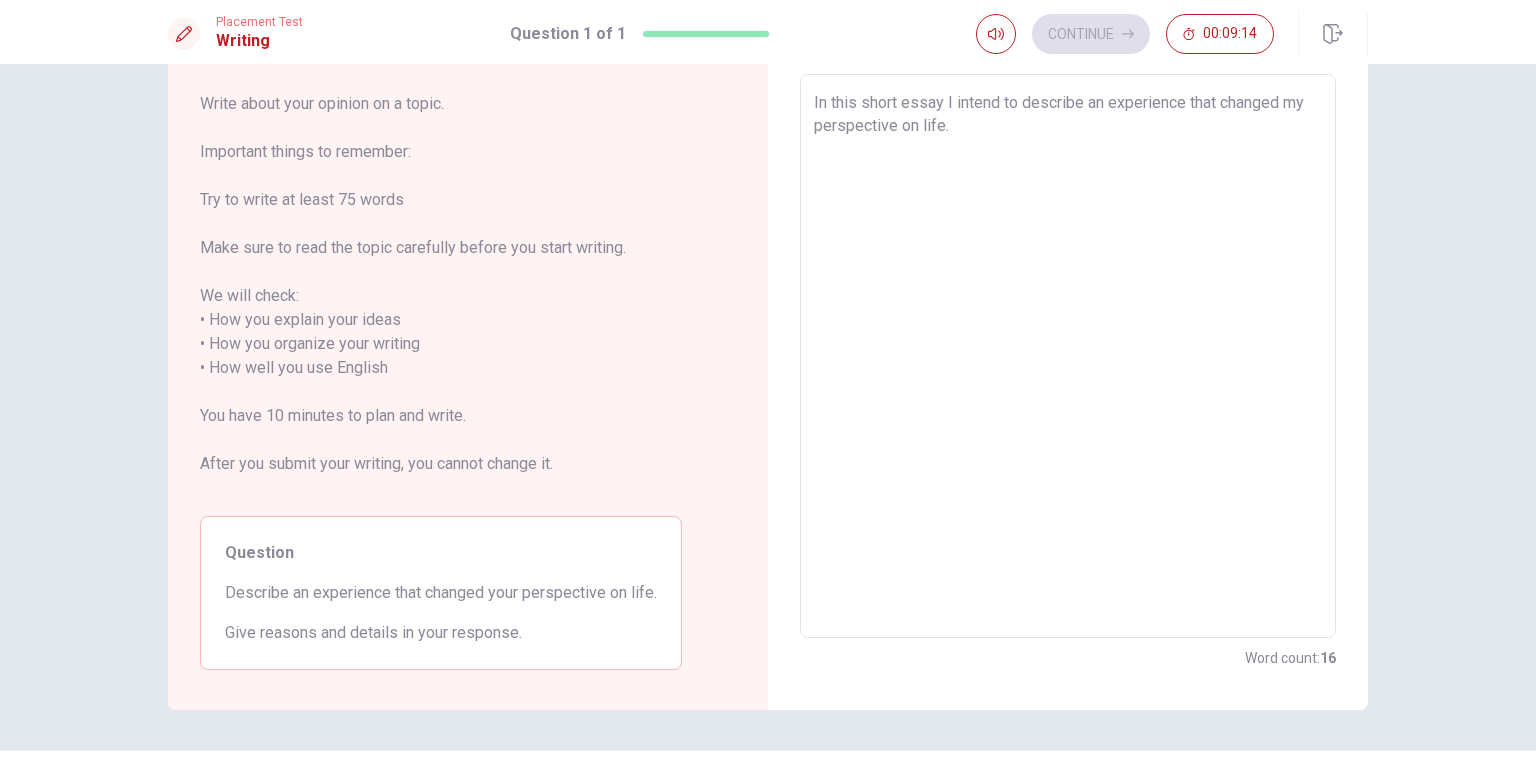 scroll, scrollTop: 0, scrollLeft: 0, axis: both 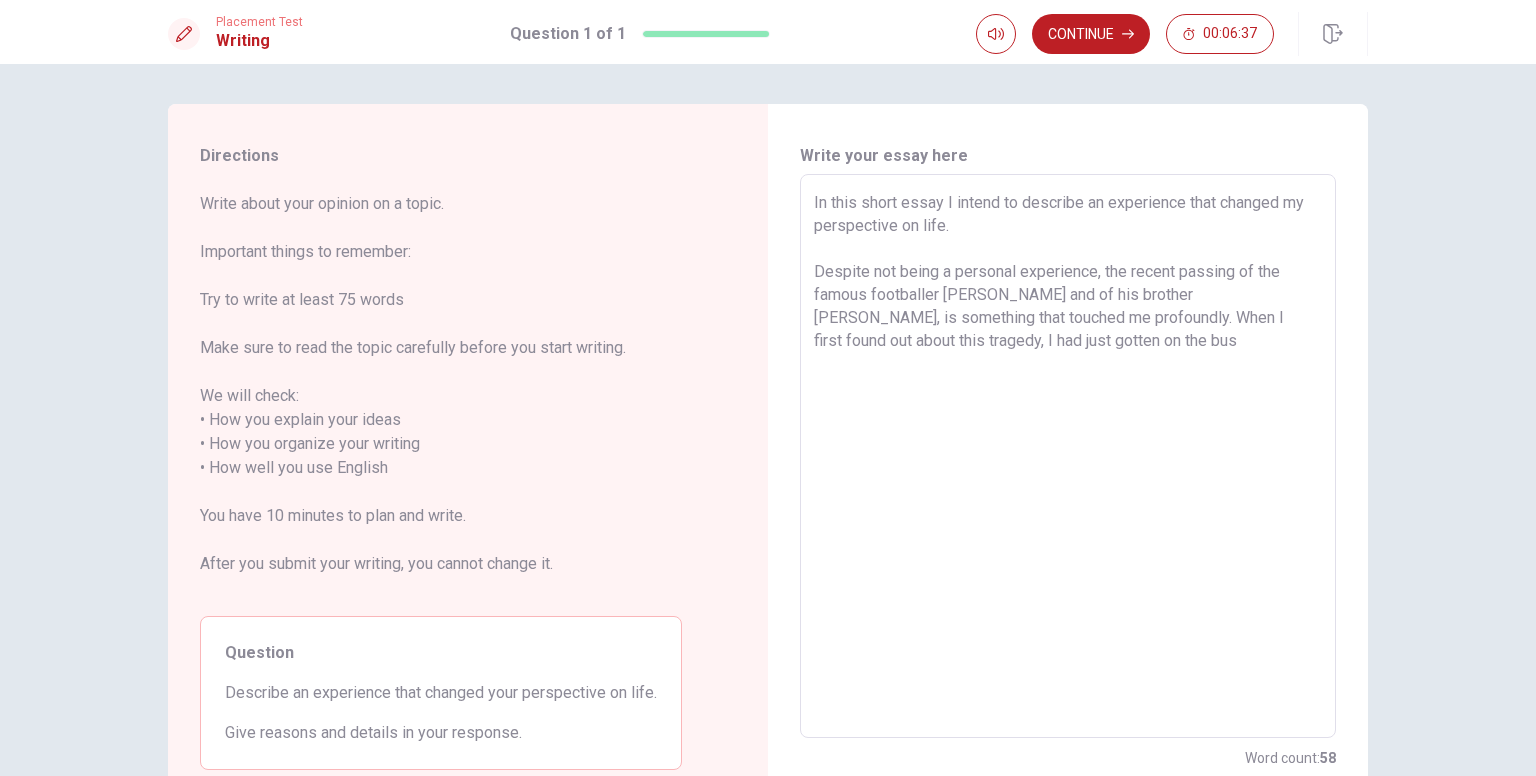click on "In this short essay I intend to describe an experience that changed my perspective on life.
Despite not being a personal experience, the recent passing of the famous footballer [PERSON_NAME] and of his brother [PERSON_NAME], is something that touched me profoundly. When I first found out about this tragedy, I had just gotten on the bus" at bounding box center (1068, 456) 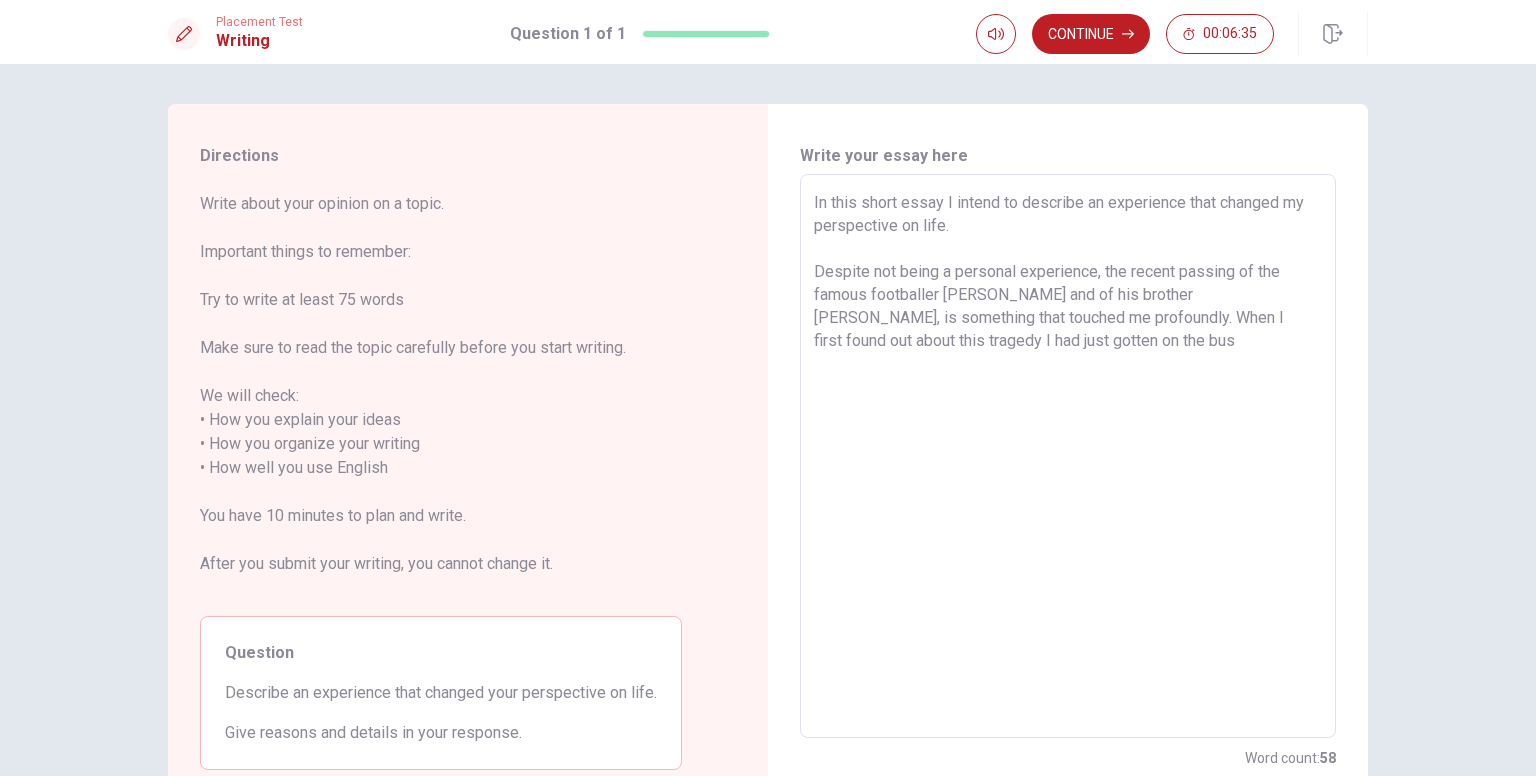 click on "In this short essay I intend to describe an experience that changed my perspective on life.
Despite not being a personal experience, the recent passing of the famous footballer [PERSON_NAME] and of his brother [PERSON_NAME], is something that touched me profoundly. When I first found out about this tragedy I had just gotten on the bus" at bounding box center [1068, 456] 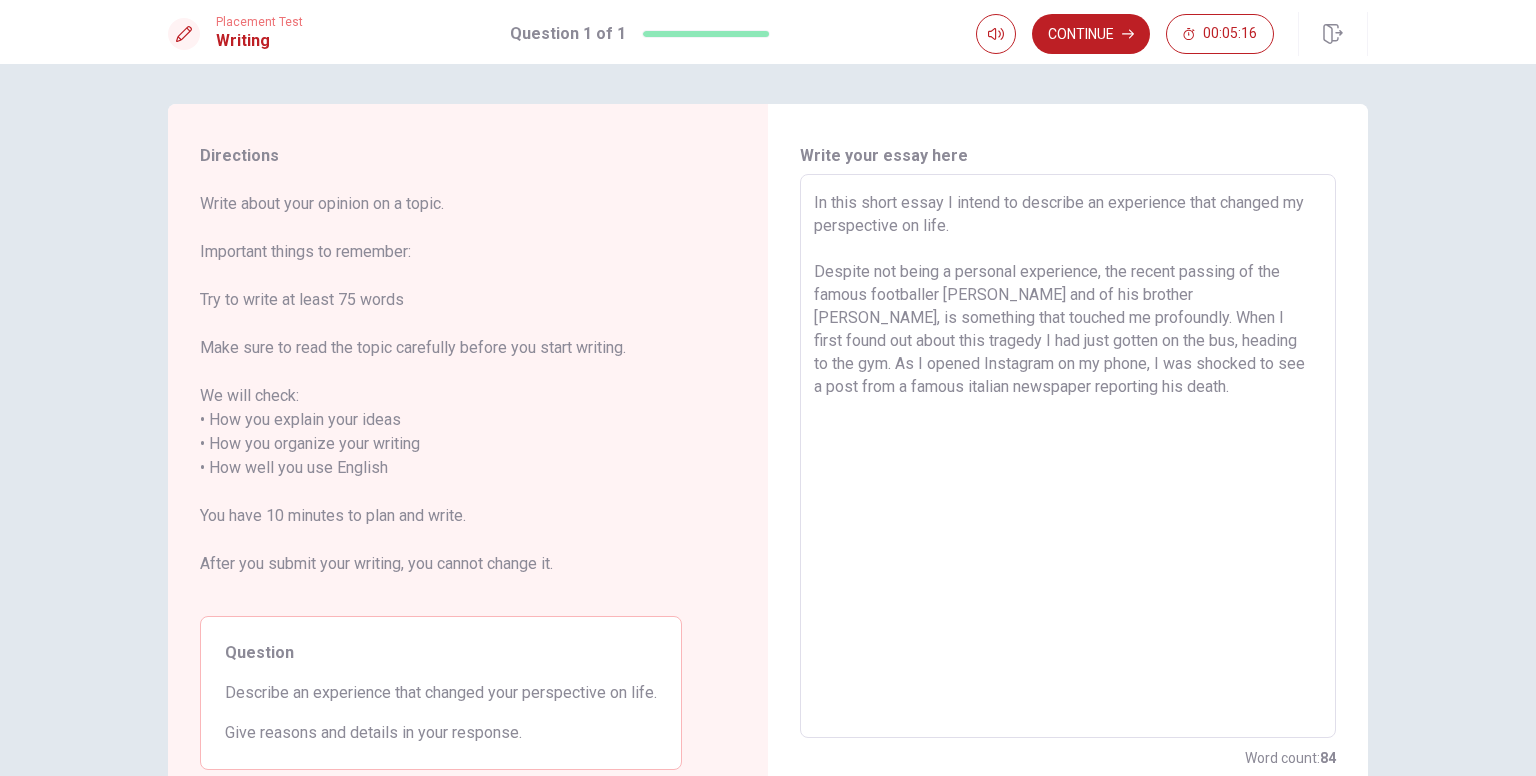 click on "In this short essay I intend to describe an experience that changed my perspective on life.
Despite not being a personal experience, the recent passing of the famous footballer [PERSON_NAME] and of his brother [PERSON_NAME], is something that touched me profoundly. When I first found out about this tragedy I had just gotten on the bus, heading to the gym. As I opened Instagram on my phone, I was shocked to see a post from a famous italian newspaper reporting his death." at bounding box center [1068, 456] 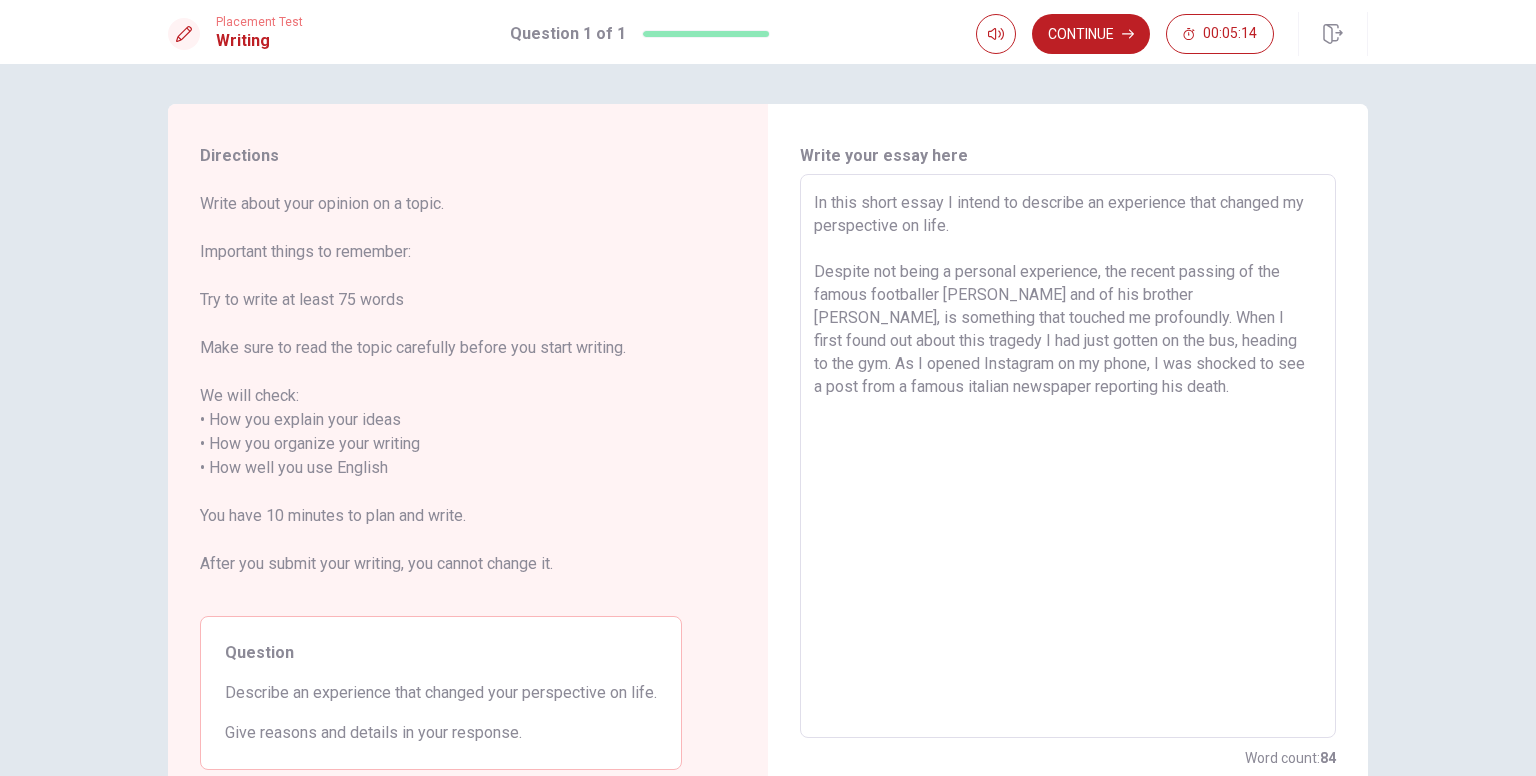 drag, startPoint x: 1085, startPoint y: 389, endPoint x: 1065, endPoint y: 390, distance: 20.024984 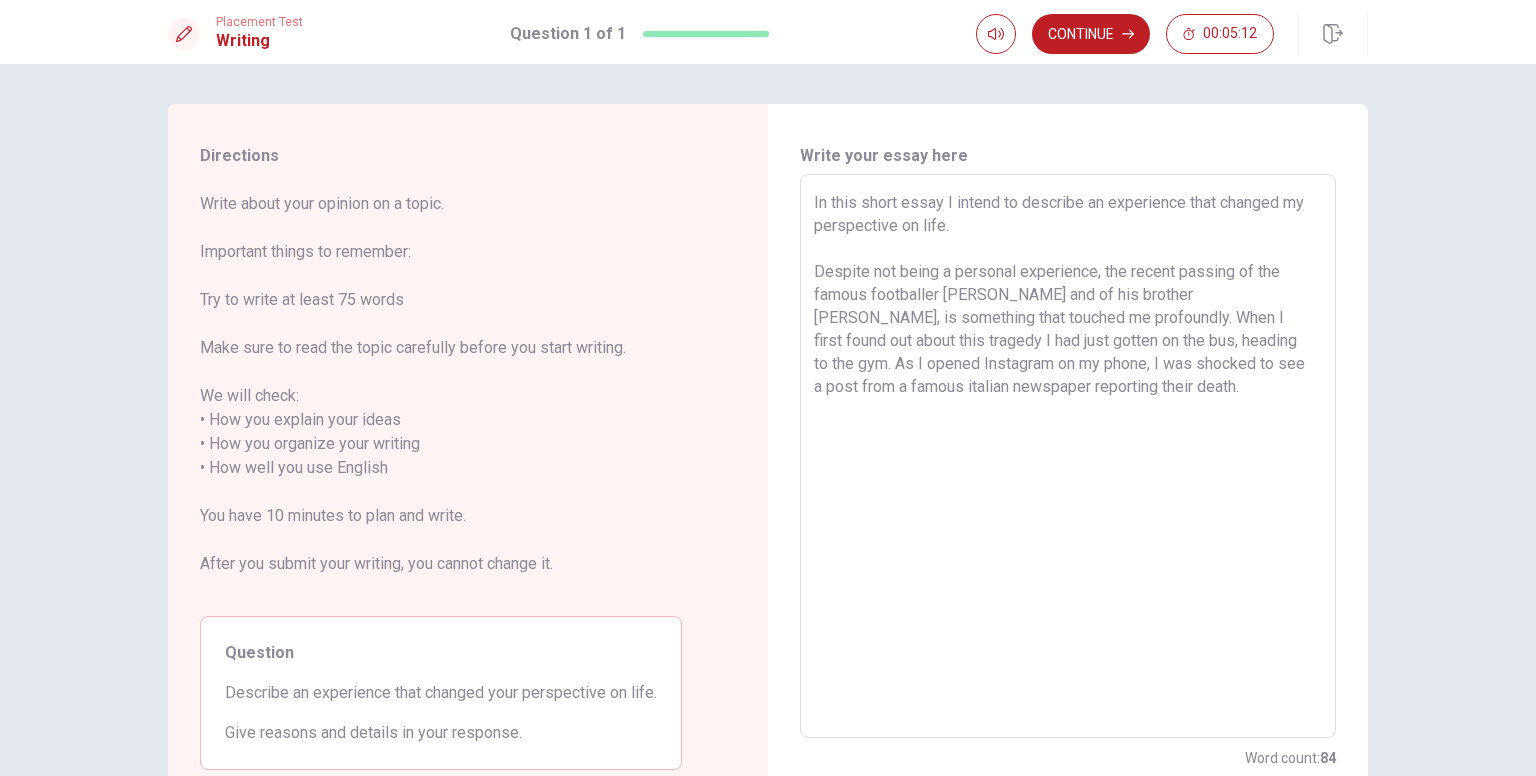 click on "In this short essay I intend to describe an experience that changed my perspective on life.
Despite not being a personal experience, the recent passing of the famous footballer [PERSON_NAME] and of his brother [PERSON_NAME], is something that touched me profoundly. When I first found out about this tragedy I had just gotten on the bus, heading to the gym. As I opened Instagram on my phone, I was shocked to see a post from a famous italian newspaper reporting their death." at bounding box center [1068, 456] 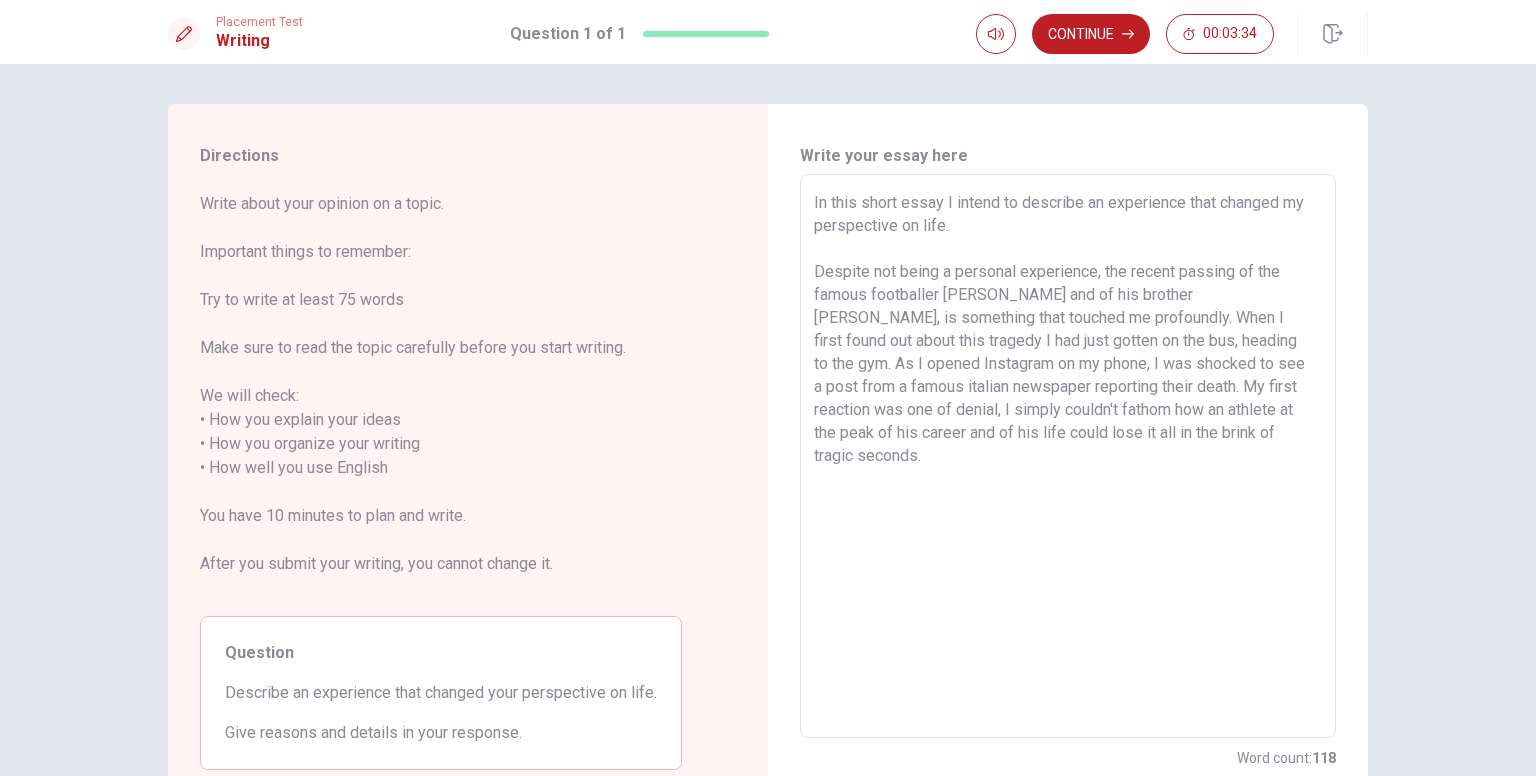 click on "In this short essay I intend to describe an experience that changed my perspective on life.
Despite not being a personal experience, the recent passing of the famous footballer [PERSON_NAME] and of his brother [PERSON_NAME], is something that touched me profoundly. When I first found out about this tragedy I had just gotten on the bus, heading to the gym. As I opened Instagram on my phone, I was shocked to see a post from a famous italian newspaper reporting their death. My first reaction was one of denial, I simply couldn't fathom how an athlete at the peak of his career and of his life could lose it all in the brink of tragic seconds." at bounding box center [1068, 456] 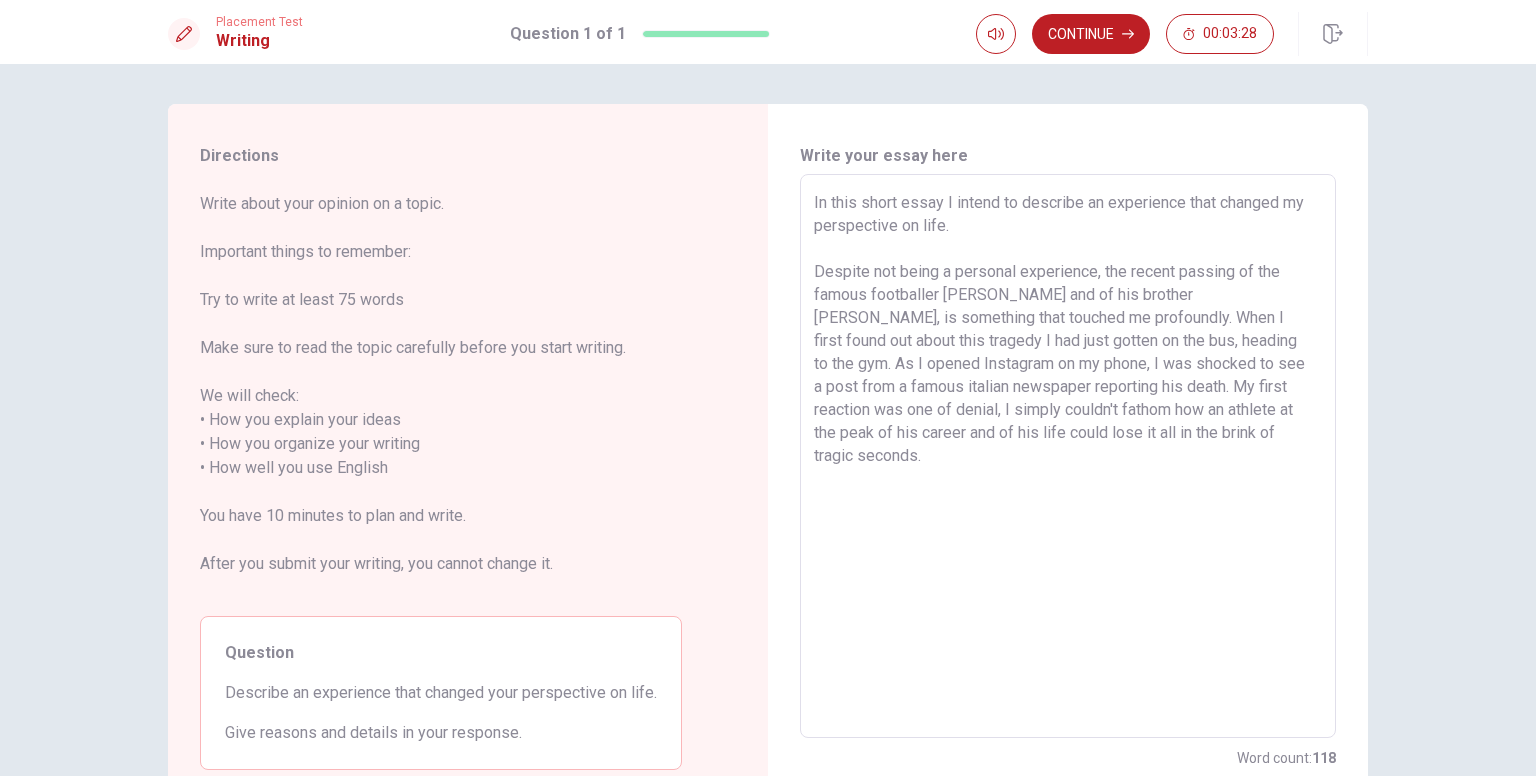 click on "In this short essay I intend to describe an experience that changed my perspective on life.
Despite not being a personal experience, the recent passing of the famous footballer [PERSON_NAME] and of his brother [PERSON_NAME], is something that touched me profoundly. When I first found out about this tragedy I had just gotten on the bus, heading to the gym. As I opened Instagram on my phone, I was shocked to see a post from a famous italian newspaper reporting his death. My first reaction was one of denial, I simply couldn't fathom how an athlete at the peak of his career and of his life could lose it all in the brink of tragic seconds." at bounding box center [1068, 456] 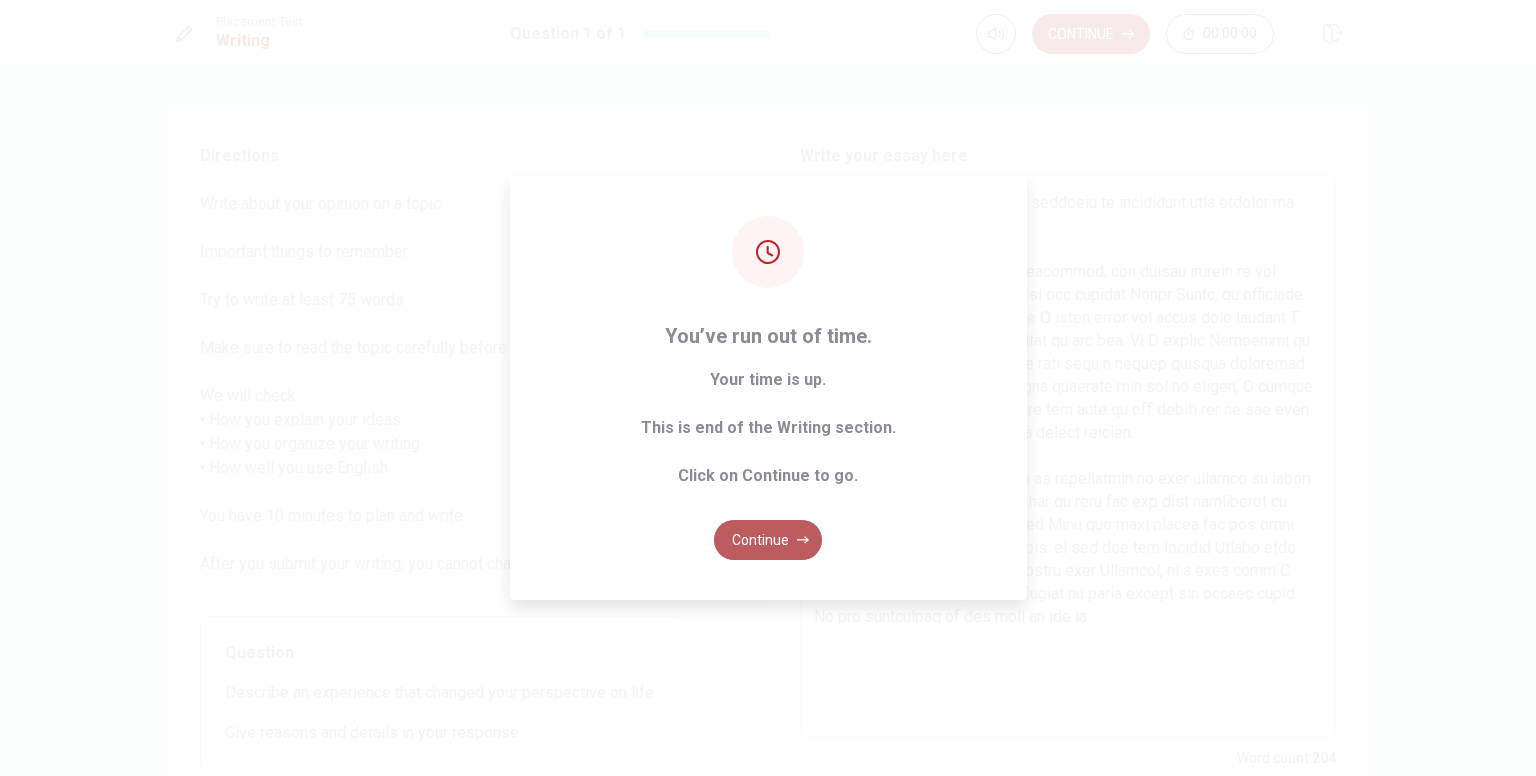 click on "Continue" at bounding box center [768, 540] 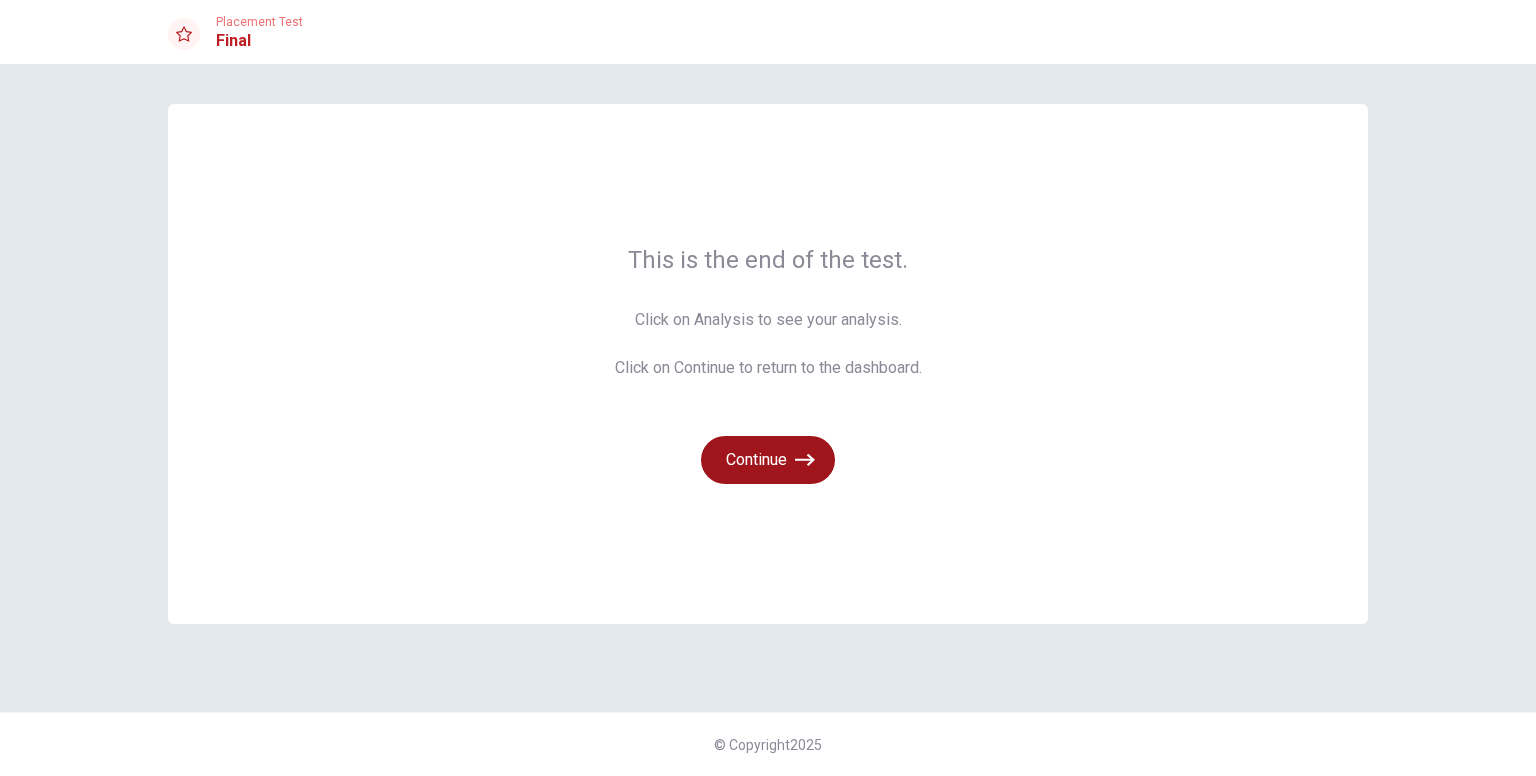 click 